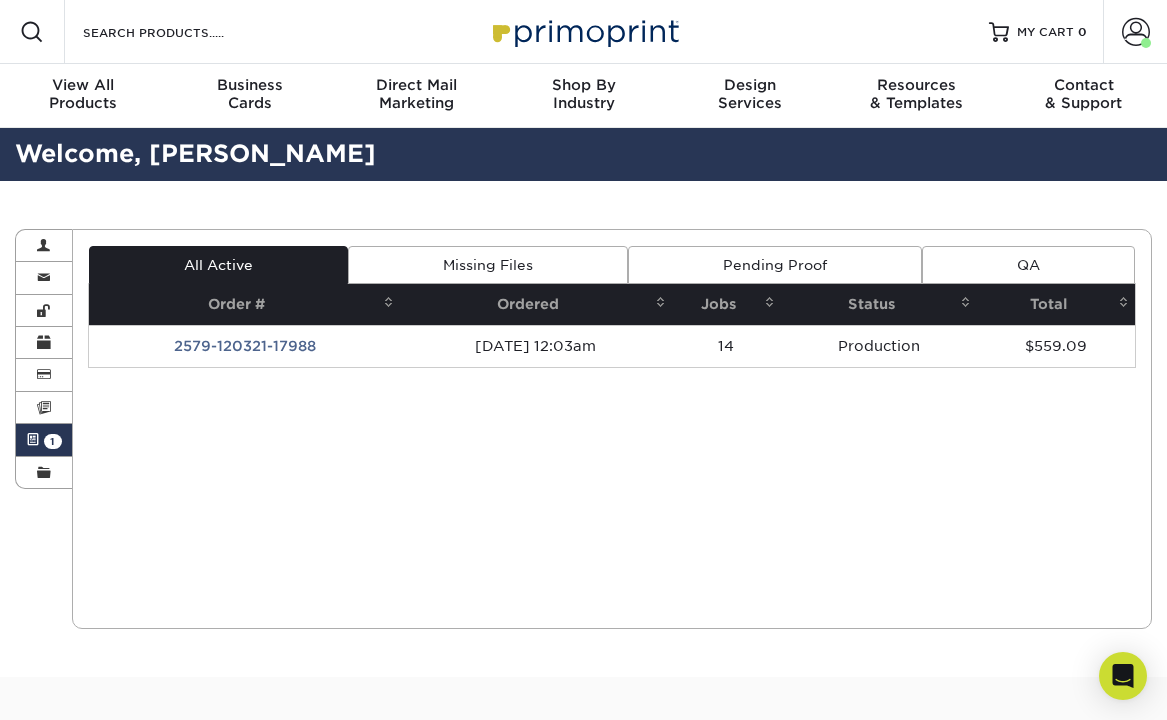 scroll, scrollTop: 0, scrollLeft: 0, axis: both 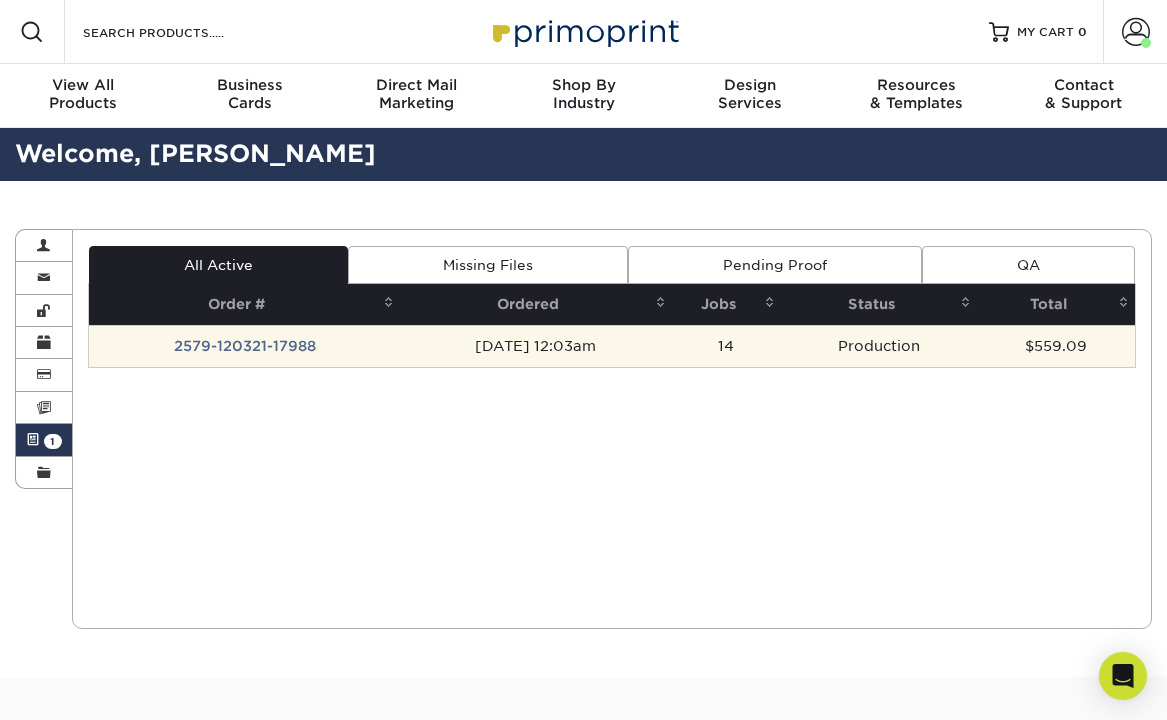 click on "2579-120321-17988" at bounding box center (245, 346) 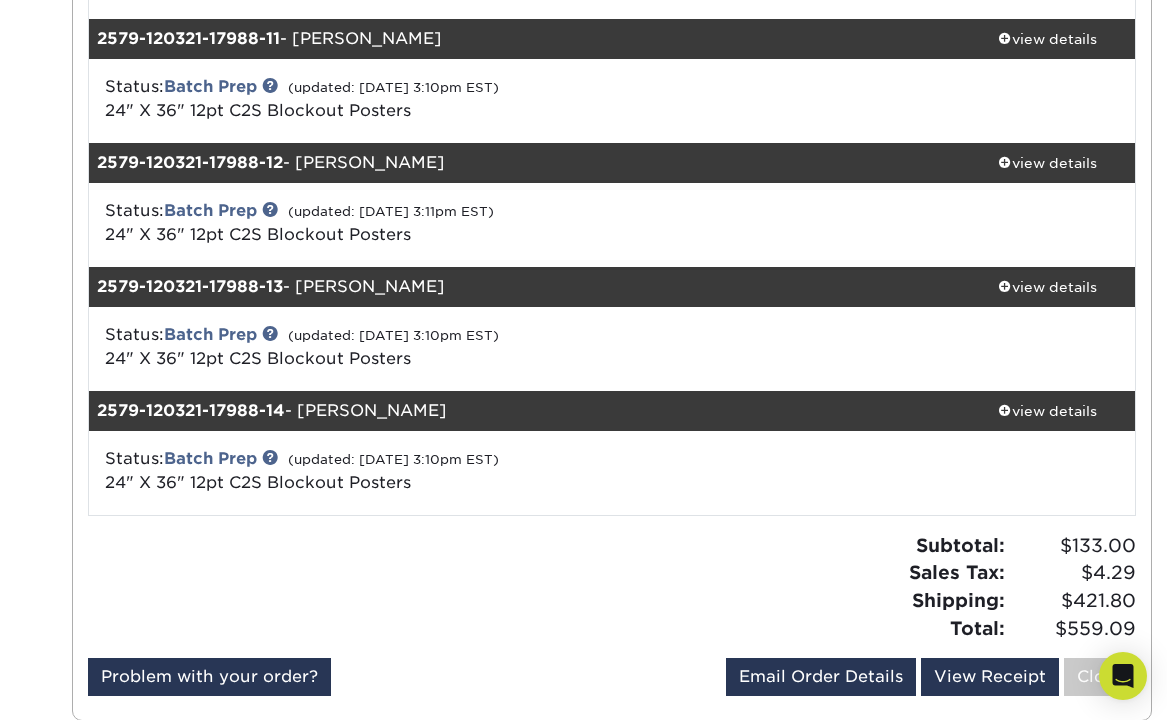 scroll, scrollTop: 1900, scrollLeft: 0, axis: vertical 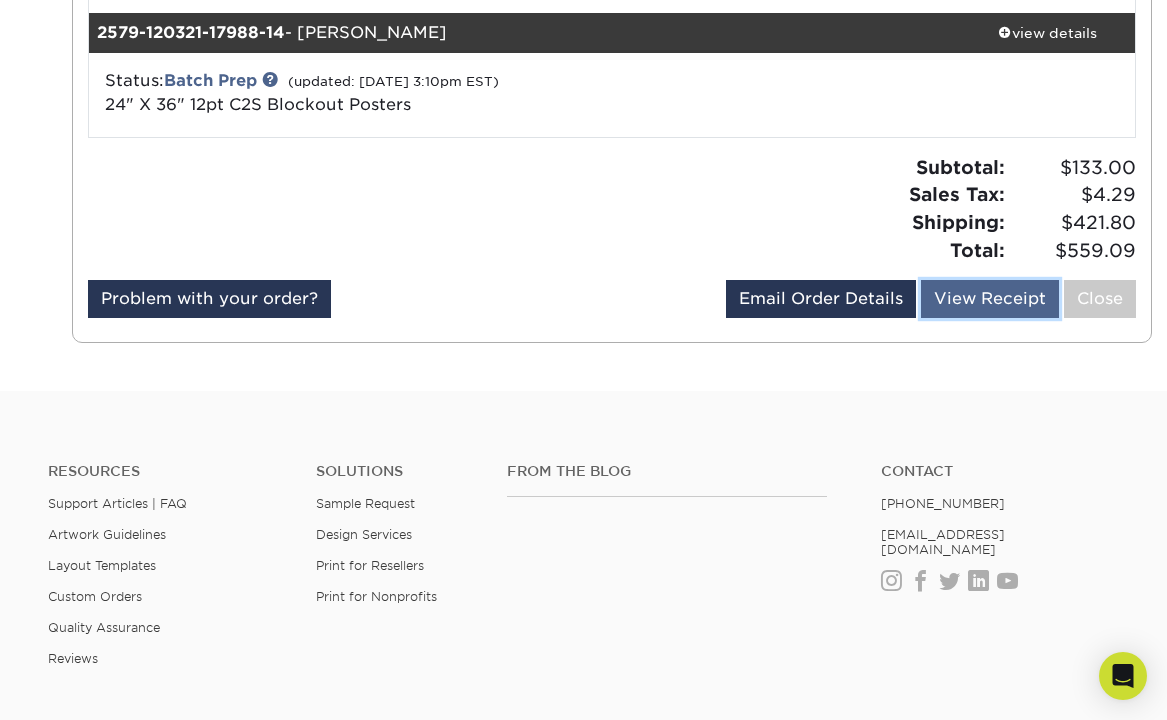 click on "View Receipt" at bounding box center [990, 299] 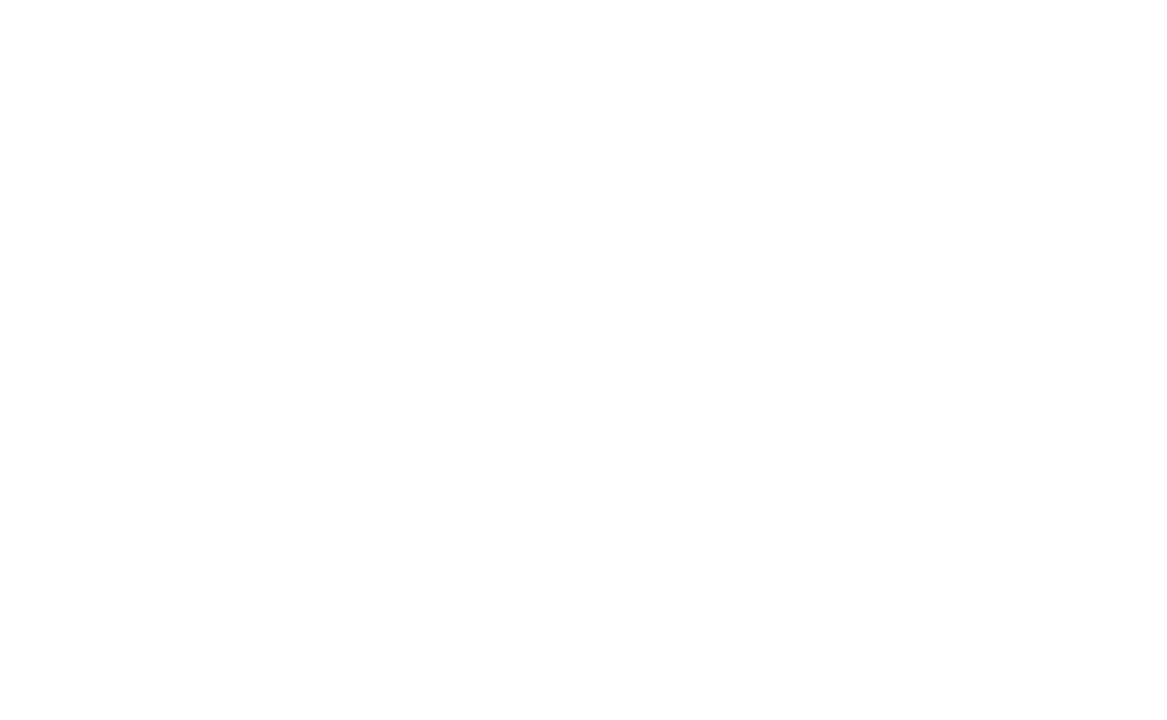 scroll, scrollTop: 0, scrollLeft: 0, axis: both 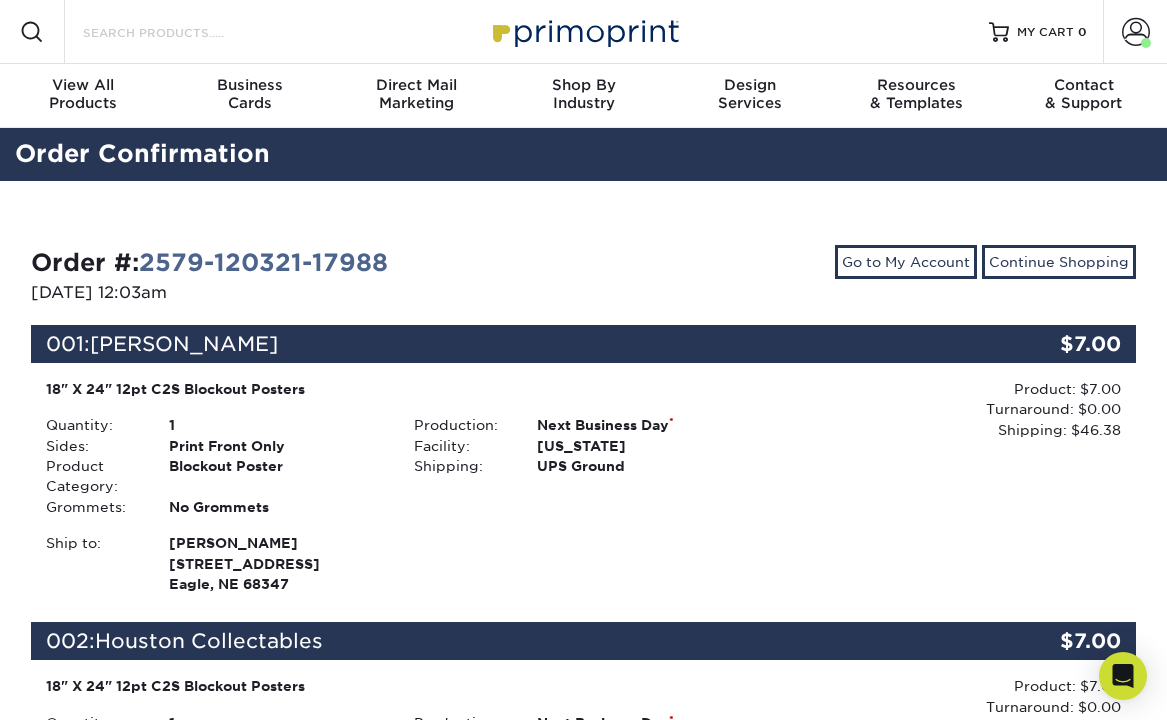 click on "Search Products" at bounding box center [178, 32] 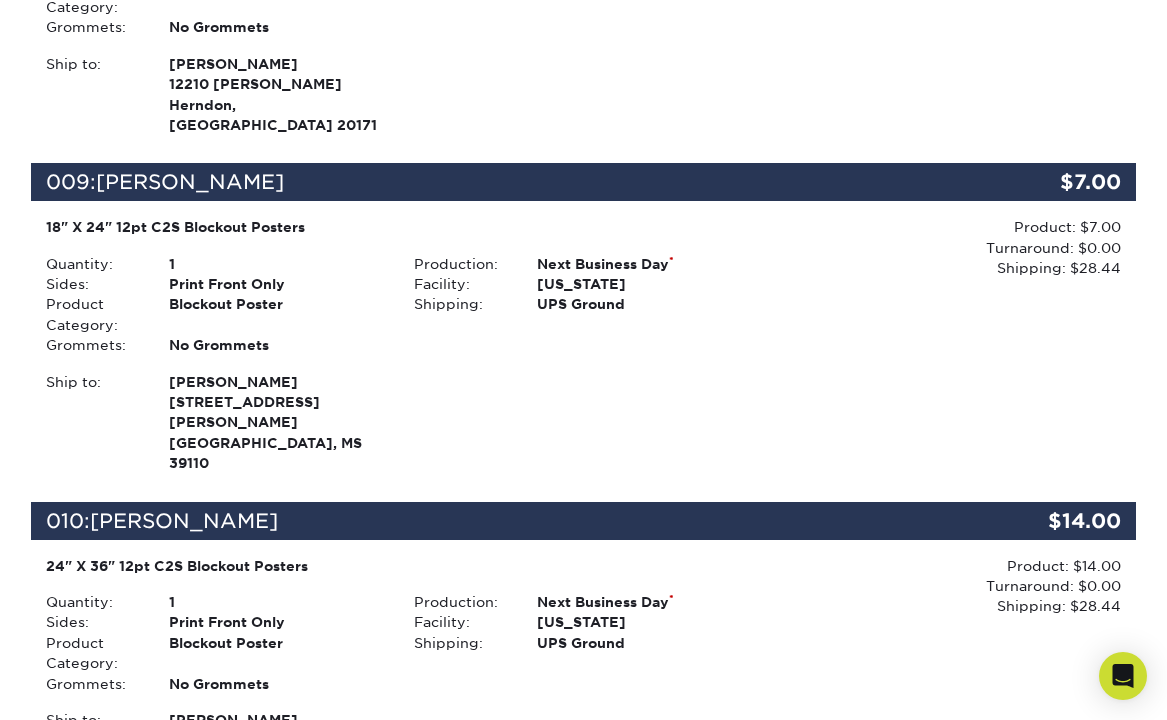 scroll, scrollTop: 2800, scrollLeft: 0, axis: vertical 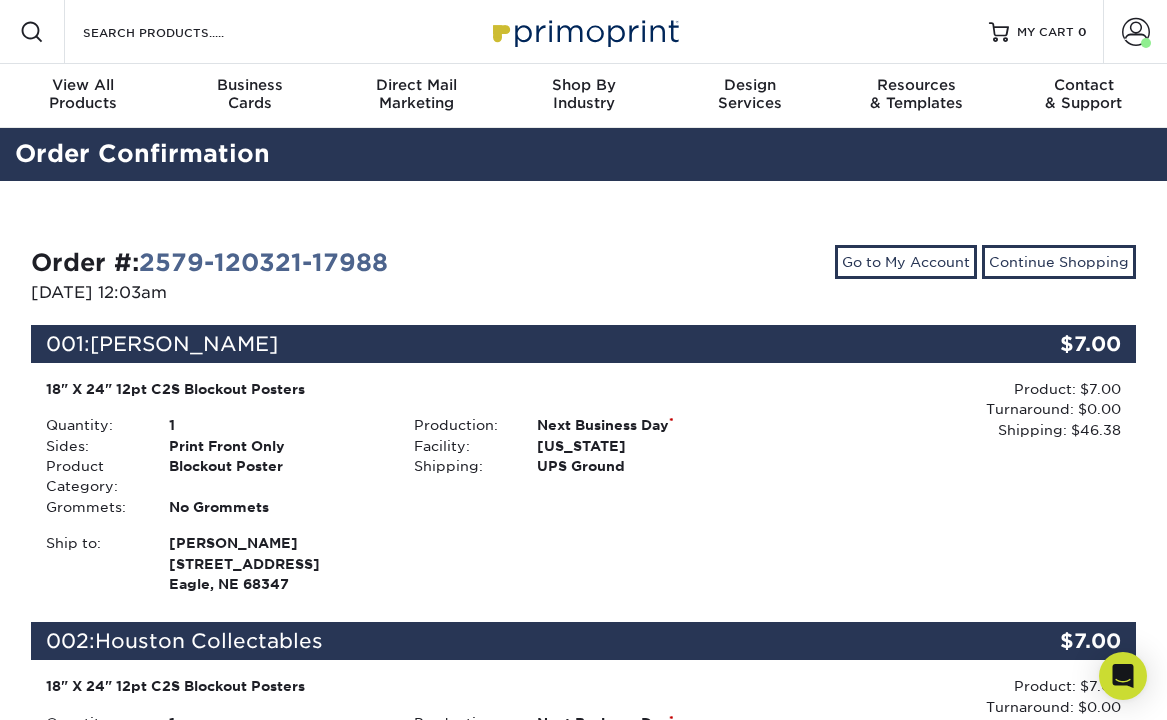 click at bounding box center (584, 31) 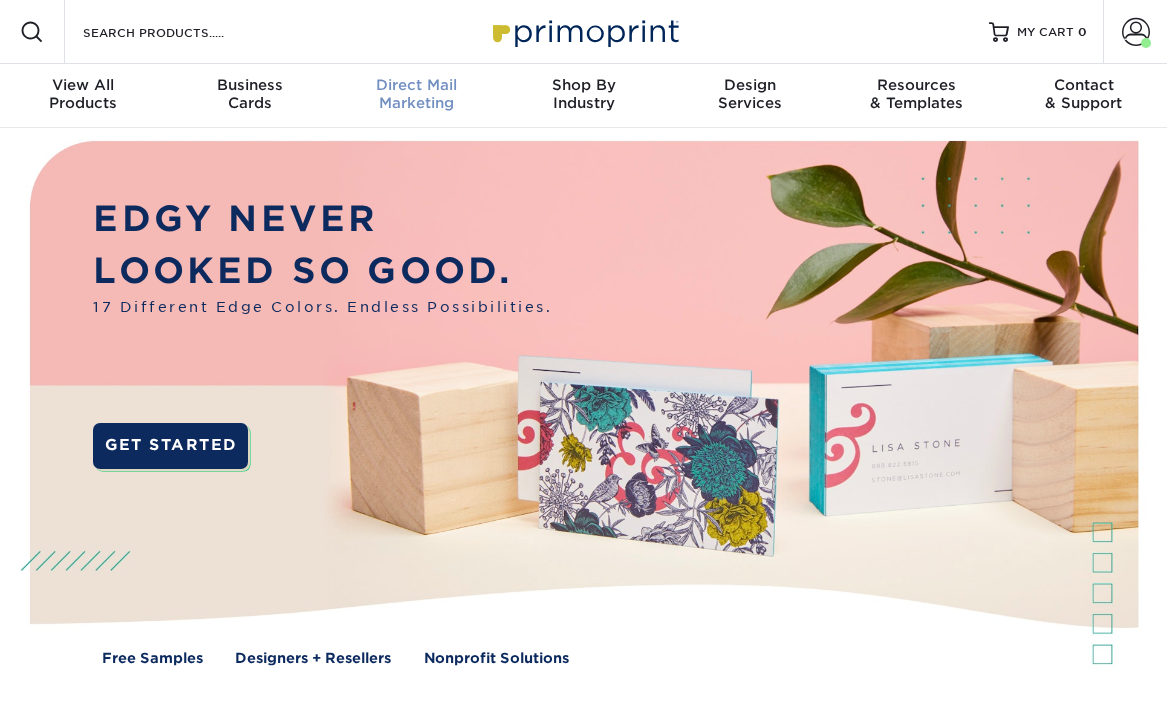 scroll, scrollTop: 0, scrollLeft: 0, axis: both 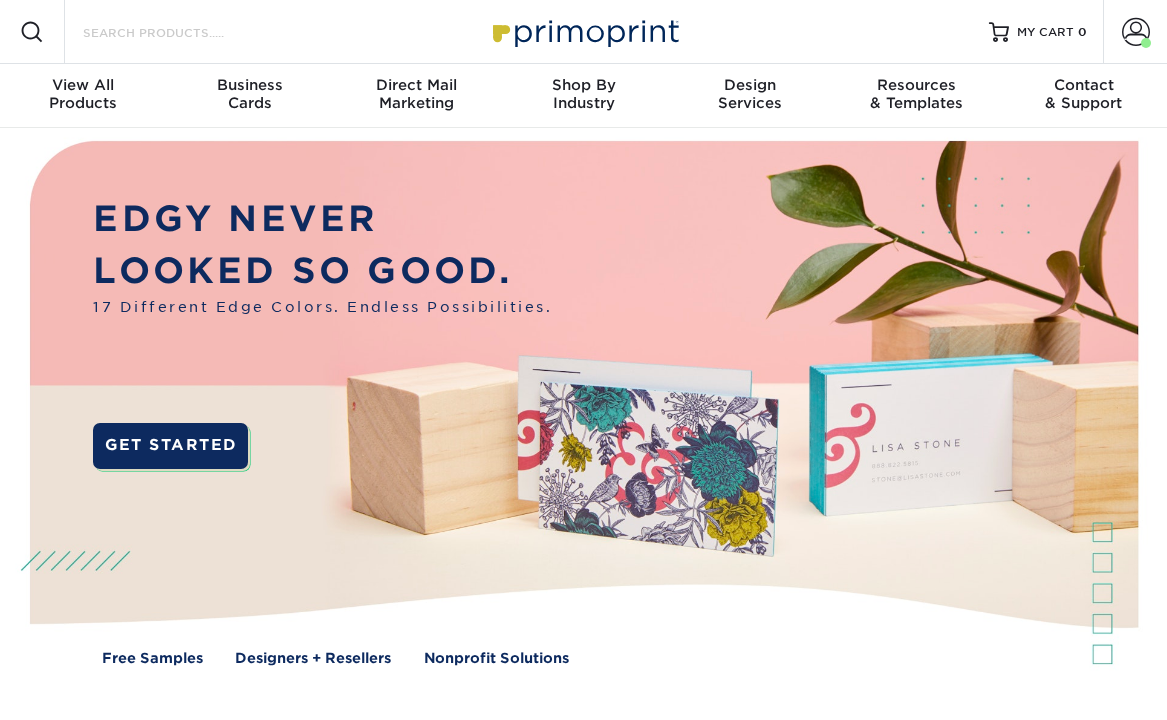 click on "Search Products" at bounding box center [178, 32] 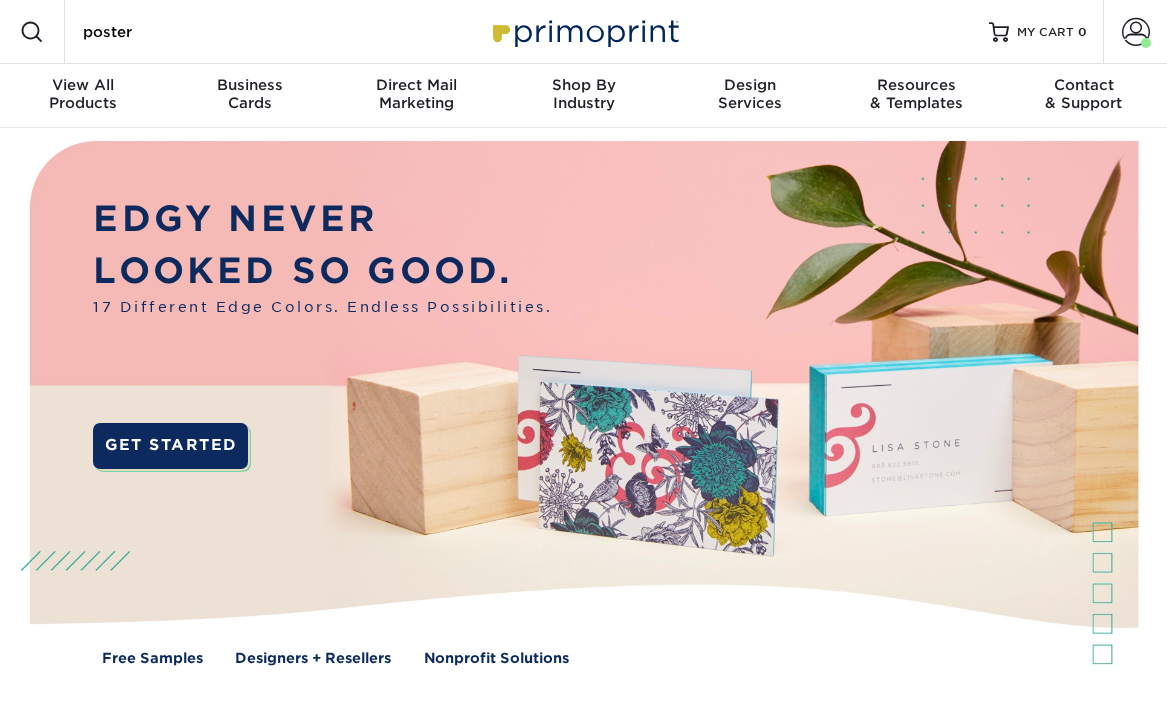 type on "poster" 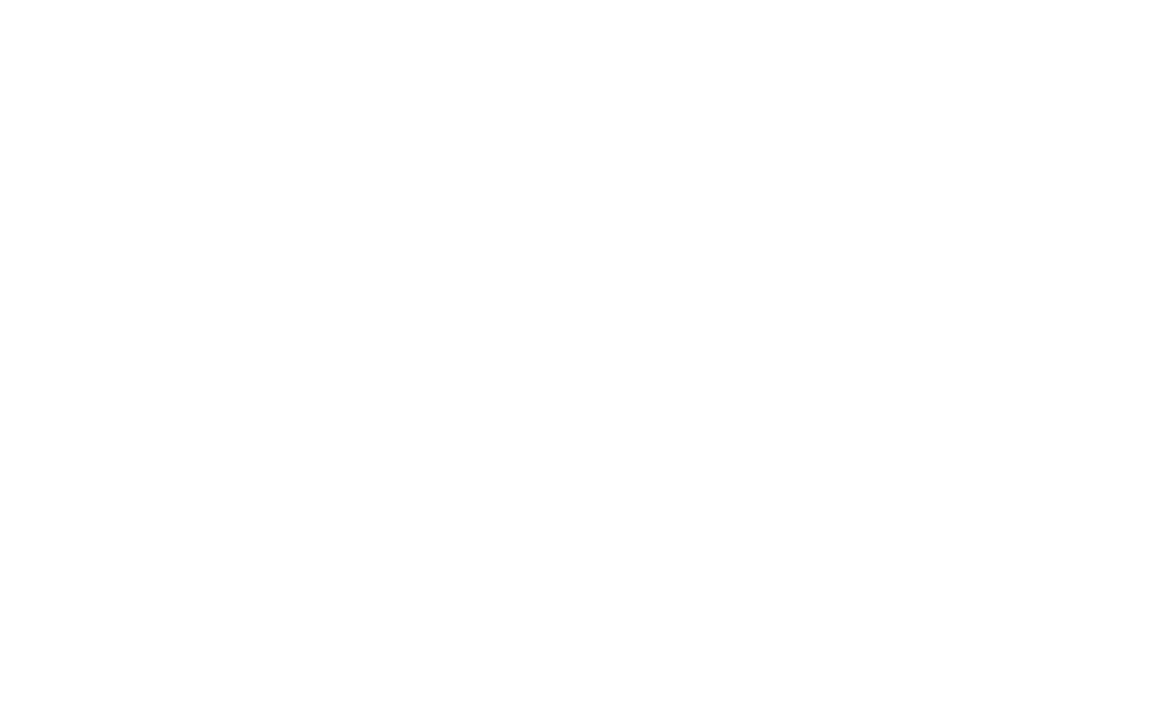 scroll, scrollTop: 0, scrollLeft: 0, axis: both 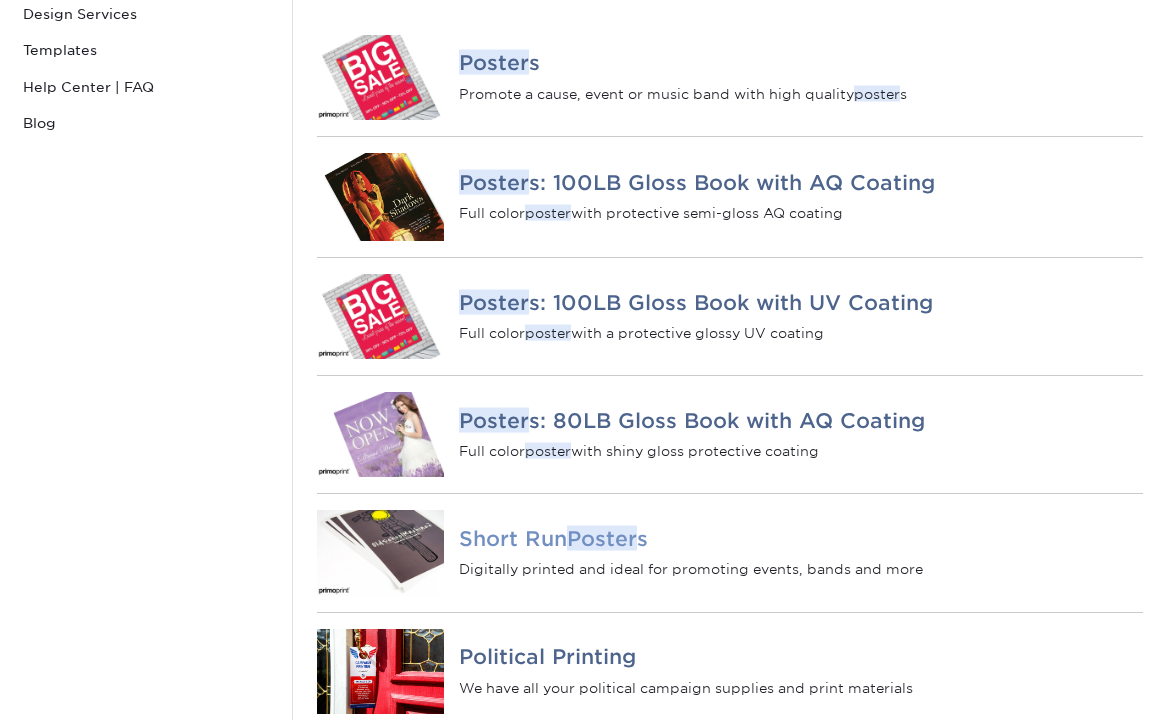 click at bounding box center [381, 552] 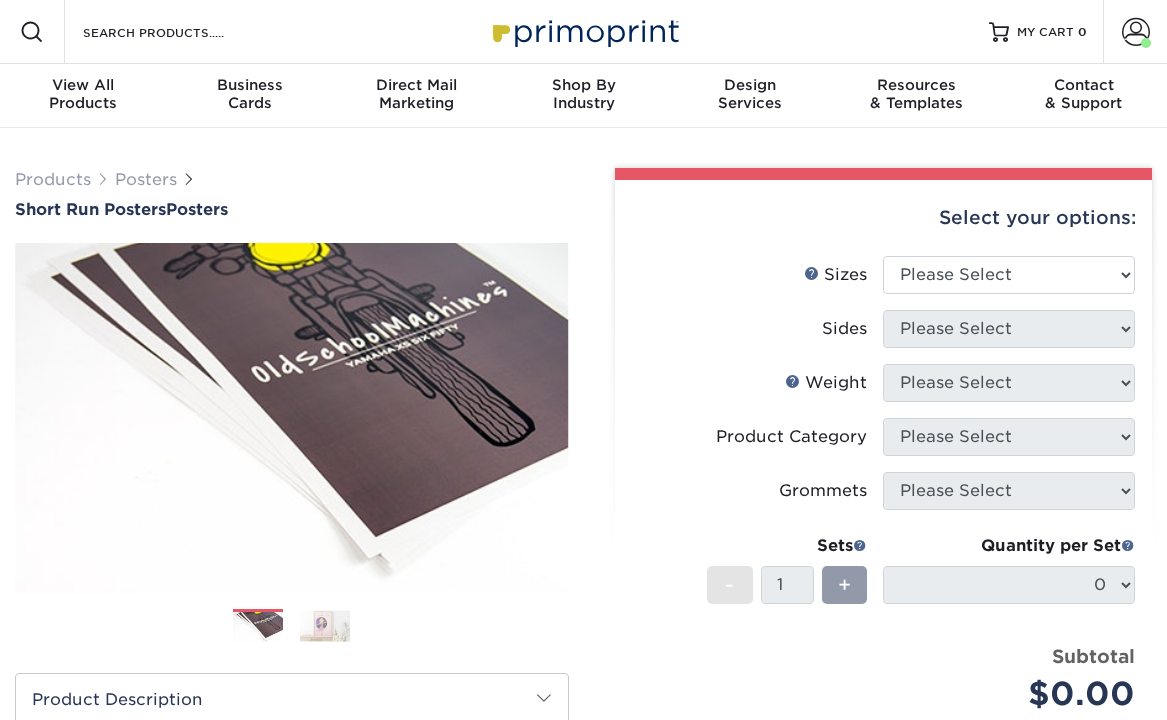 scroll, scrollTop: 0, scrollLeft: 0, axis: both 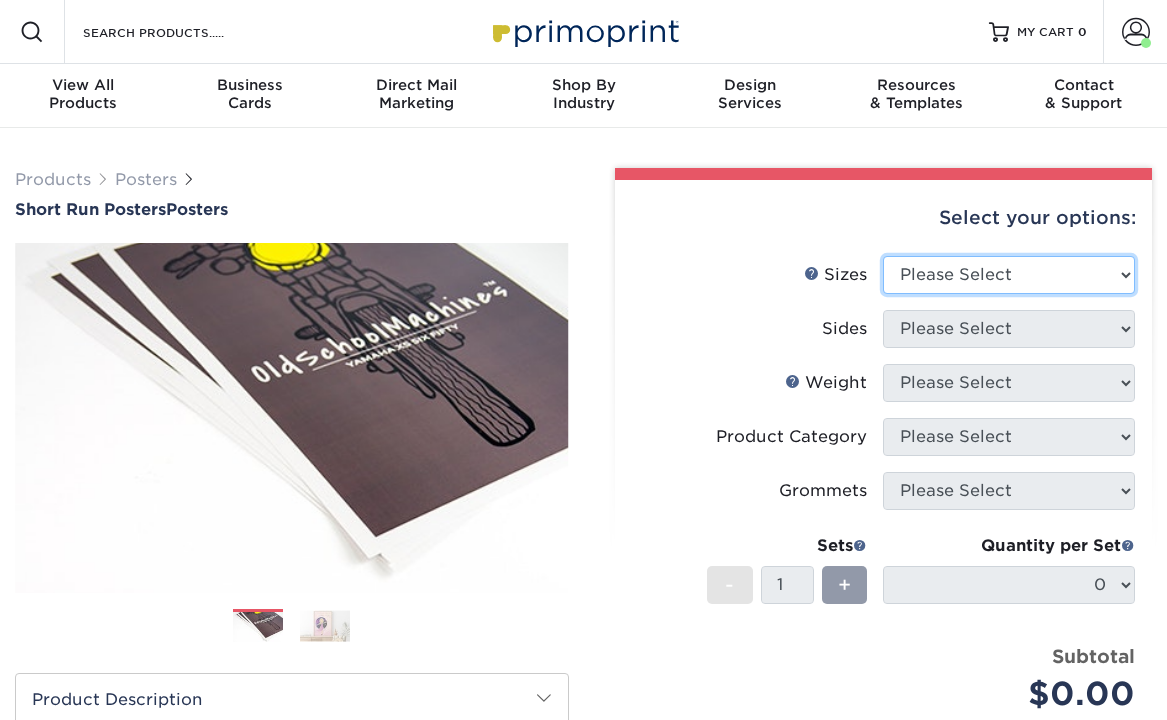 click on "Please Select
12" x 12"
12" x 15"
12" x 17"
12" x 18"
12" x 20"
12" x 24"
12" x 27"
12" x 35"
12" x 36"" at bounding box center [1009, 275] 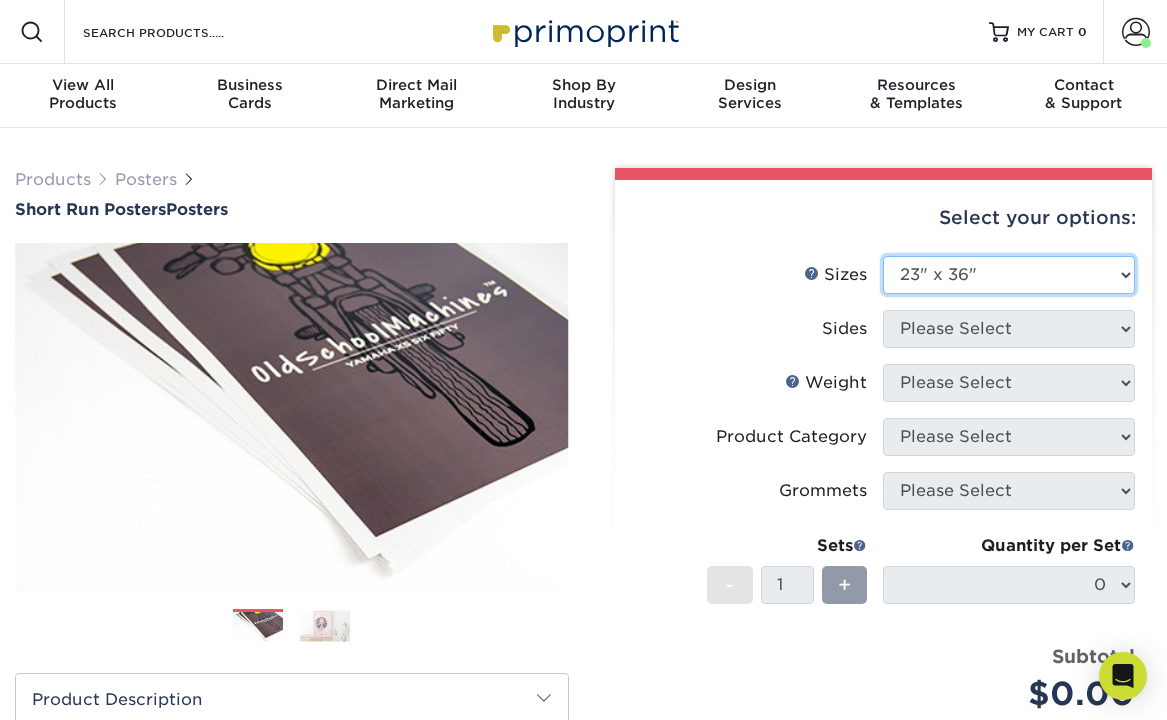 click on "Please Select
12" x 12"
12" x 15"
12" x 17"
12" x 18"
12" x 20"
12" x 24"
12" x 27"
12" x 35"
12" x 36"" at bounding box center (1009, 275) 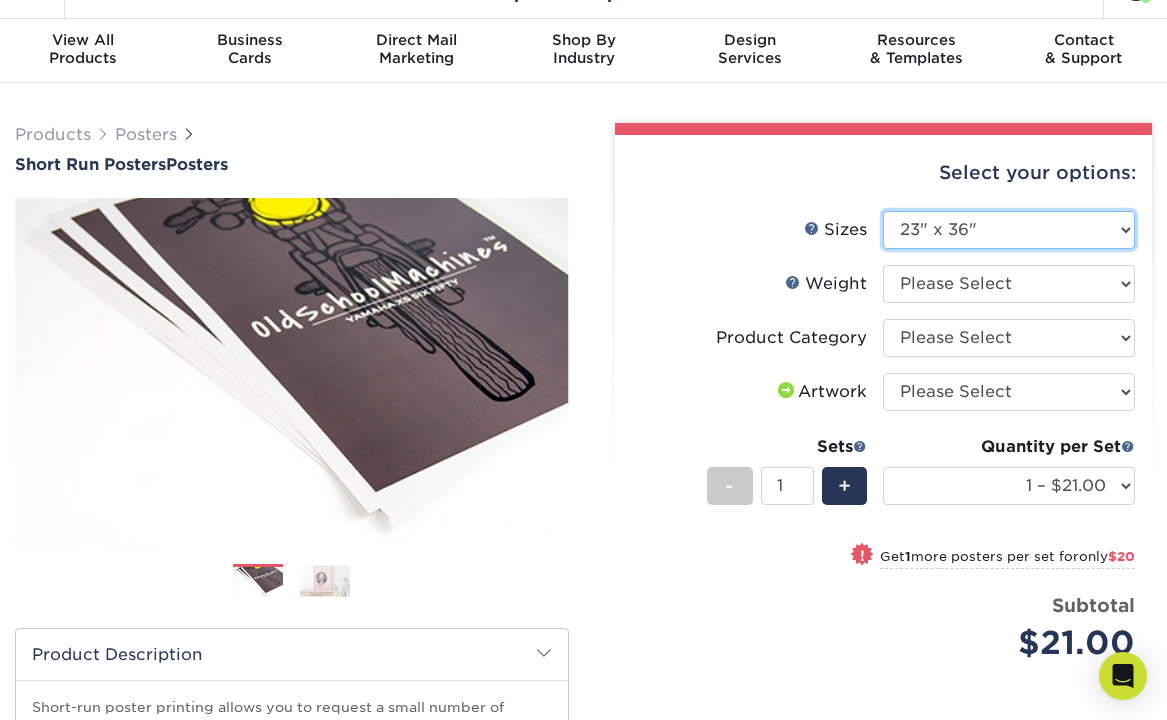 scroll, scrollTop: 100, scrollLeft: 0, axis: vertical 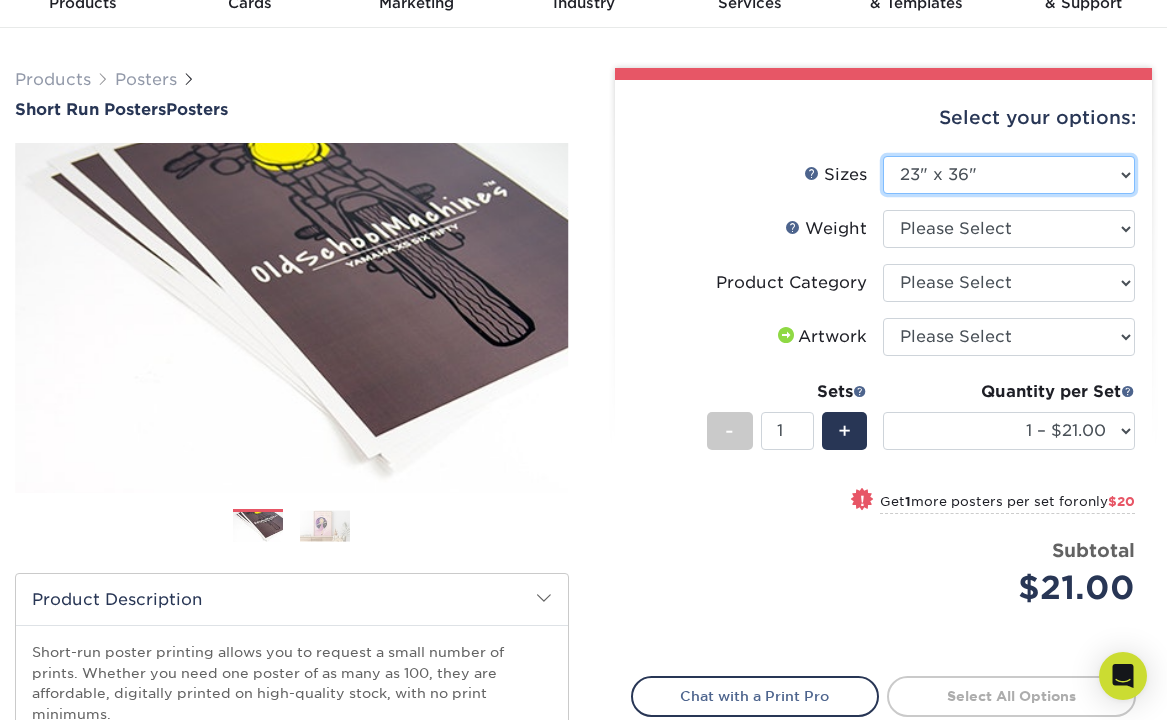 click on "Please Select
12" x 12"
12" x 15"
12" x 17"
12" x 18"
12" x 20"
12" x 24"
12" x 27"
12" x 35"
12" x 36"" at bounding box center [1009, 175] 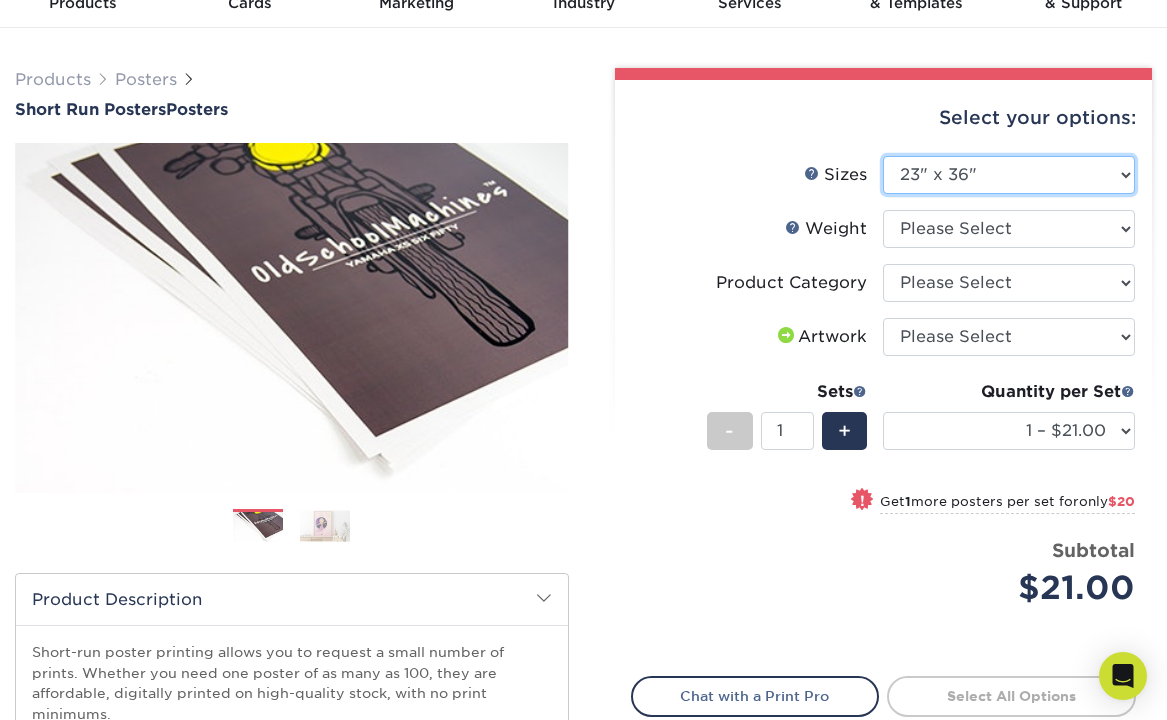 select on "24.00x36.00" 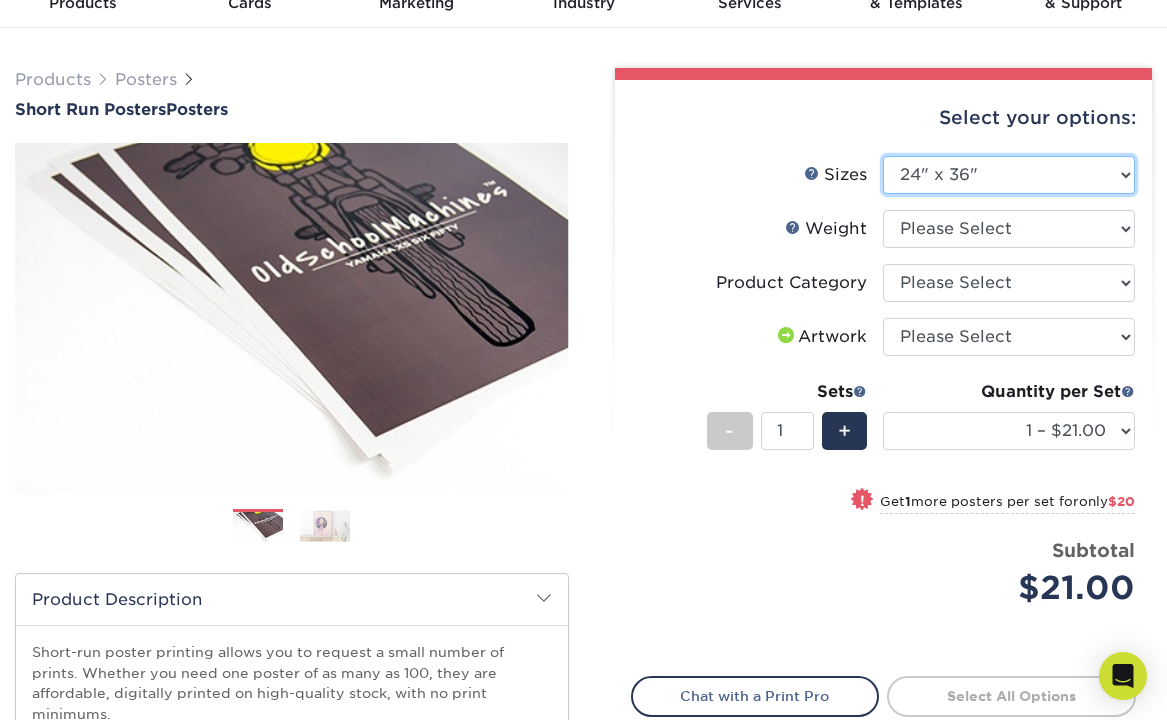 click on "Please Select
12" x 12"
12" x 15"
12" x 17"
12" x 18"
12" x 20"
12" x 24"
12" x 27"
12" x 35"
12" x 36"" at bounding box center (1009, 175) 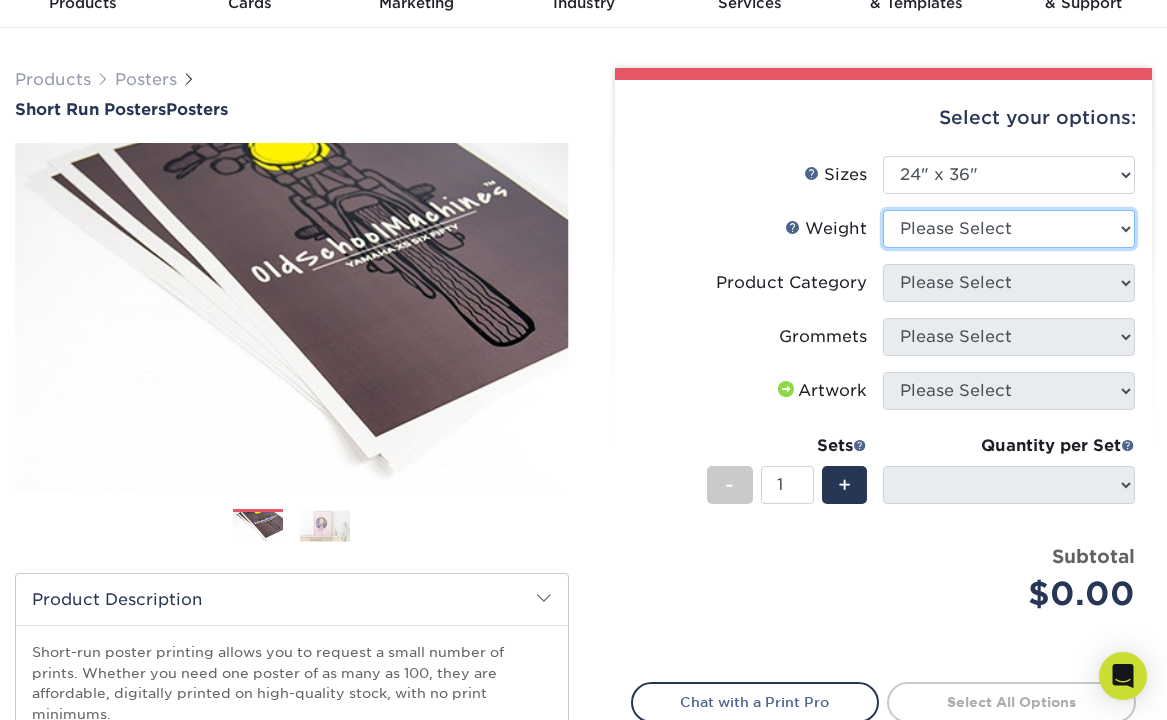 click on "Please Select 12PTC2S 8PHOTO" at bounding box center [1009, 229] 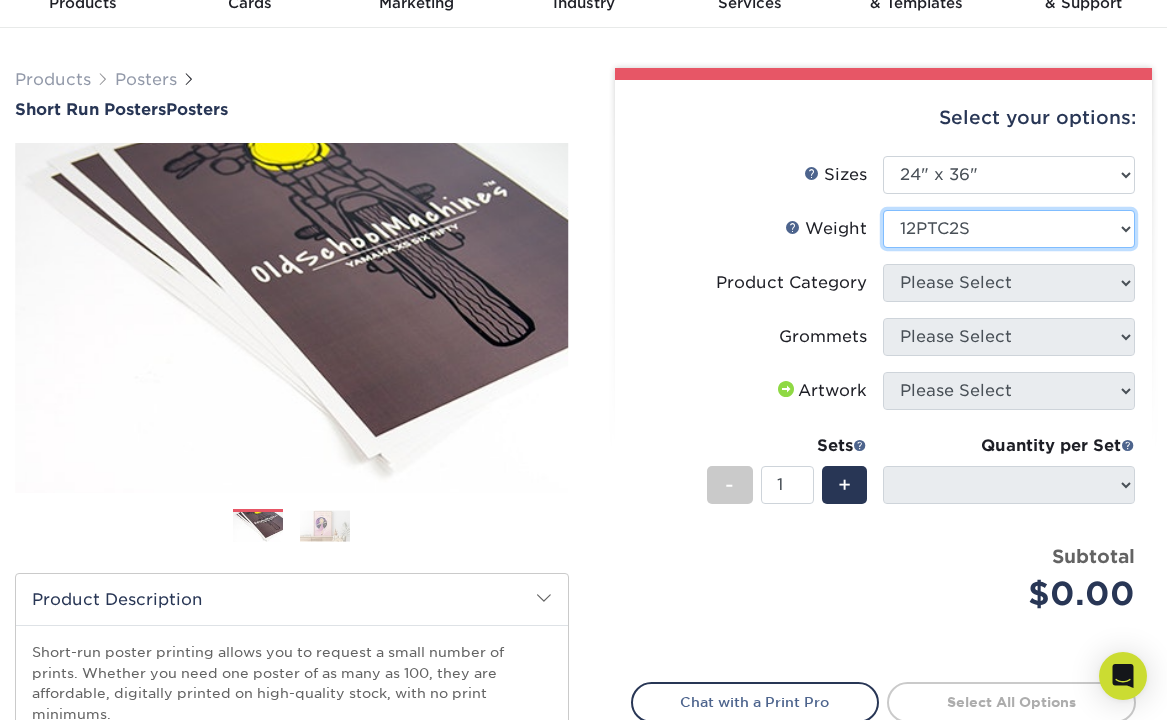 click on "Please Select 12PTC2S 8PHOTO" at bounding box center [1009, 229] 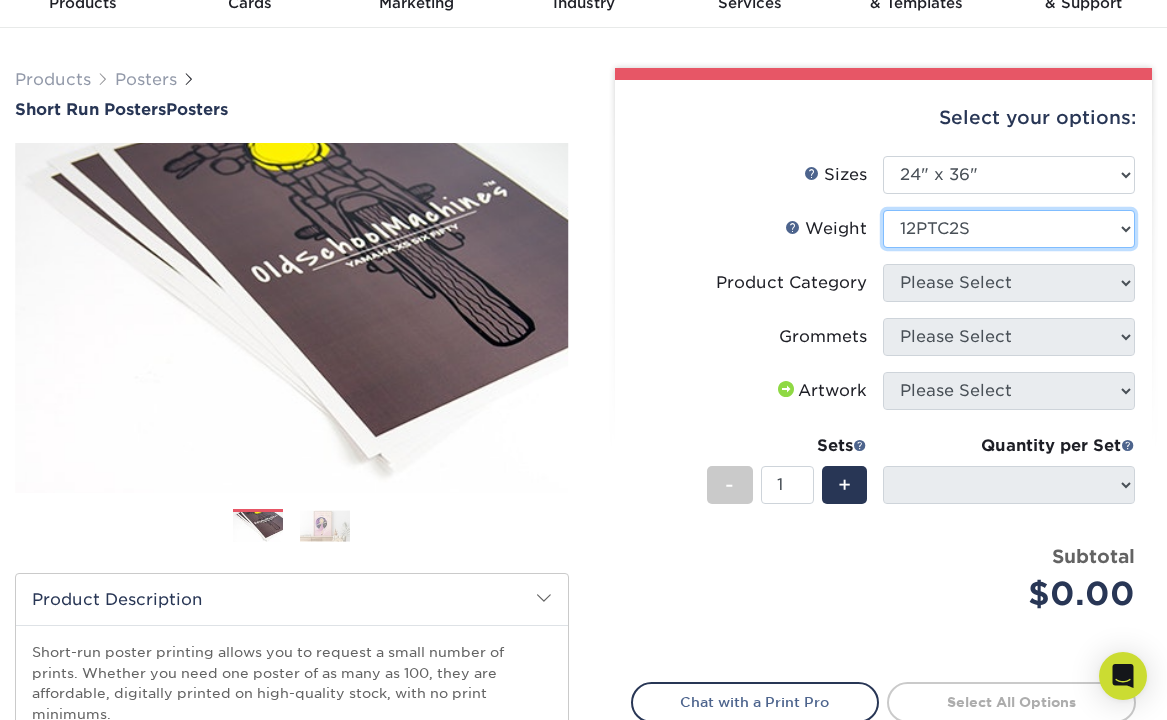select on "-1" 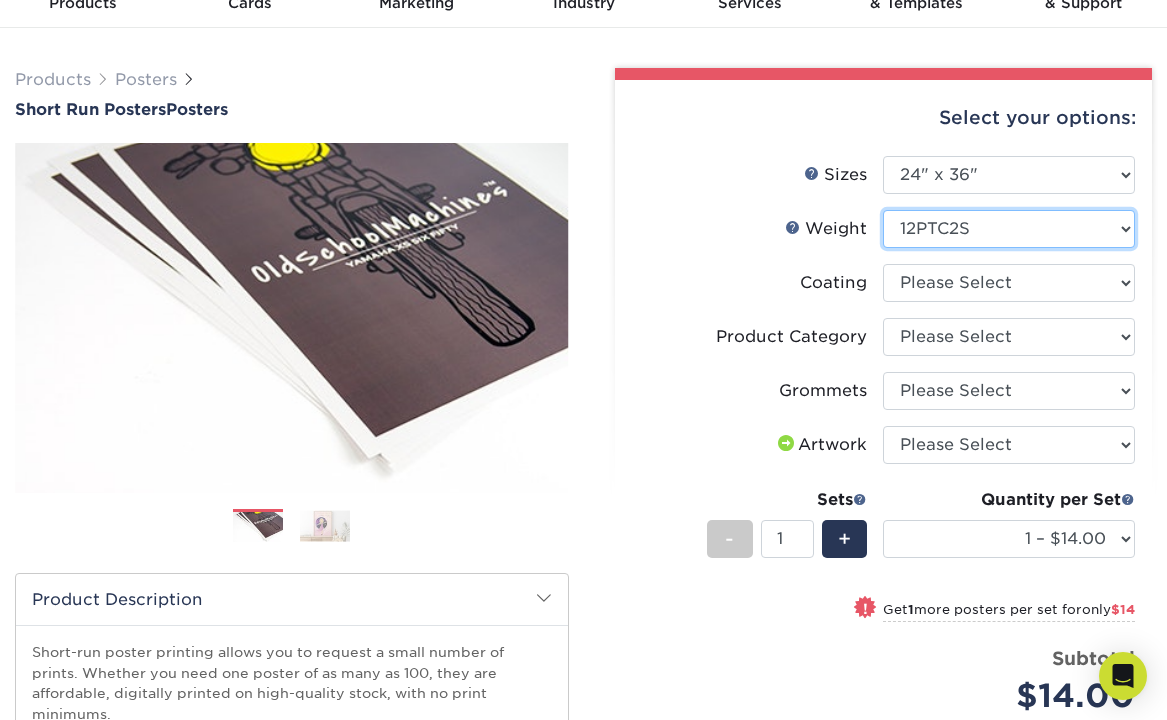 click on "Please Select 12PTC2S 8PHOTO" at bounding box center [1009, 229] 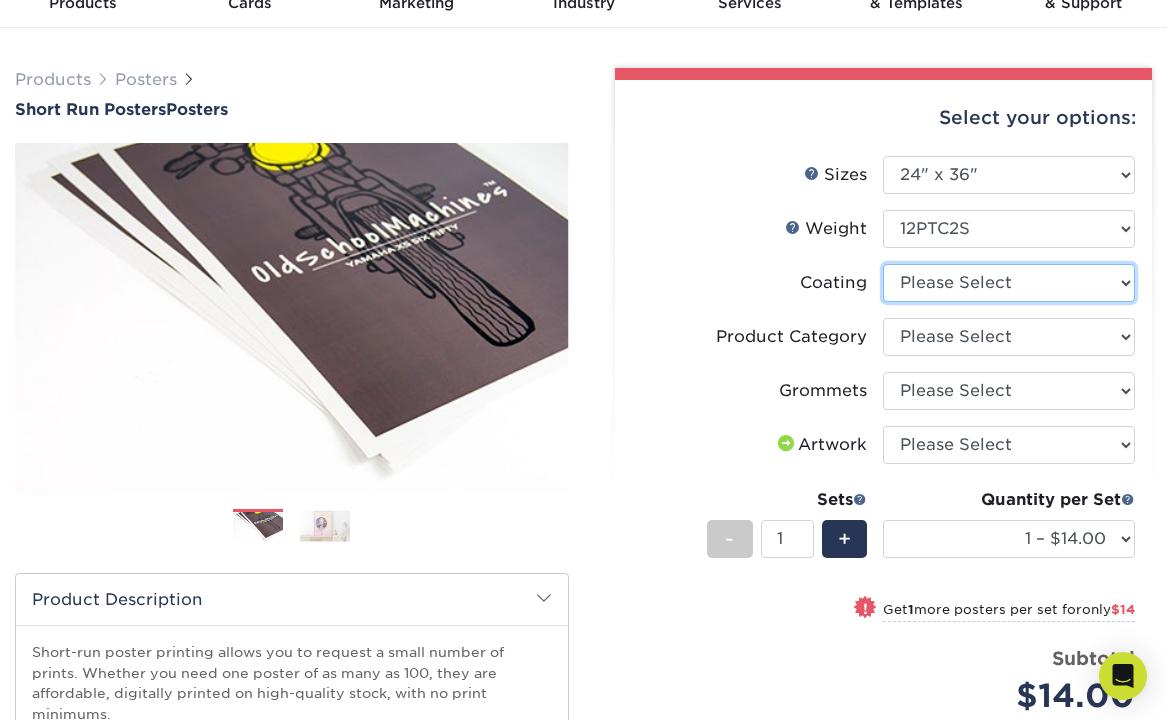 click at bounding box center [1009, 283] 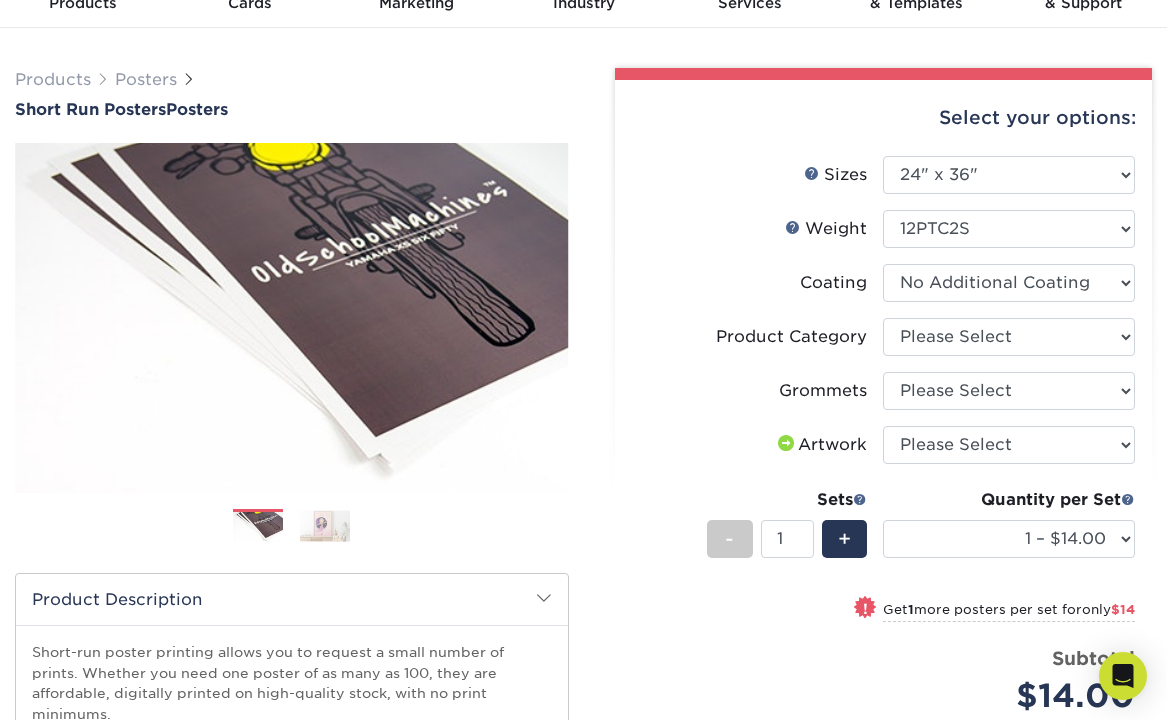 click at bounding box center (1009, 283) 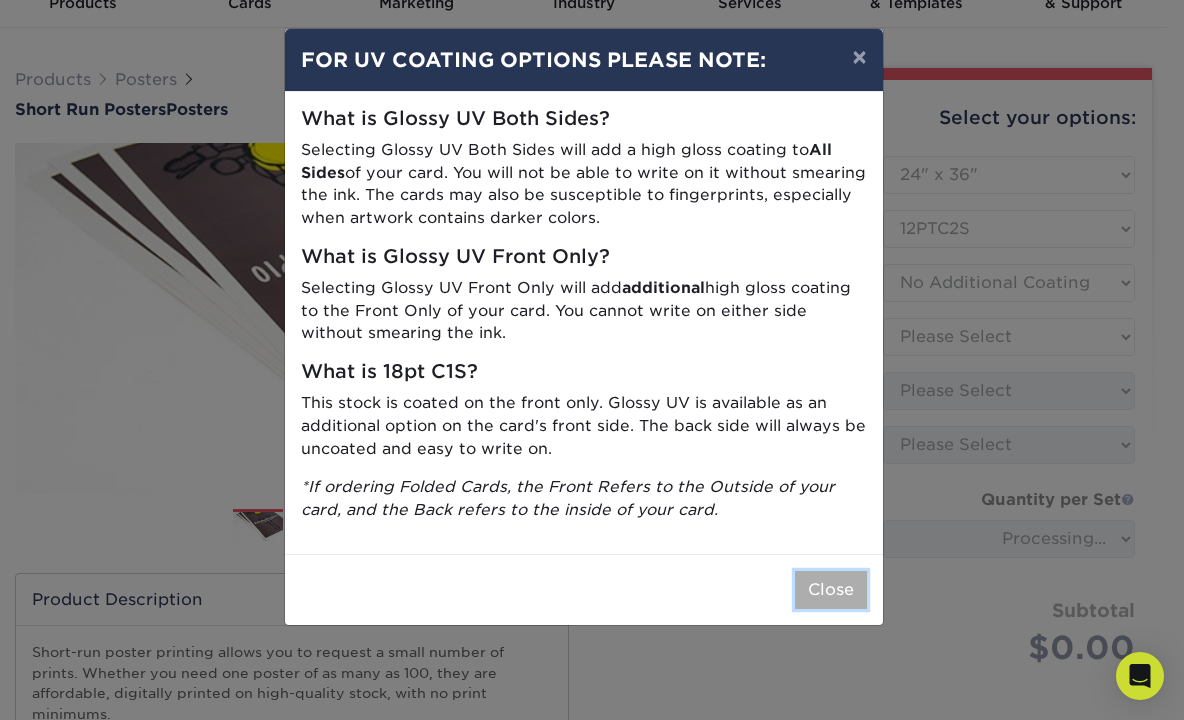 click on "Close" at bounding box center [831, 590] 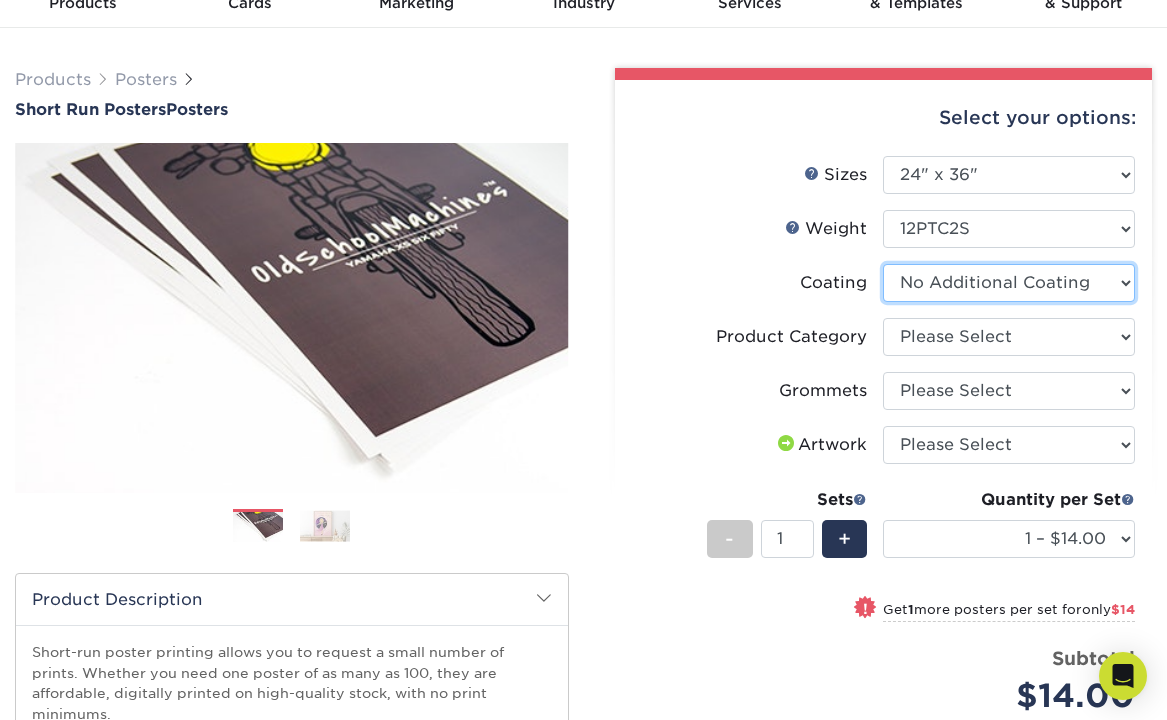 click at bounding box center (1009, 283) 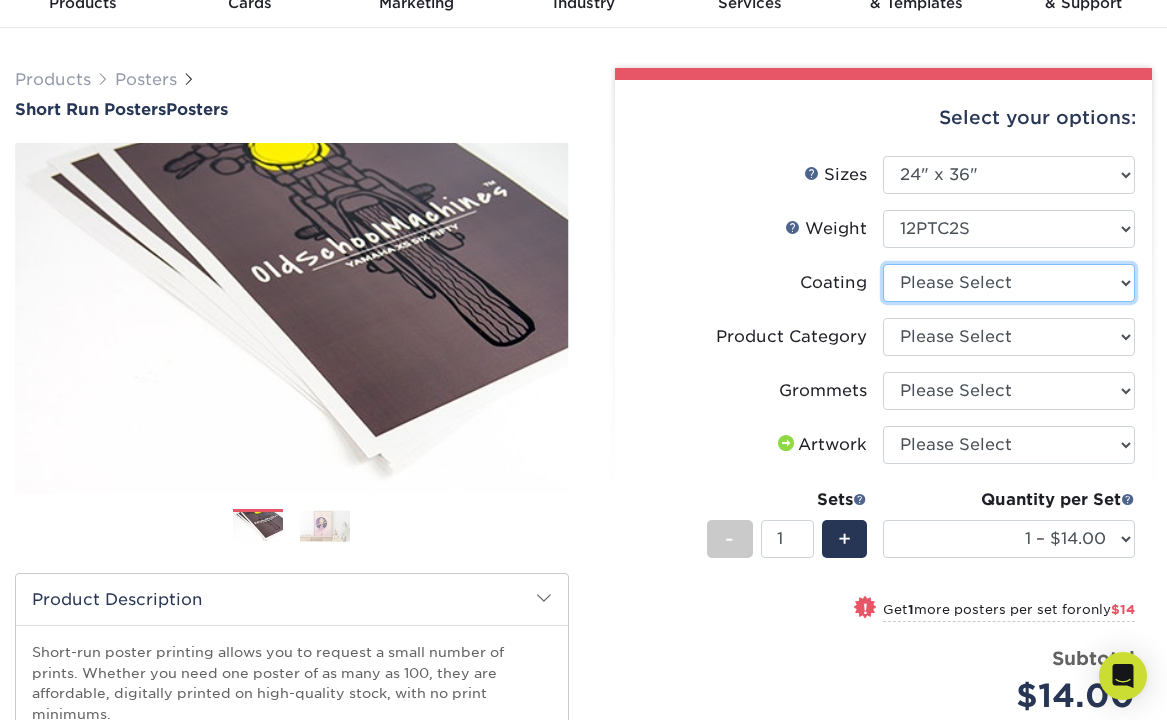 click at bounding box center (1009, 283) 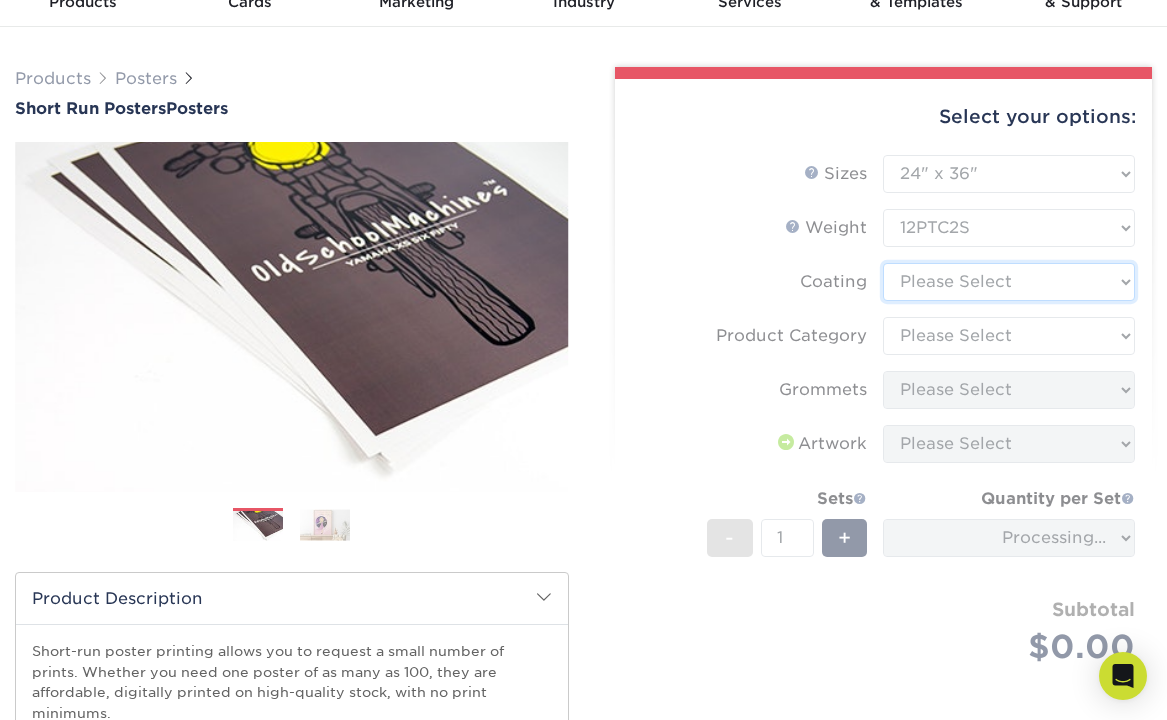 scroll, scrollTop: 100, scrollLeft: 0, axis: vertical 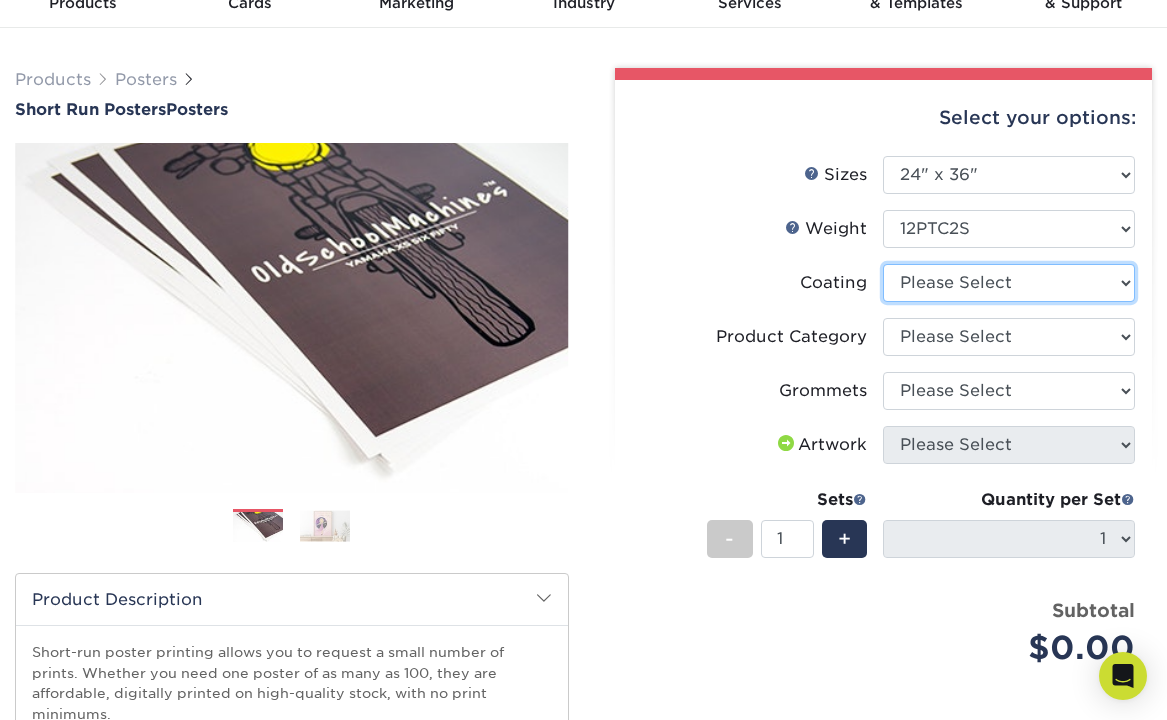 click at bounding box center [1009, 283] 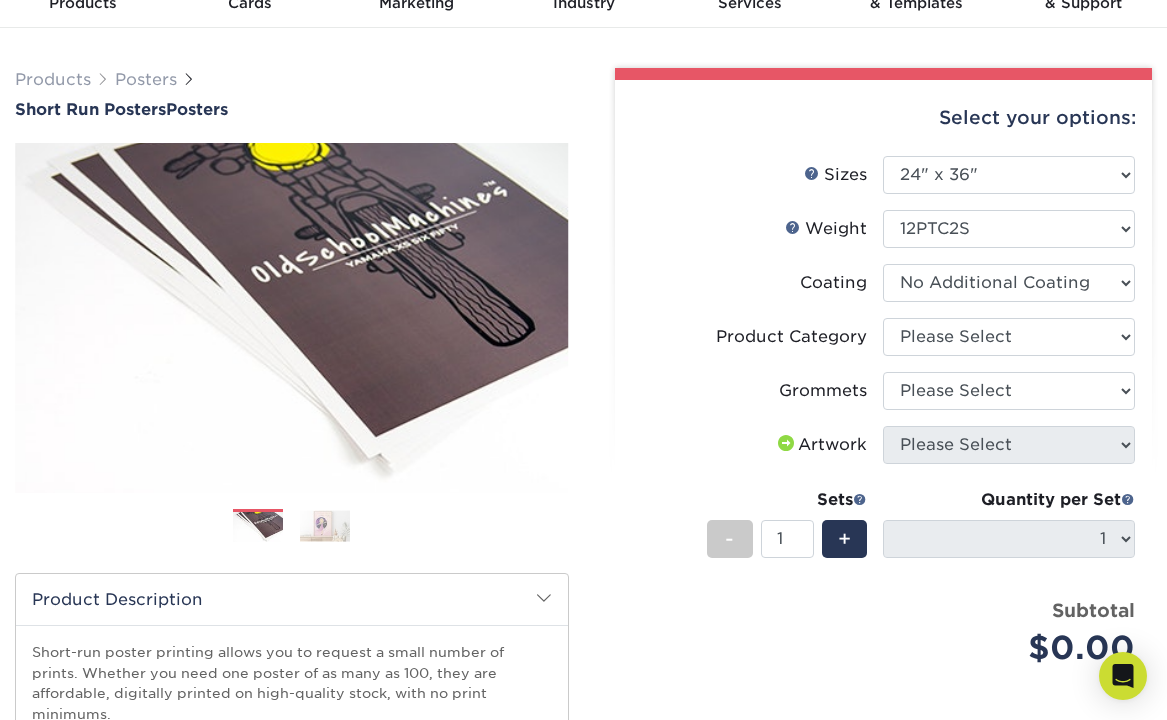 click at bounding box center [1009, 283] 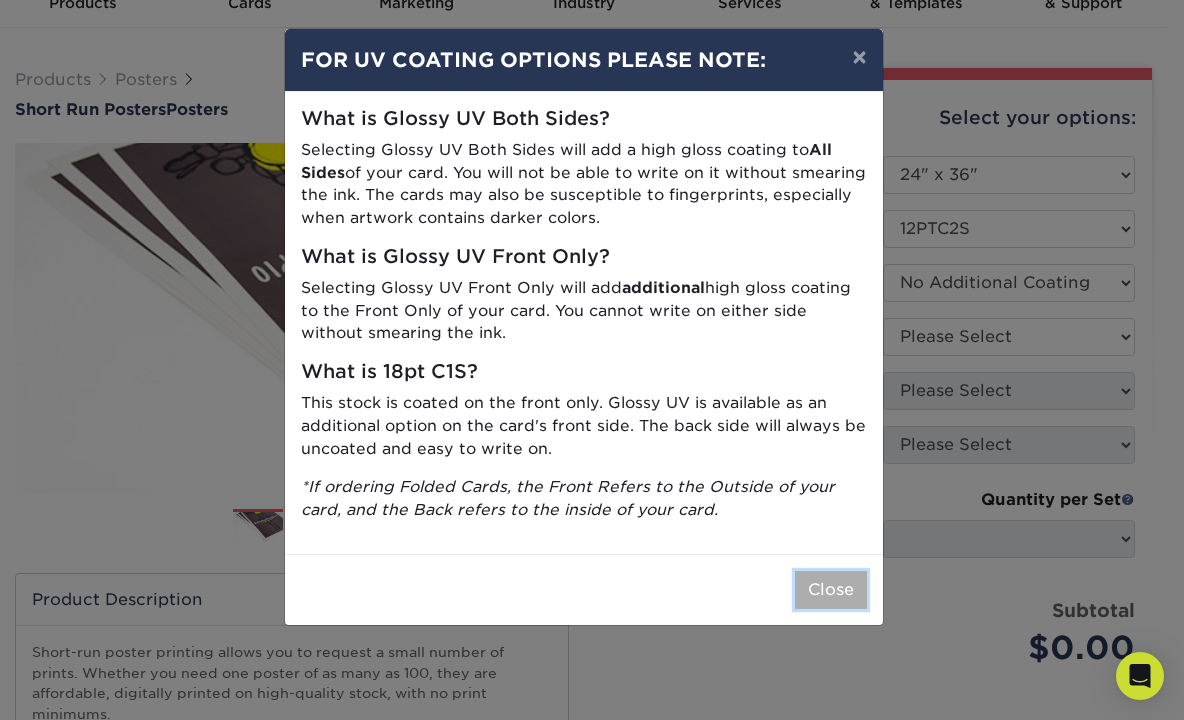 click on "Close" at bounding box center [831, 590] 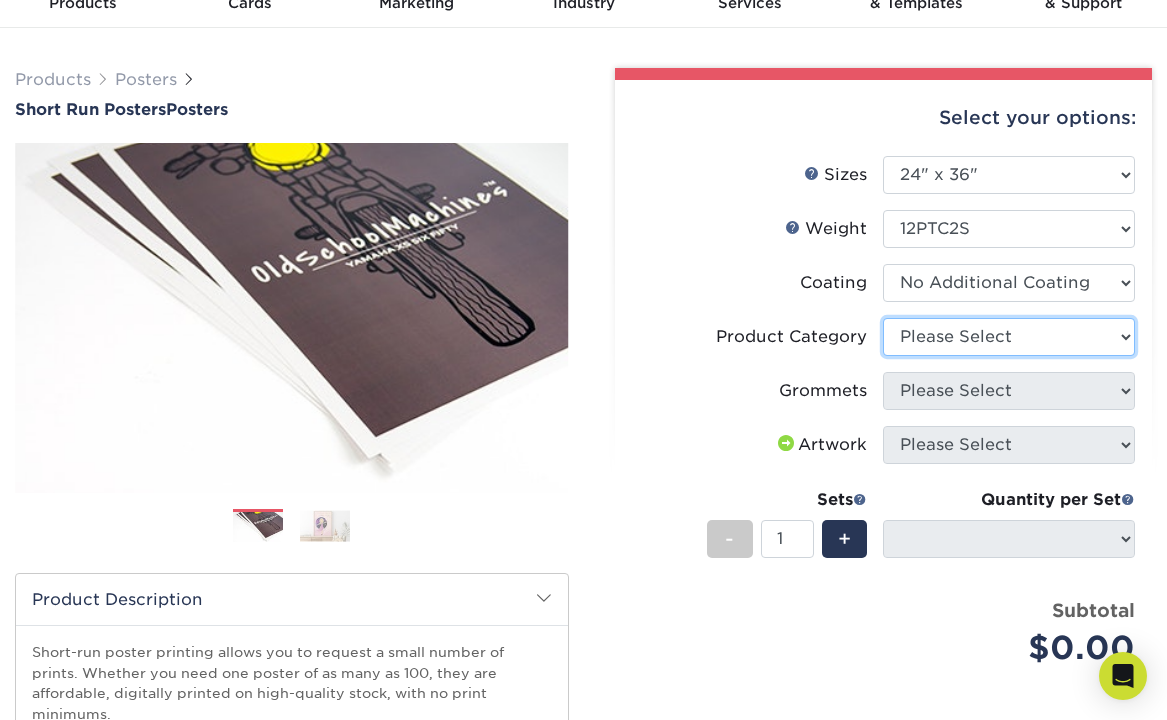 click on "Please Select Blockout Poster" at bounding box center (1009, 337) 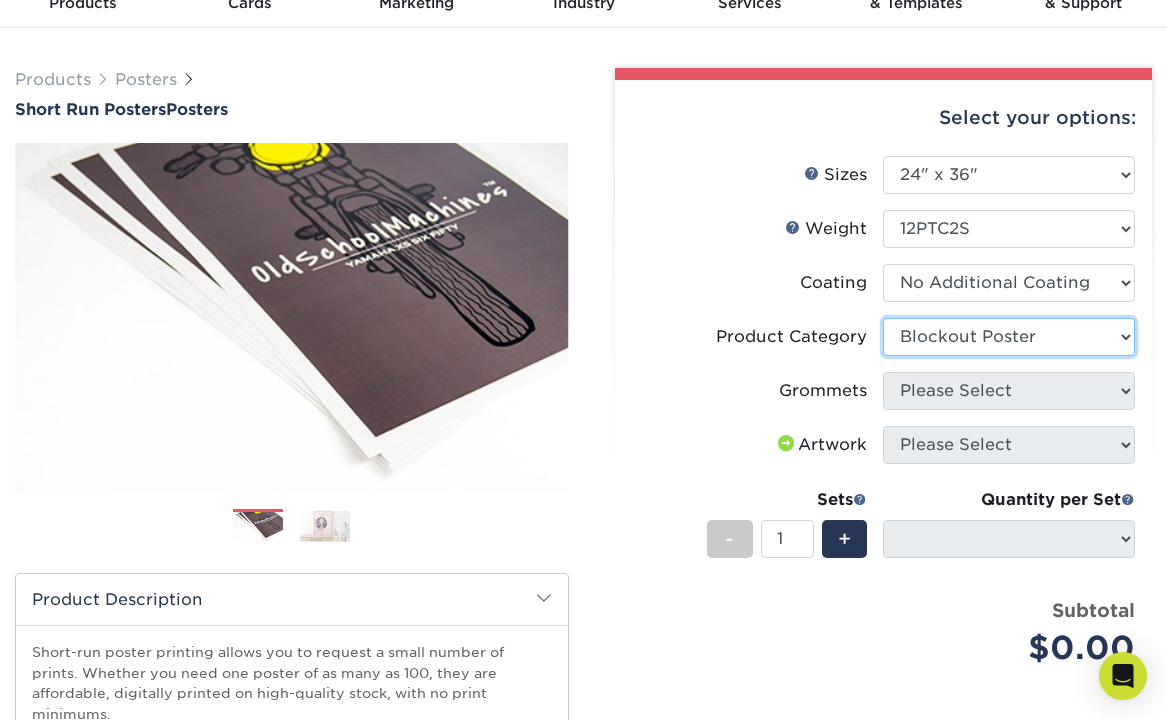 click on "Please Select Blockout Poster" at bounding box center (1009, 337) 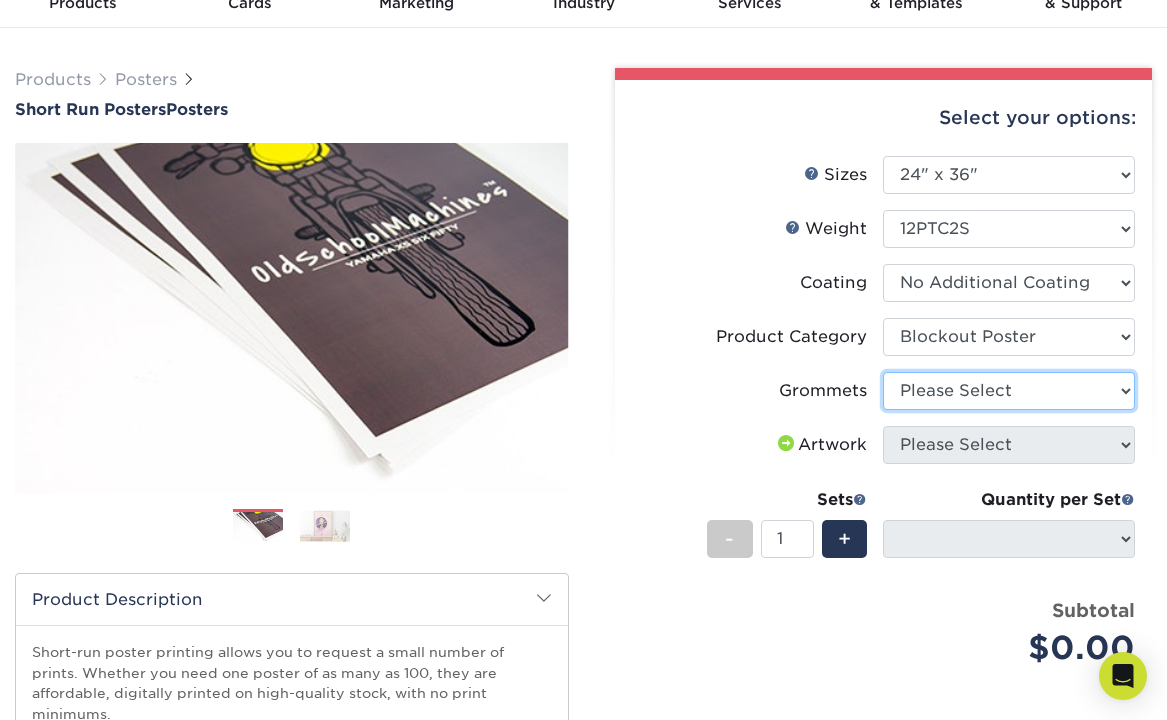 click on "Please Select No Grommets Yes, Grommet All 4 Corners Yes, Grommets Top Corners Only" at bounding box center [1009, 391] 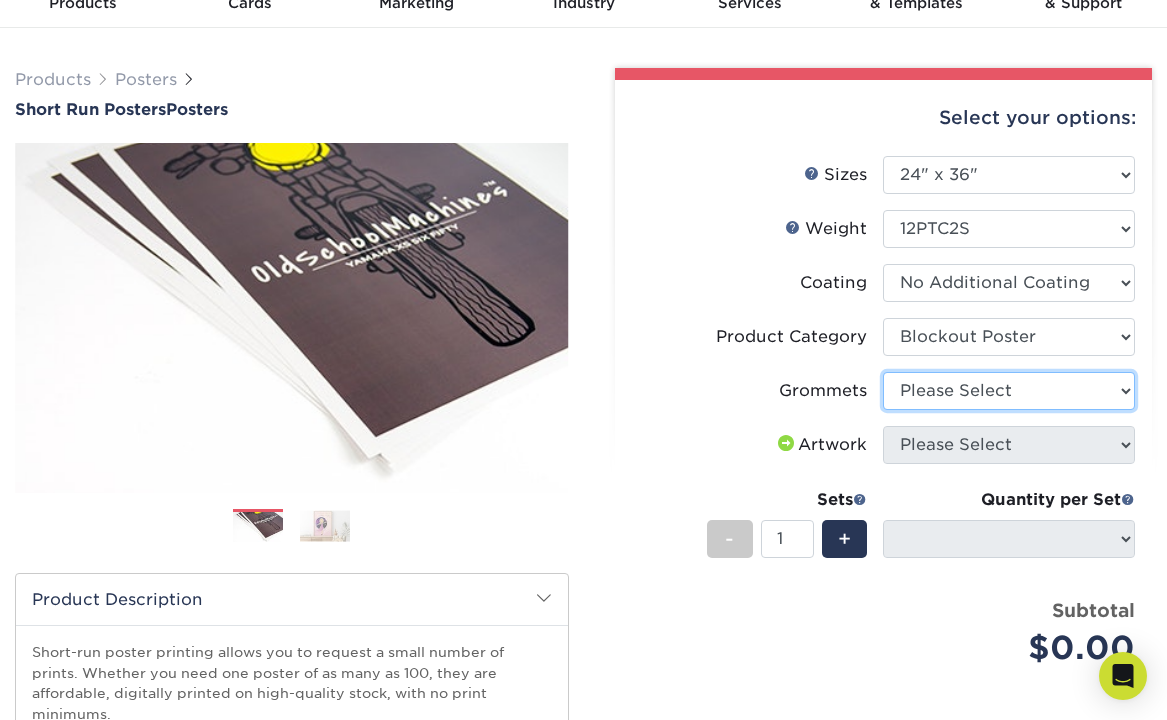 select on "90d329df-db80-4206-b821-ff9d3f363977" 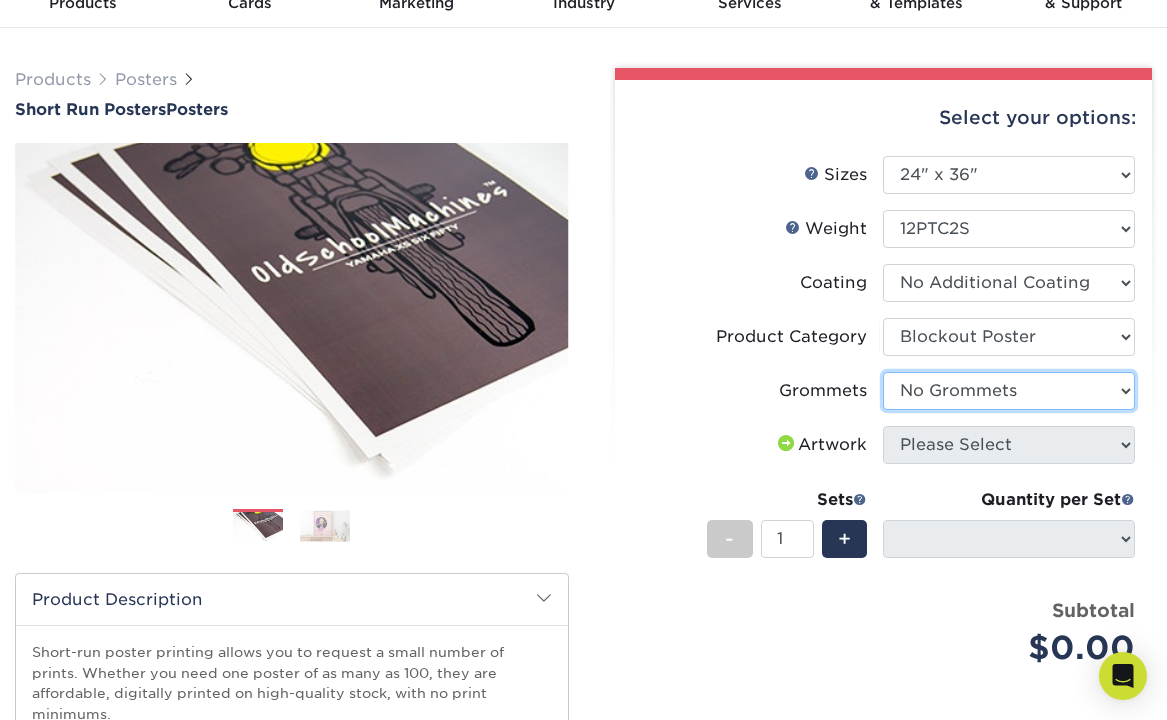 click on "Please Select No Grommets Yes, Grommet All 4 Corners Yes, Grommets Top Corners Only" at bounding box center [1009, 391] 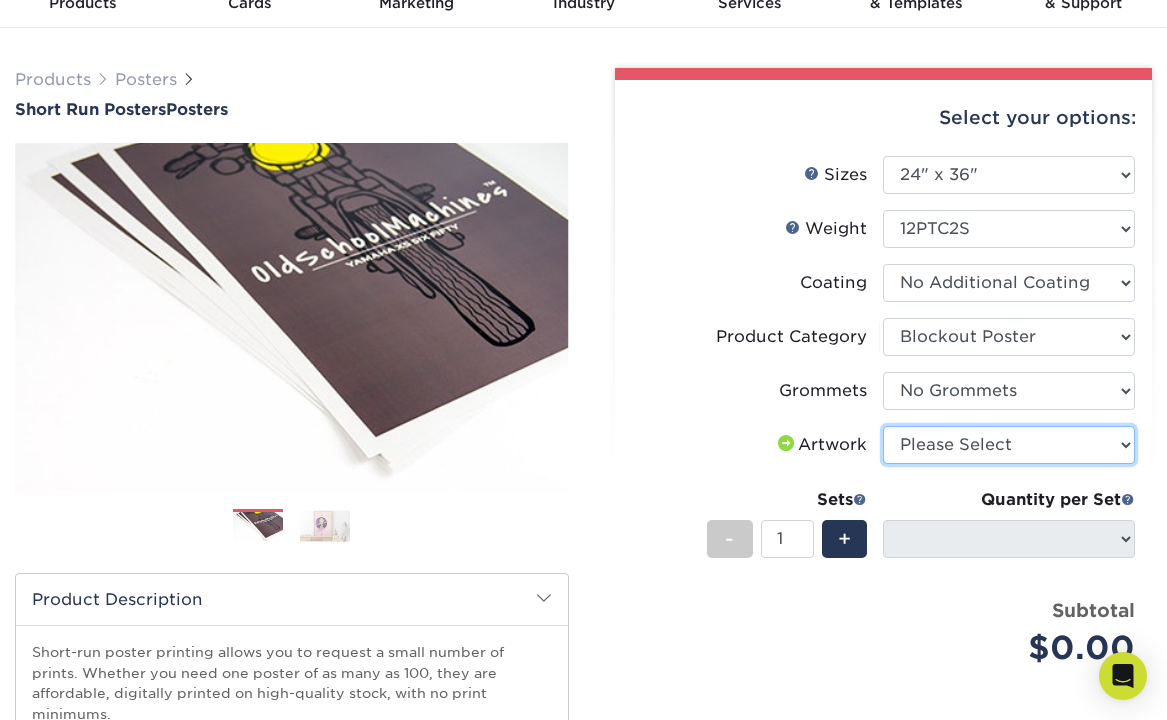 click on "Please Select I will upload files I need a design - $150" at bounding box center (1009, 445) 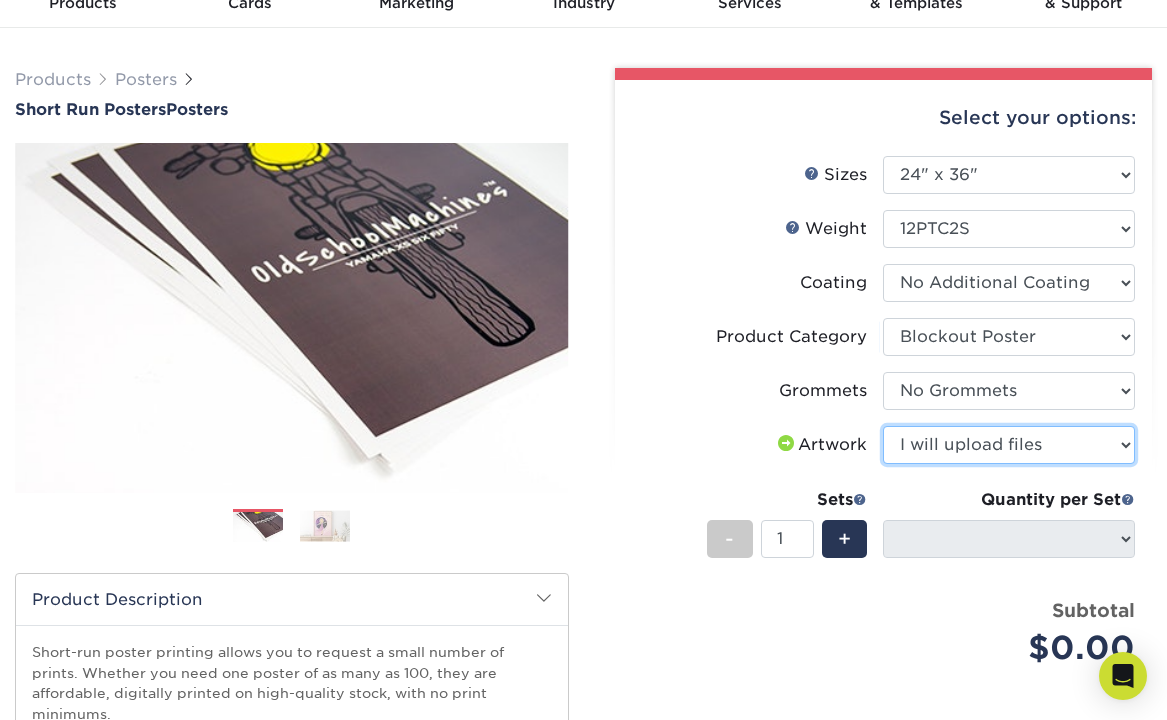 click on "Please Select I will upload files I need a design - $150" at bounding box center (1009, 445) 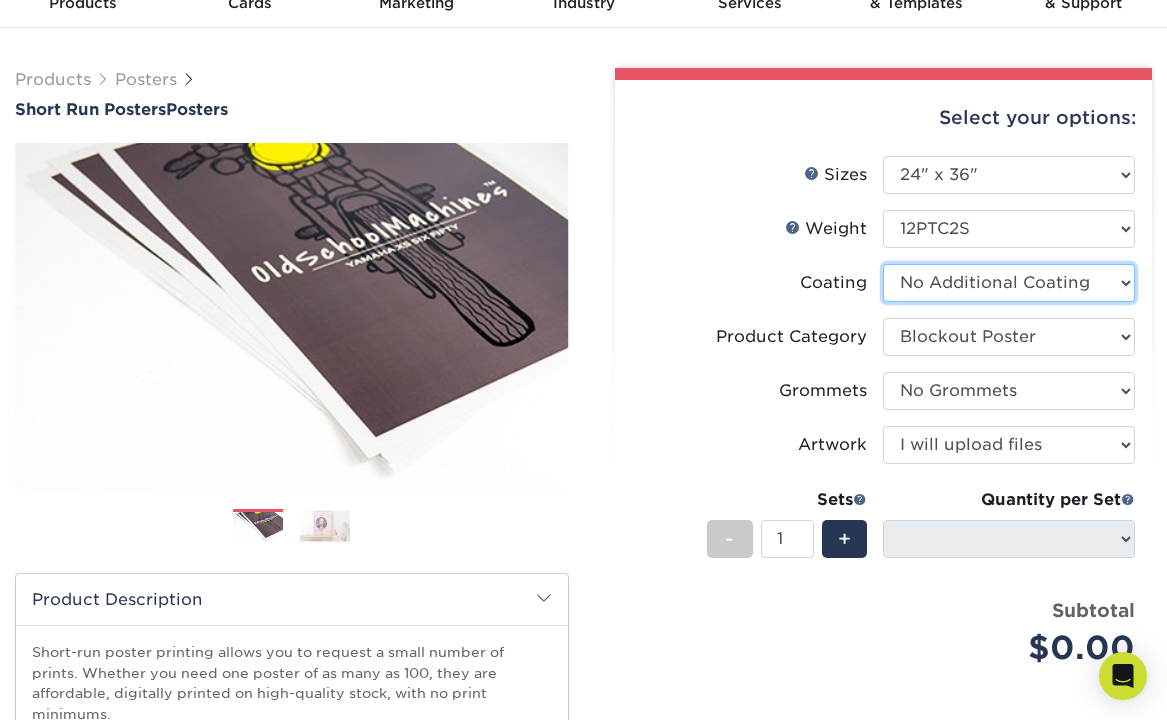 click at bounding box center (1009, 283) 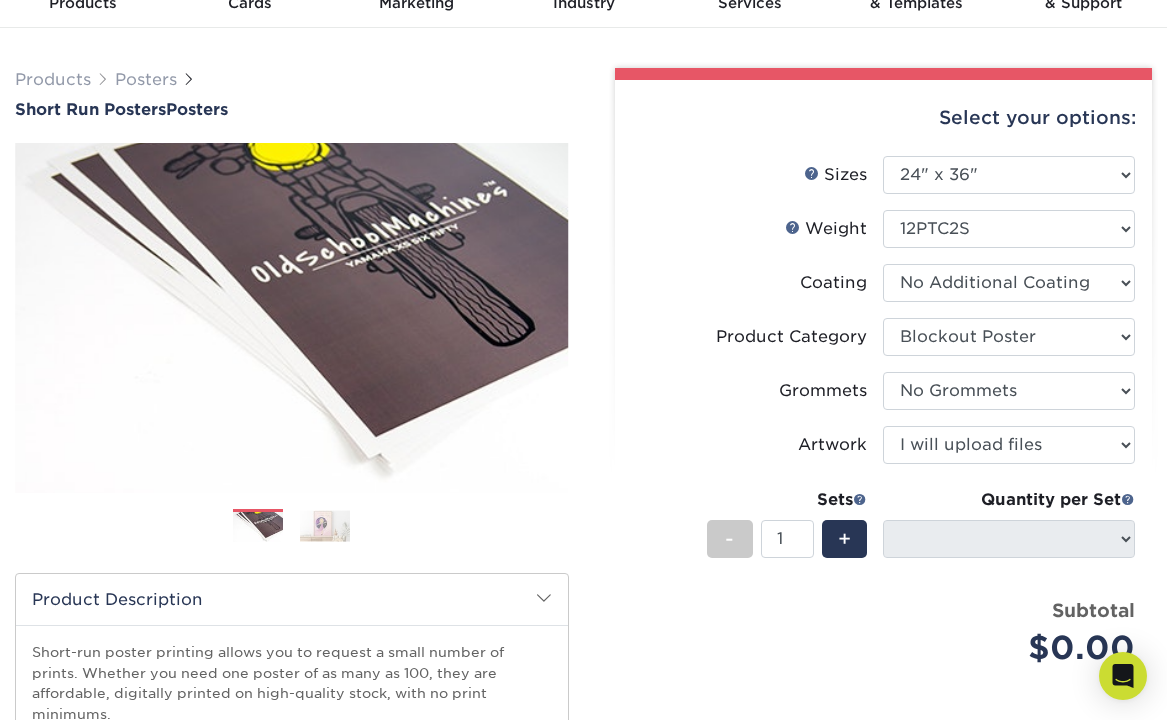 click on "Grommets" at bounding box center (758, 391) 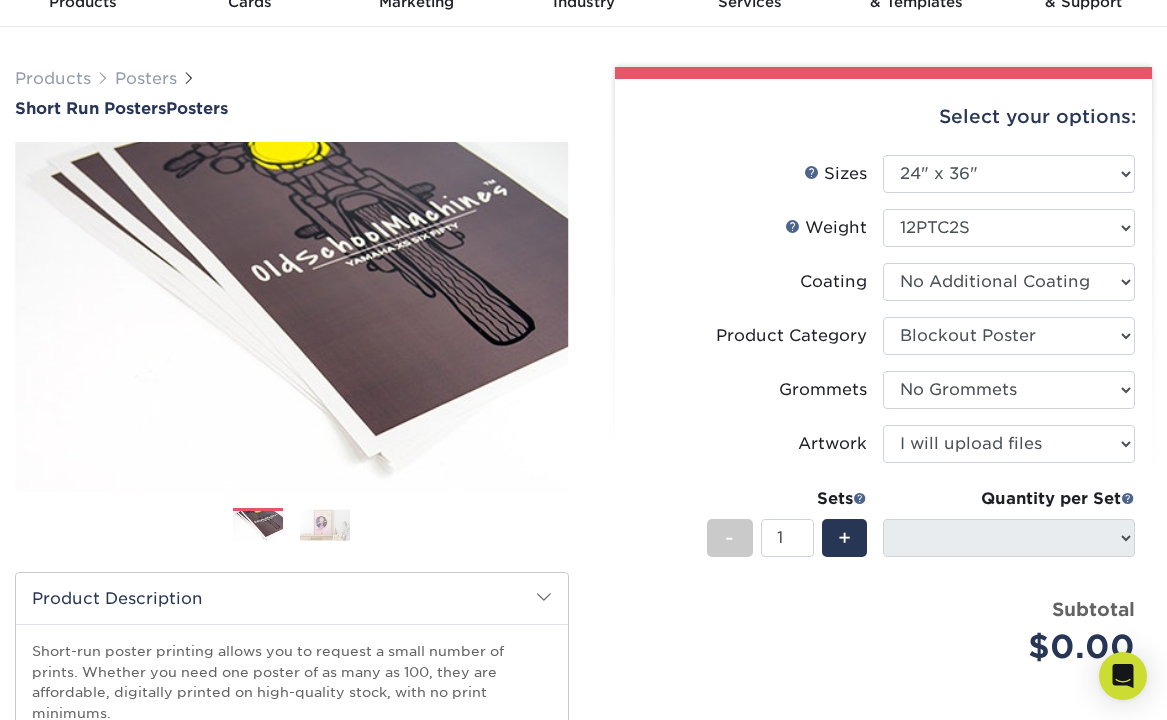scroll, scrollTop: 200, scrollLeft: 0, axis: vertical 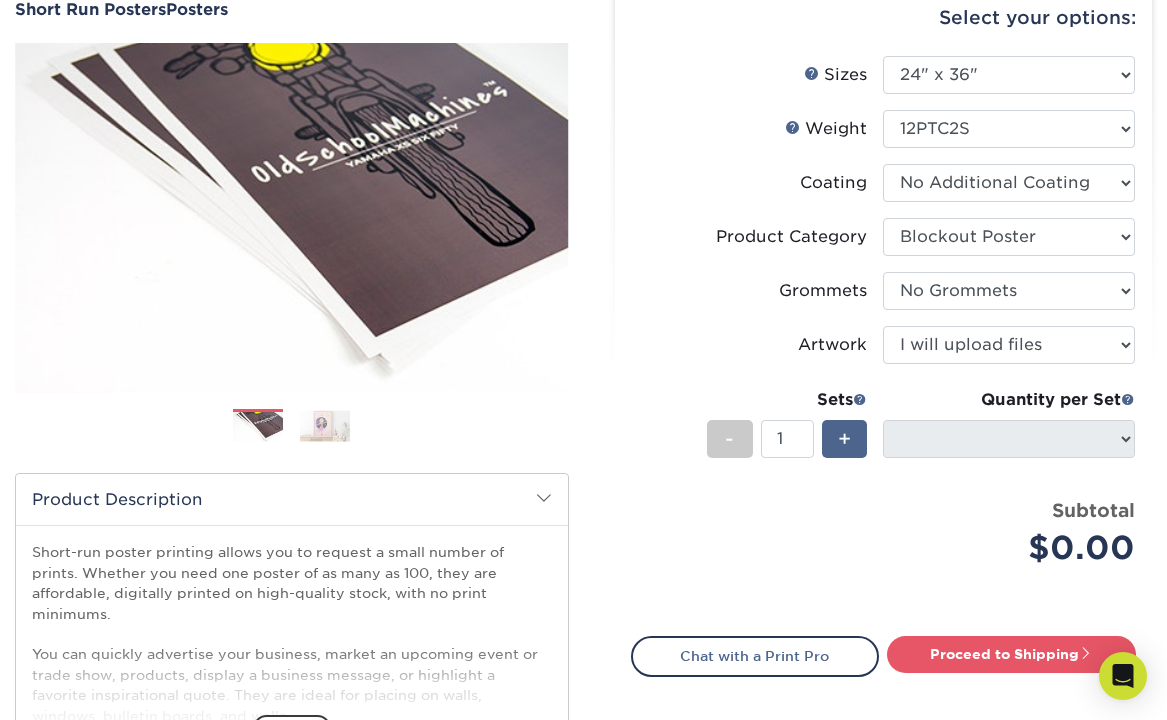 click on "+" at bounding box center (844, 439) 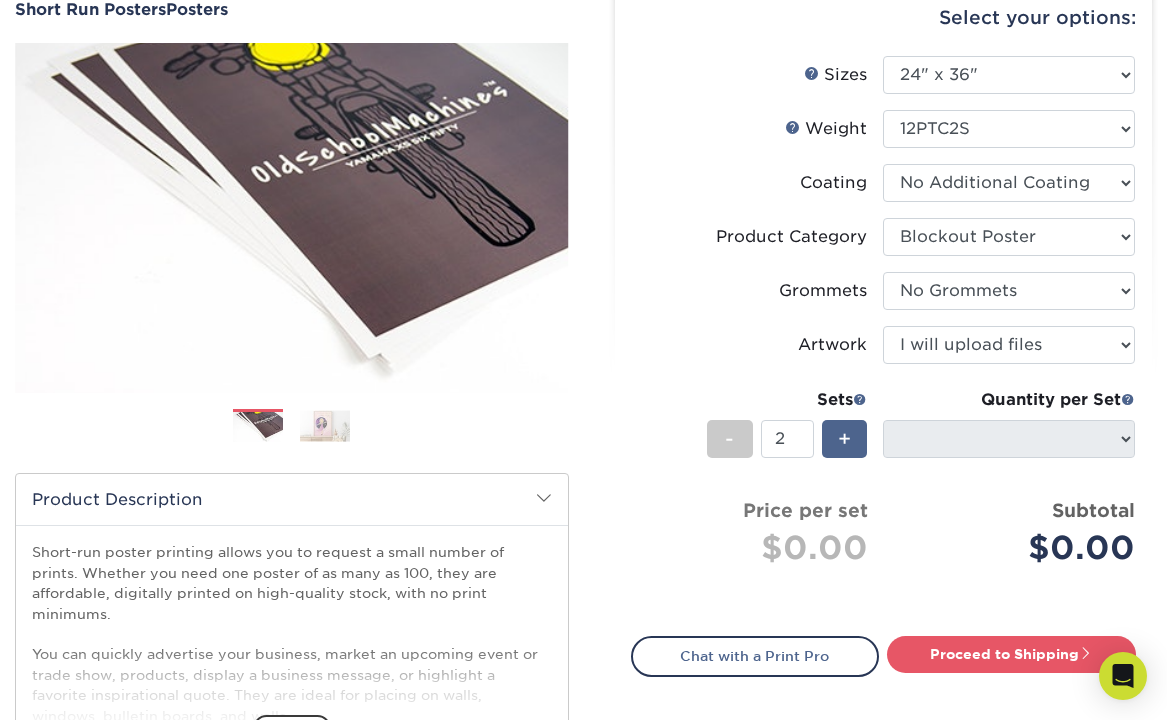 click on "+" at bounding box center (844, 439) 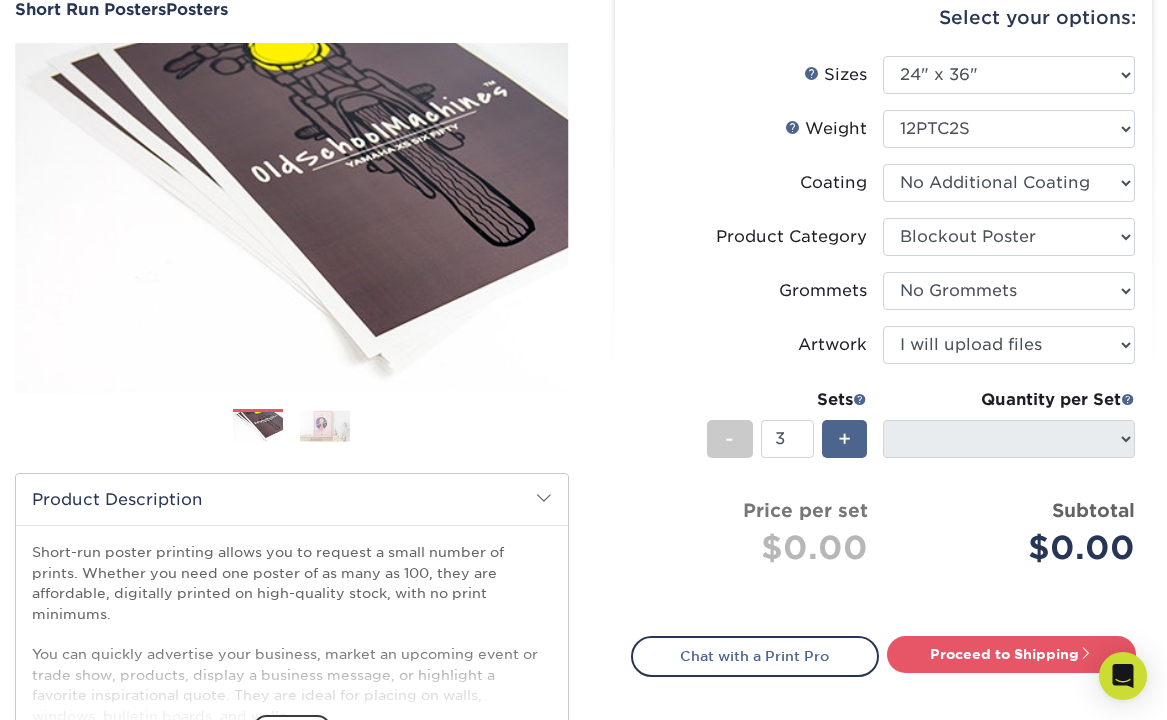 click on "+" at bounding box center [844, 439] 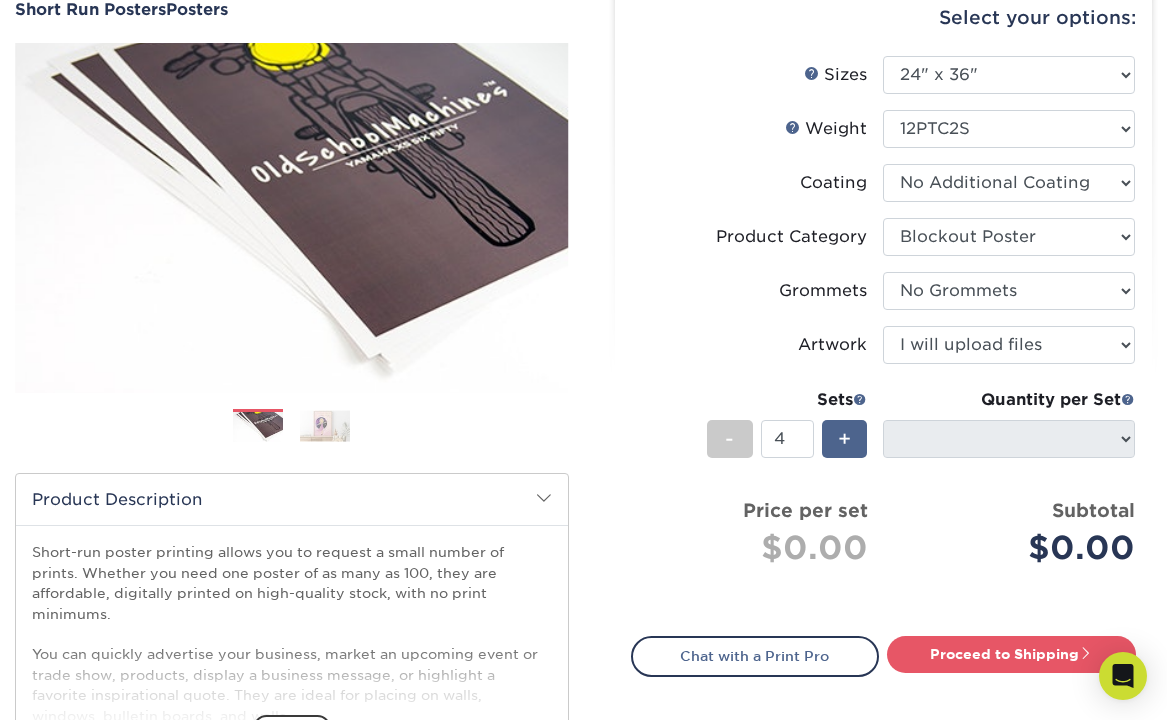 click on "+" at bounding box center [844, 439] 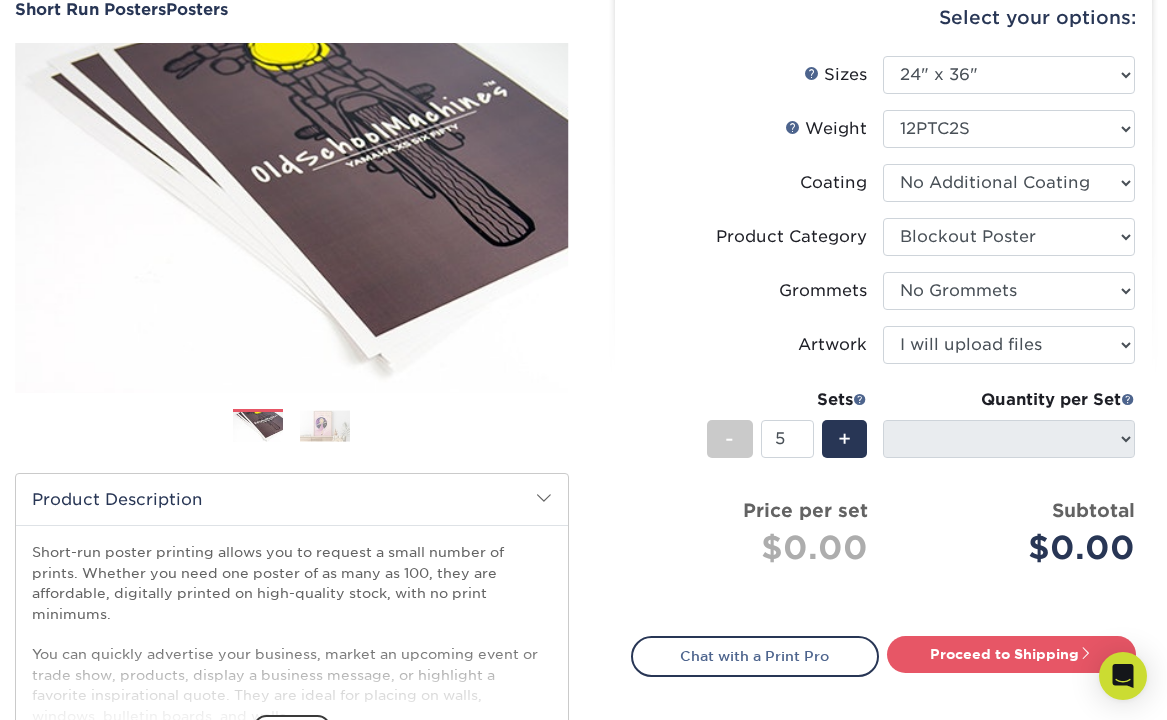 click on "Price per set
$0.00" at bounding box center [758, 535] 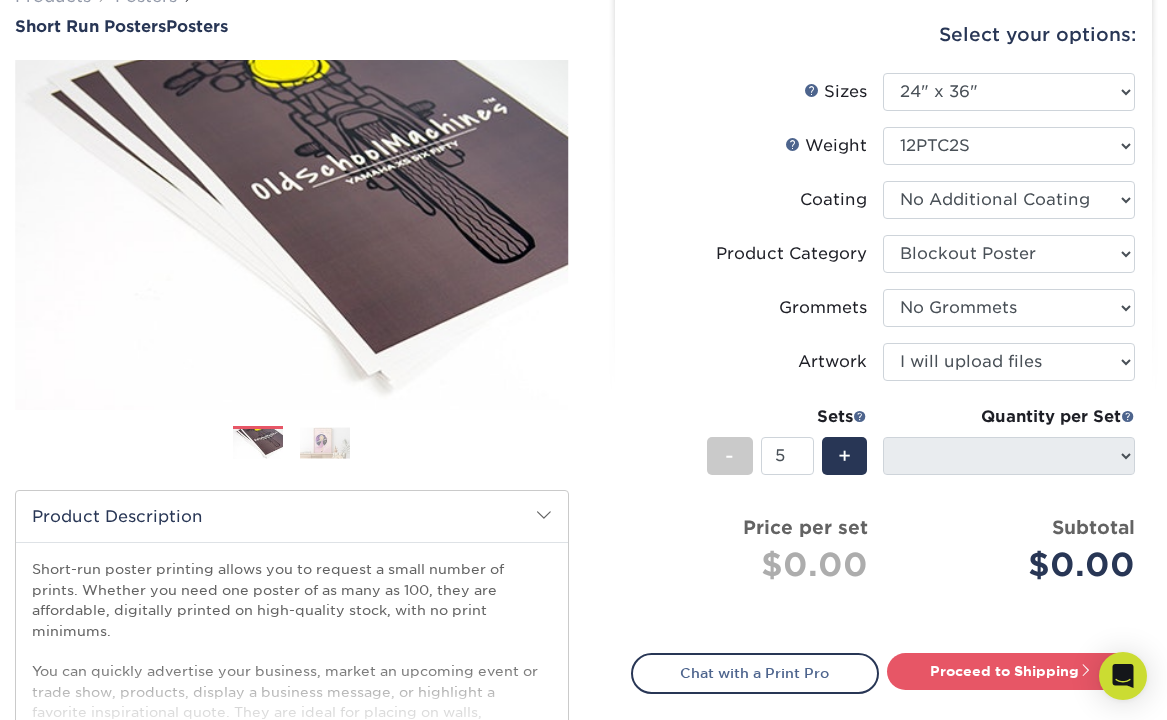scroll, scrollTop: 200, scrollLeft: 0, axis: vertical 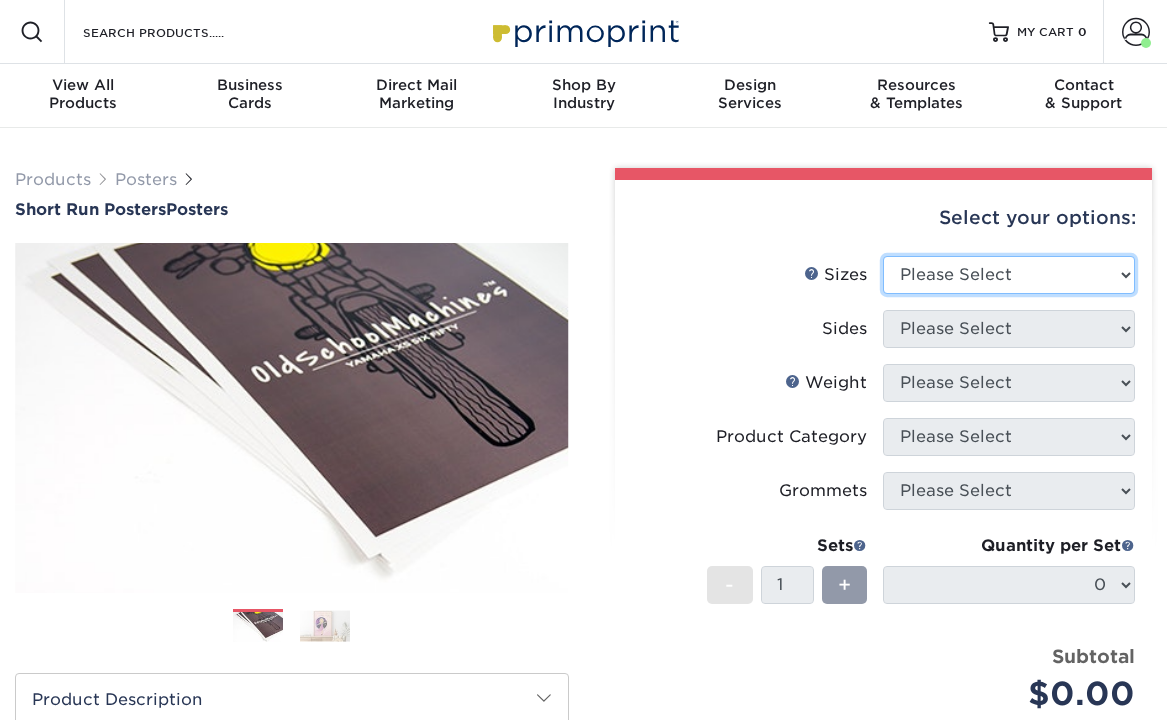 click on "Please Select
12" x 12"
12" x 15"
12" x 17"
12" x 18"
12" x 20"
12" x 24"
12" x 27"
12" x 35"
12" x 36"" at bounding box center [1009, 275] 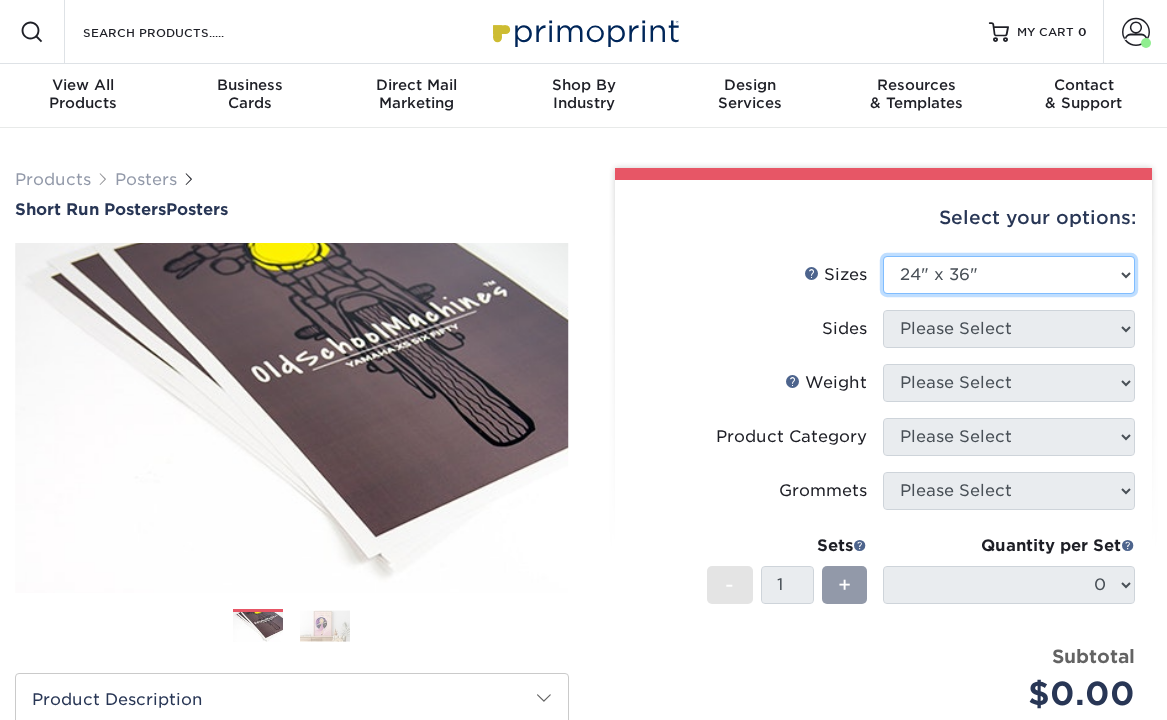 click on "Please Select
12" x 12"
12" x 15"
12" x 17"
12" x 18"
12" x 20"
12" x 24"
12" x 27"
12" x 35"
12" x 36"" at bounding box center (1009, 275) 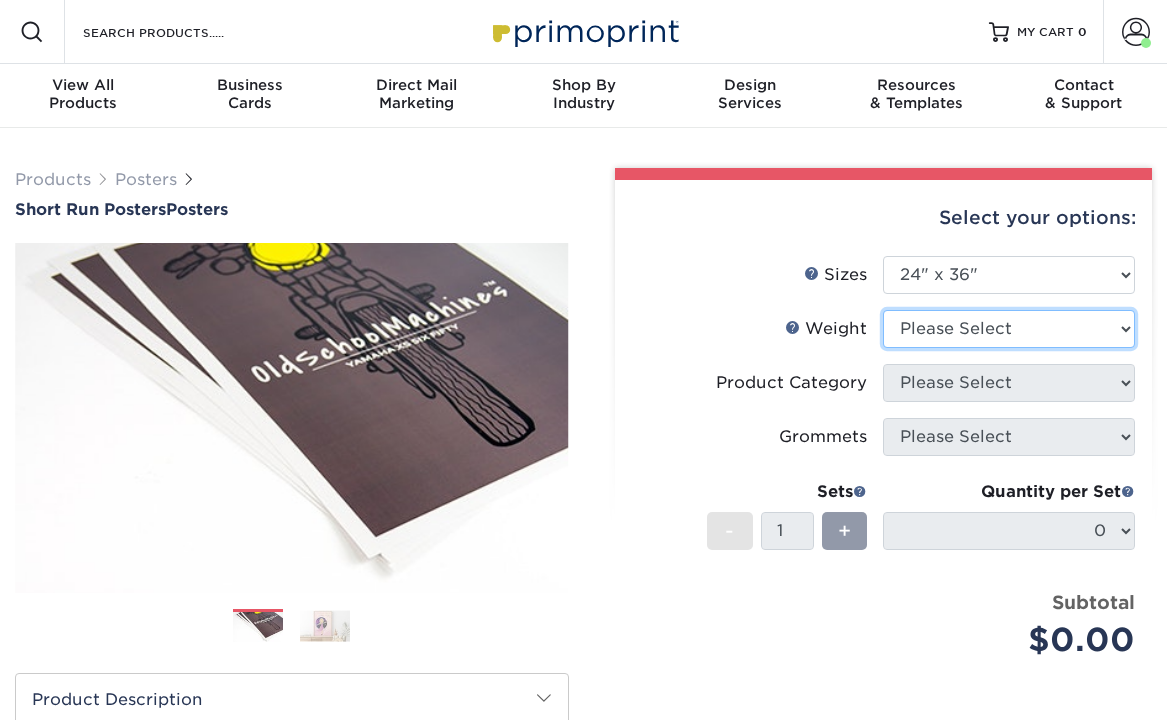click on "Please Select 12PTC2S 8PHOTO" at bounding box center (1009, 329) 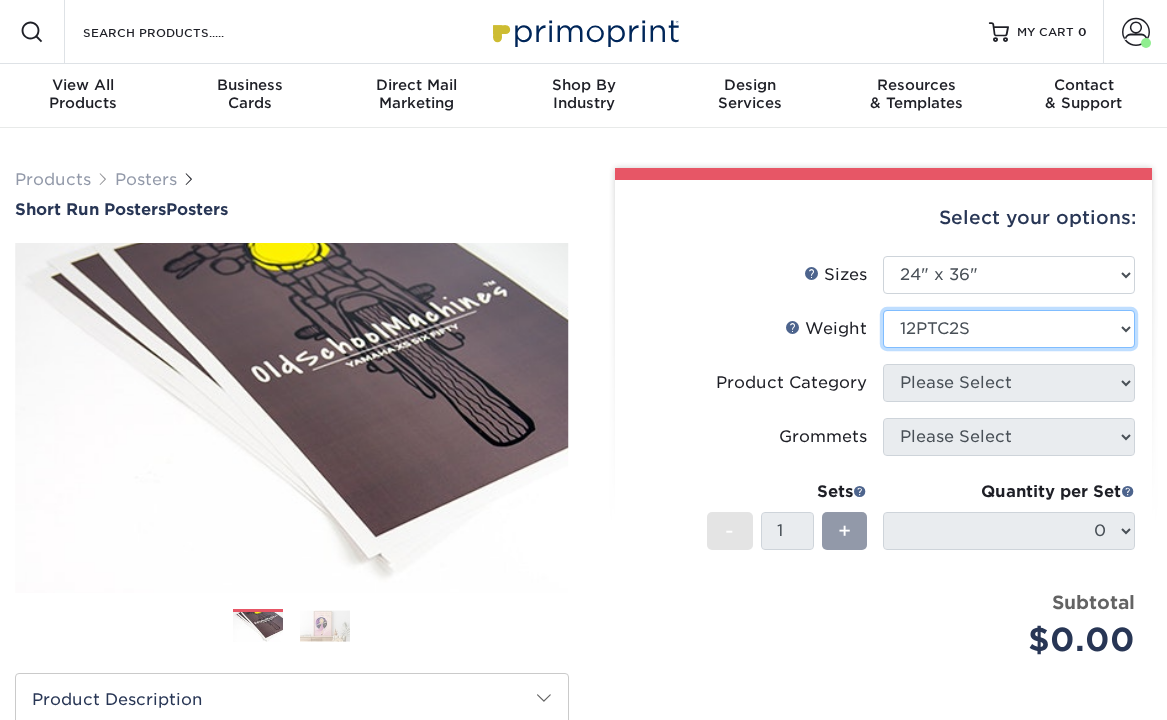 click on "Please Select 12PTC2S 8PHOTO" at bounding box center [1009, 329] 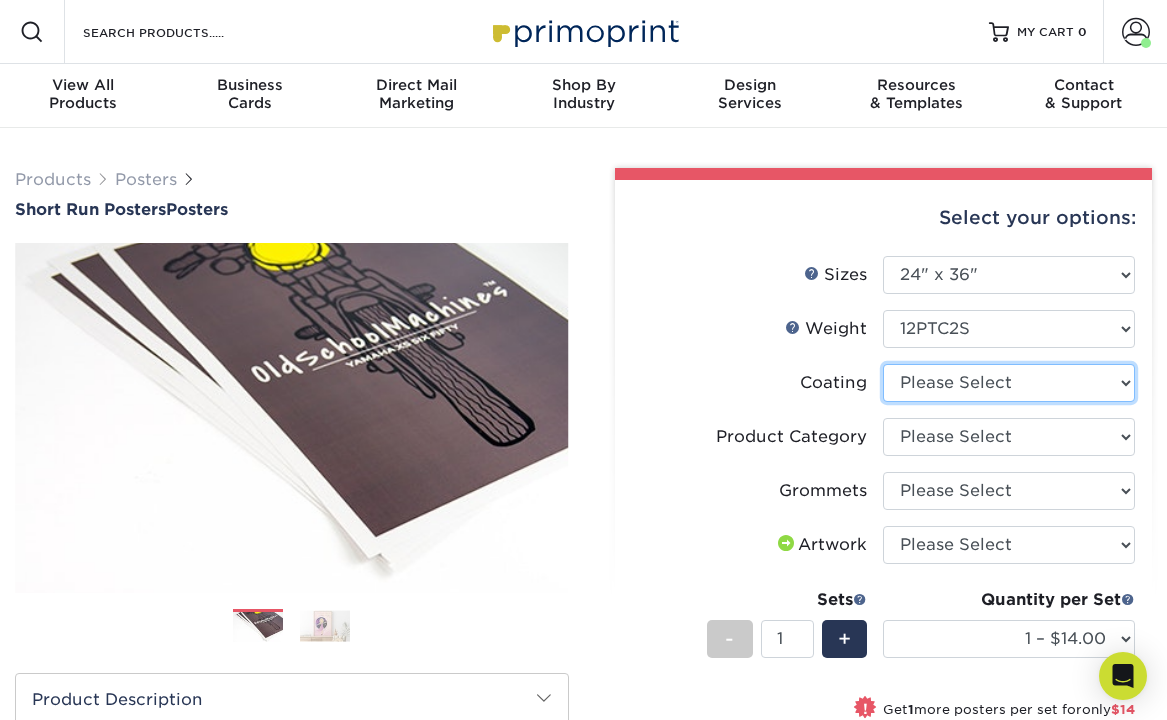 click at bounding box center [1009, 383] 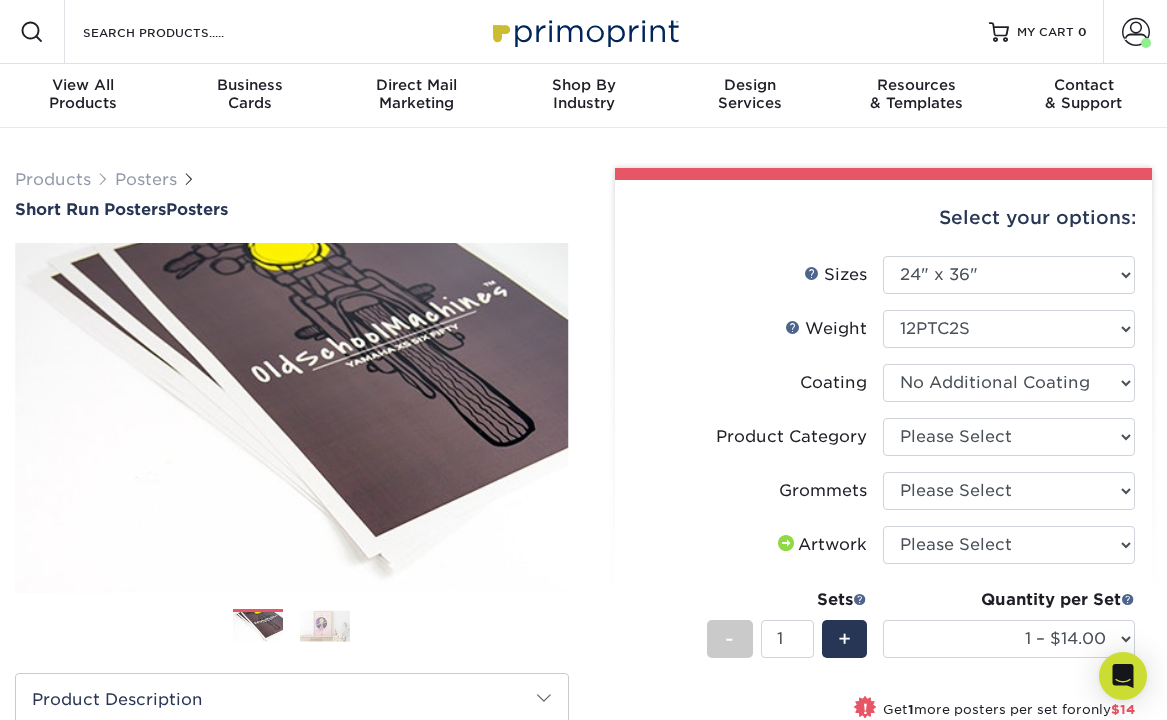 click at bounding box center [1009, 383] 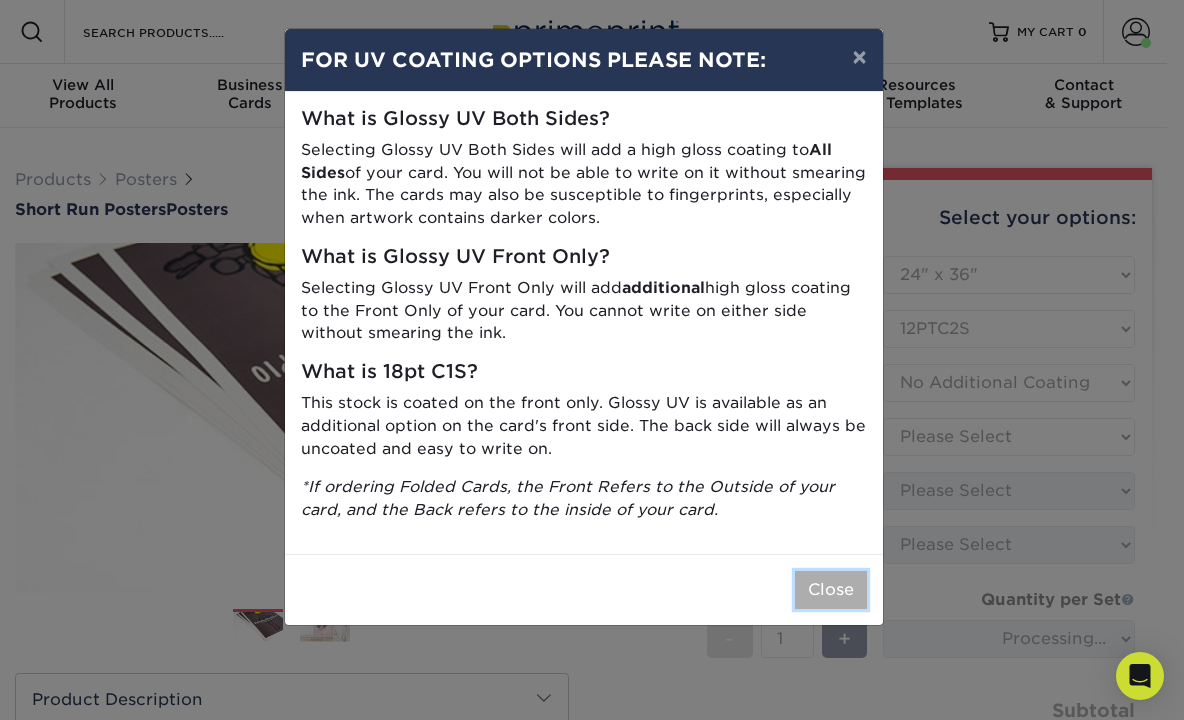 drag, startPoint x: 823, startPoint y: 586, endPoint x: 878, endPoint y: 564, distance: 59.236813 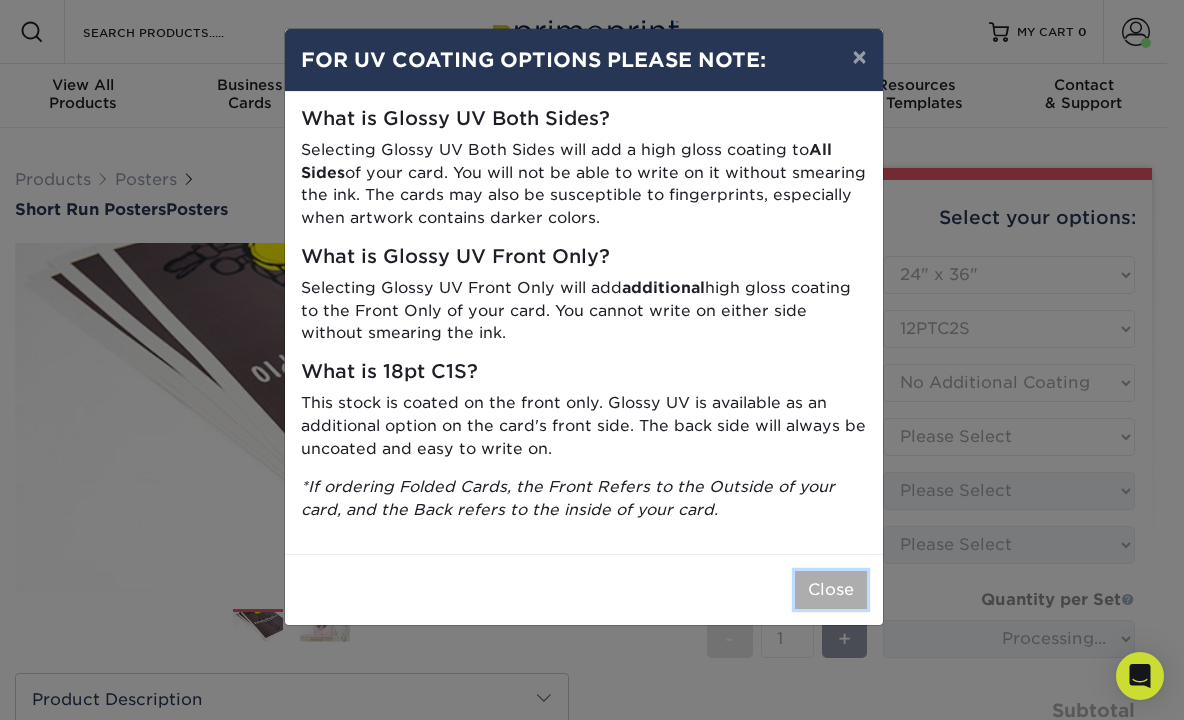 click on "Close" at bounding box center [831, 590] 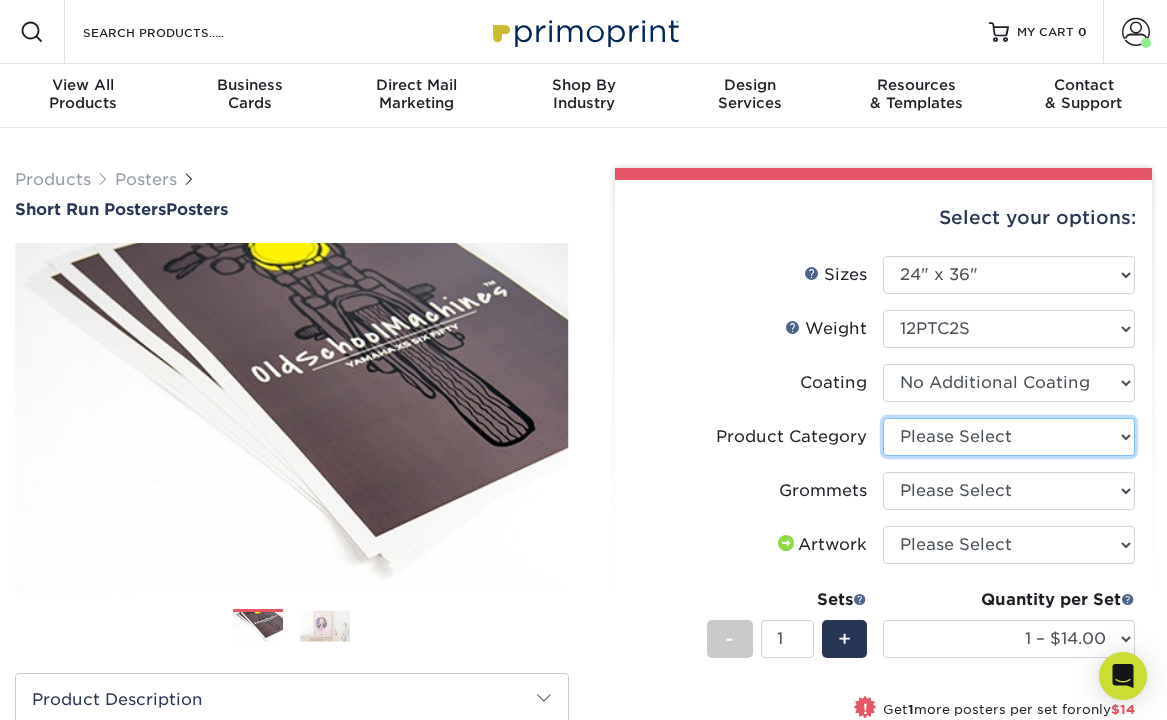 click on "Please Select Blockout Poster" at bounding box center (1009, 437) 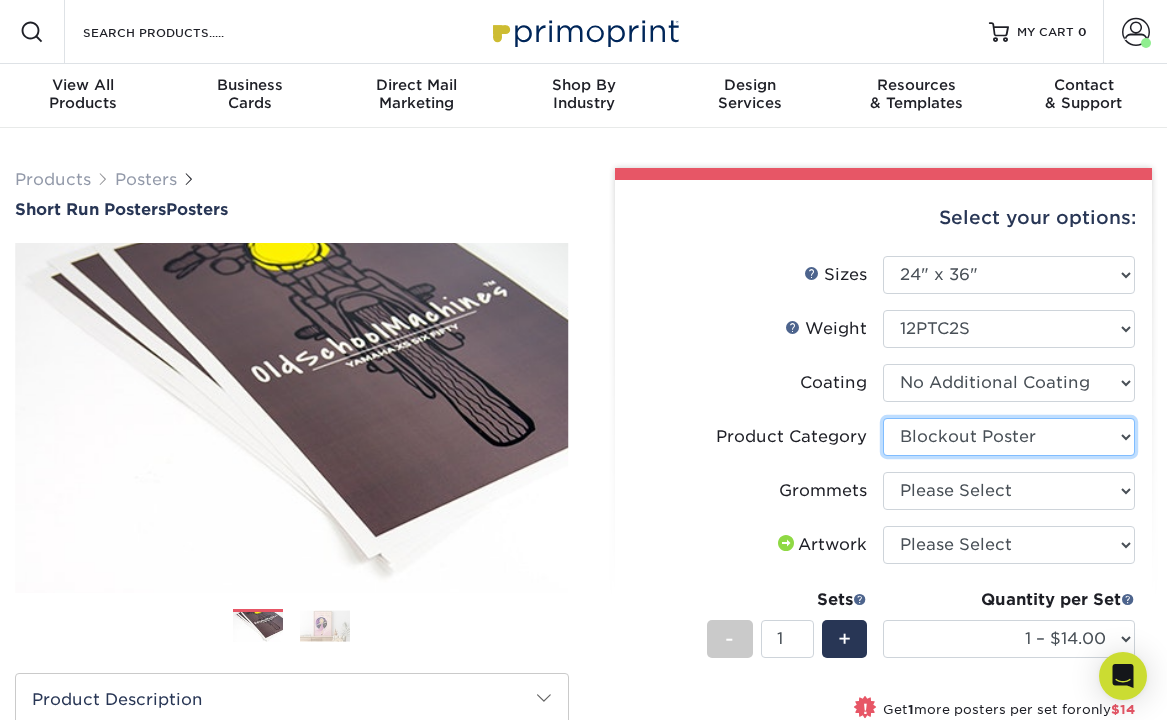 click on "Please Select Blockout Poster" at bounding box center (1009, 437) 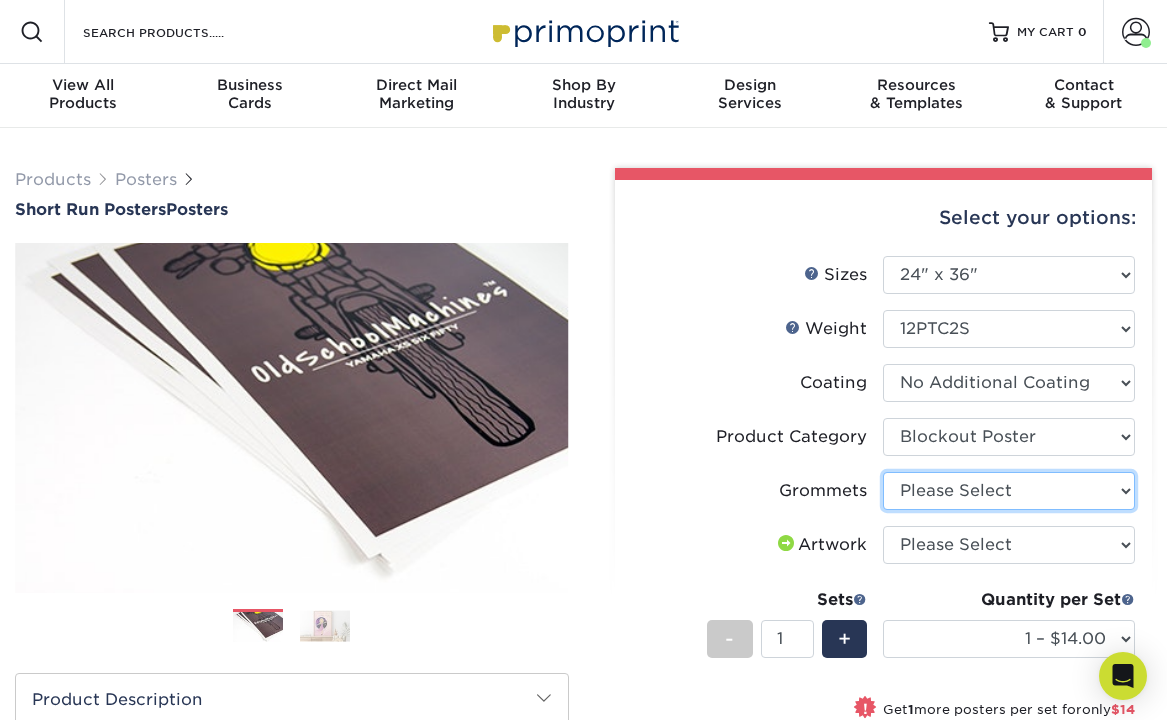 click on "Please Select No Grommets Yes, Grommet All 4 Corners Yes, Grommets Top Corners Only" at bounding box center (1009, 491) 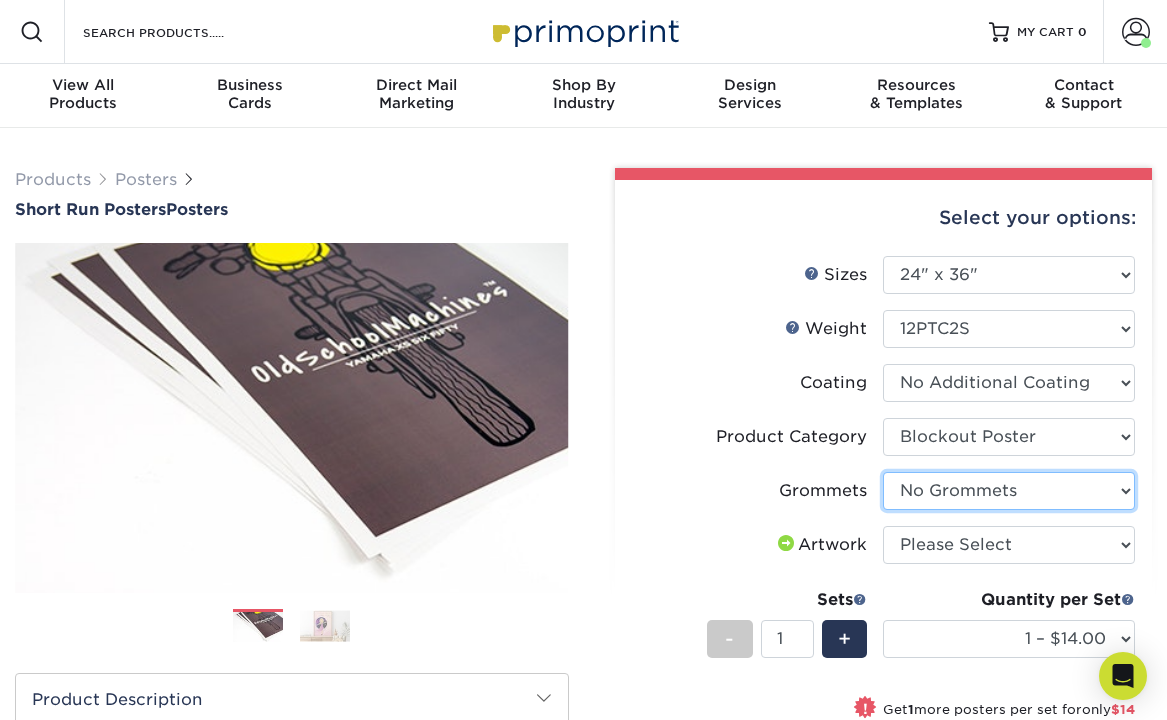 click on "Please Select No Grommets Yes, Grommet All 4 Corners Yes, Grommets Top Corners Only" at bounding box center [1009, 491] 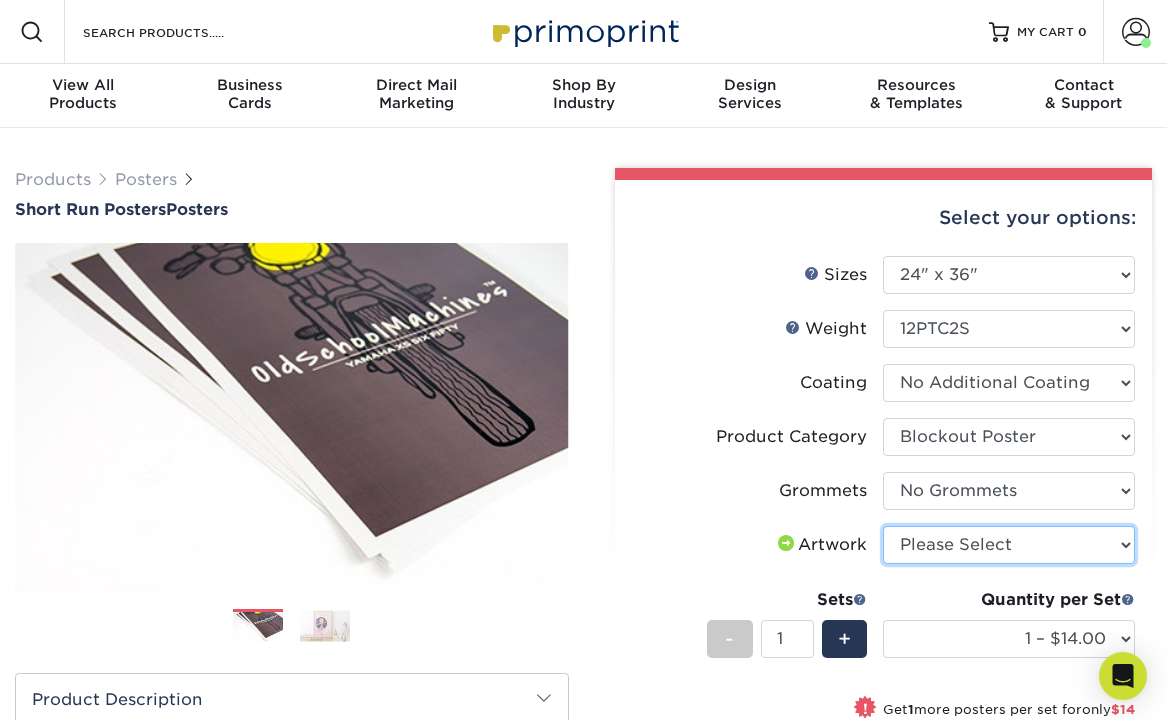 click on "Please Select I will upload files I need a design - $150" at bounding box center [1009, 545] 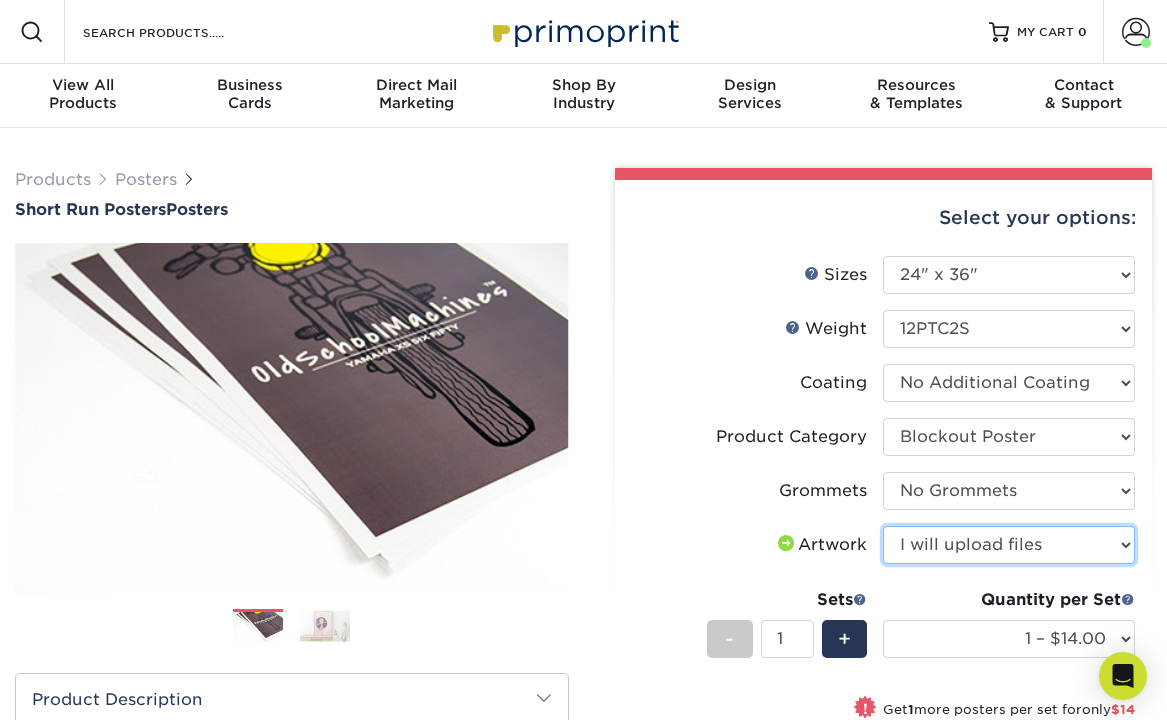 click on "Please Select I will upload files I need a design - $150" at bounding box center (1009, 545) 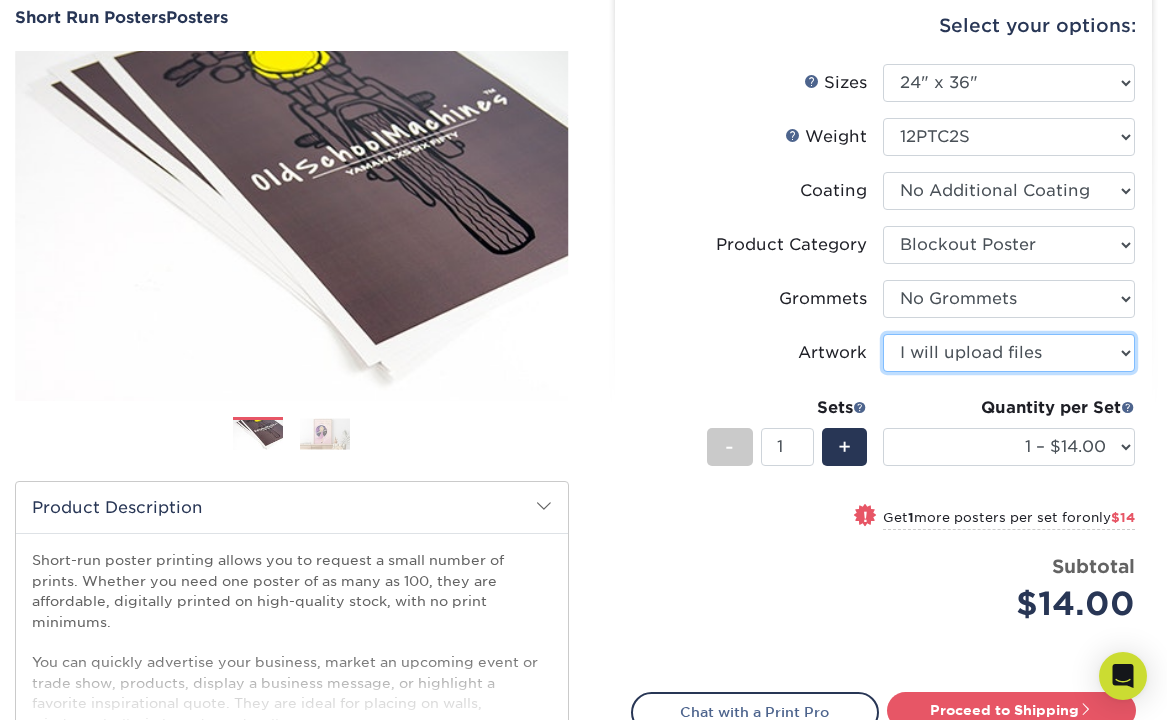 scroll, scrollTop: 200, scrollLeft: 0, axis: vertical 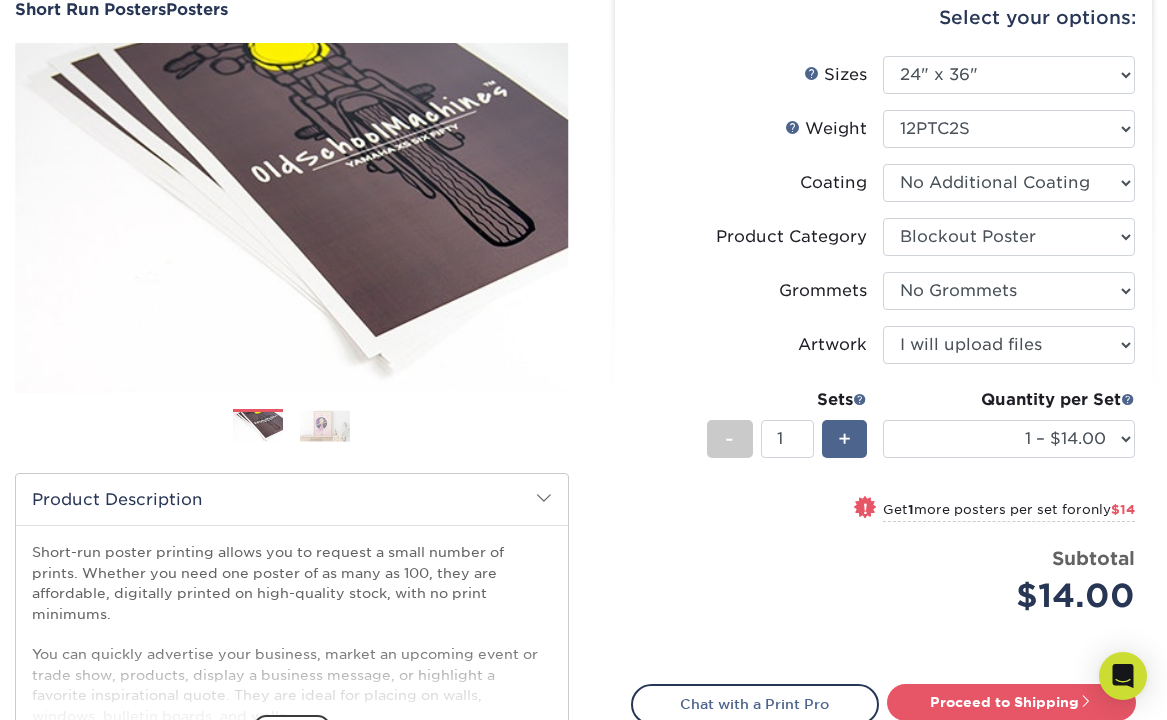 click on "+" at bounding box center [844, 439] 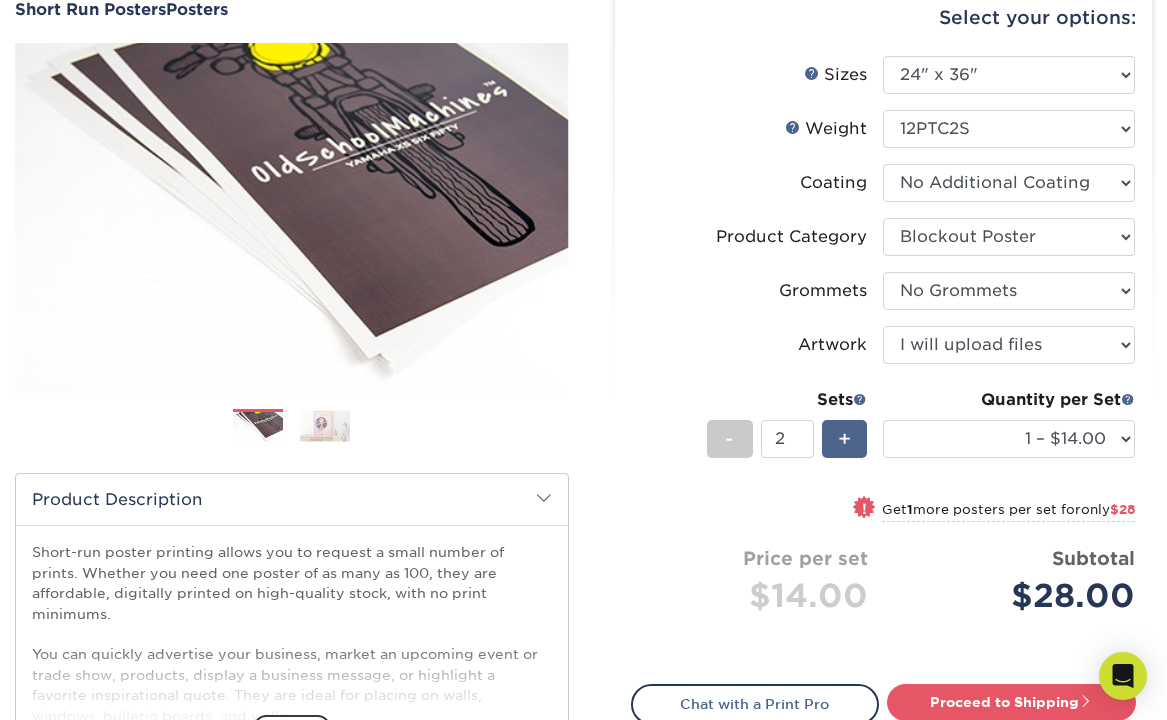 click on "+" at bounding box center [844, 439] 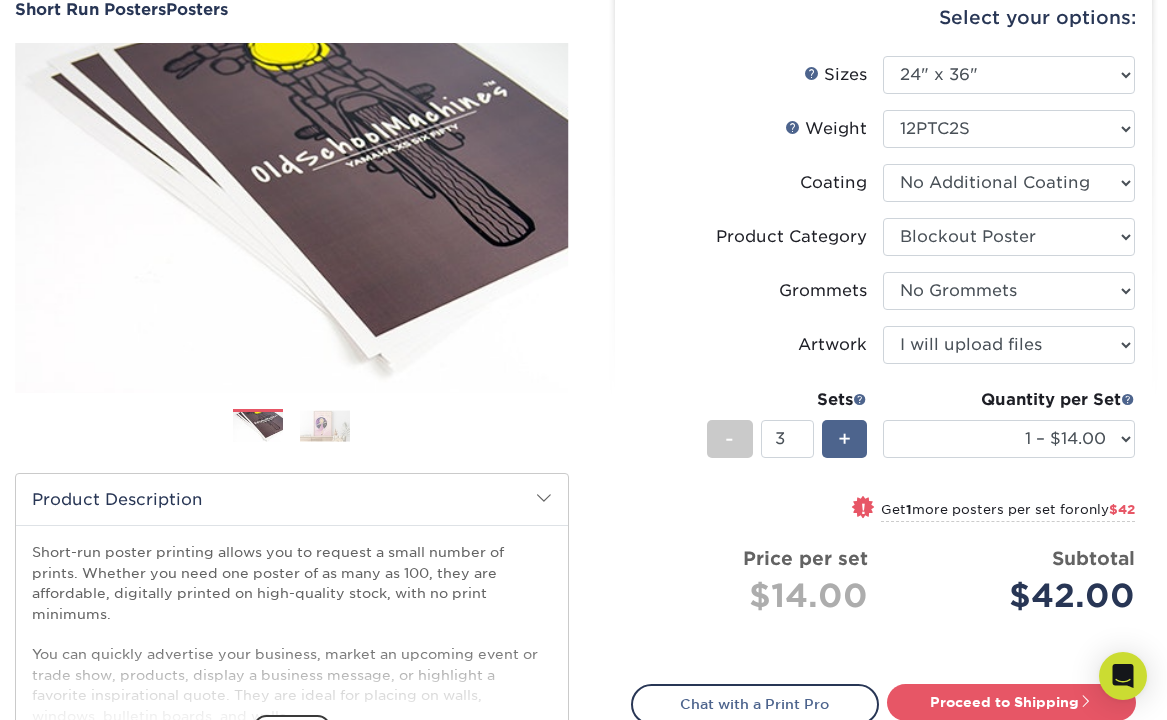 click on "+" at bounding box center [844, 439] 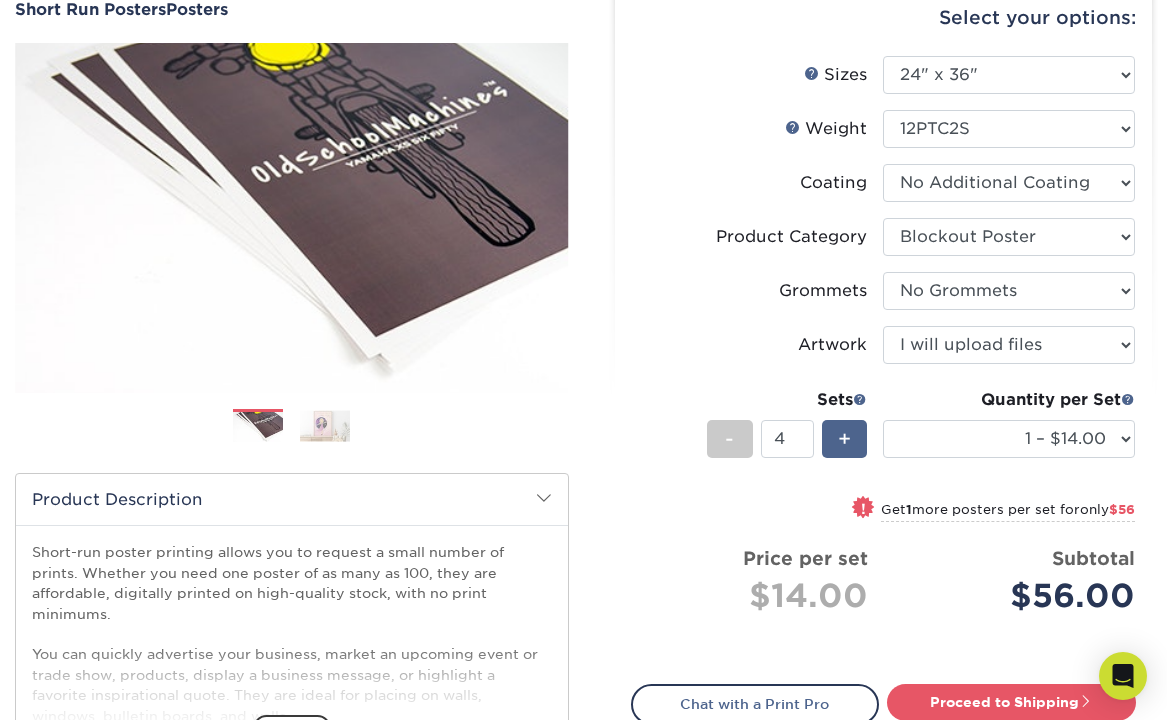 click on "+" at bounding box center [844, 439] 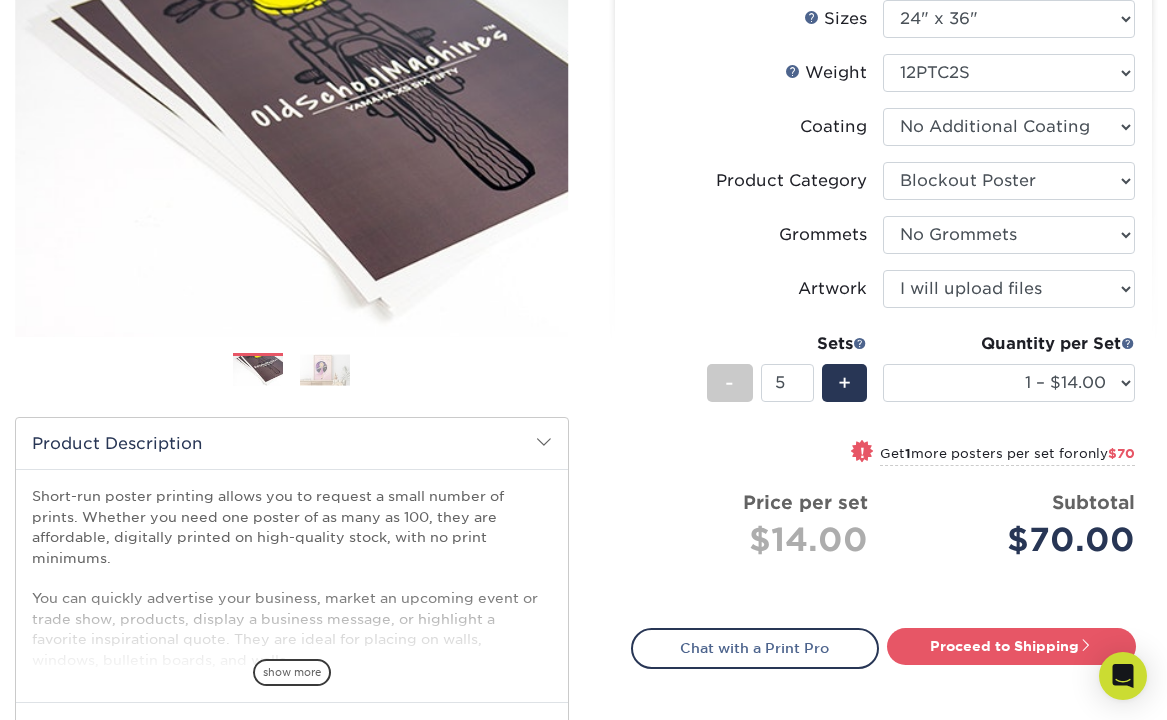 scroll, scrollTop: 300, scrollLeft: 0, axis: vertical 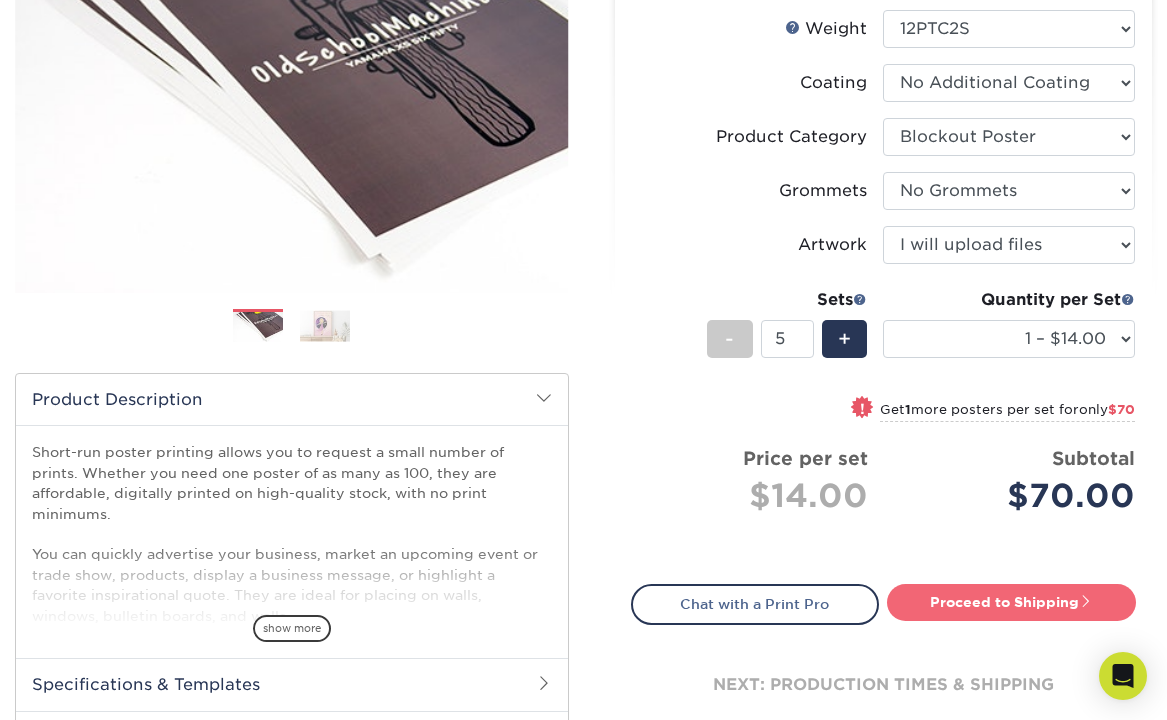 click on "Proceed to Shipping" at bounding box center (1011, 602) 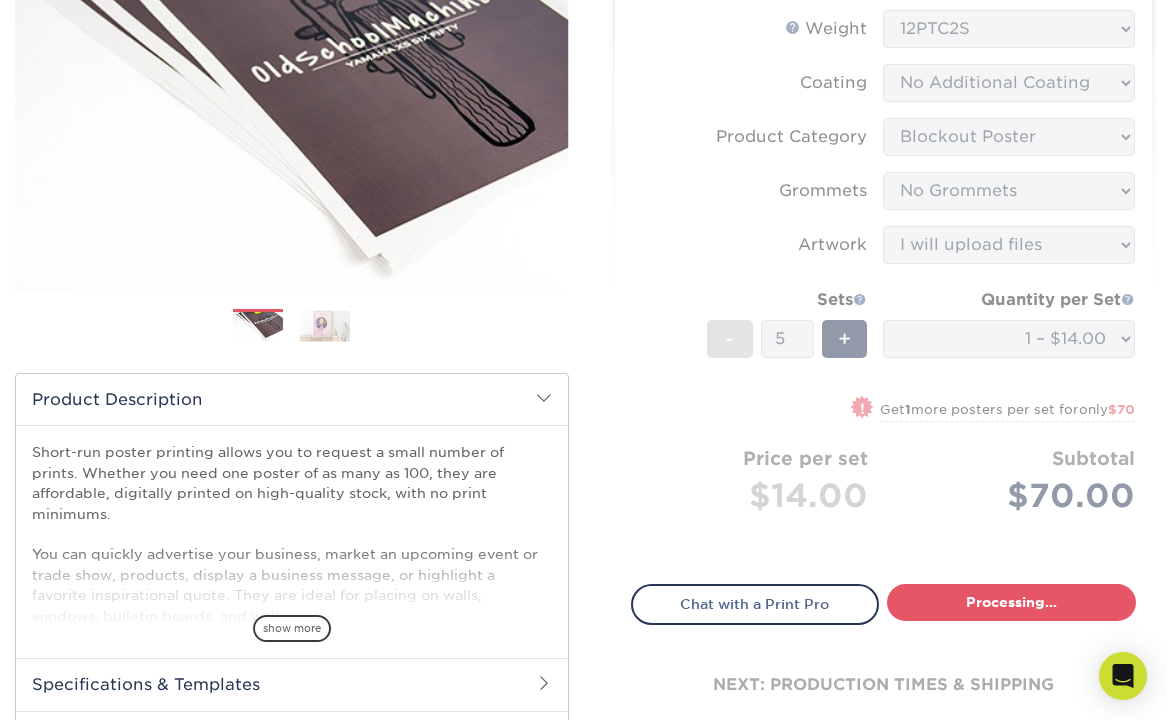 select on "1ac61129-3b90-45b2-96f8-63962e0f692b" 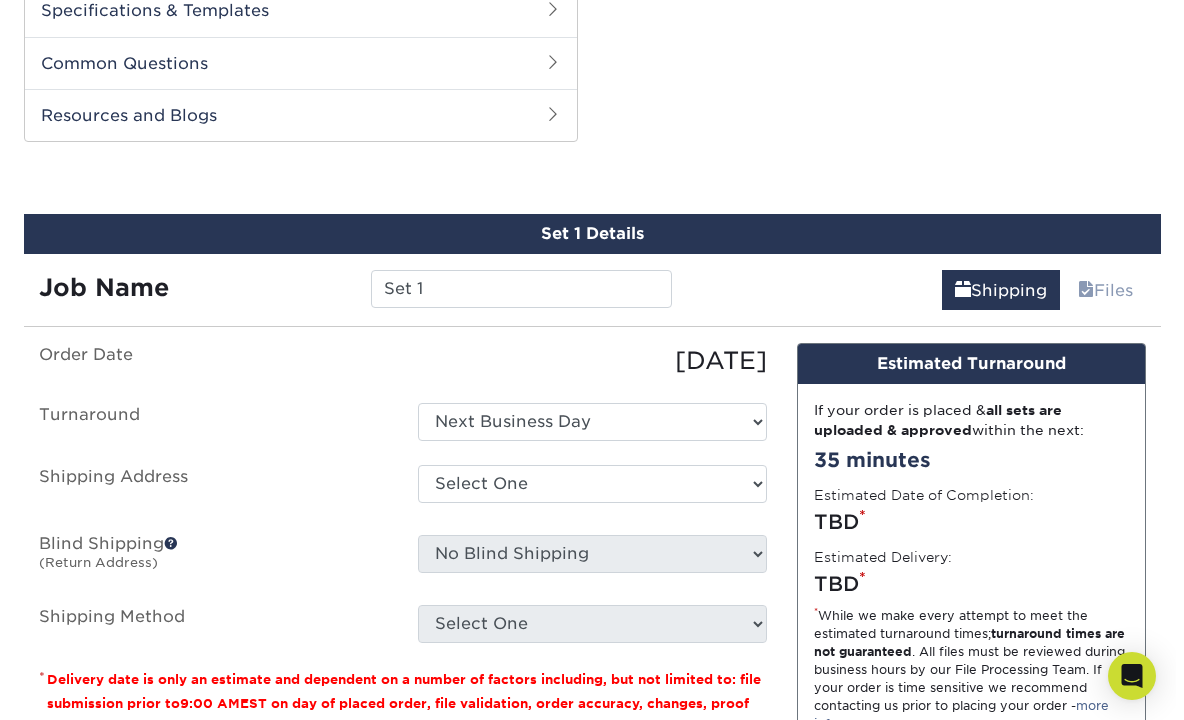 scroll, scrollTop: 1017, scrollLeft: 0, axis: vertical 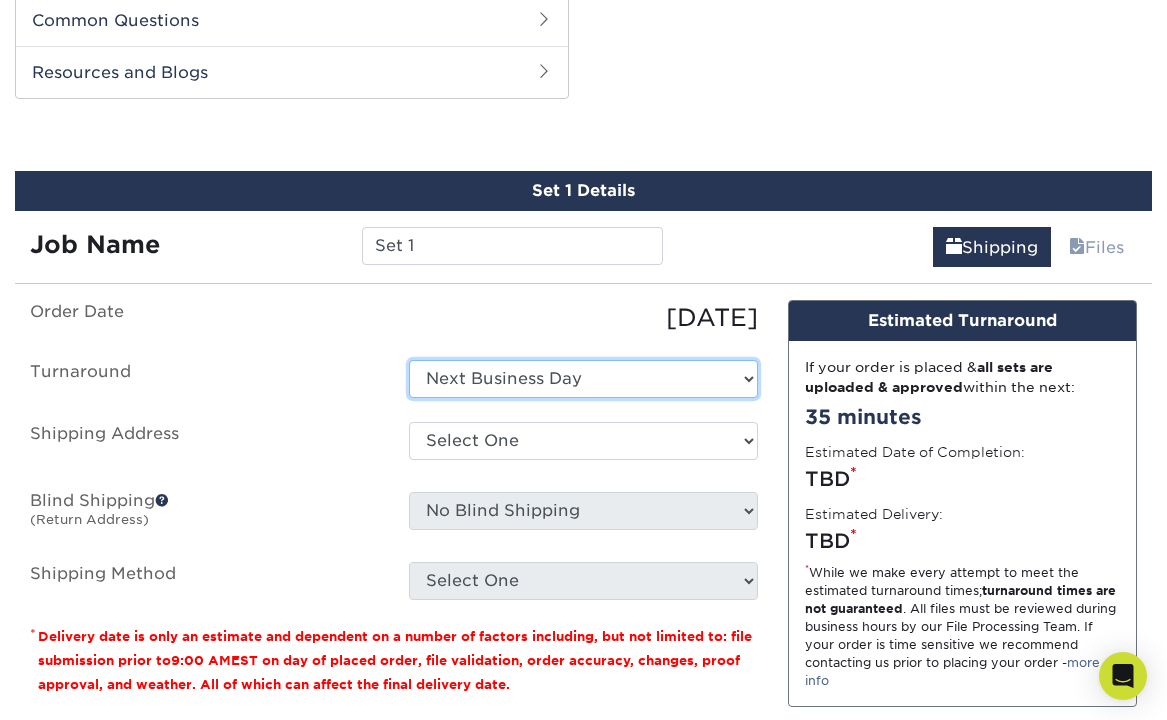 click on "Select One Next Business Day" at bounding box center [583, 379] 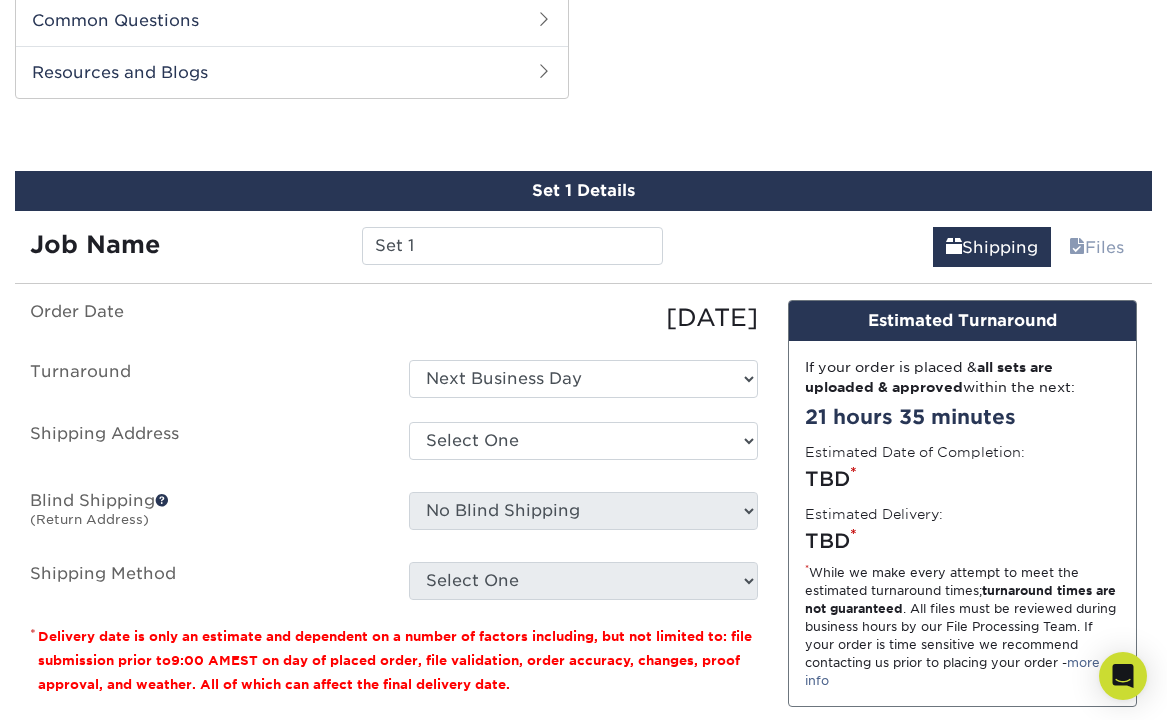 click on "Turnaround" at bounding box center [204, 379] 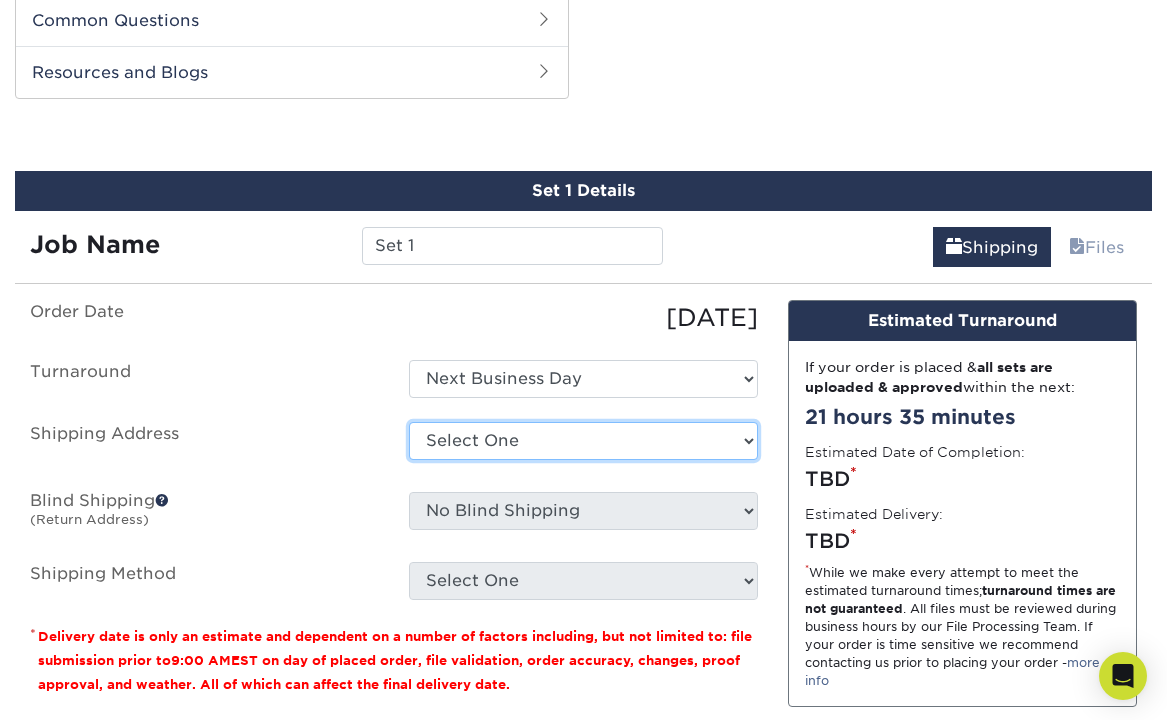 click on "Select One
Blake A. Tyler
Daniel Ramirez
DAVID WICBURG
DAVID WICBURG
DeeAnn Retzlaff
Eric Lauver
Eric Lauver
Eric Lauver
H. Vanessa Ocana
Houston Collectables
Jeffrey Slade
Joshua Spencer
Karla Schreiber
Kent Insley
Kristie Lawrence
Kristie Lawrence
Kristie Lawrence
Laura Elizabeth Oberg
Laura Elizabeth Oberg
lori durham
marj stewart
Marshall Peace
Porsha Union" at bounding box center (583, 441) 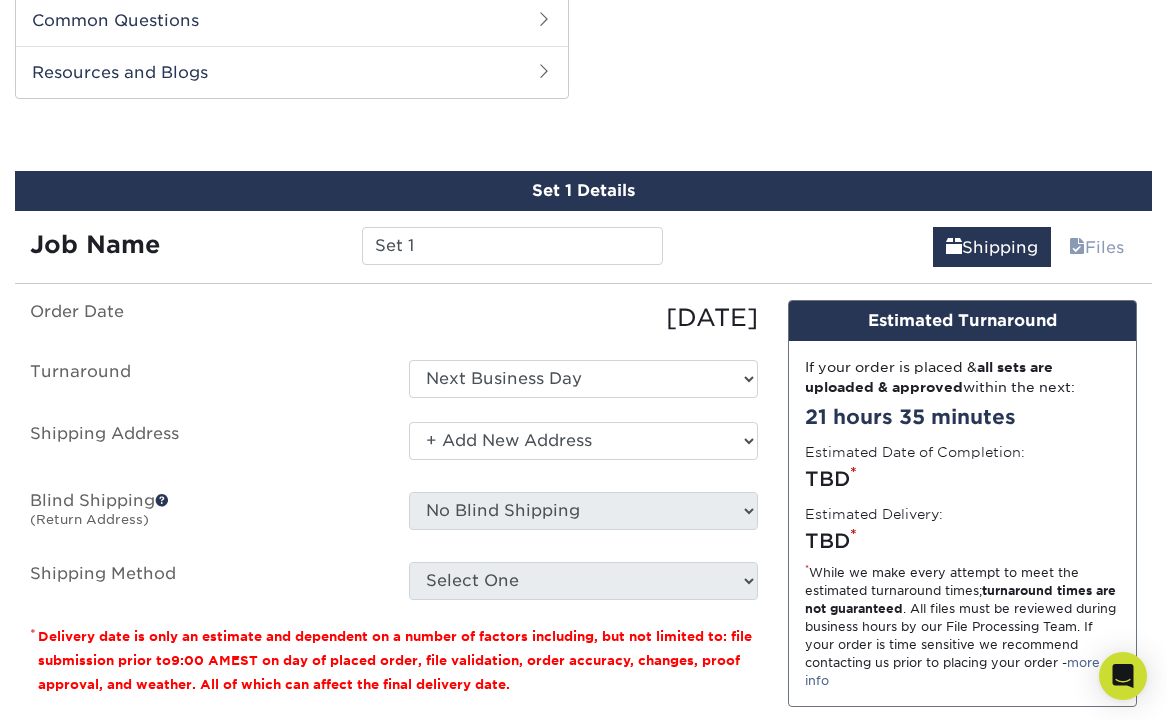 click on "Select One
Blake A. Tyler
Daniel Ramirez
DAVID WICBURG
DAVID WICBURG
DeeAnn Retzlaff
Eric Lauver
Eric Lauver
Eric Lauver
H. Vanessa Ocana
Houston Collectables
Jeffrey Slade
Joshua Spencer
Karla Schreiber
Kent Insley
Kristie Lawrence
Kristie Lawrence
Kristie Lawrence
Laura Elizabeth Oberg
Laura Elizabeth Oberg
lori durham
marj stewart
Marshall Peace
Porsha Union" at bounding box center [583, 441] 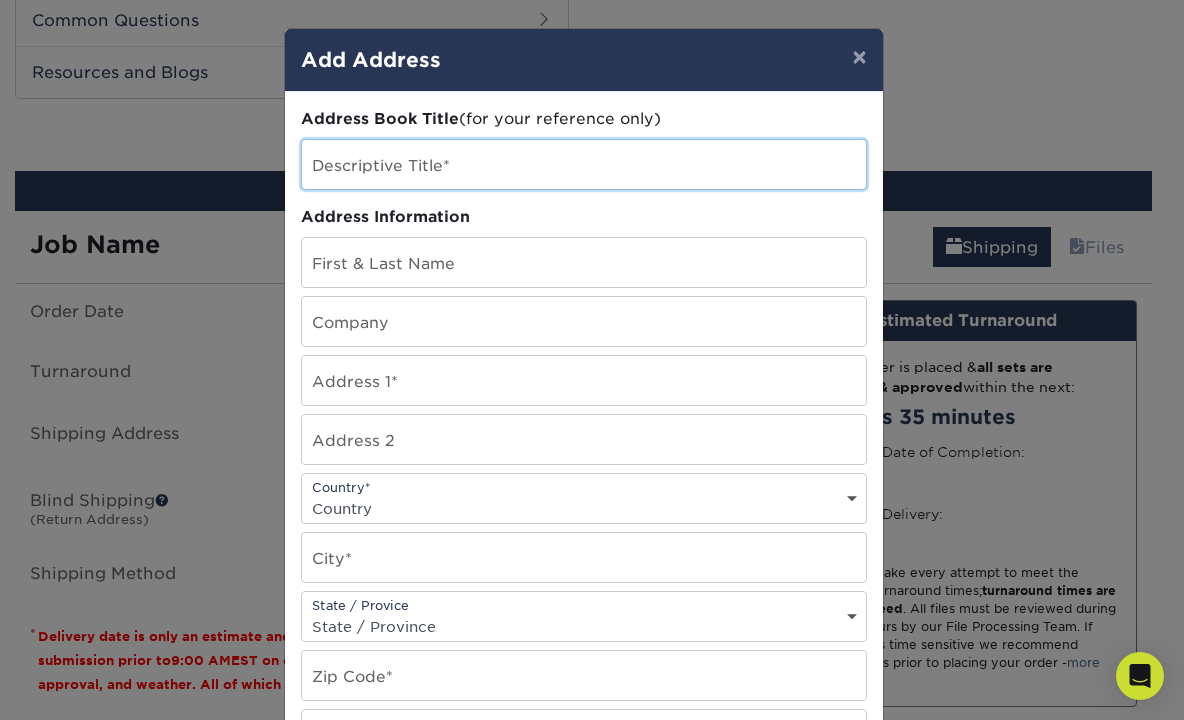 click at bounding box center [584, 164] 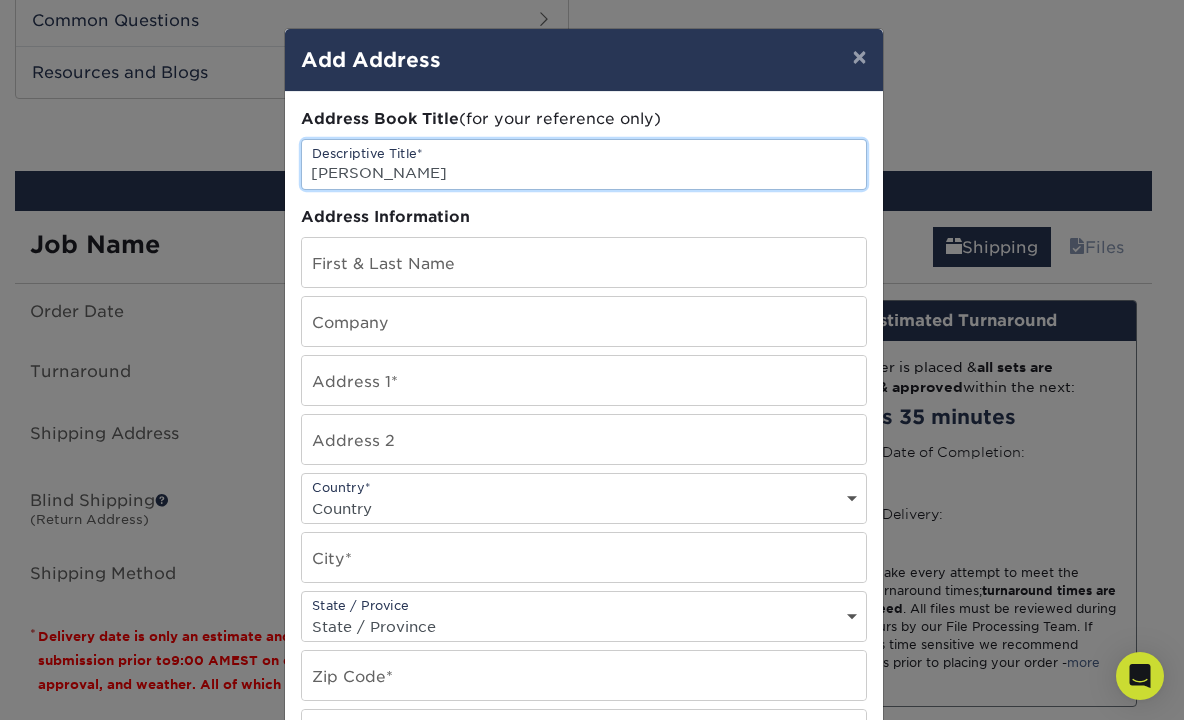 type on "Mieko Mochizuki" 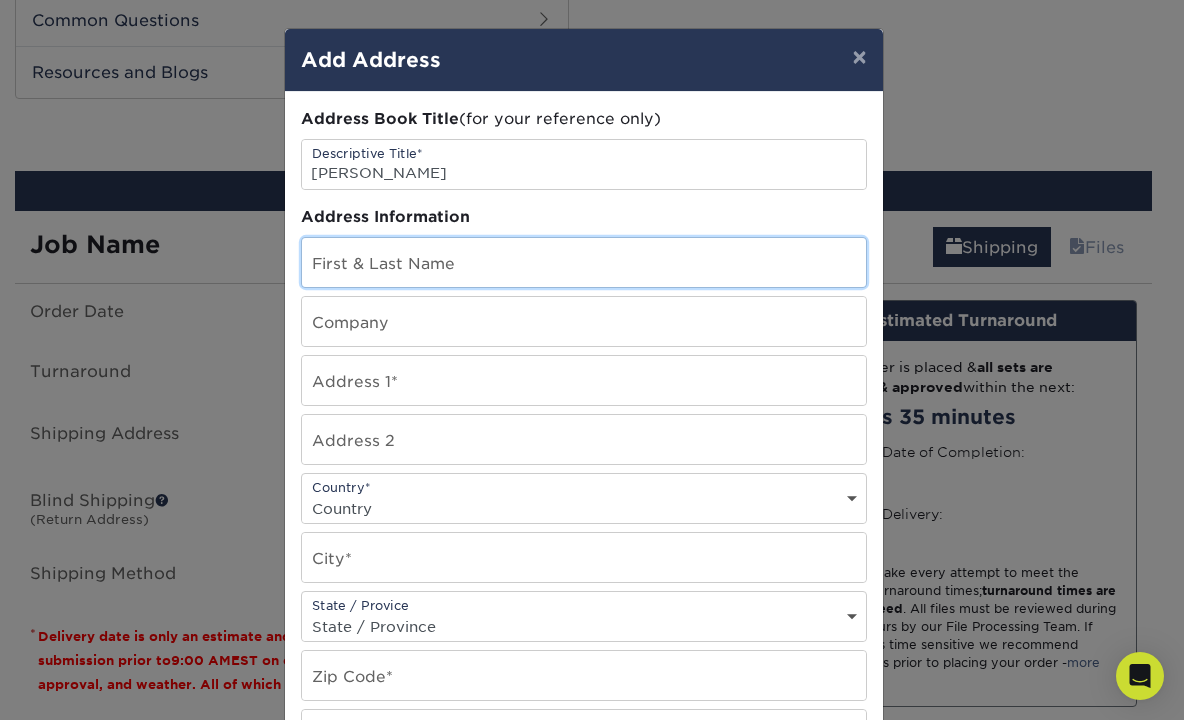 click at bounding box center (584, 262) 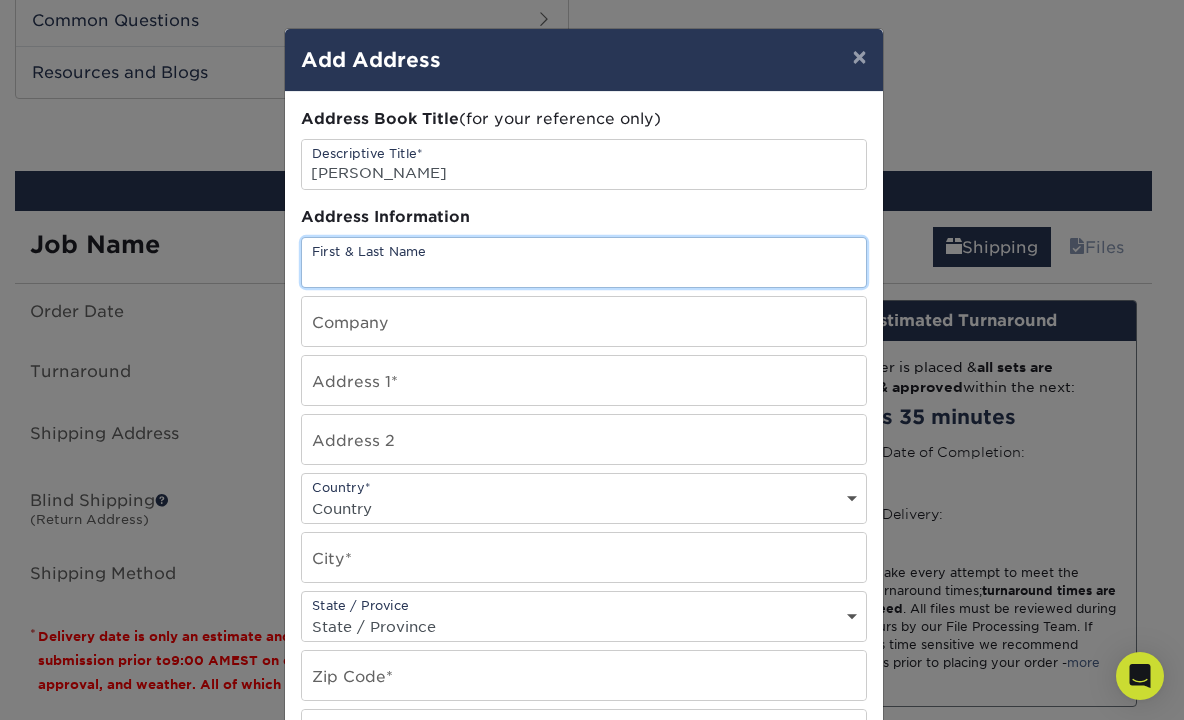 paste on "Mieko Mochizuki" 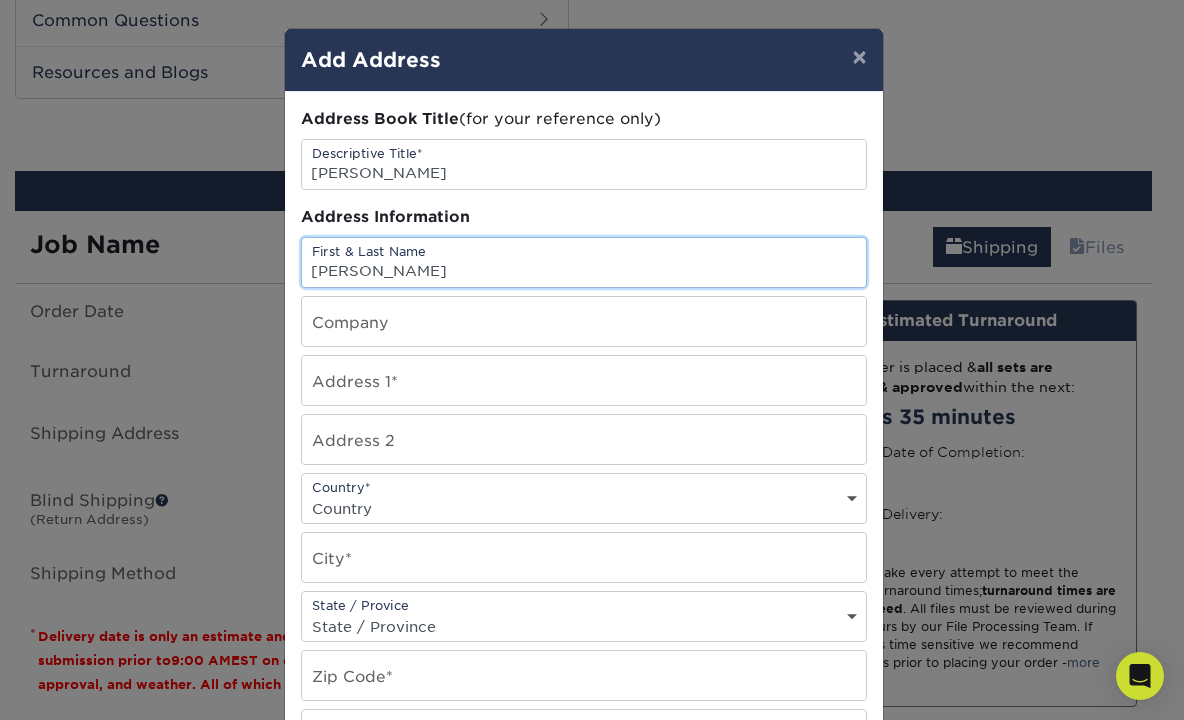 type on "Mieko Mochizuki" 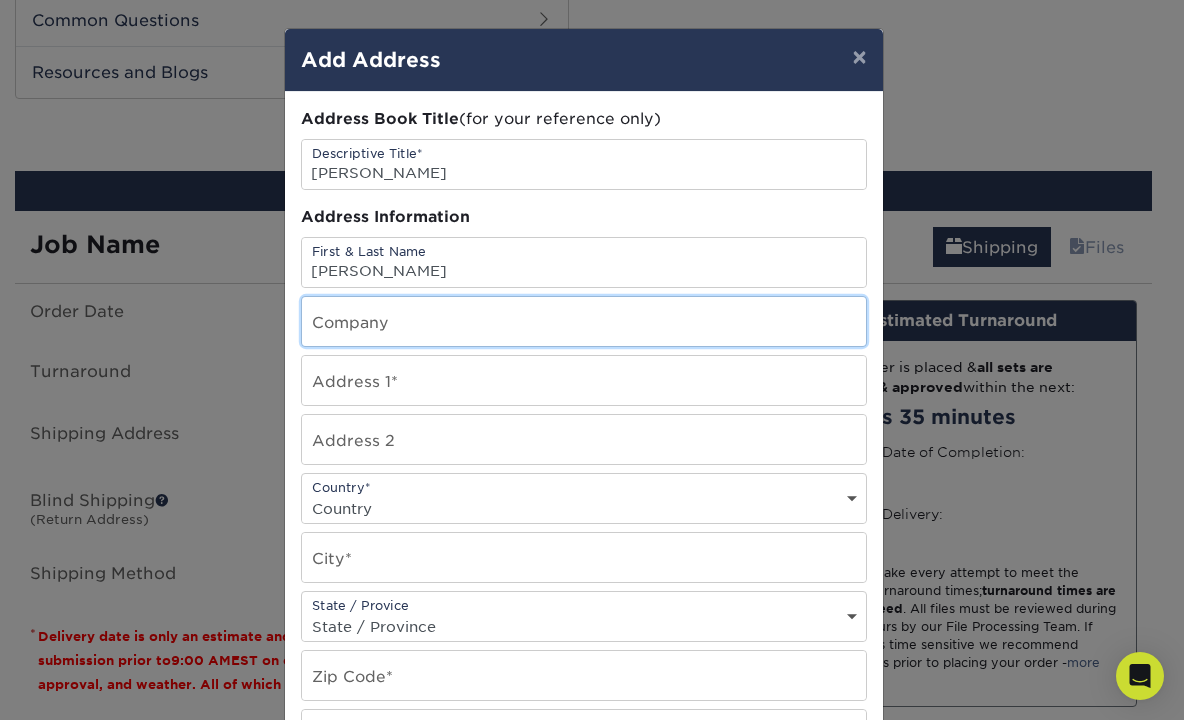 click at bounding box center (584, 321) 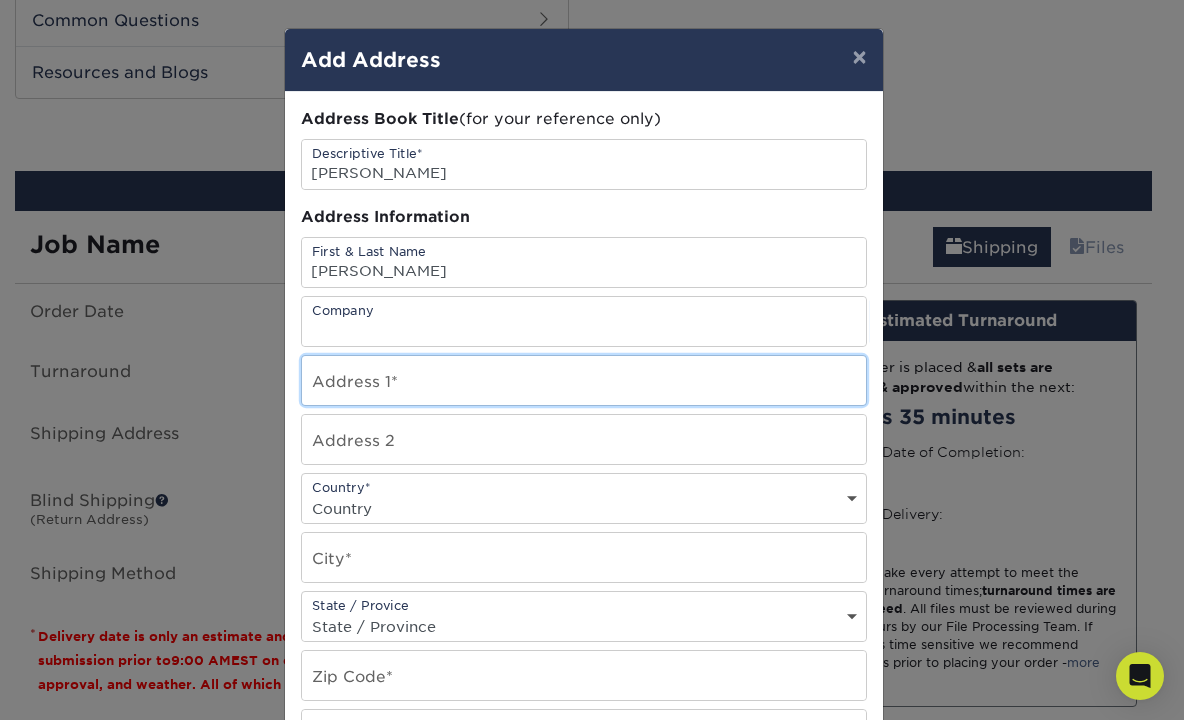 click at bounding box center (584, 380) 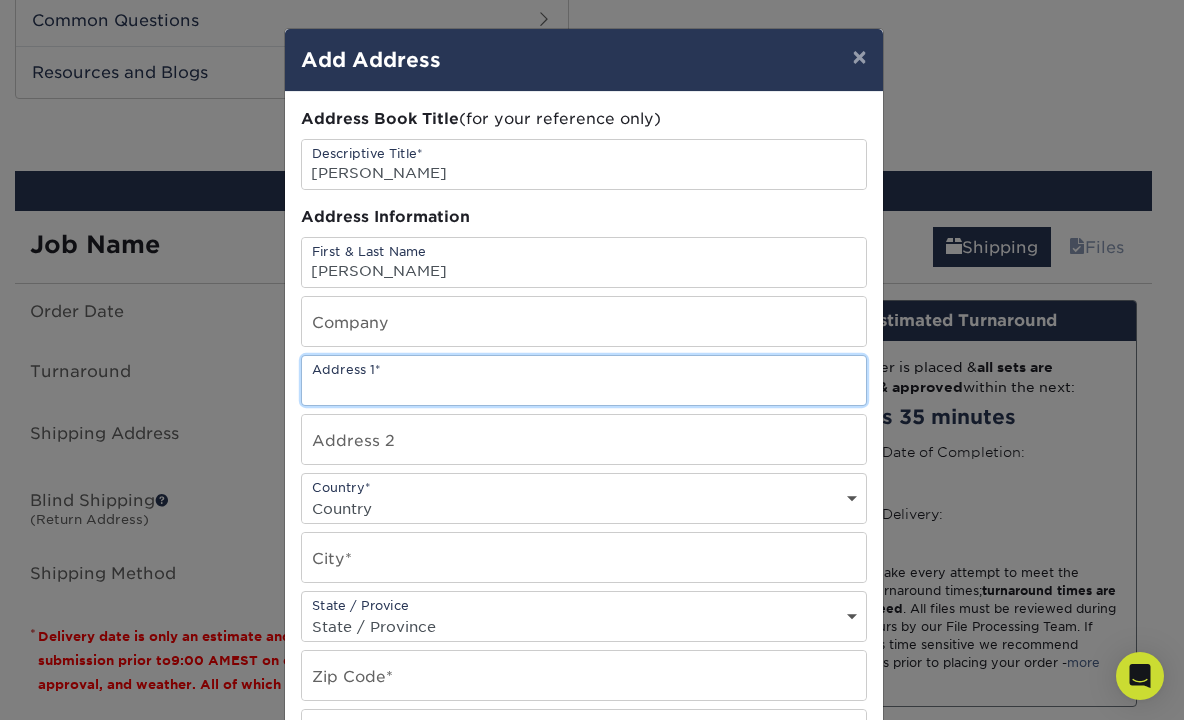paste on "4415 SIMS PARK OVERLOOK" 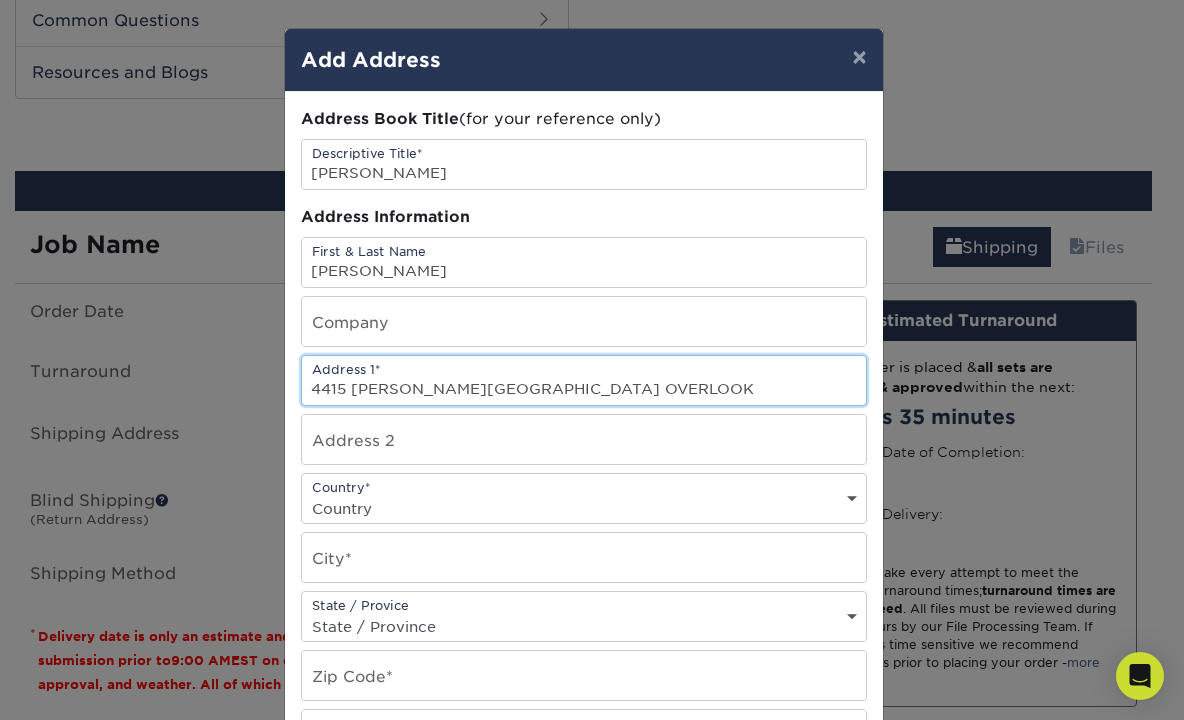 type on "4415 SIMS PARK OVERLOOK" 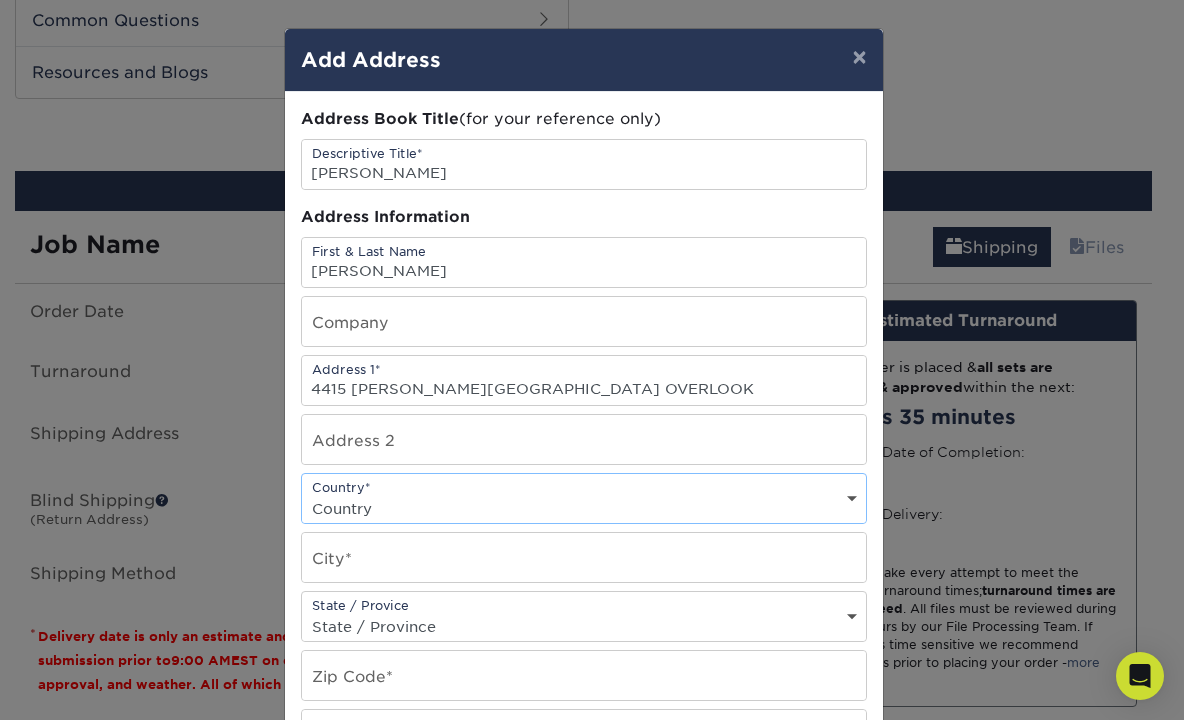 select on "US" 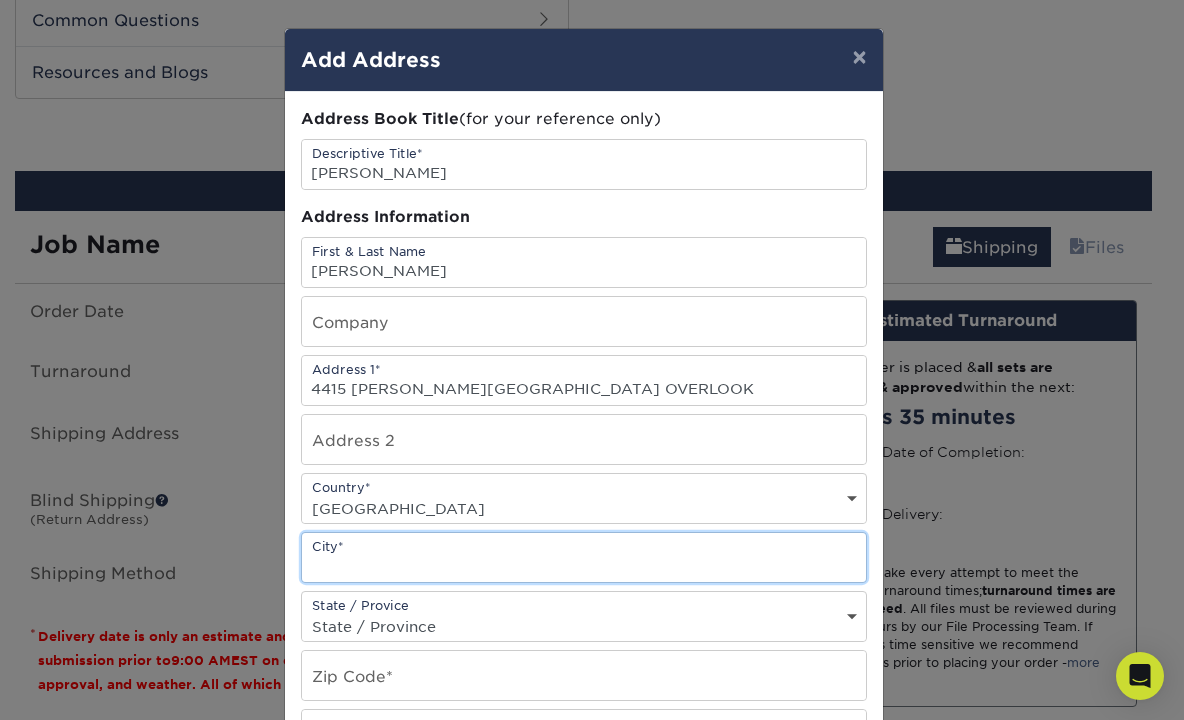 paste on "SUWANEE" 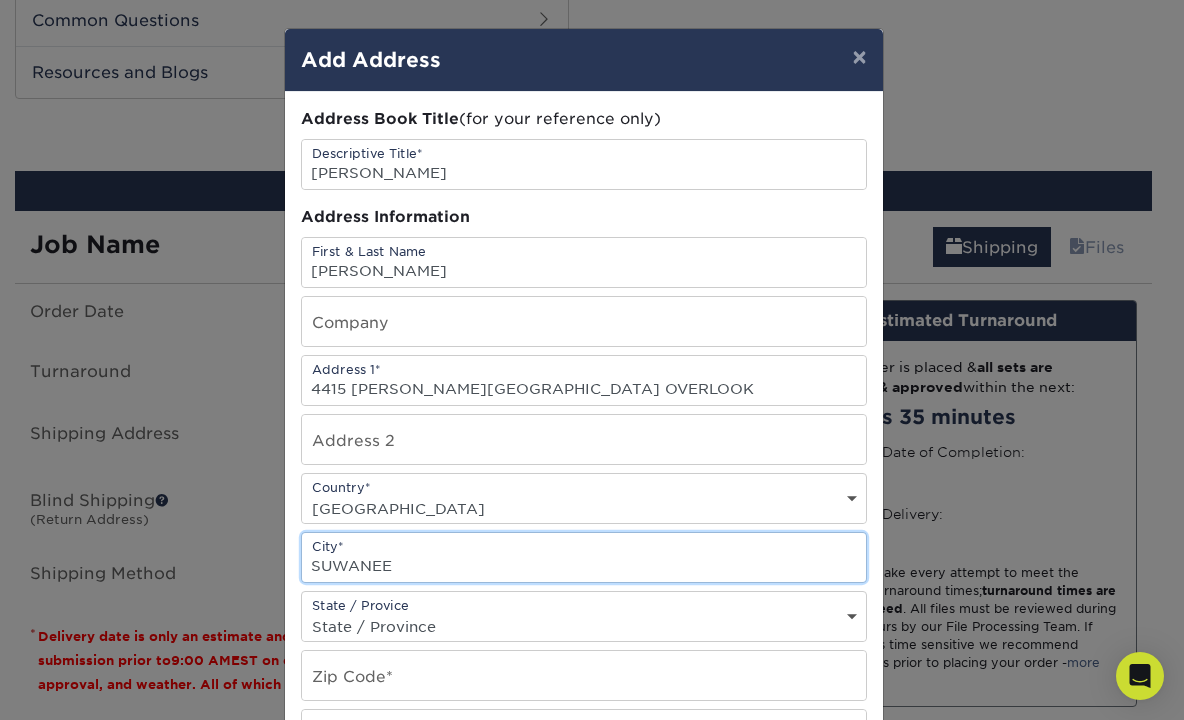type on "SUWANEE" 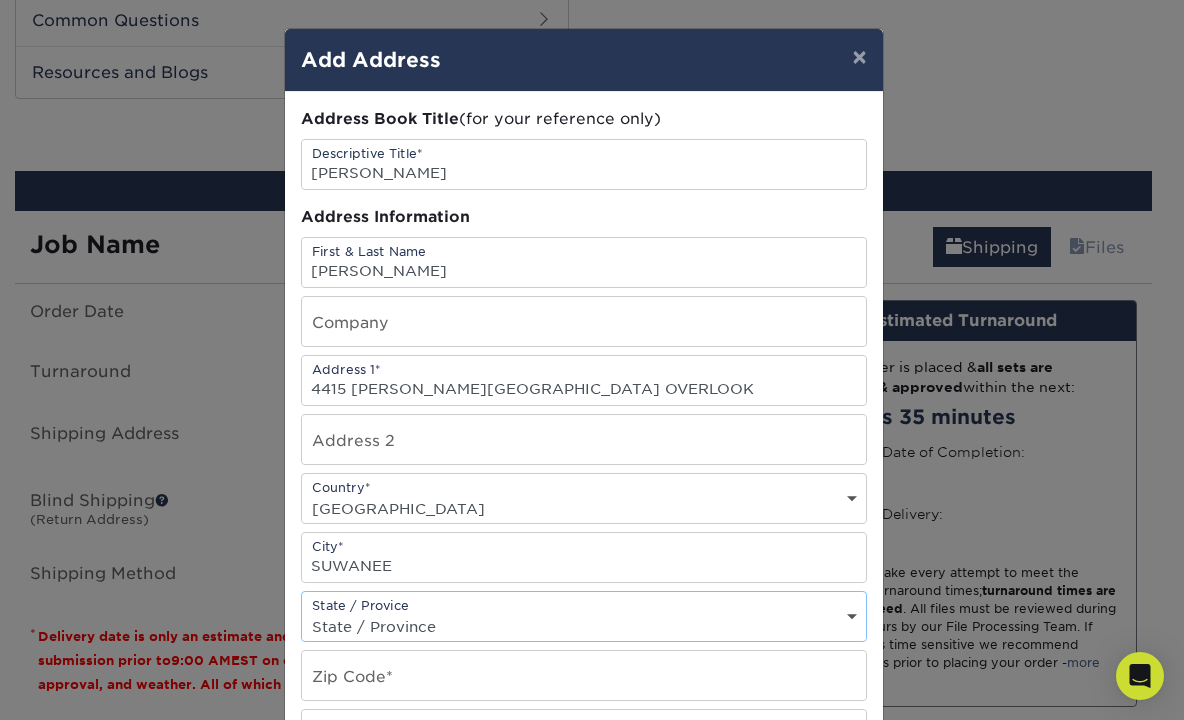 select on "GA" 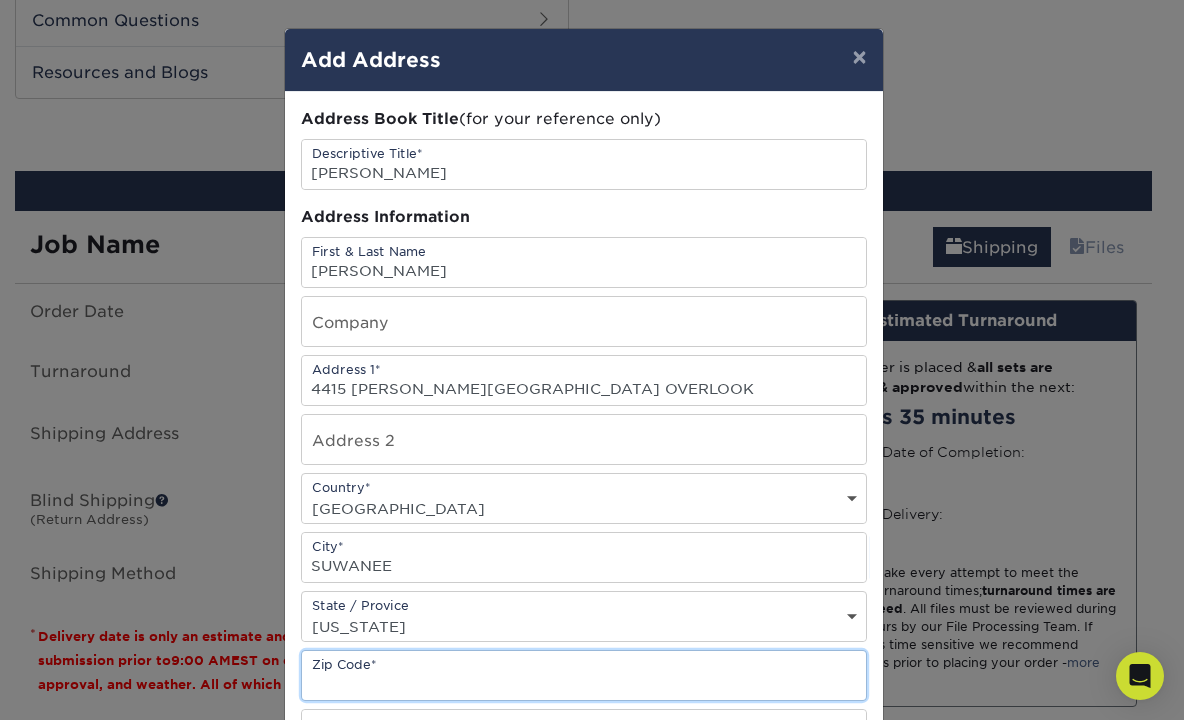 paste on "30024-5146" 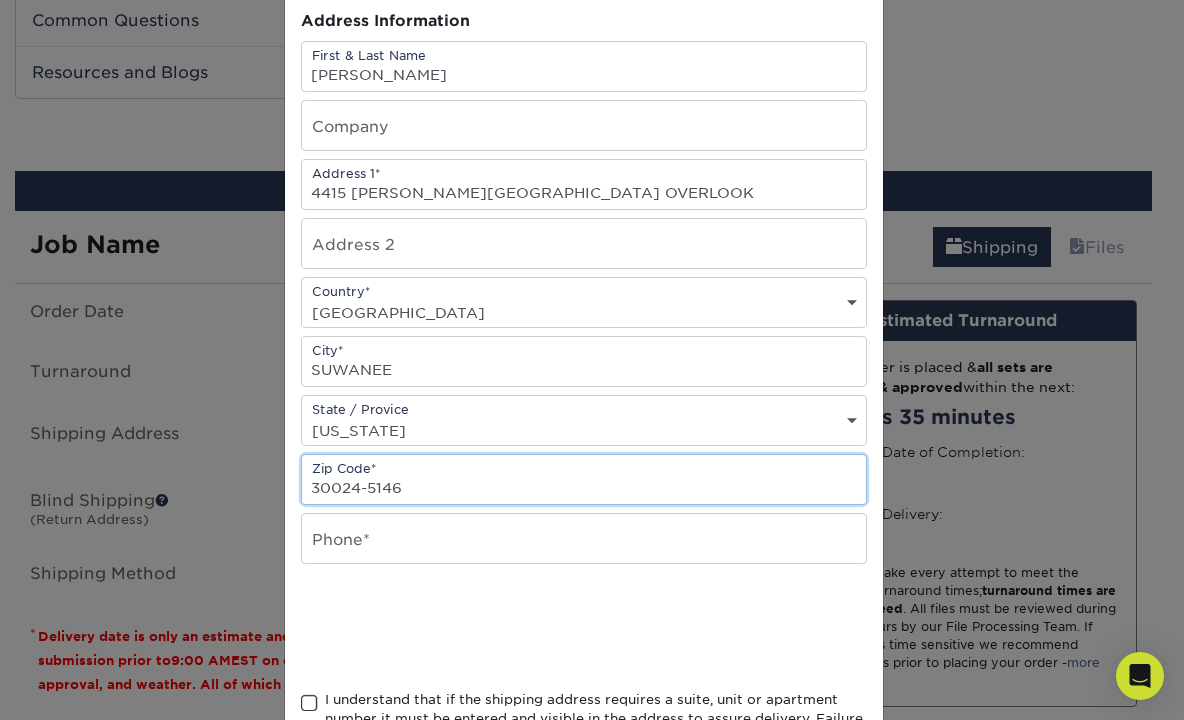 scroll, scrollTop: 200, scrollLeft: 0, axis: vertical 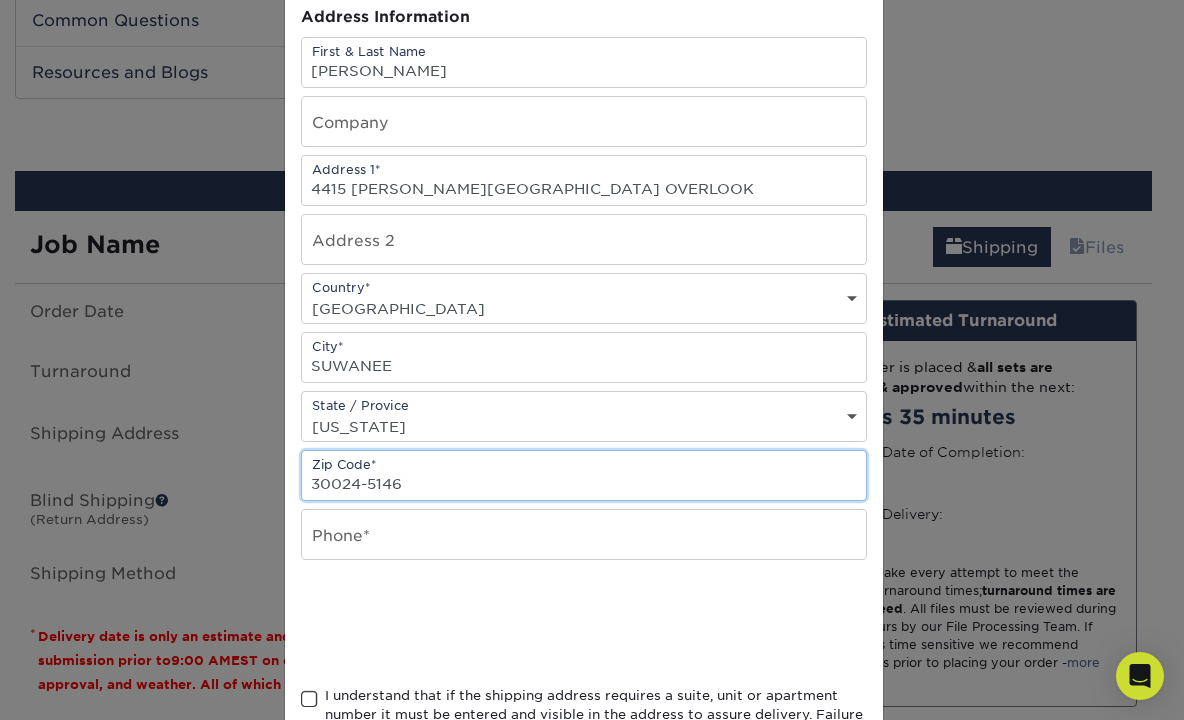 type on "30024-5146" 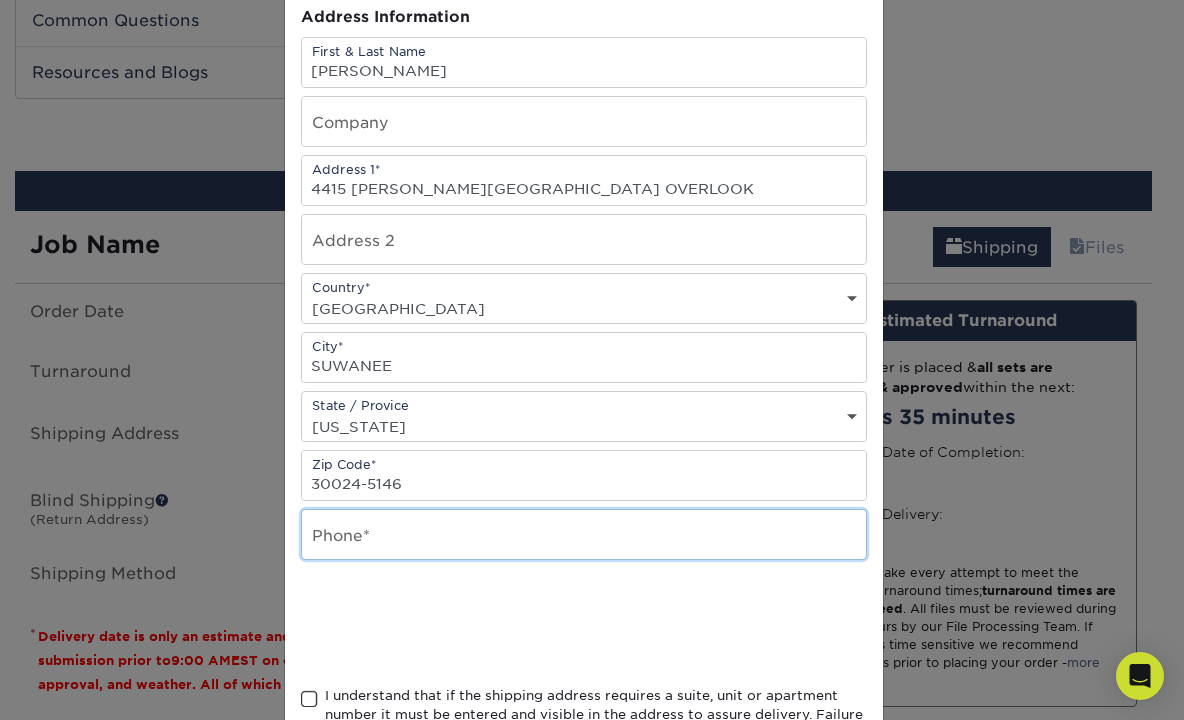 click at bounding box center (584, 534) 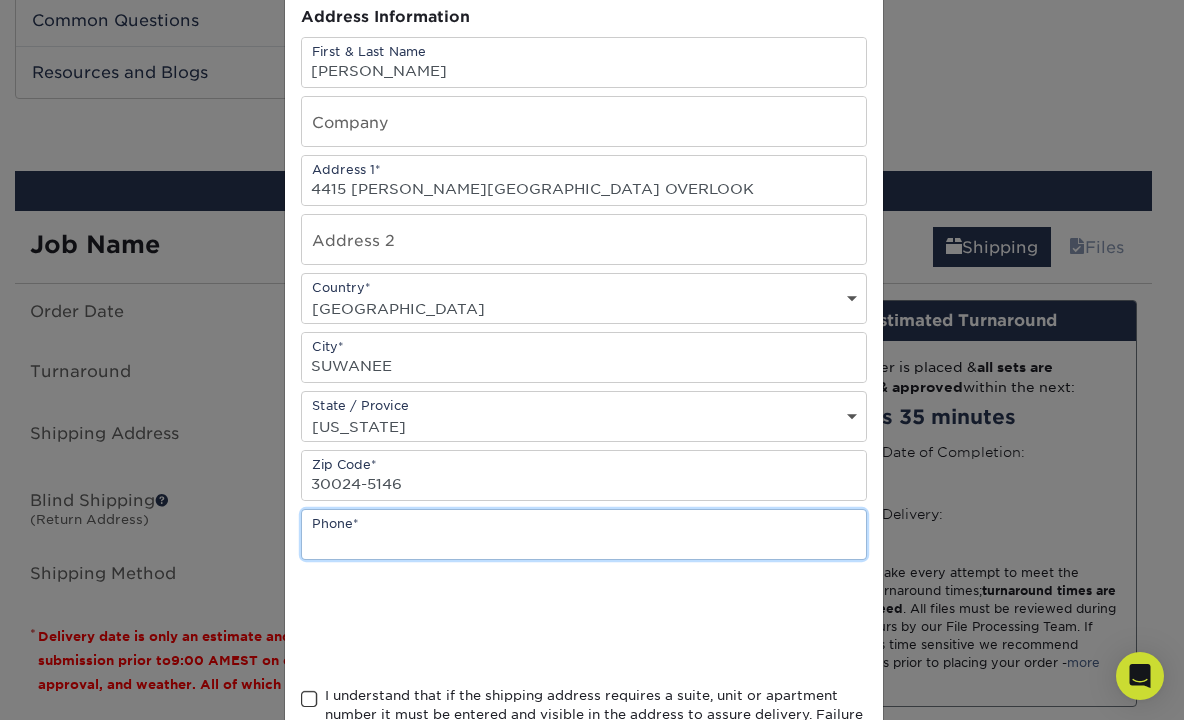 type on "6128368124" 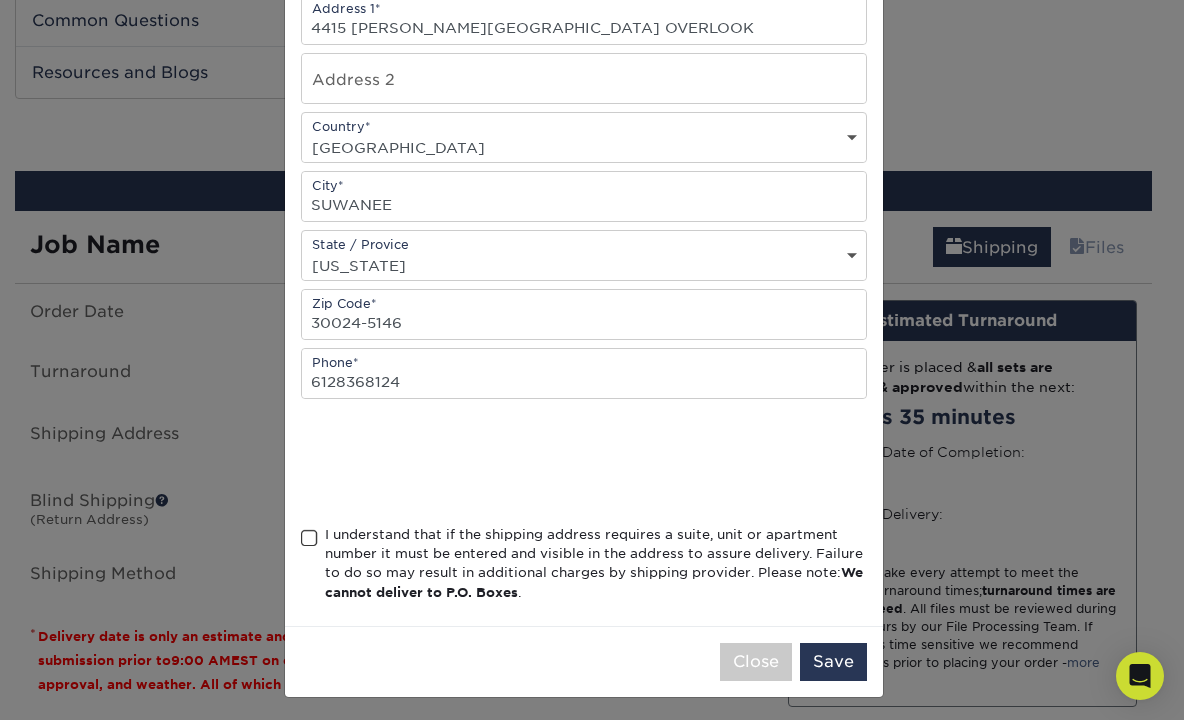 scroll, scrollTop: 367, scrollLeft: 0, axis: vertical 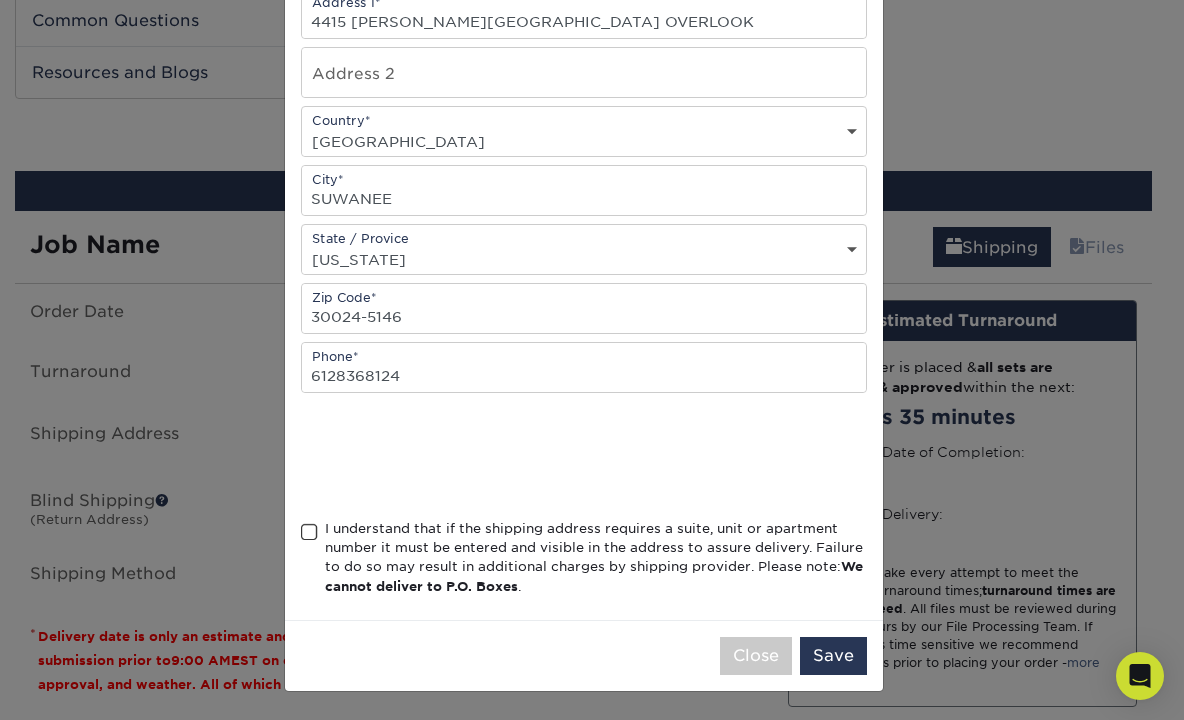 click at bounding box center [309, 532] 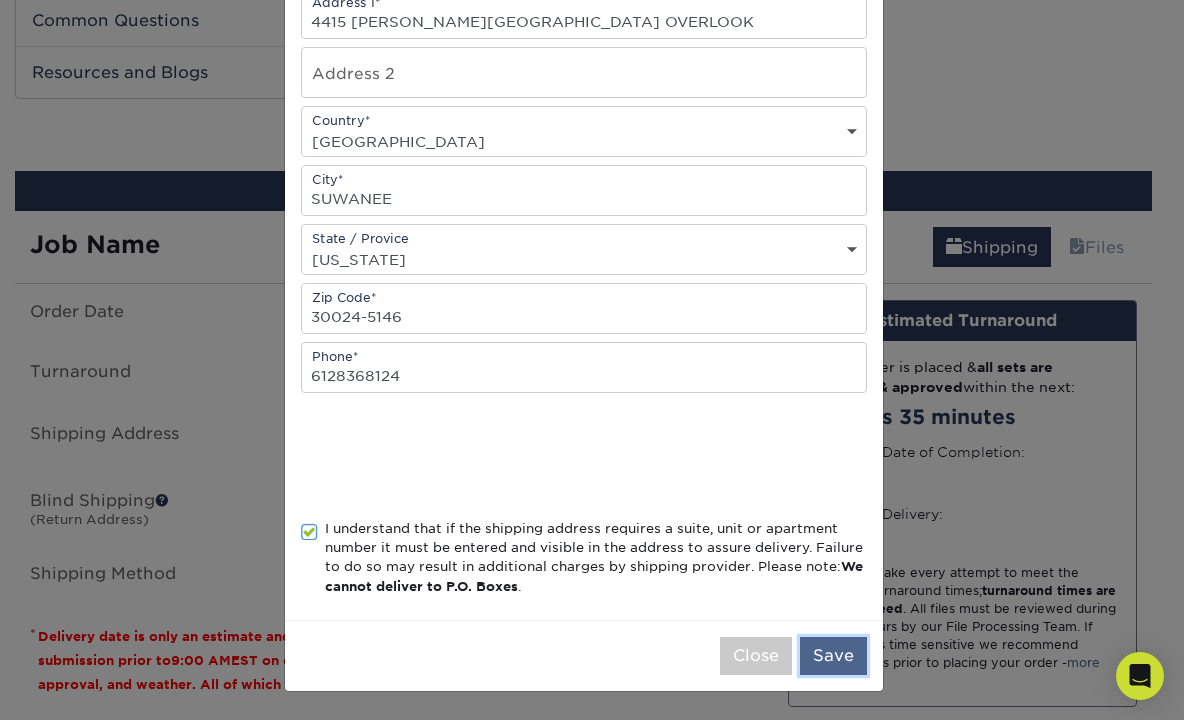 click on "Save" at bounding box center (833, 656) 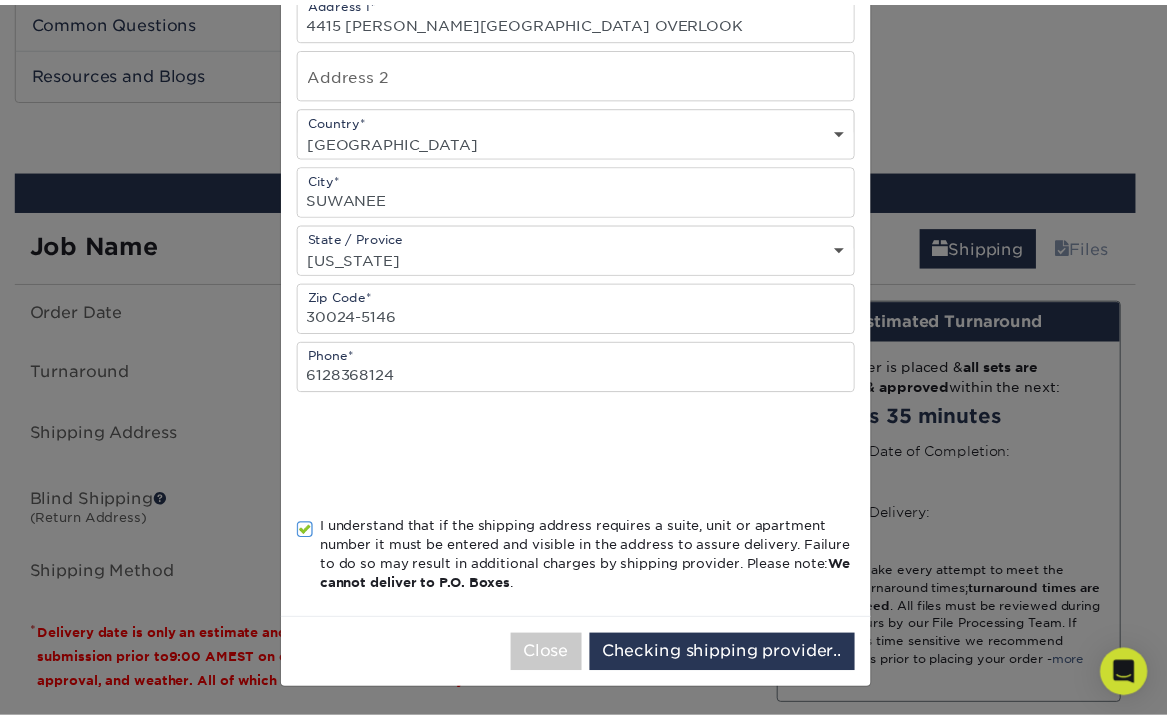 scroll, scrollTop: 0, scrollLeft: 0, axis: both 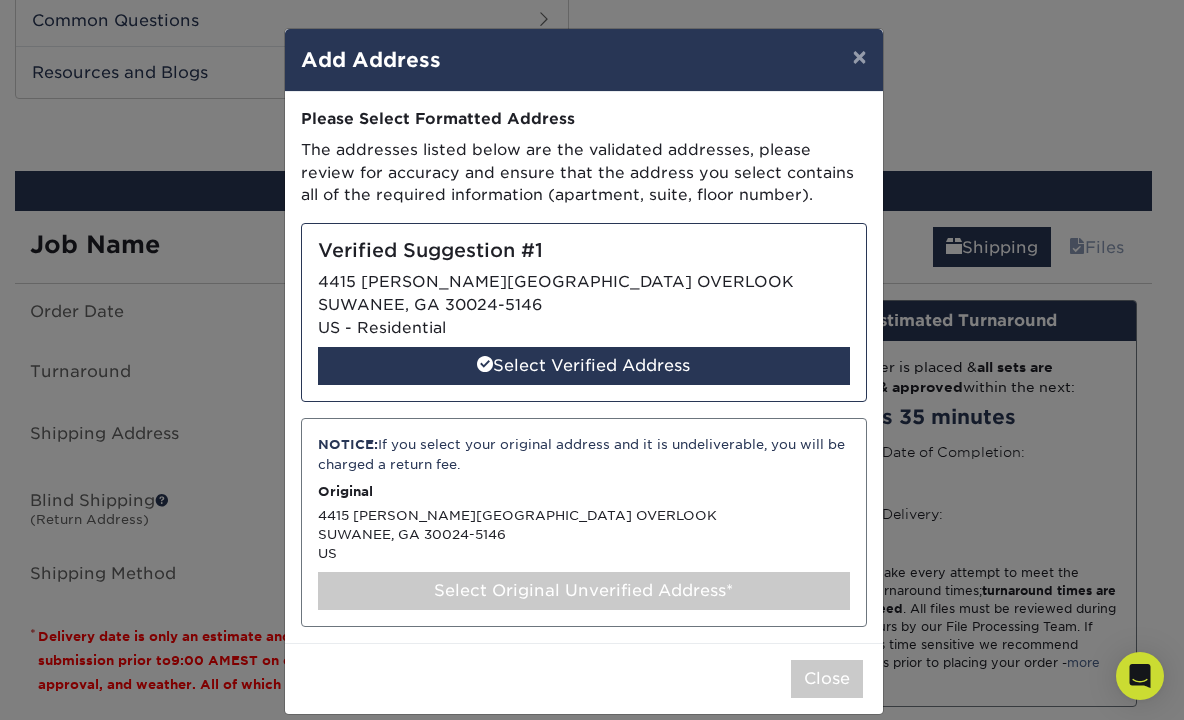 click on "Select Original Unverified Address*" at bounding box center (584, 591) 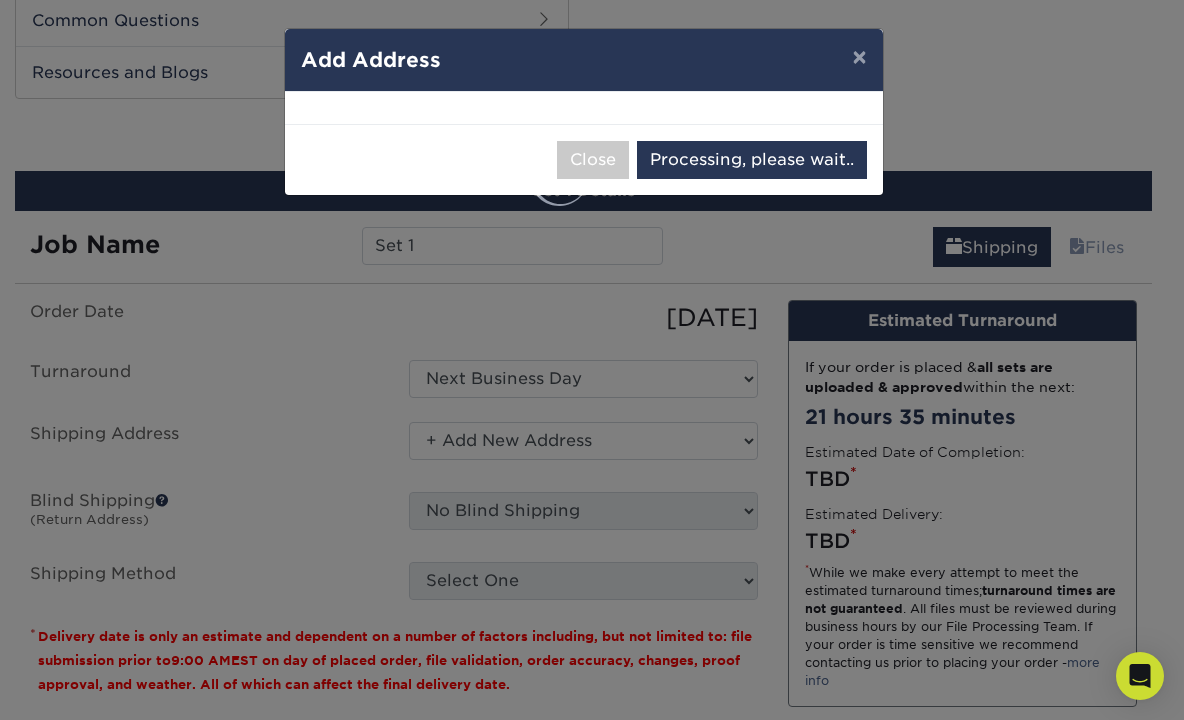 select on "283904" 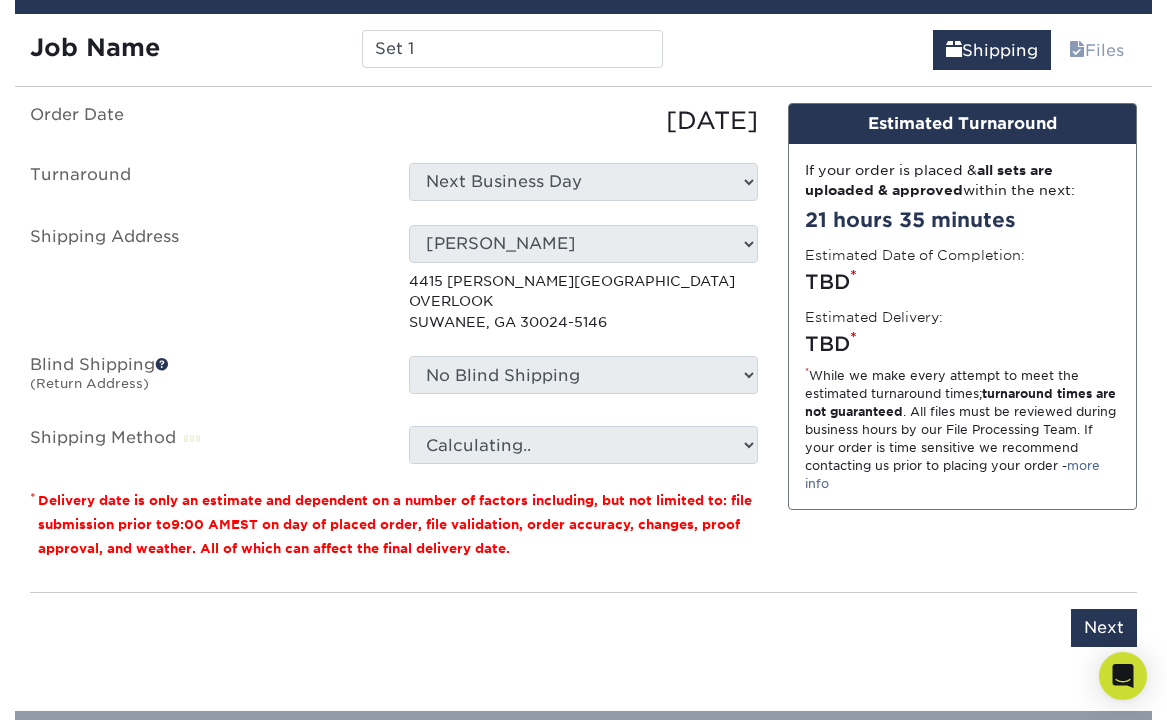 scroll, scrollTop: 1217, scrollLeft: 0, axis: vertical 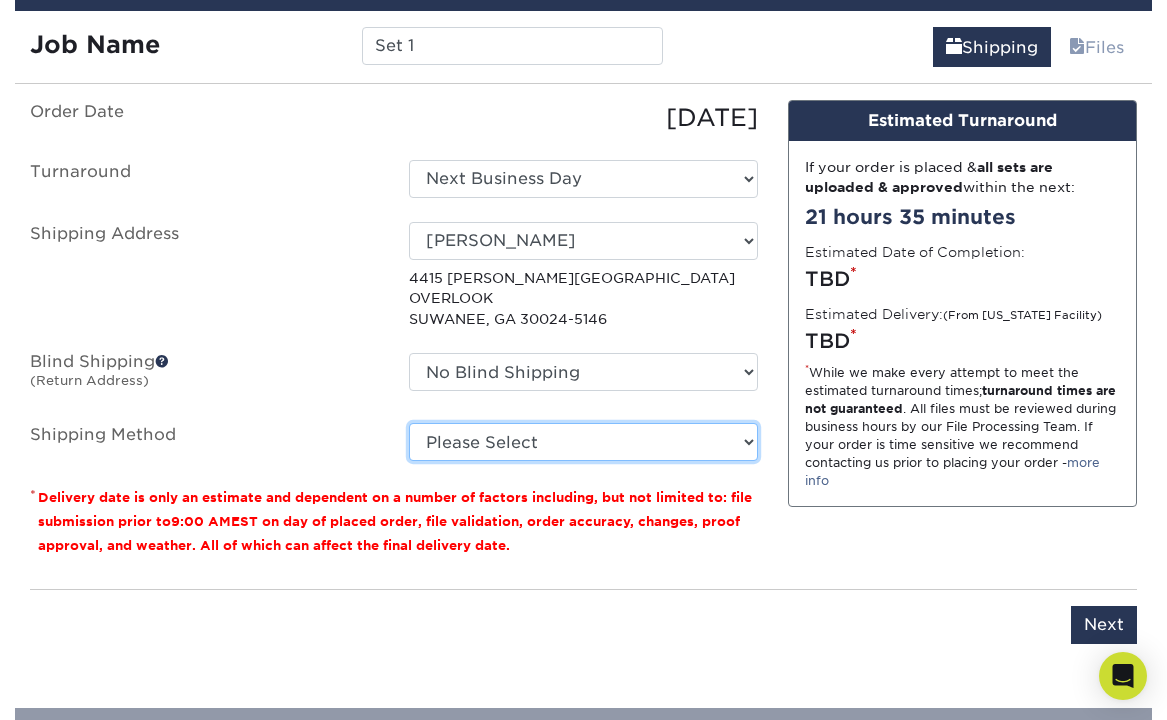 drag, startPoint x: 640, startPoint y: 416, endPoint x: 608, endPoint y: 439, distance: 39.40812 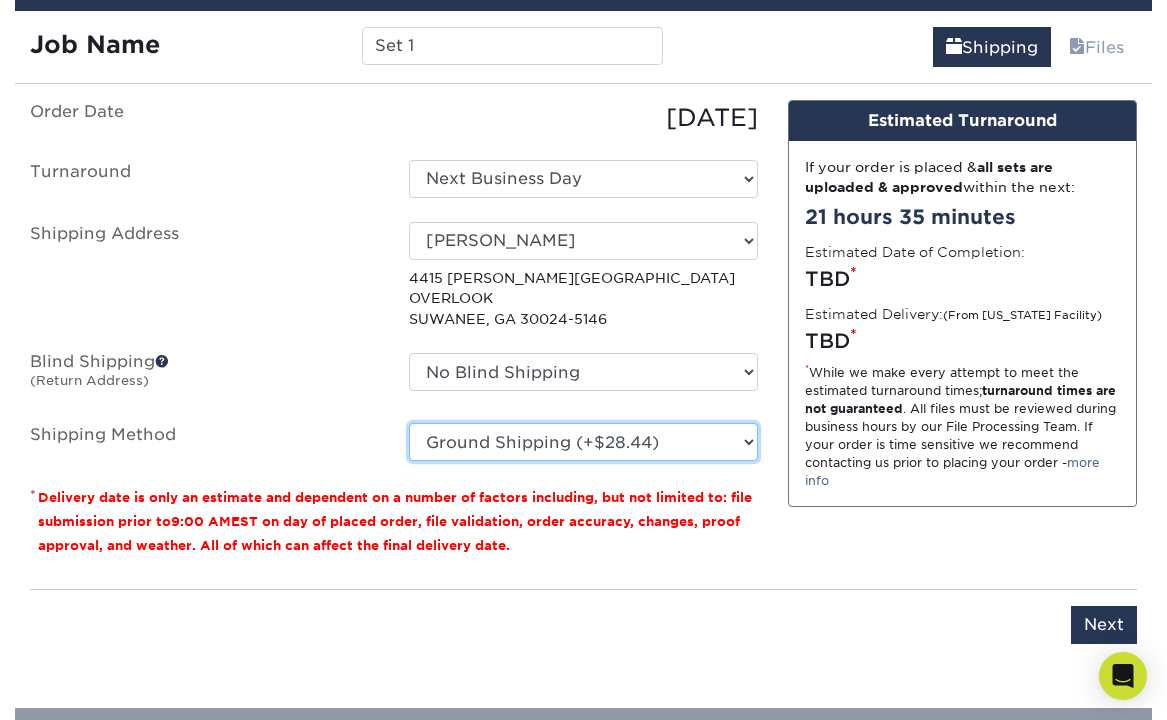 click on "Please Select Ground Shipping (+$28.44) 3 Day Shipping Service (+$47.96) 2 Day Air Shipping (+$58.98) Next Day Shipping by 5pm (+$83.26) Next Day Shipping by 12 noon (+$98.58) Next Day Air Early A.M. (+$488.51)" at bounding box center [583, 442] 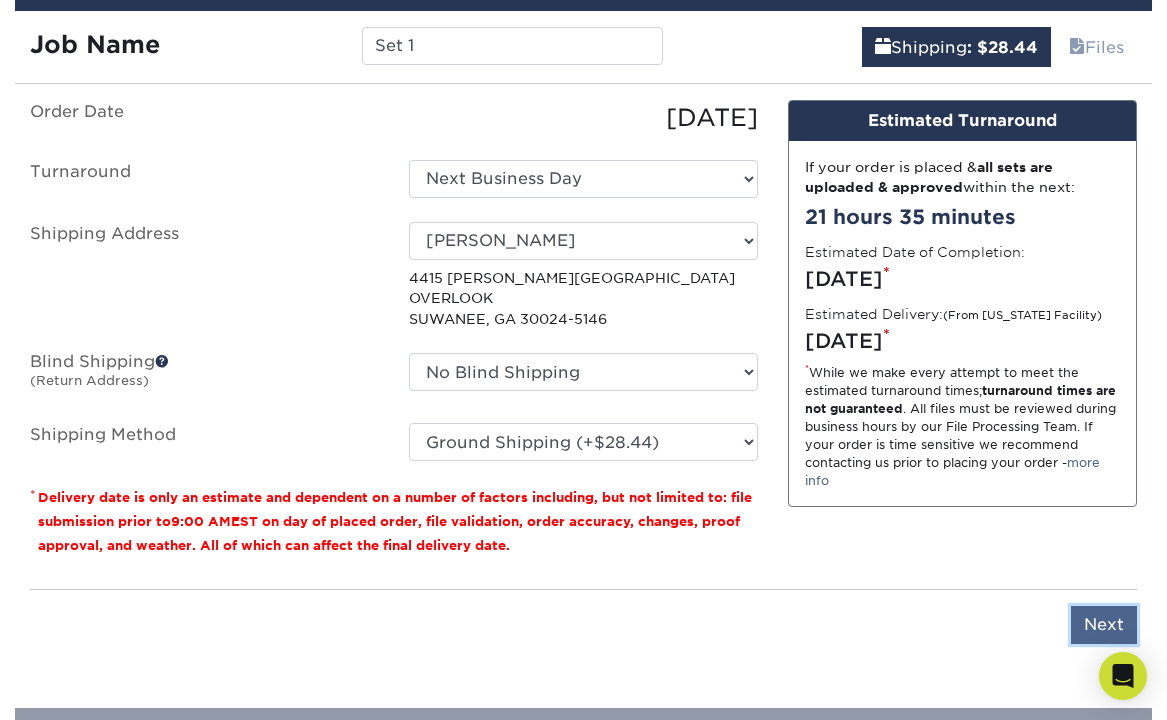 click on "Next" at bounding box center [1104, 625] 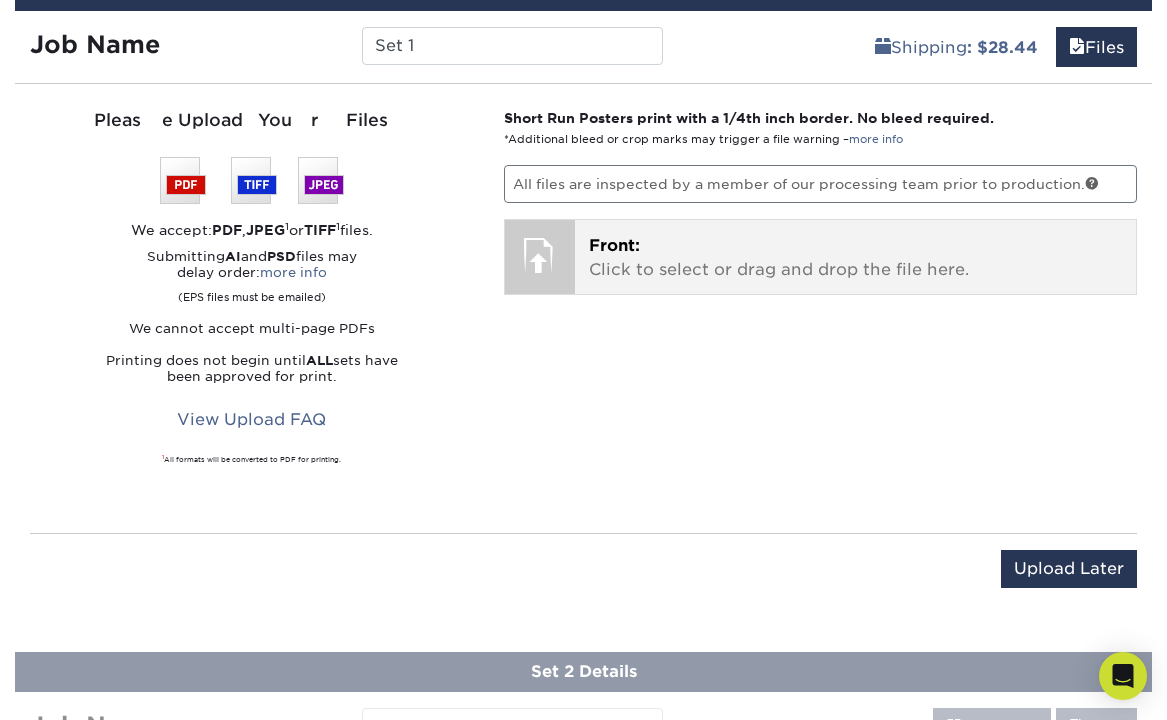 click on "Front: Click to select or drag and drop the file here." at bounding box center [855, 258] 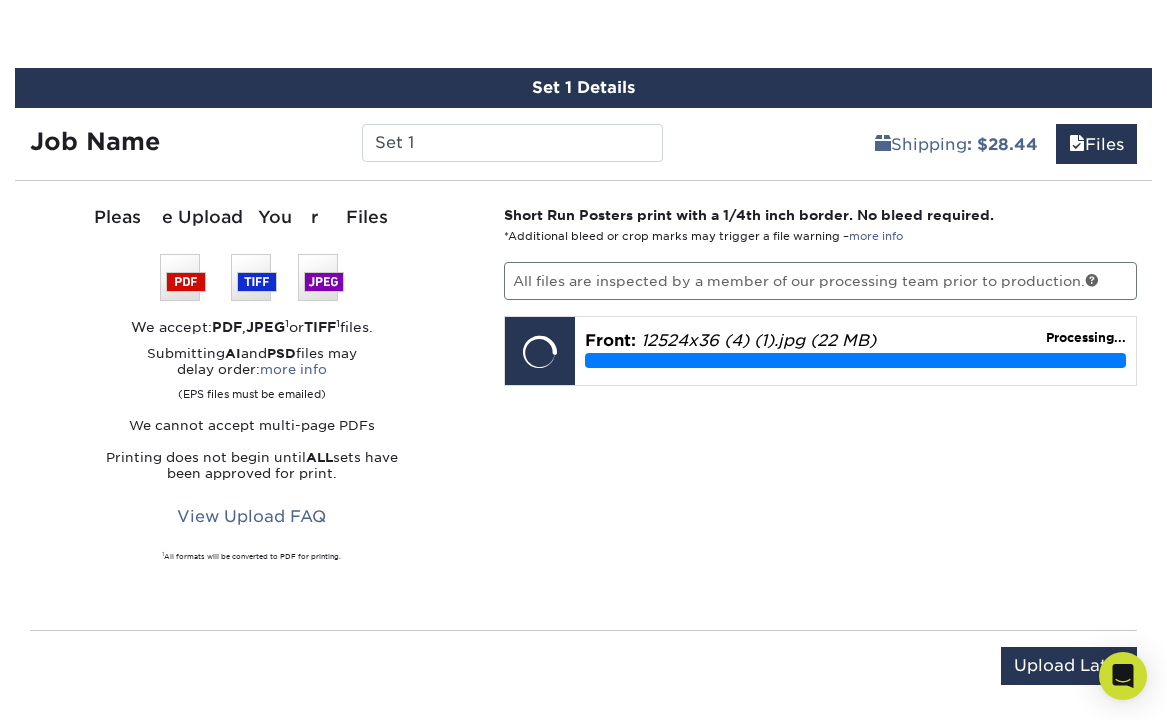 scroll, scrollTop: 1217, scrollLeft: 0, axis: vertical 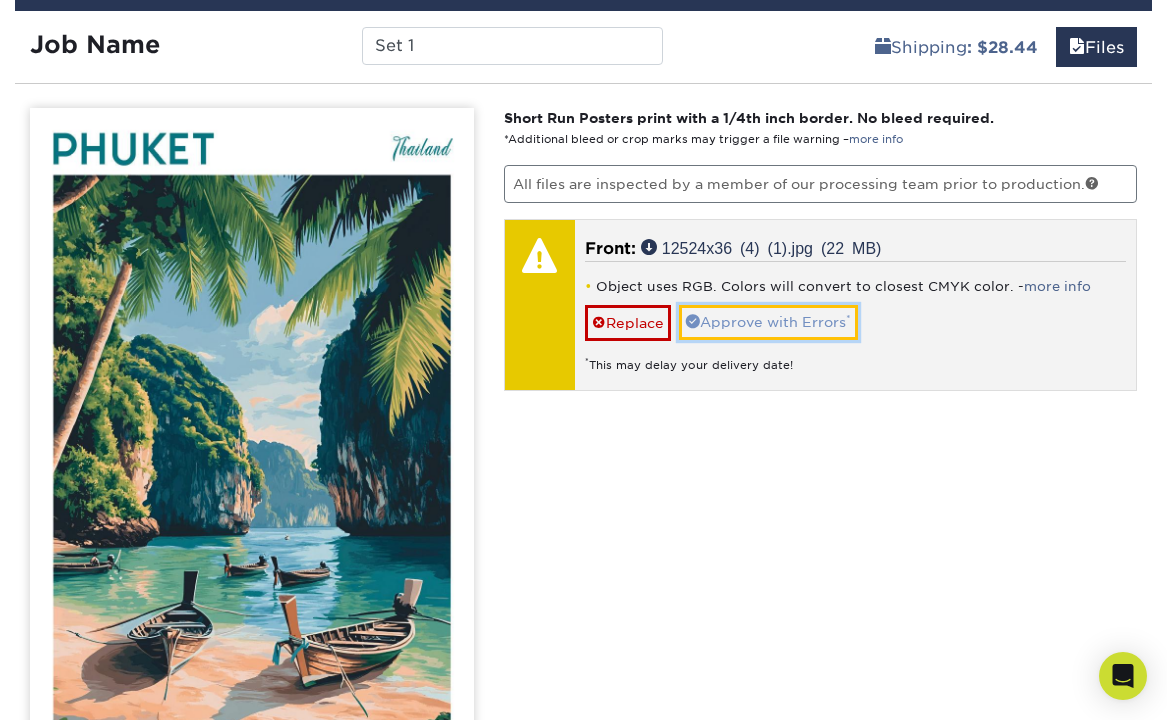 click on "Approve with Errors *" at bounding box center (768, 322) 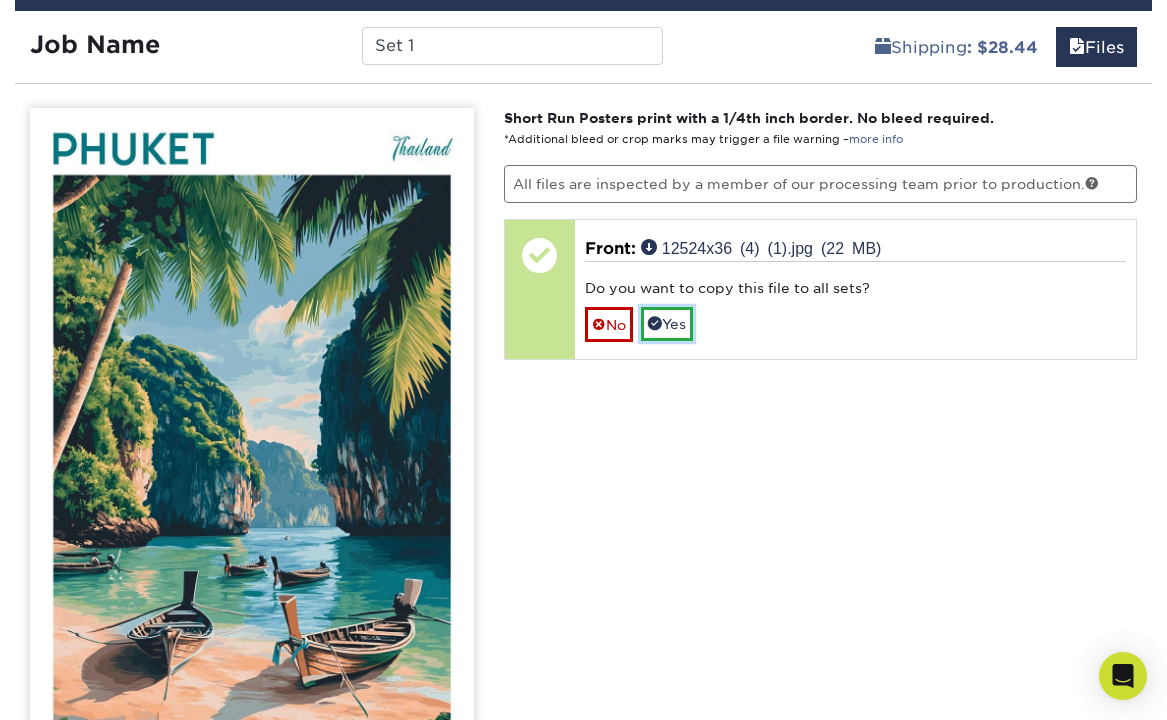click on "Yes" at bounding box center [667, 324] 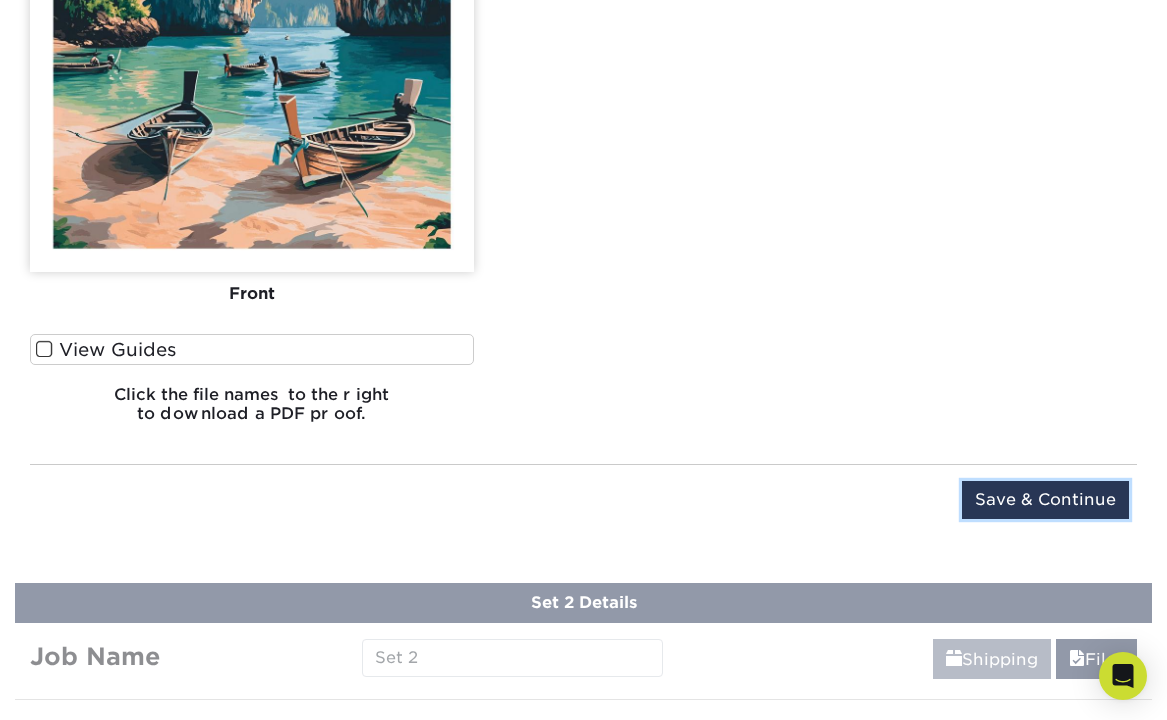 click on "Save & Continue" at bounding box center [1045, 500] 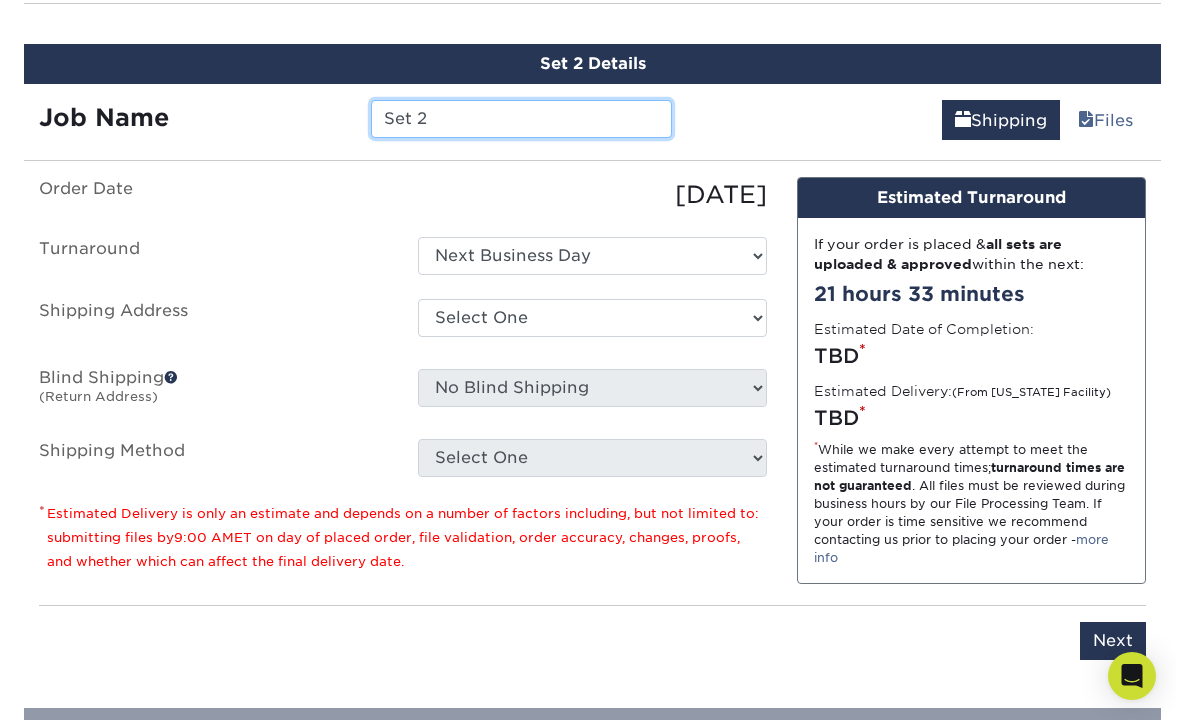 scroll, scrollTop: 1294, scrollLeft: 0, axis: vertical 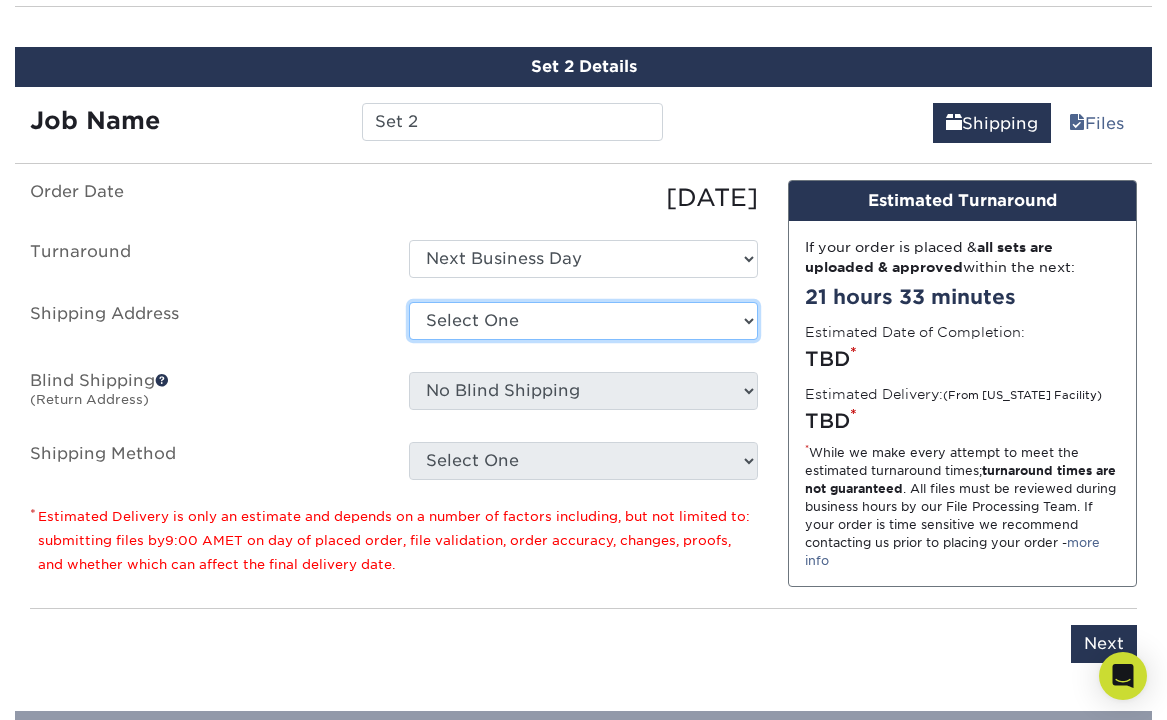 click on "Select One
Blake A. Tyler
Daniel Ramirez
DAVID WICBURG
DAVID WICBURG
DeeAnn Retzlaff
Eric Lauver
Eric Lauver
Eric Lauver
H. Vanessa Ocana
Houston Collectables
Jeffrey Slade
Joshua Spencer
Karla Schreiber
Kent Insley
Kristie Lawrence
Kristie Lawrence
Kristie Lawrence
Laura Elizabeth Oberg
Laura Elizabeth Oberg
lori durham
marj stewart" at bounding box center [583, 321] 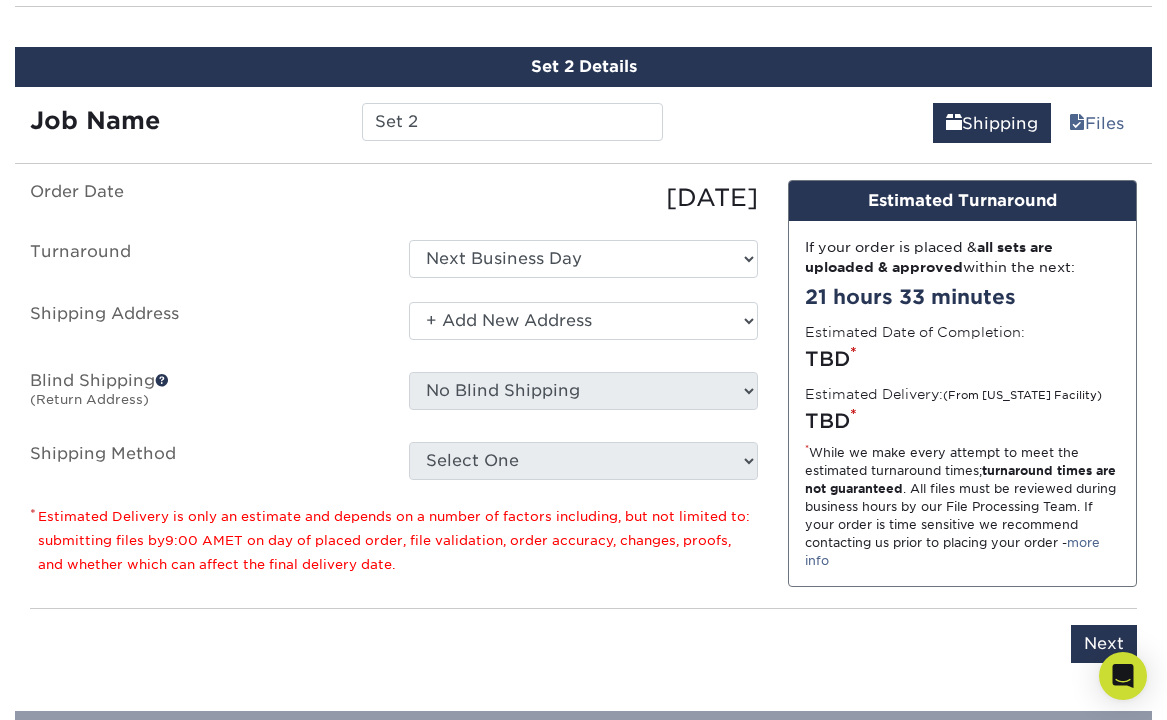 click on "Select One
Blake A. Tyler
Daniel Ramirez
DAVID WICBURG
DAVID WICBURG
DeeAnn Retzlaff
Eric Lauver
Eric Lauver
Eric Lauver
H. Vanessa Ocana
Houston Collectables
Jeffrey Slade
Joshua Spencer
Karla Schreiber
Kent Insley
Kristie Lawrence
Kristie Lawrence
Kristie Lawrence
Laura Elizabeth Oberg
Laura Elizabeth Oberg
lori durham
marj stewart" at bounding box center (583, 321) 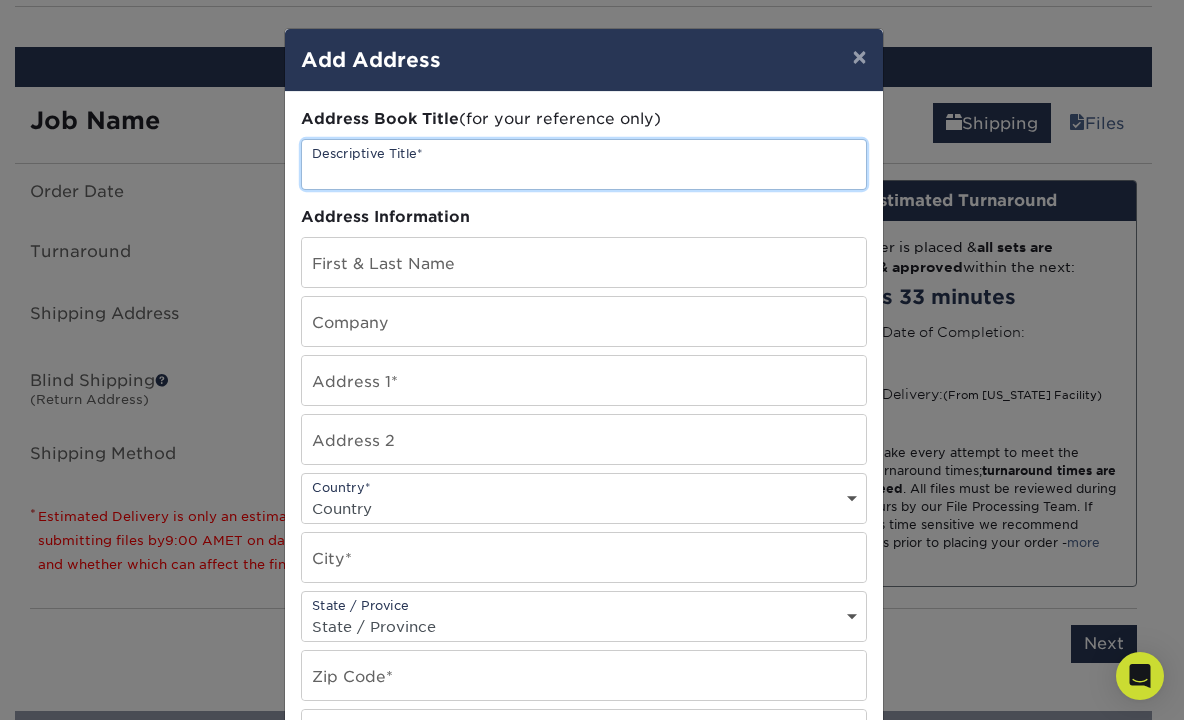 click at bounding box center (584, 164) 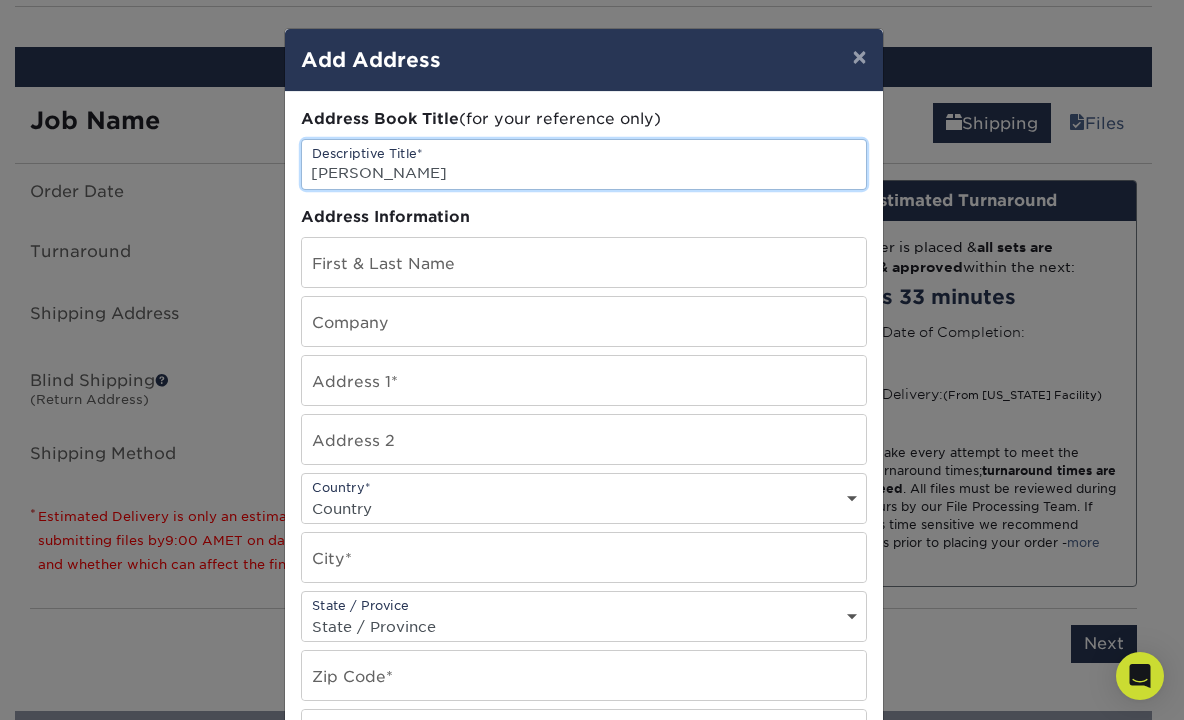 type on "[PERSON_NAME]" 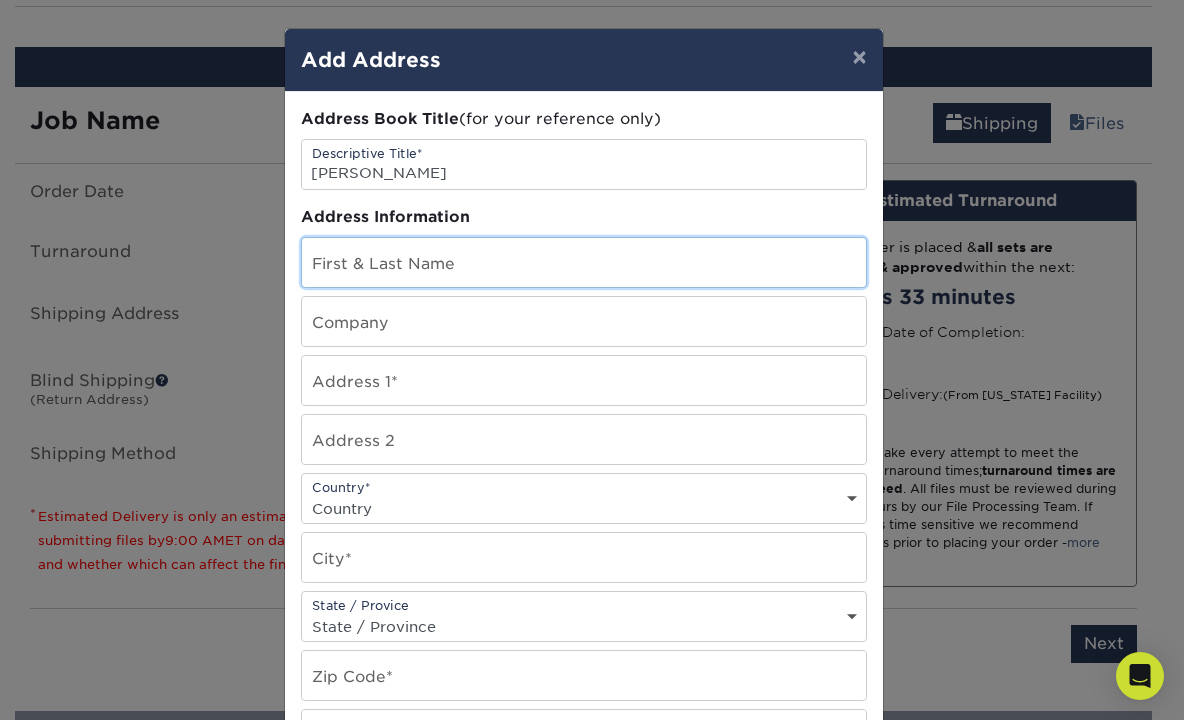 click at bounding box center [584, 262] 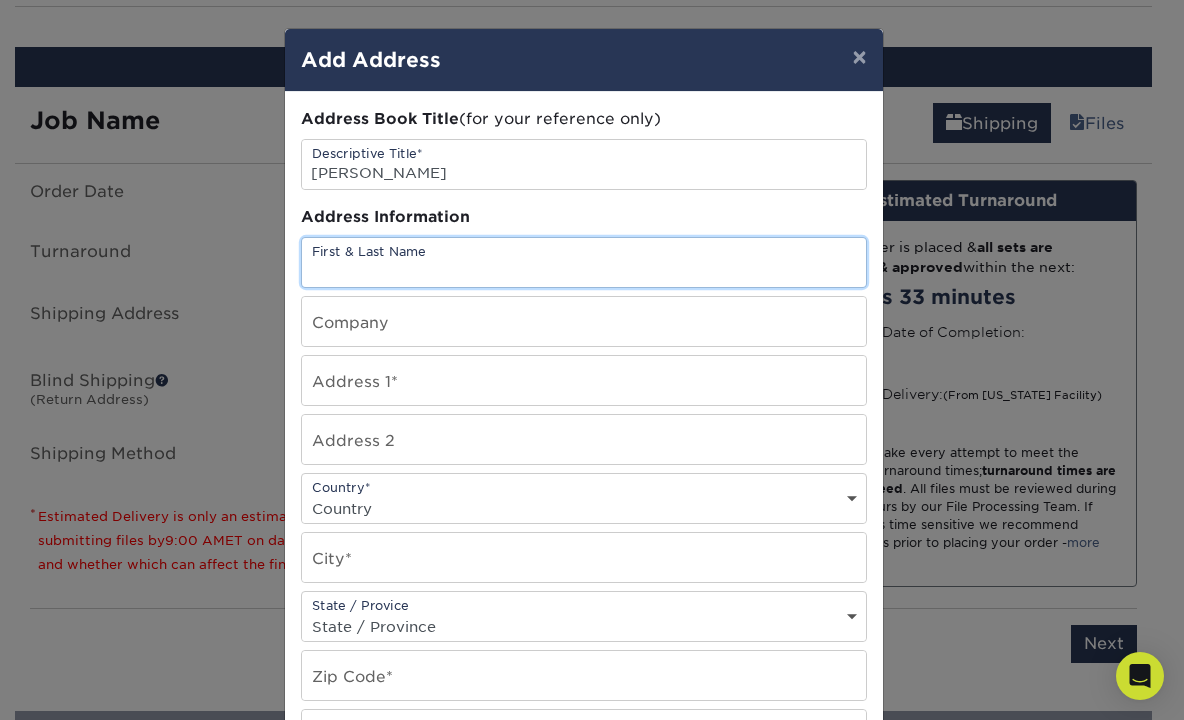 paste on "[PERSON_NAME]" 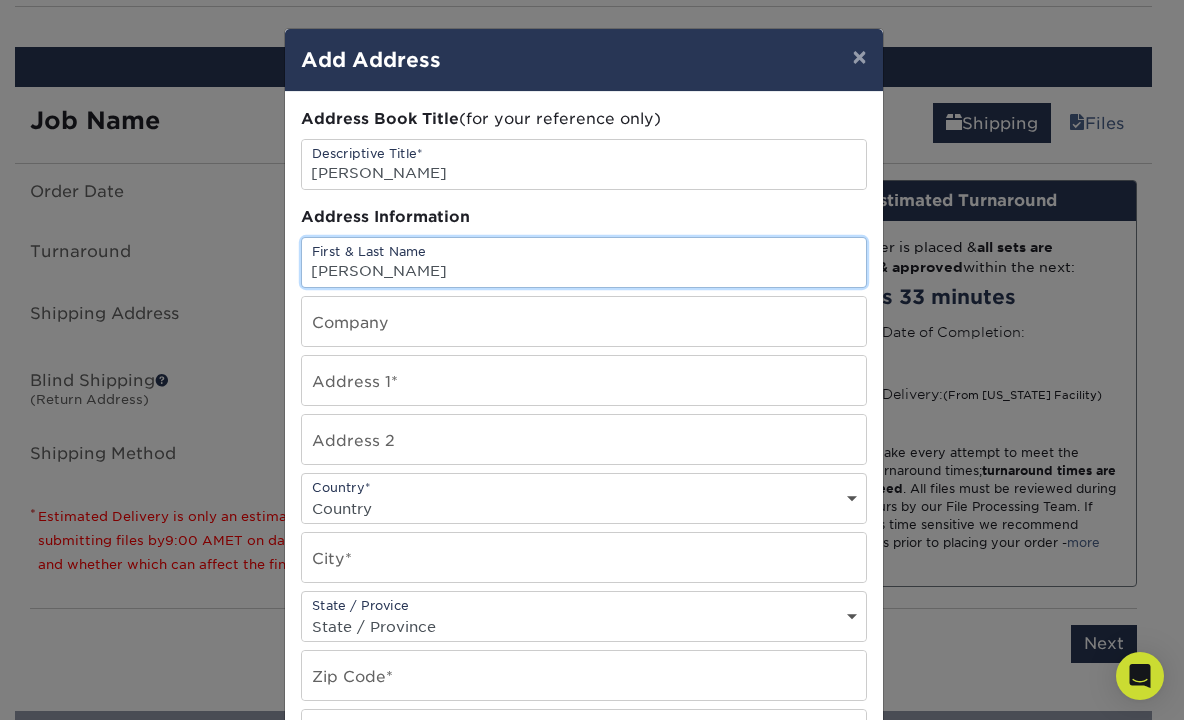 type on "[PERSON_NAME]" 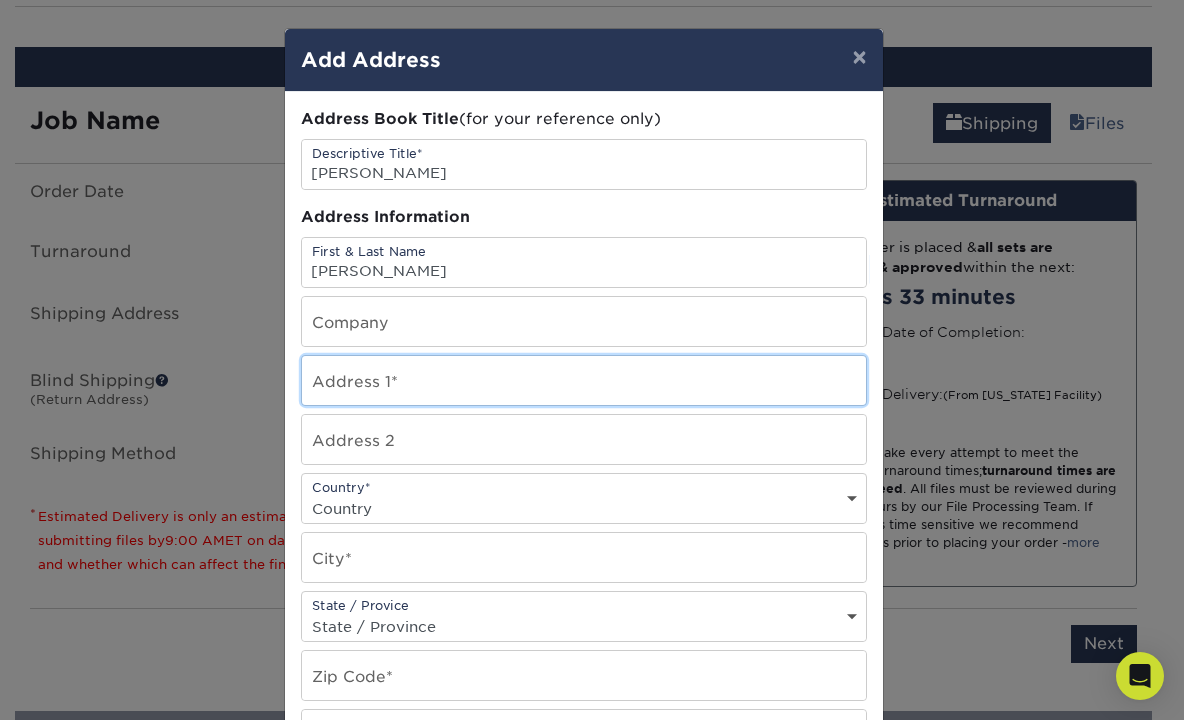 drag, startPoint x: 332, startPoint y: 382, endPoint x: 323, endPoint y: 394, distance: 15 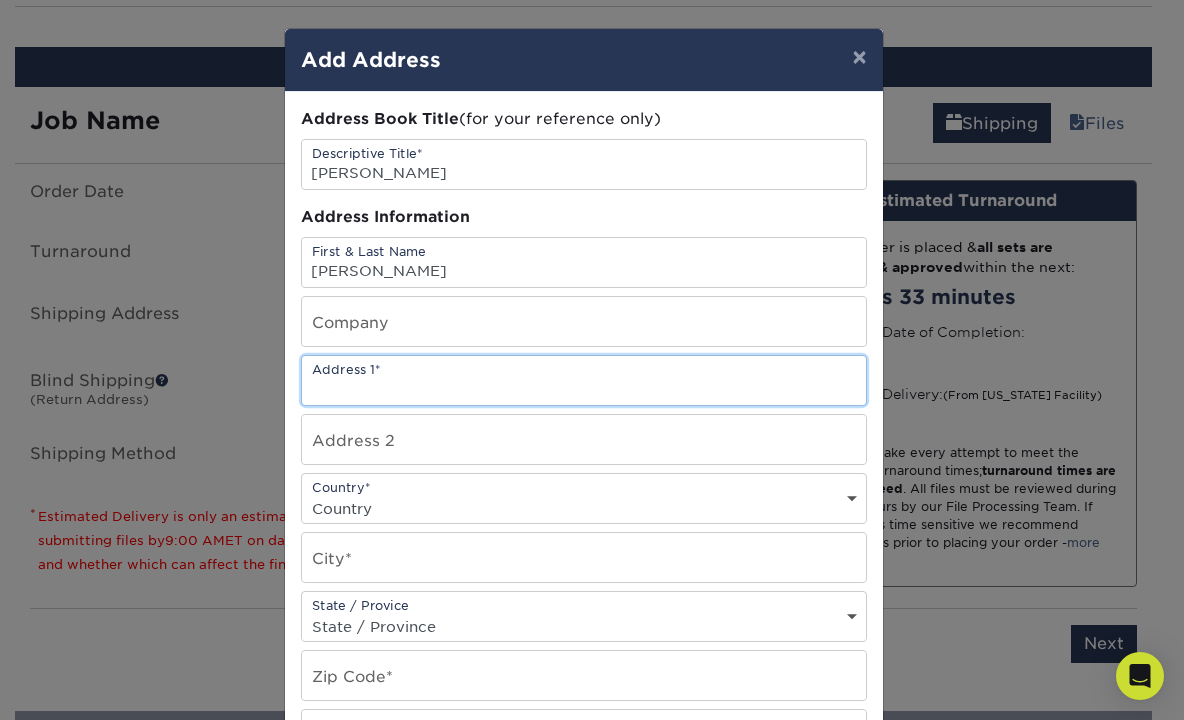 paste on "[STREET_ADDRESS][PERSON_NAME]" 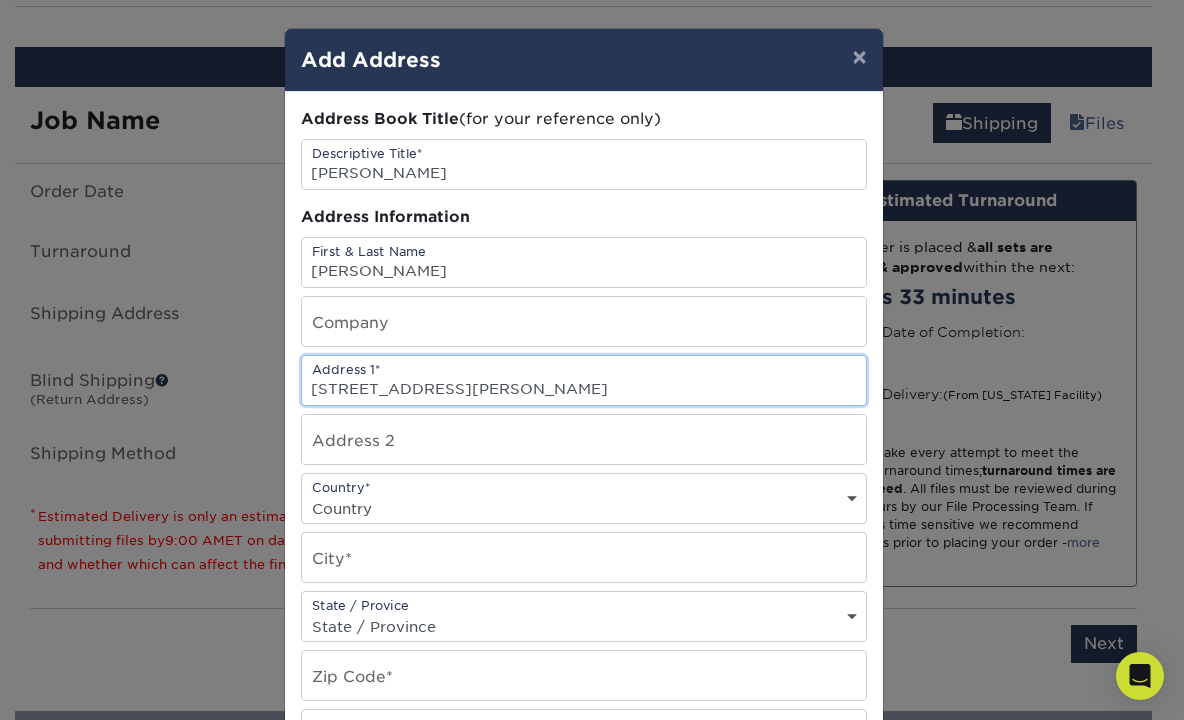 type on "[STREET_ADDRESS][PERSON_NAME]" 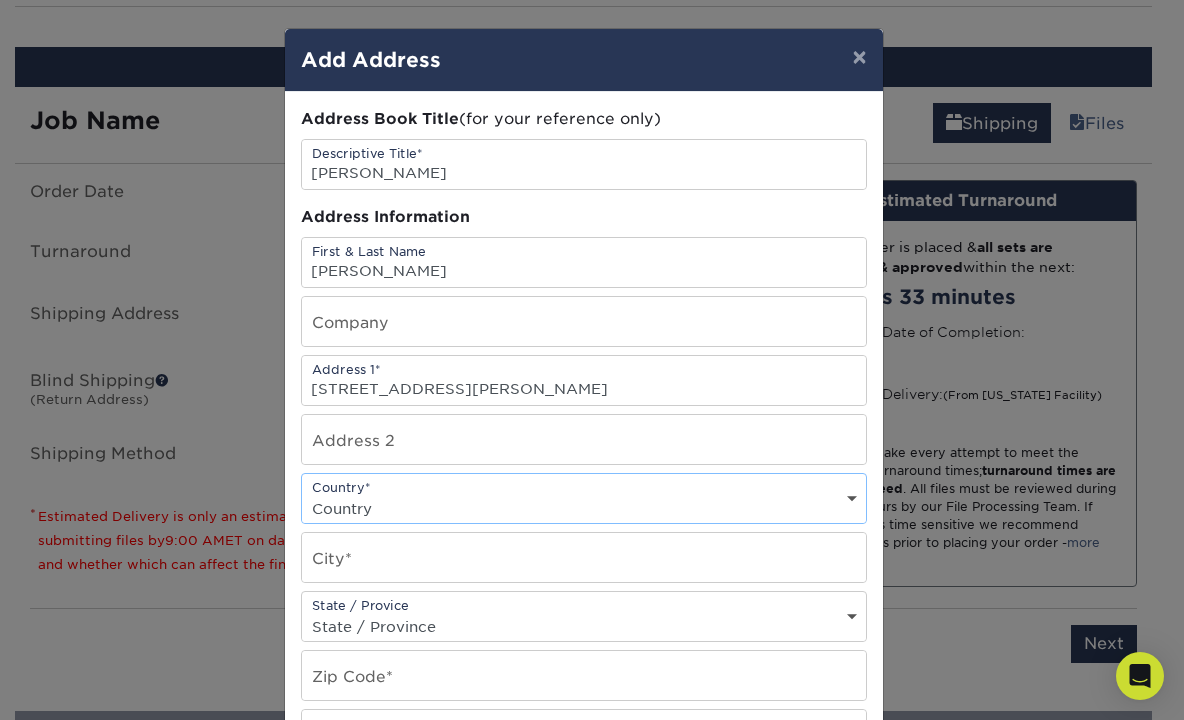 select on "US" 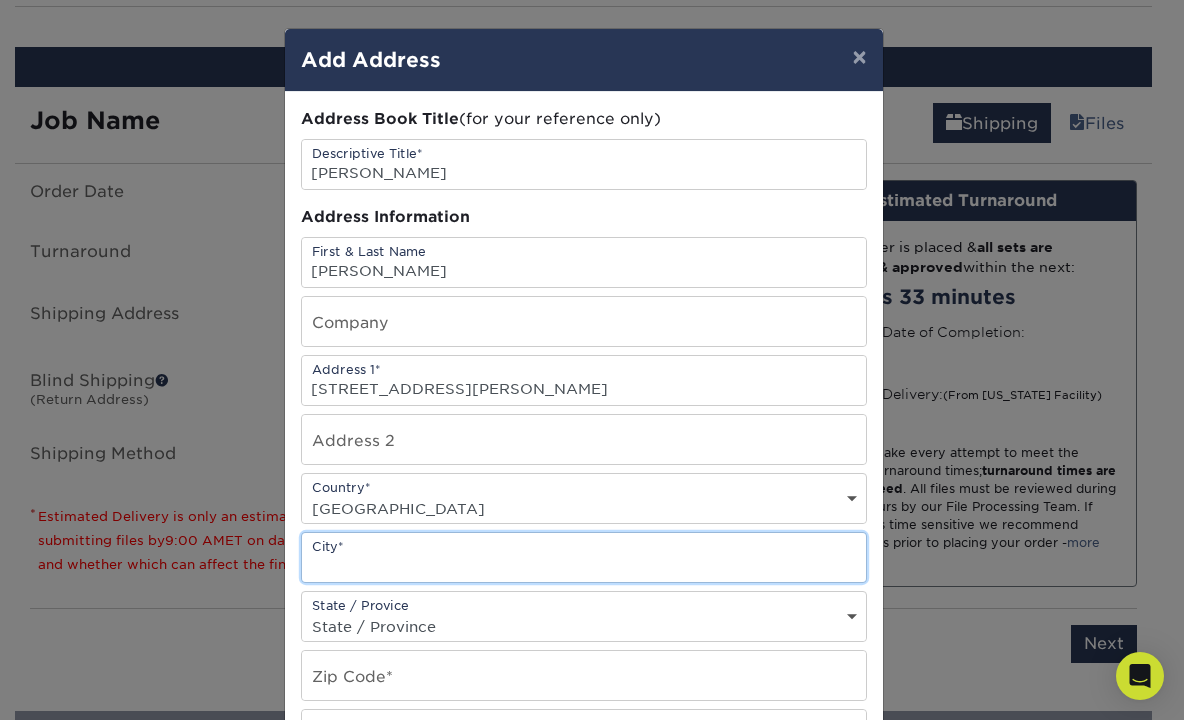 paste on "LOS ANGELES" 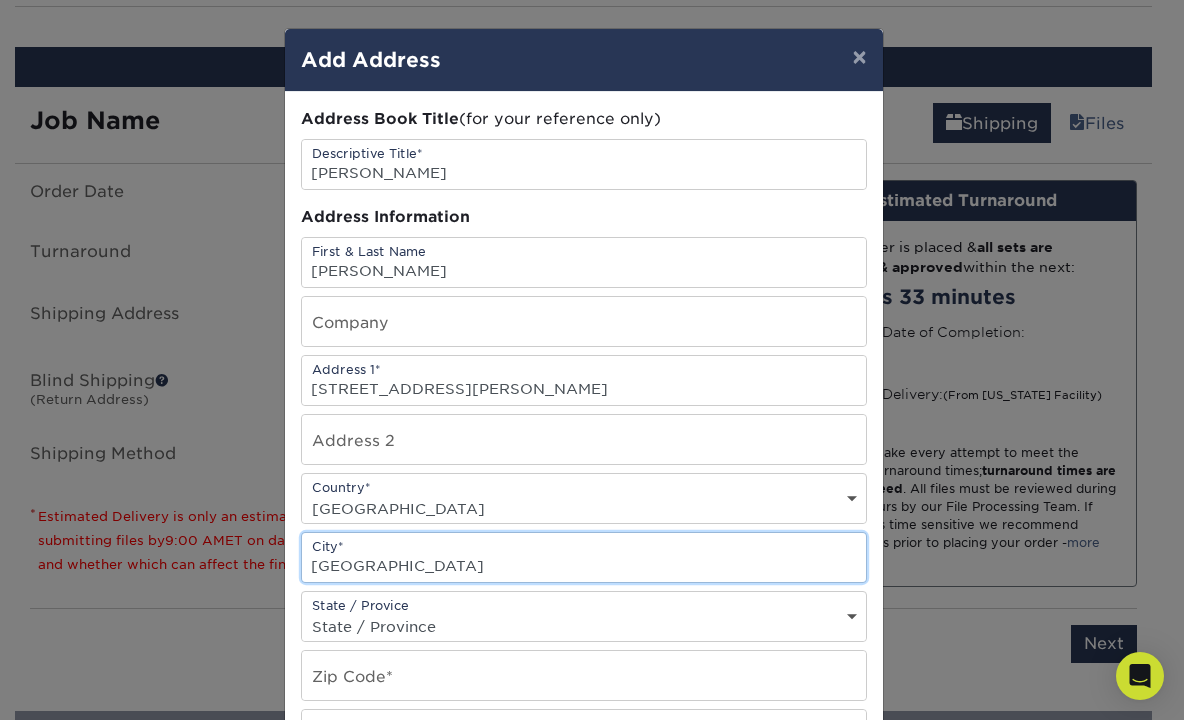 type on "LOS ANGELES" 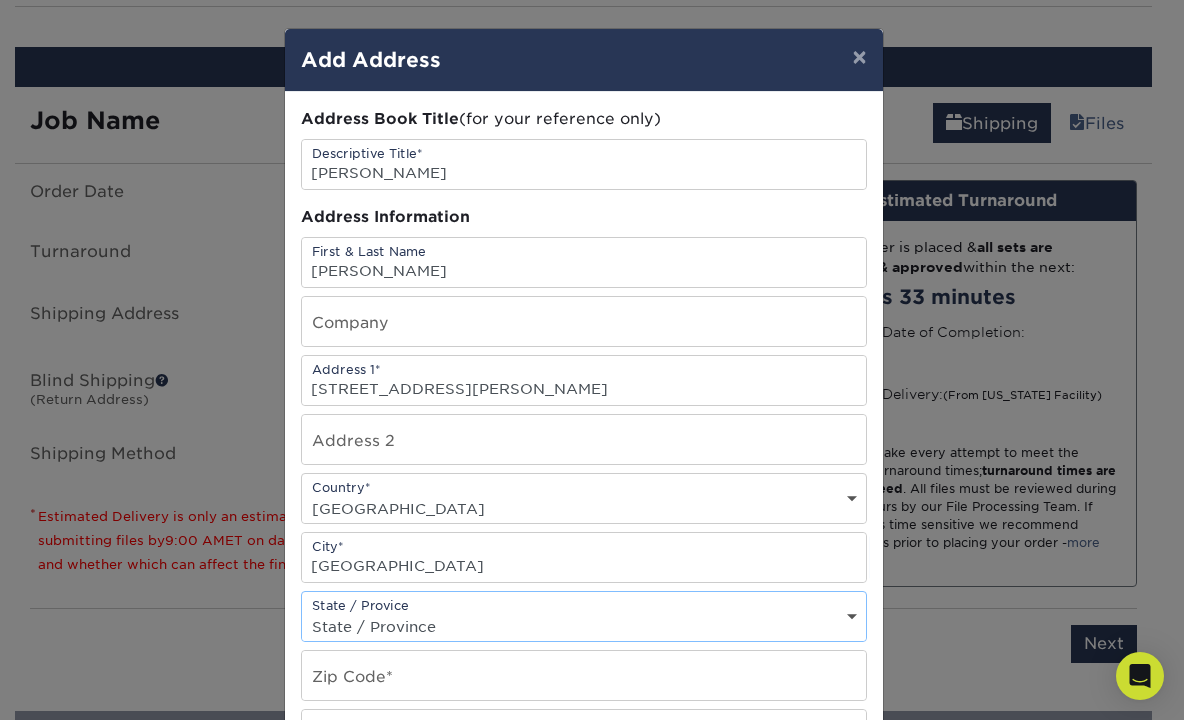 select on "CA" 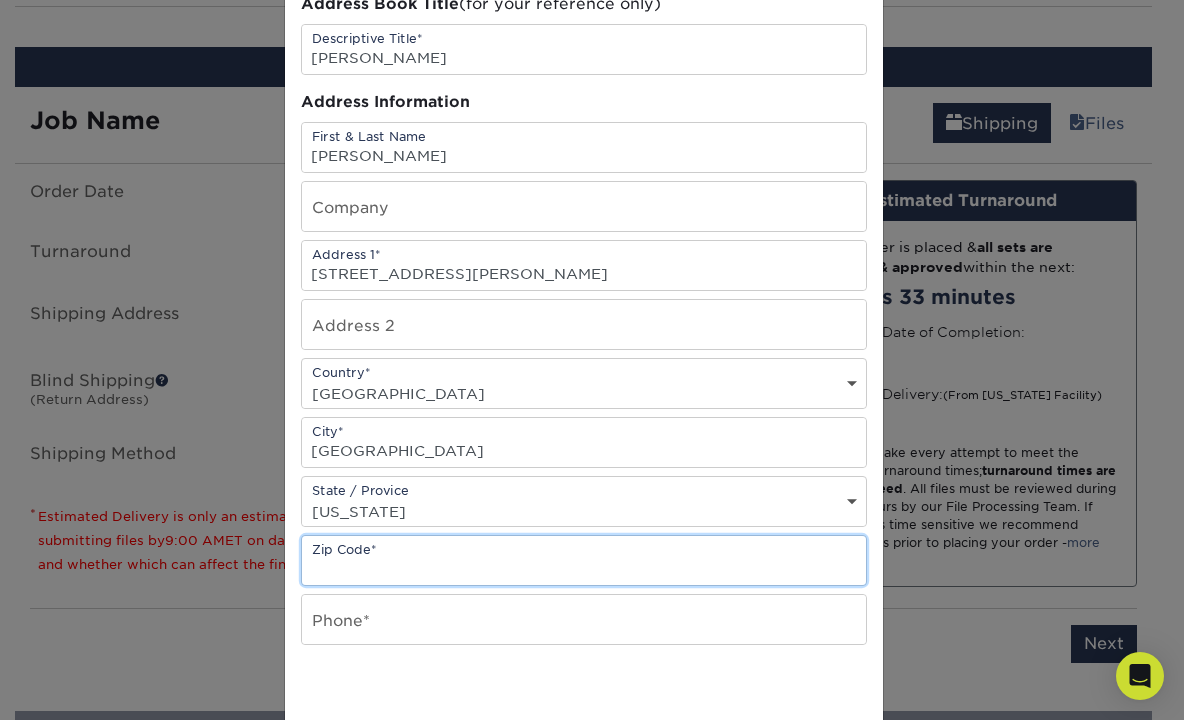 scroll, scrollTop: 300, scrollLeft: 0, axis: vertical 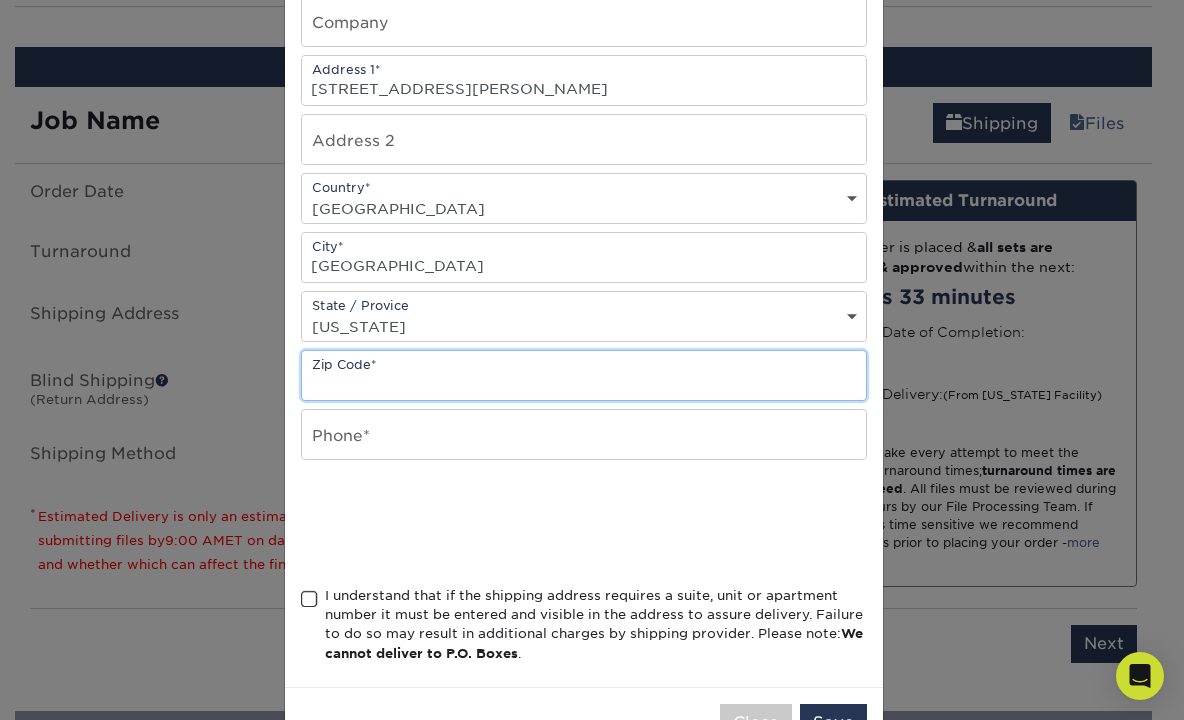 paste on "90046-1229" 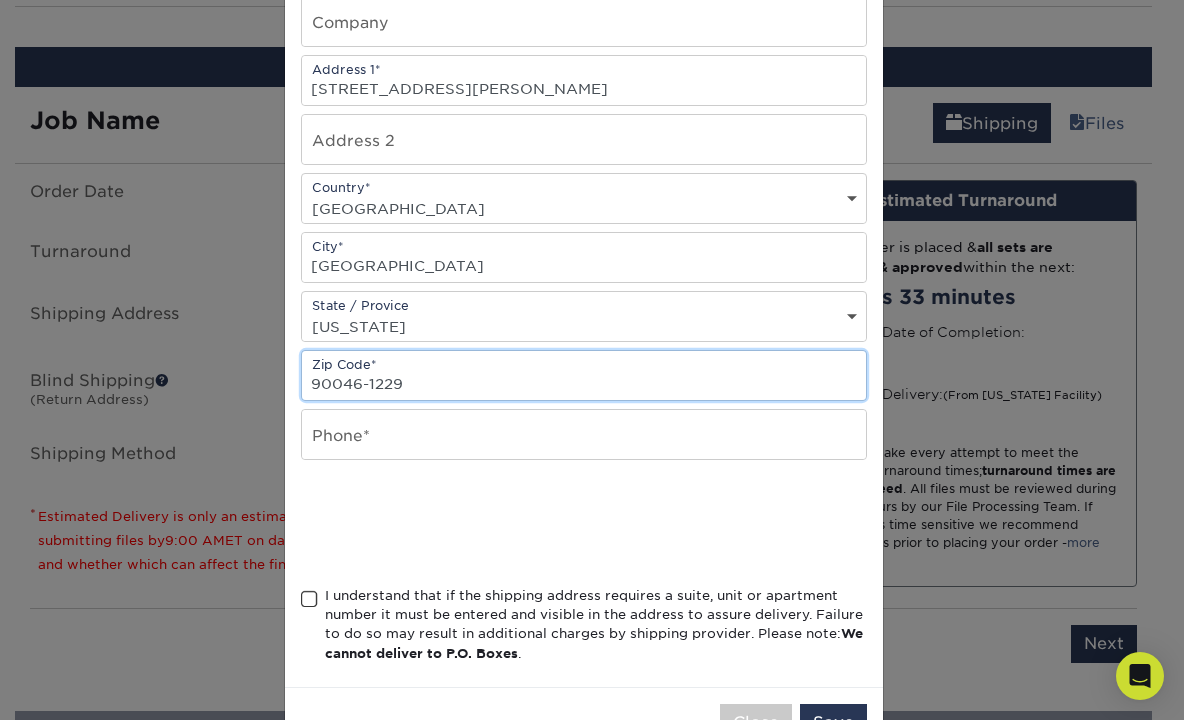 type on "90046-1229" 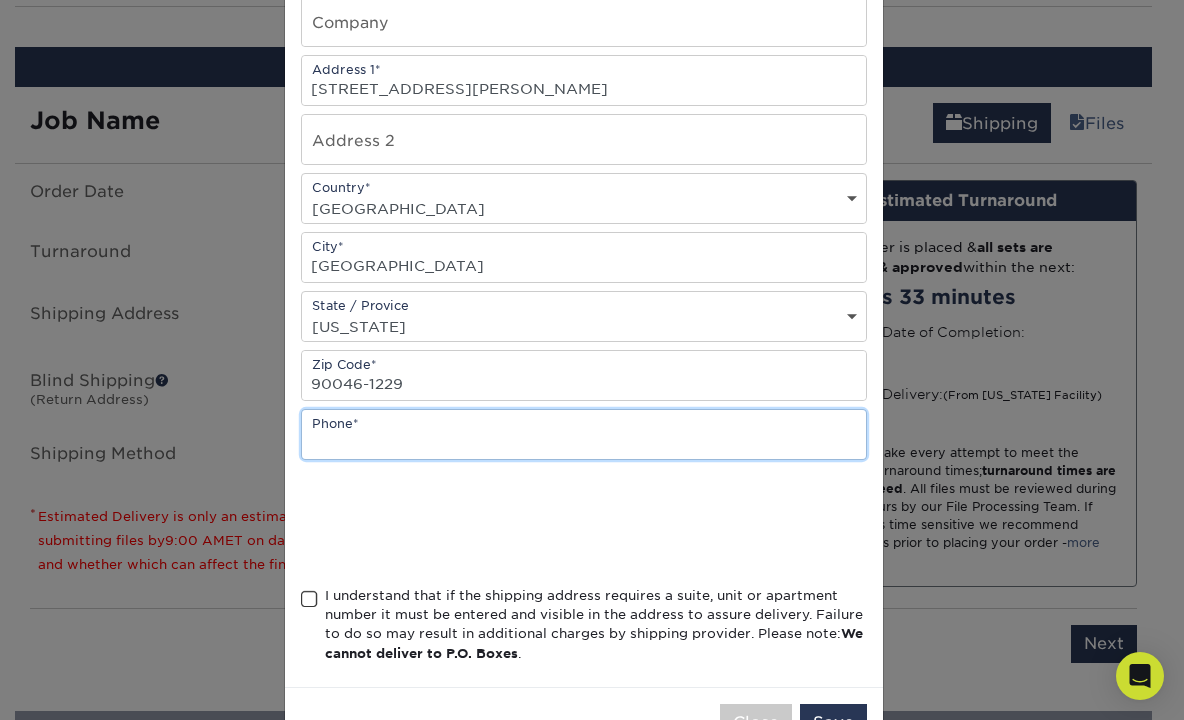 click at bounding box center [584, 434] 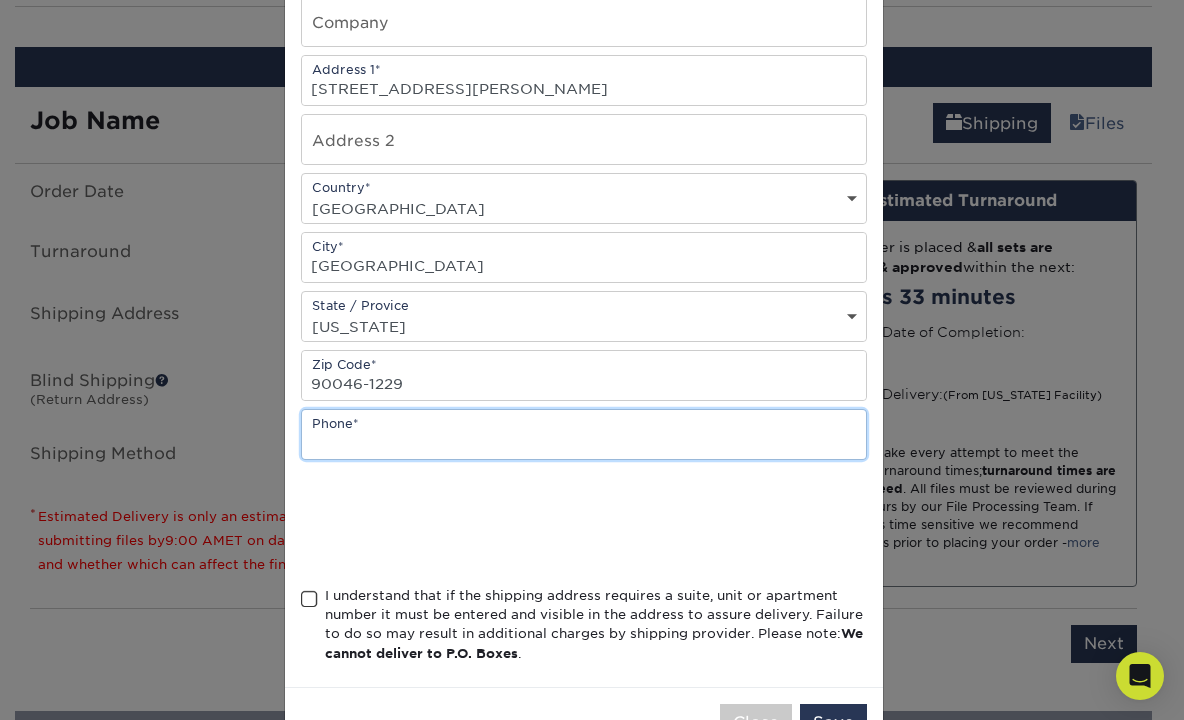 type on "347-448-3190" 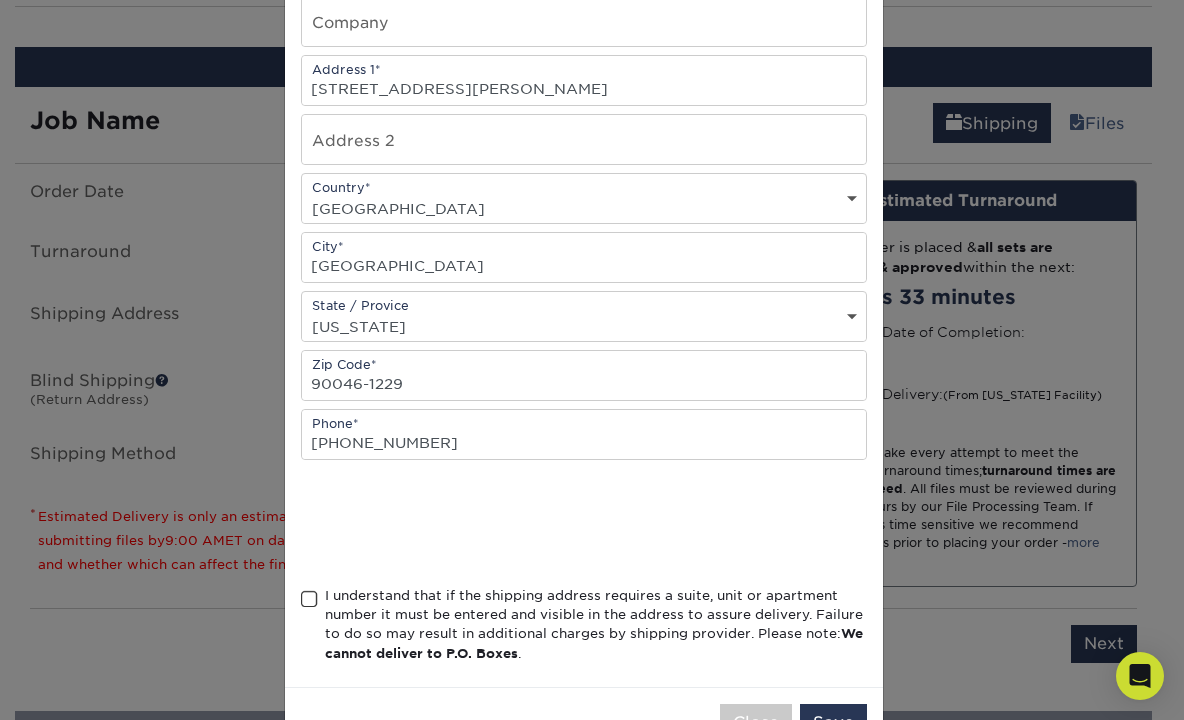 click on "I understand that if the shipping address requires a suite, unit or apartment number it must be entered and visible in the address to assure delivery. Failure to do so may result in additional charges by shipping provider. Please note:  We cannot deliver to P.O. Boxes ." at bounding box center (584, 629) 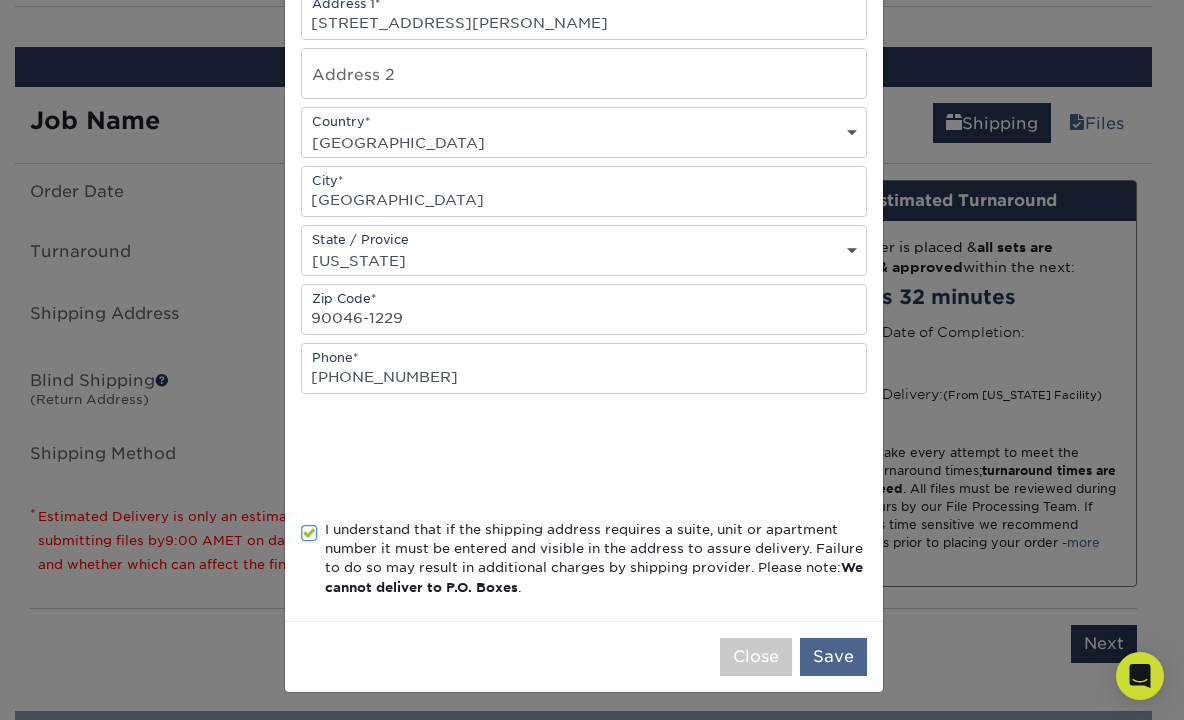 scroll, scrollTop: 367, scrollLeft: 0, axis: vertical 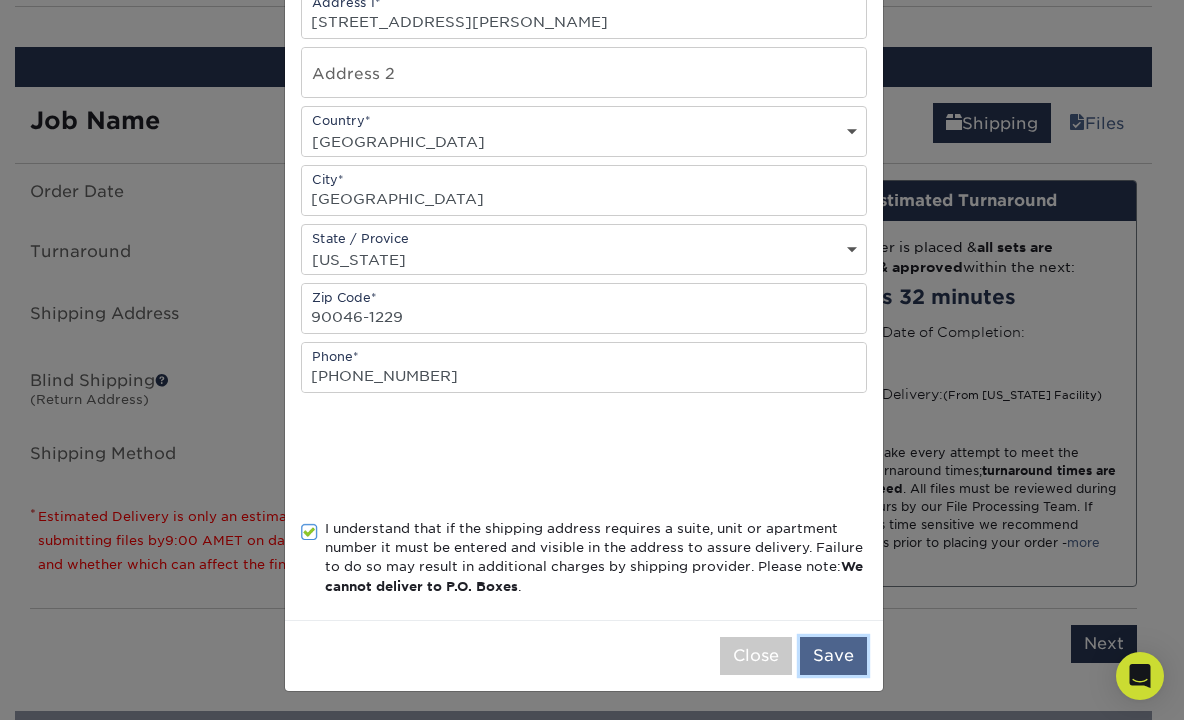 click on "Save" at bounding box center [833, 656] 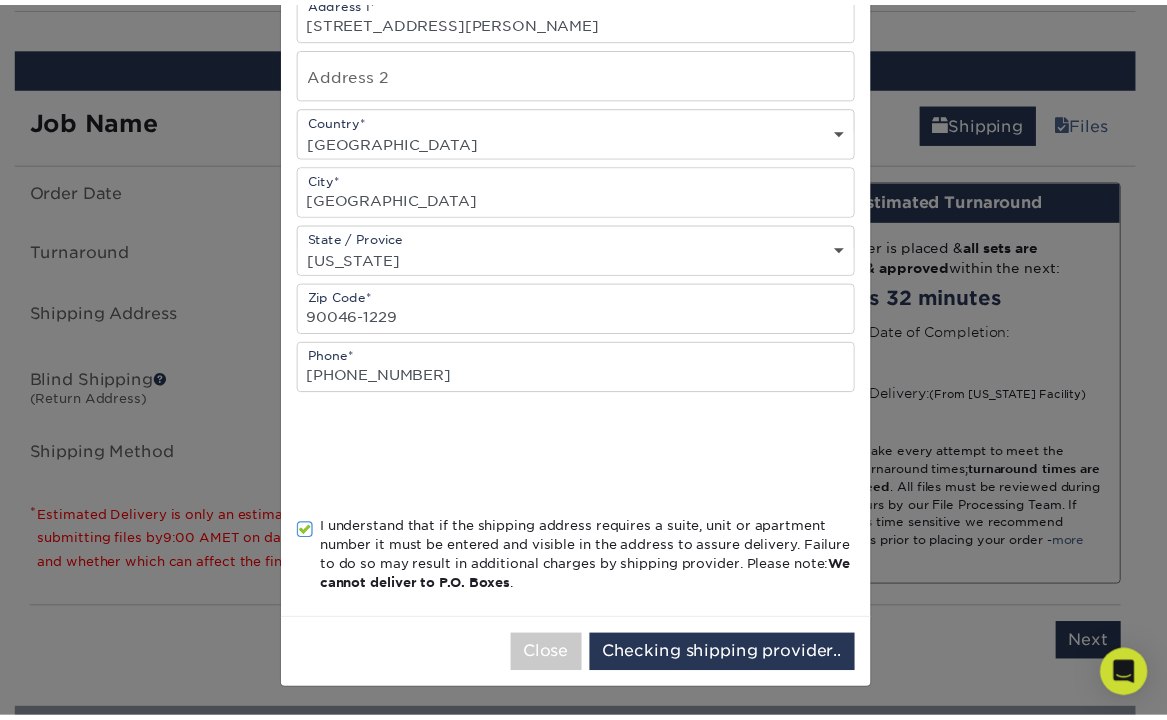 scroll, scrollTop: 0, scrollLeft: 0, axis: both 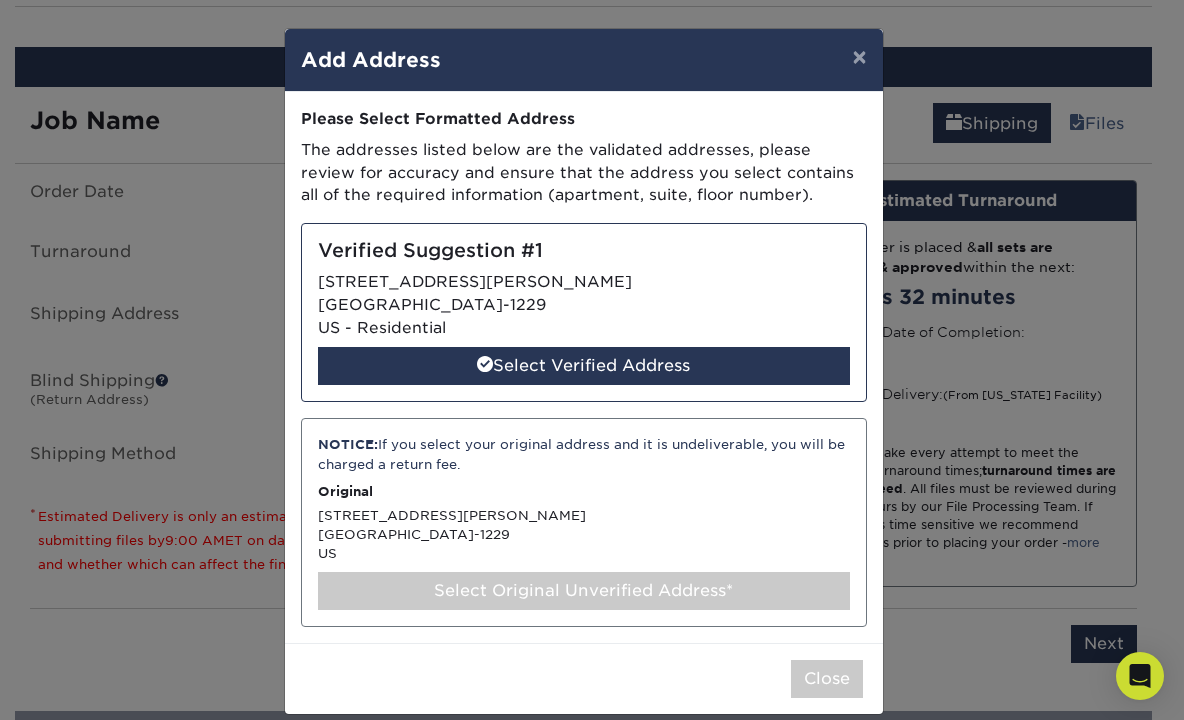click on "Select Original Unverified Address*" at bounding box center [584, 591] 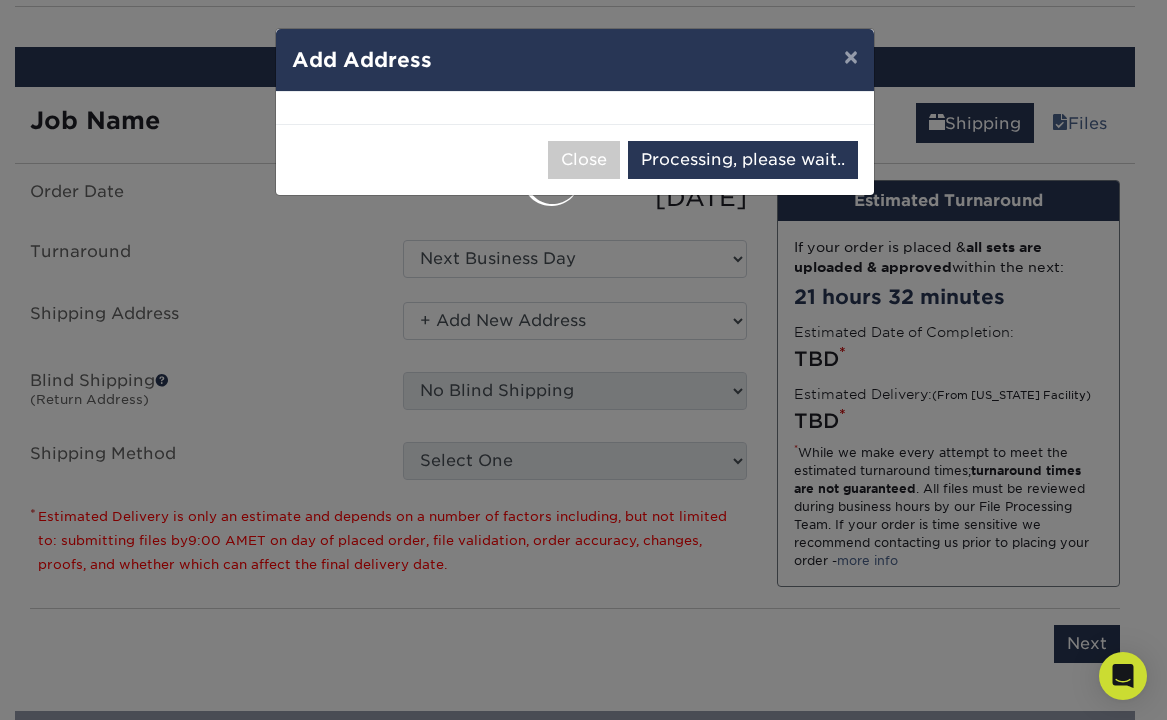select on "283905" 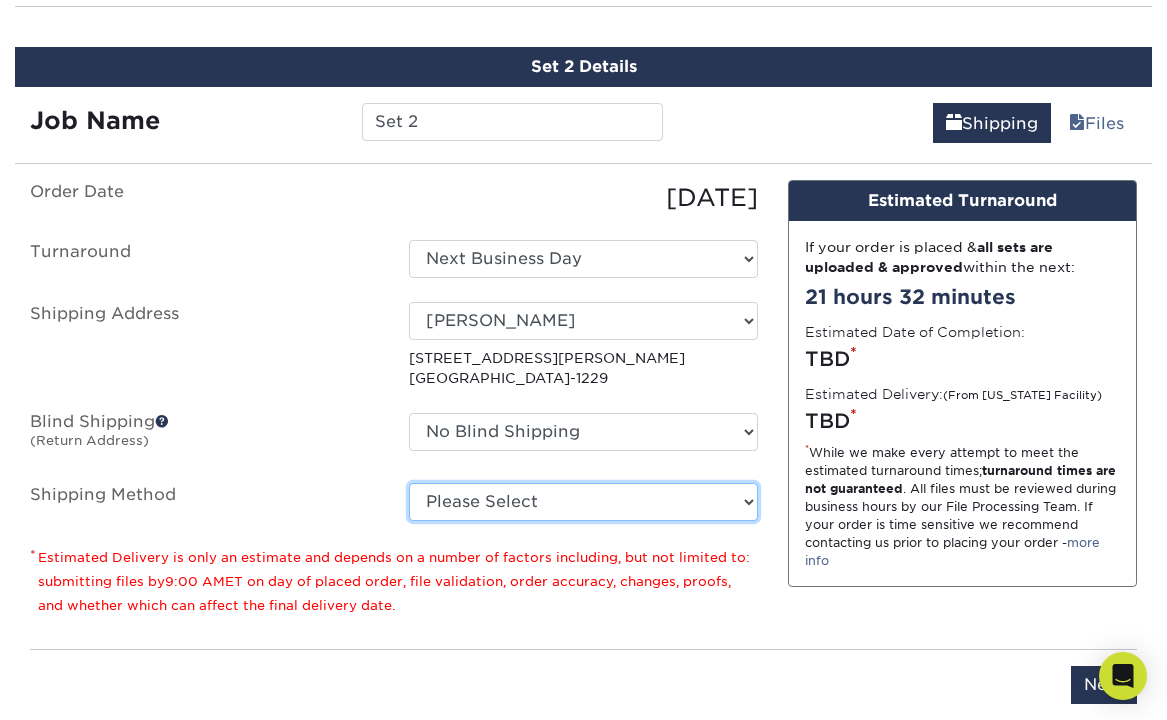 drag, startPoint x: 493, startPoint y: 502, endPoint x: 508, endPoint y: 516, distance: 20.518284 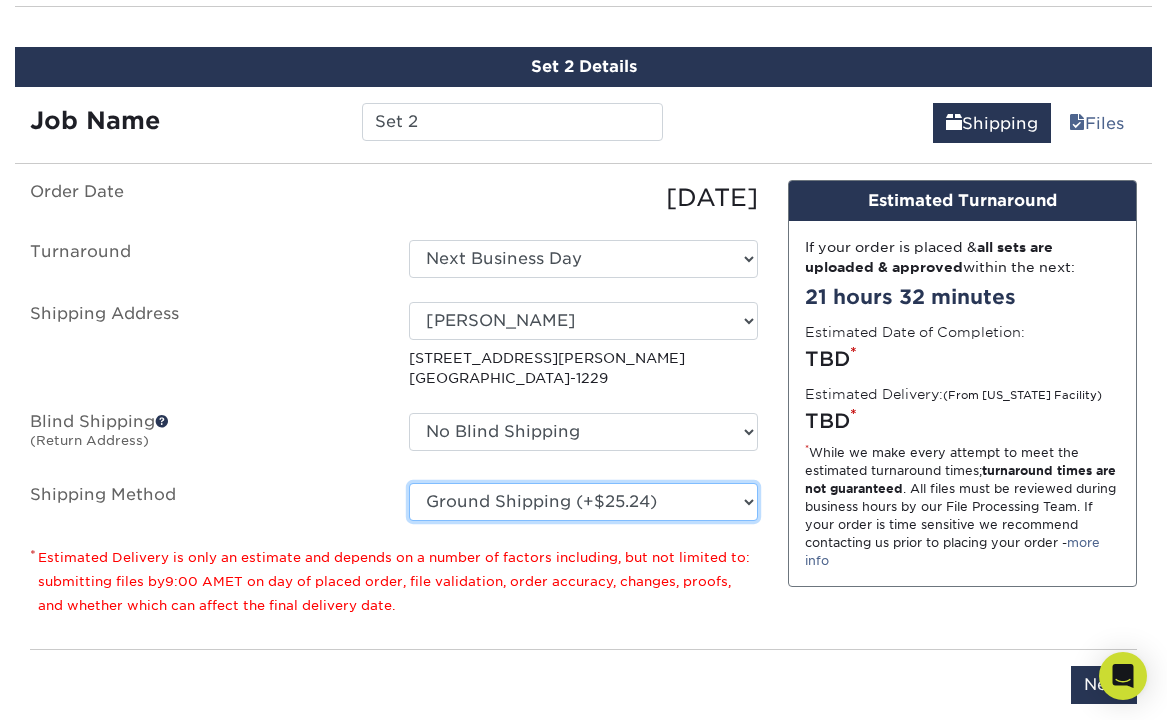 click on "Please Select Ground Shipping (+$25.24) 3 Day Shipping Service (+$33.29) 2 Day Air Shipping (+$36.19) Next Day Shipping by 5pm (+$38.19) Next Day Shipping by 12 noon (+$42.56) Next Day Air Early A.M. (+$205.48)" at bounding box center [583, 502] 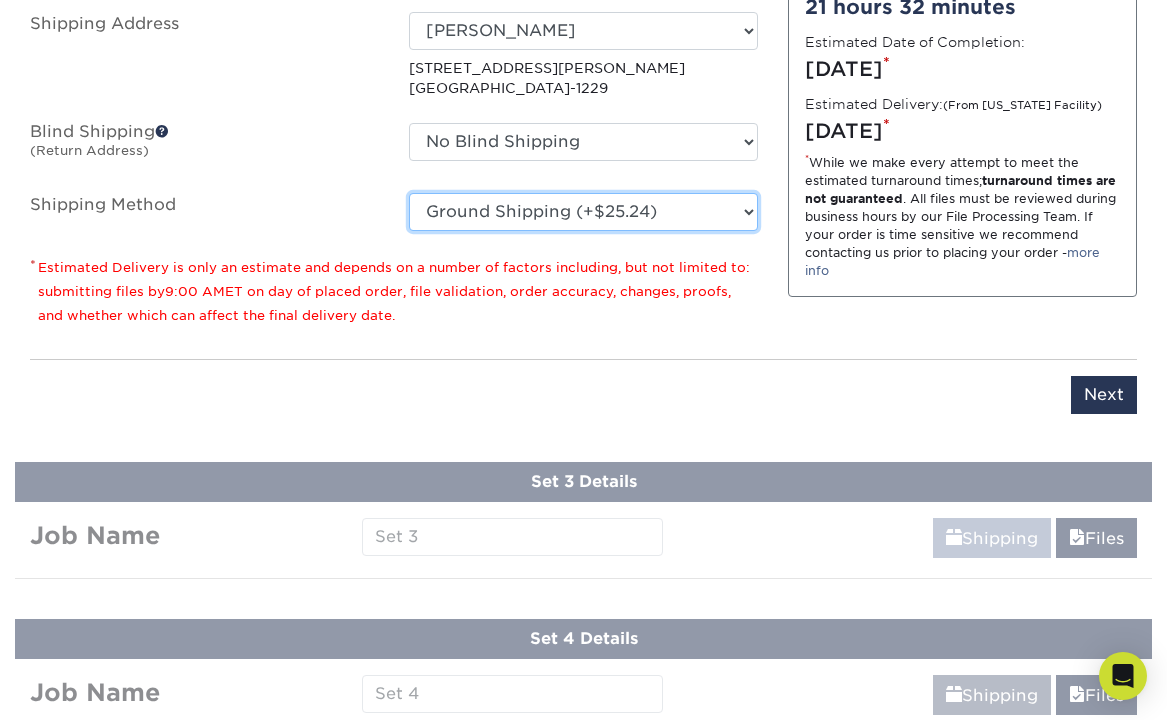 scroll, scrollTop: 1594, scrollLeft: 0, axis: vertical 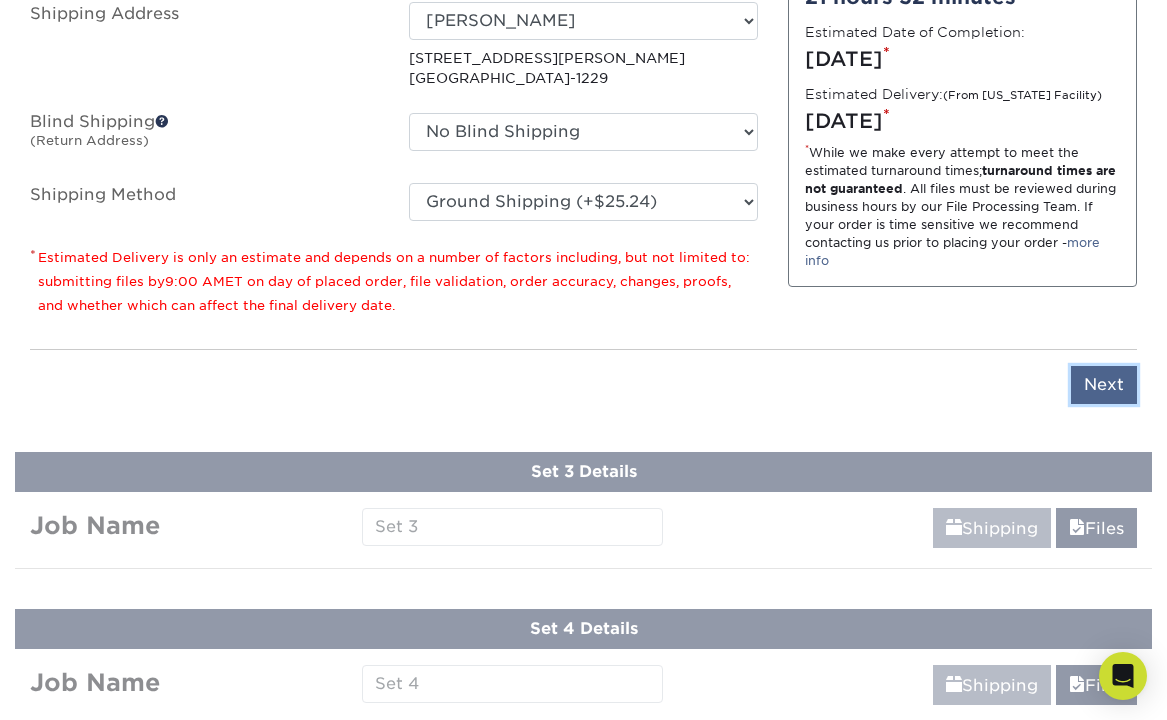 click on "Next" at bounding box center [1104, 385] 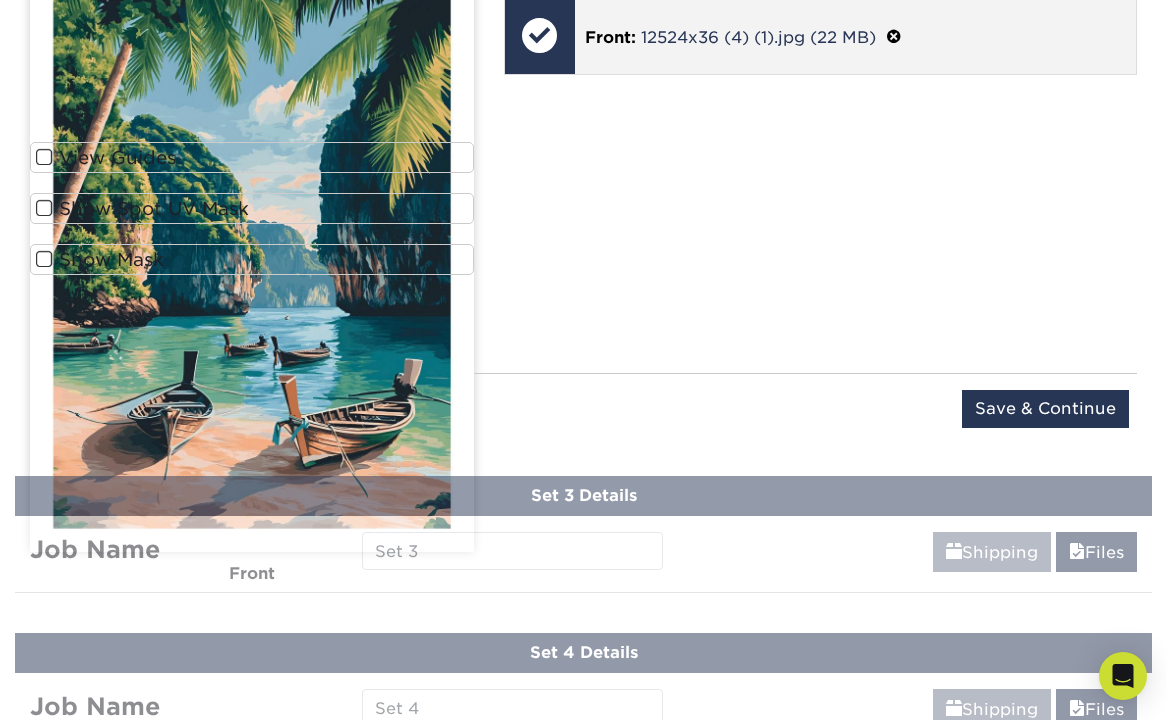 click at bounding box center (894, 37) 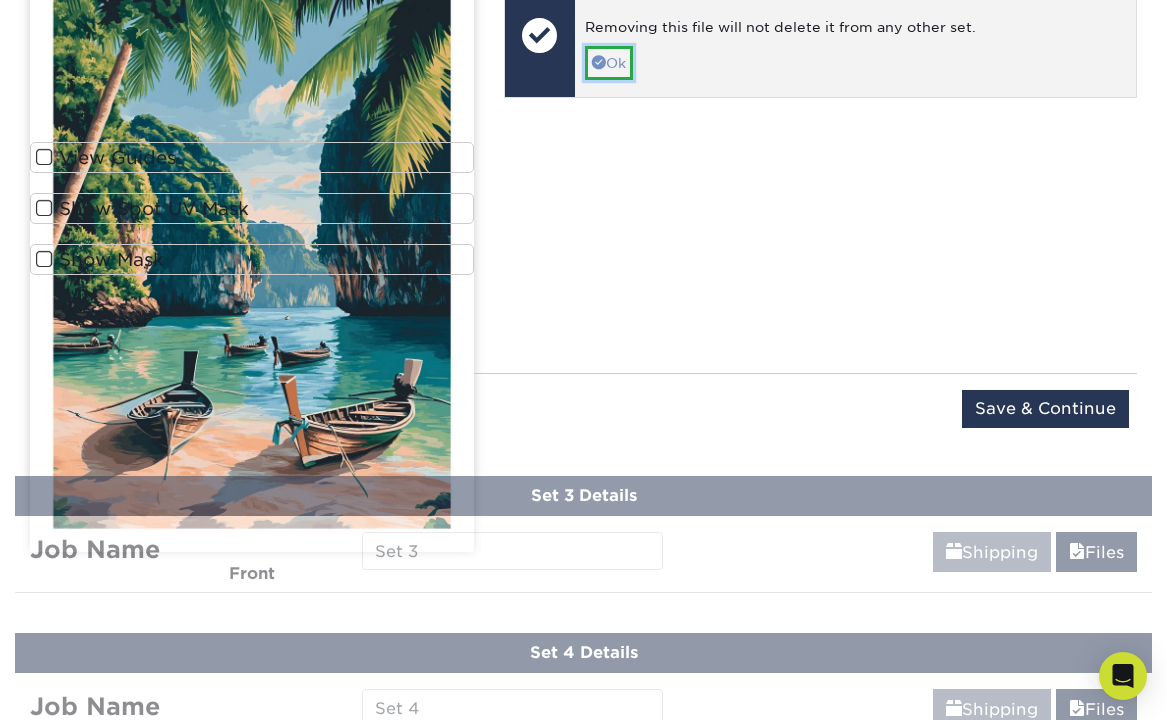 click on "Ok" at bounding box center [609, 63] 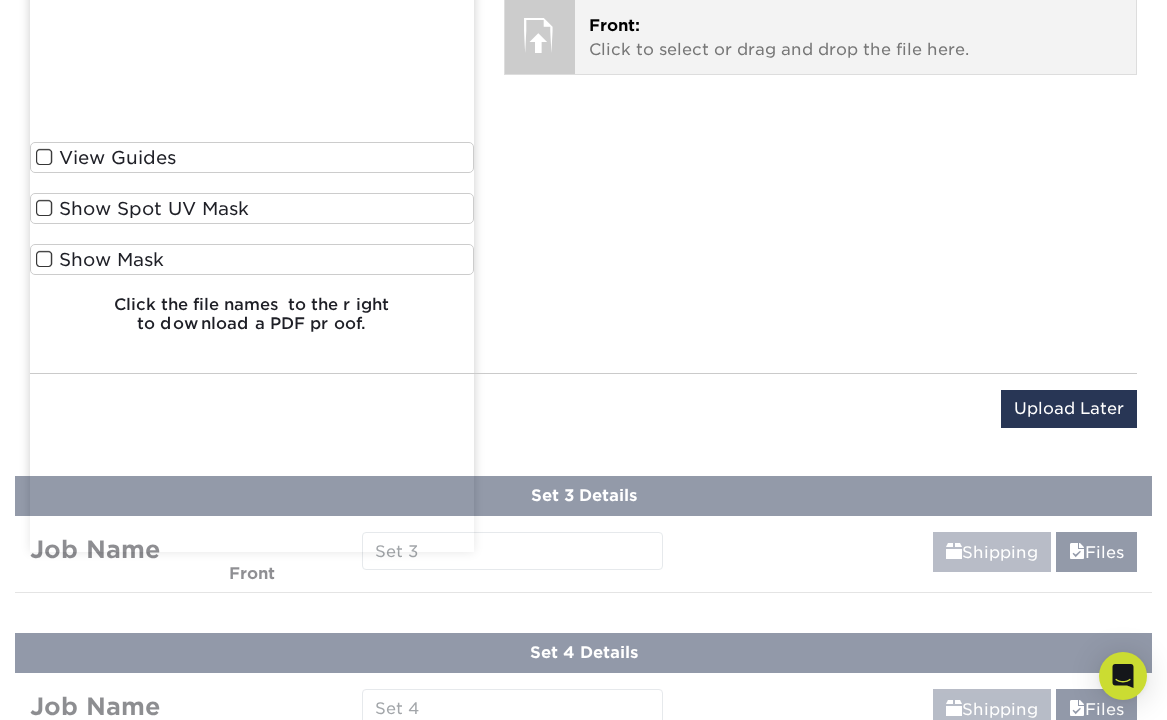click on "Front: Click to select or drag and drop the file here." at bounding box center [855, 38] 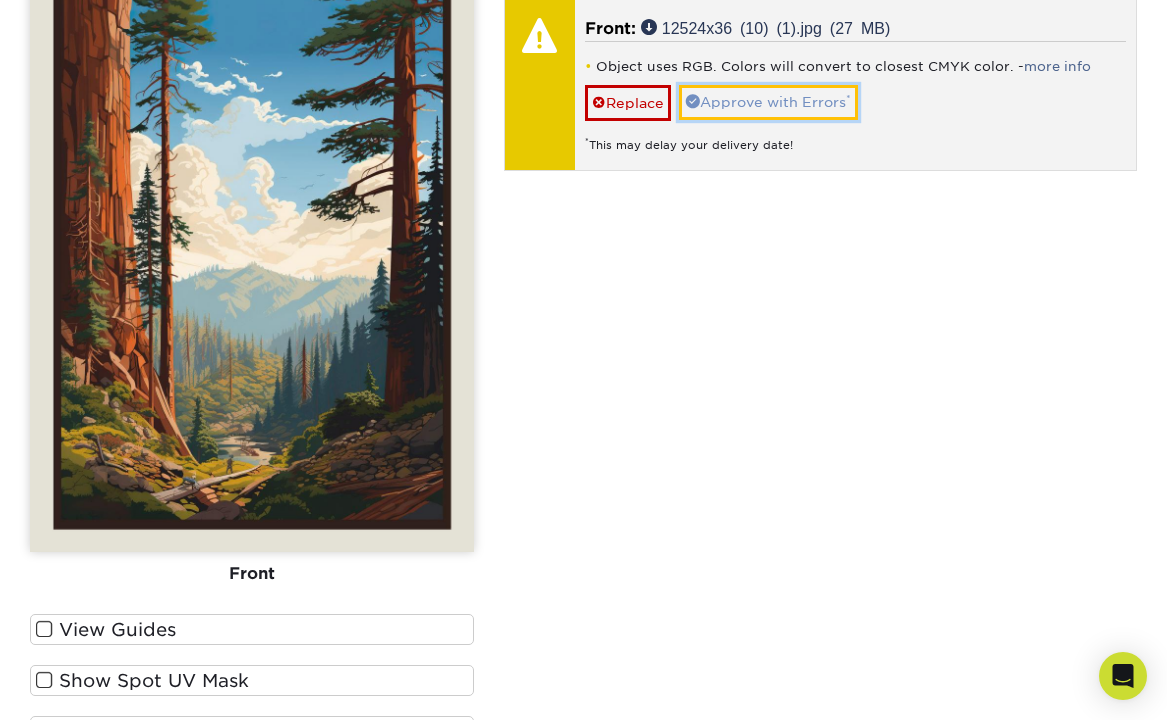 click on "Approve with Errors *" at bounding box center (768, 102) 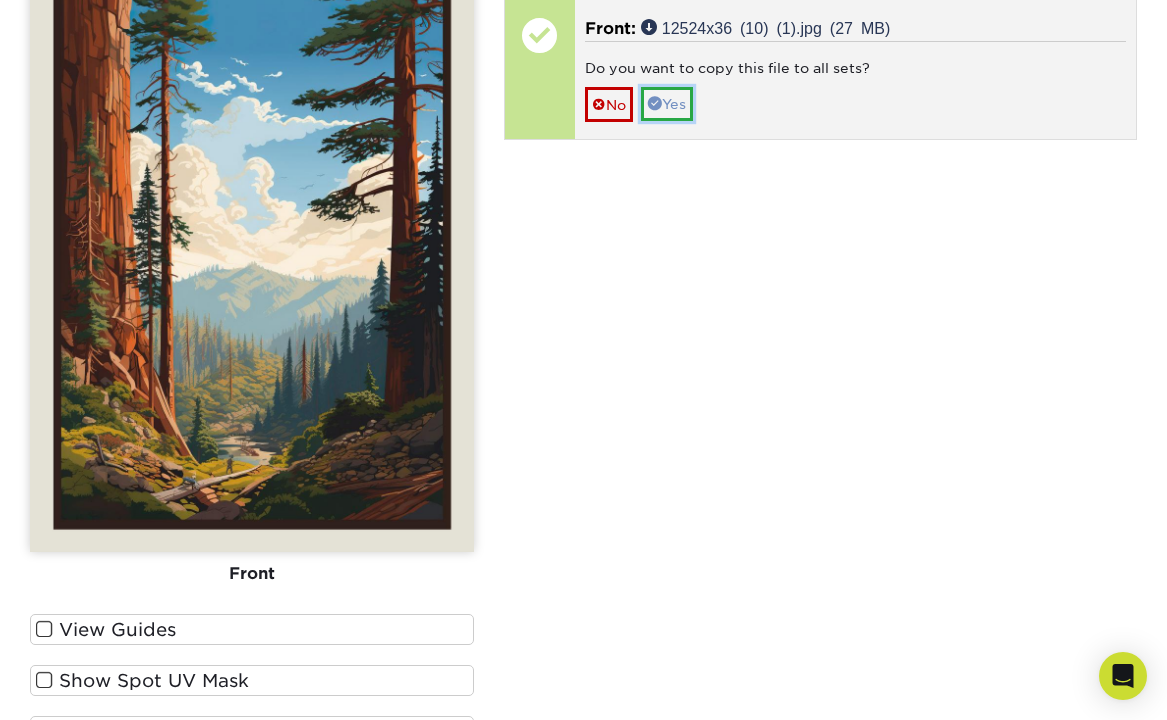 click on "Yes" at bounding box center (667, 104) 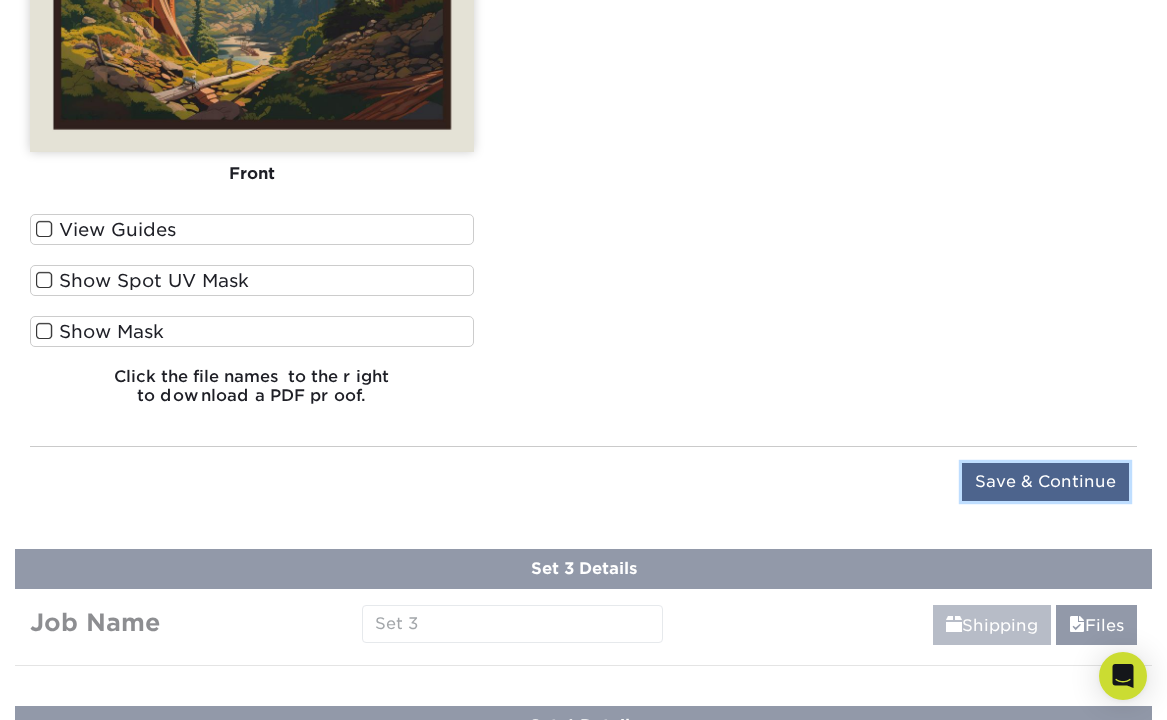 click on "Save & Continue" at bounding box center [1045, 482] 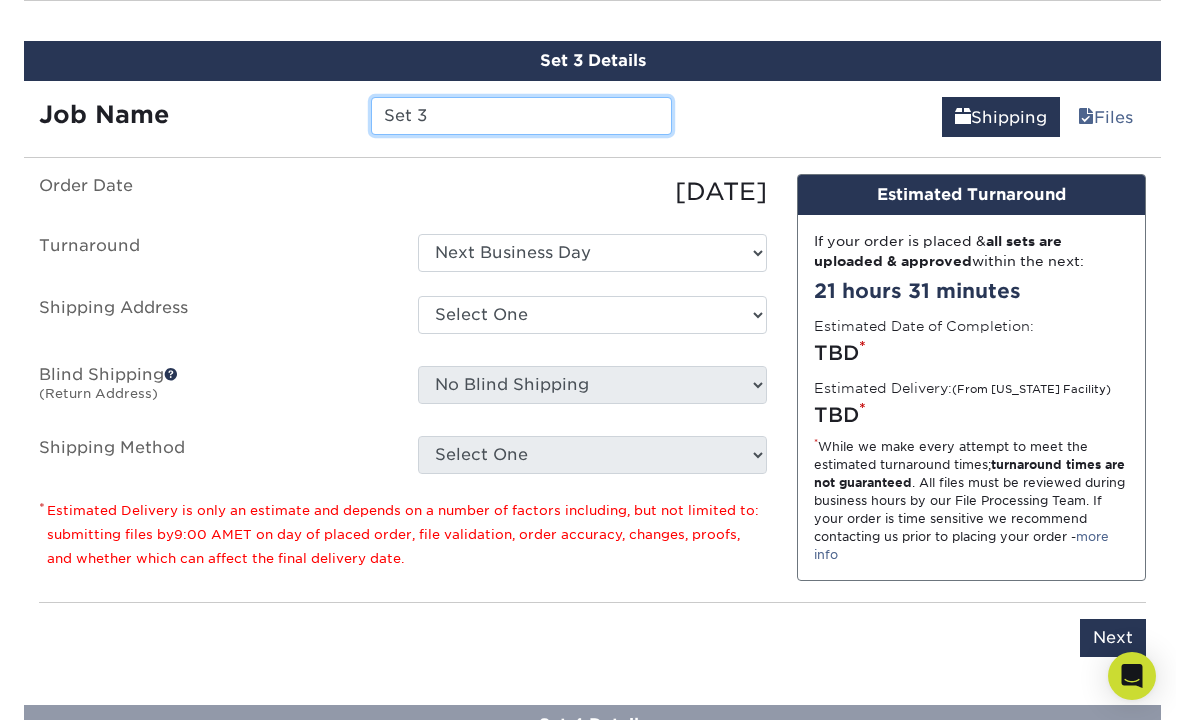scroll, scrollTop: 1451, scrollLeft: 0, axis: vertical 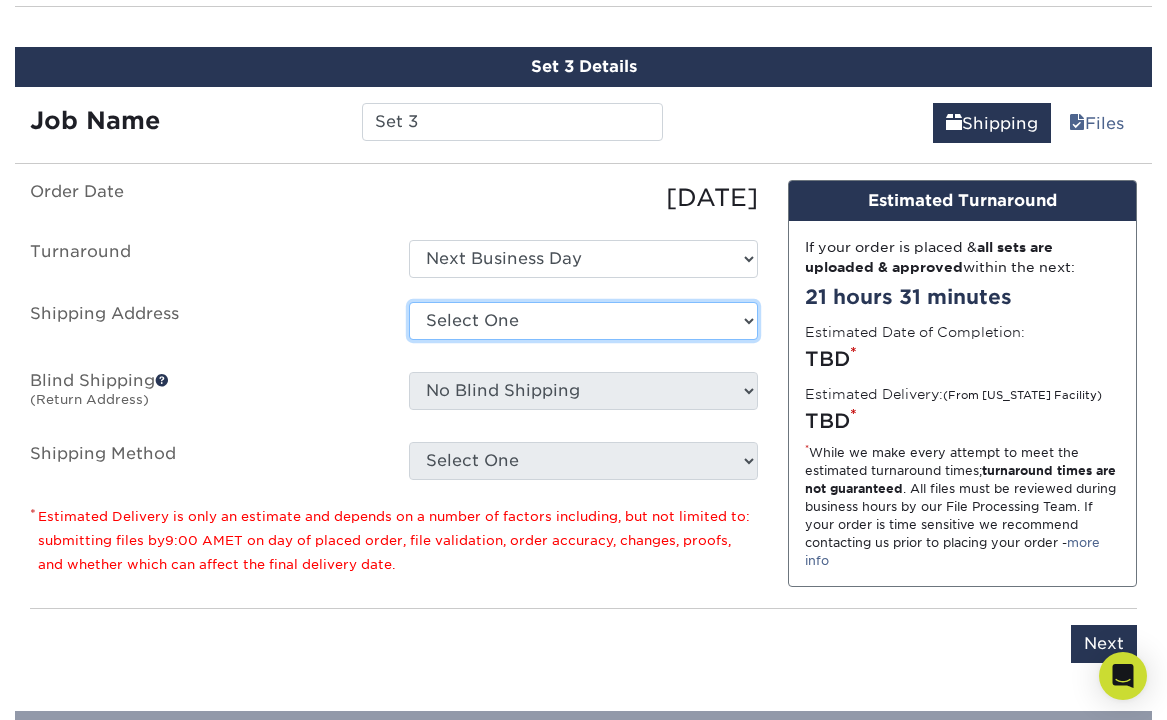click on "Select One
Blake A. Tyler
Daniel Ramirez
DAVID WICBURG
DAVID WICBURG
DeeAnn Retzlaff
Eric Lauver
Eric Lauver
Eric Lauver
H. Vanessa Ocana
Houston Collectables
Jeffrey Slade
Joshua Spencer
Karla Schreiber
Kent Insley
Kristie Lawrence
Kristie Lawrence
Kristie Lawrence
Laura Elizabeth Oberg
Laura Elizabeth Oberg
lori durham
marj stewart" at bounding box center (583, 321) 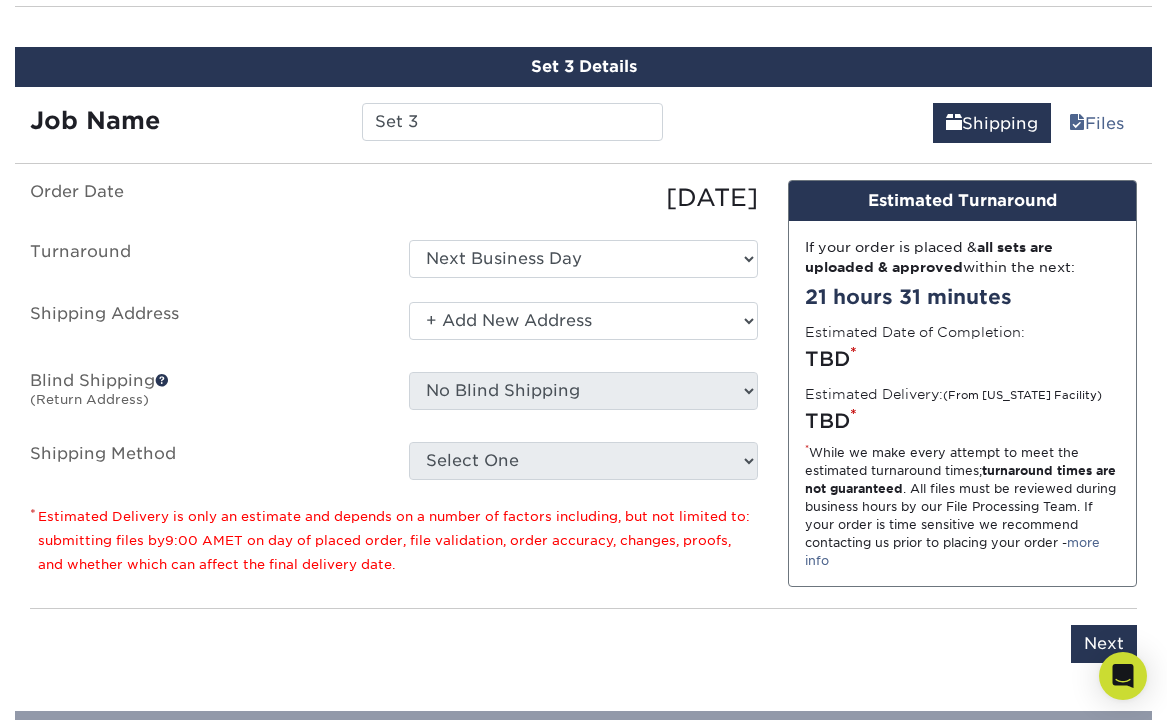 click on "Select One
Blake A. Tyler
Daniel Ramirez
DAVID WICBURG
DAVID WICBURG
DeeAnn Retzlaff
Eric Lauver
Eric Lauver
Eric Lauver
H. Vanessa Ocana
Houston Collectables
Jeffrey Slade
Joshua Spencer
Karla Schreiber
Kent Insley
Kristie Lawrence
Kristie Lawrence
Kristie Lawrence
Laura Elizabeth Oberg
Laura Elizabeth Oberg
lori durham
marj stewart" at bounding box center (583, 321) 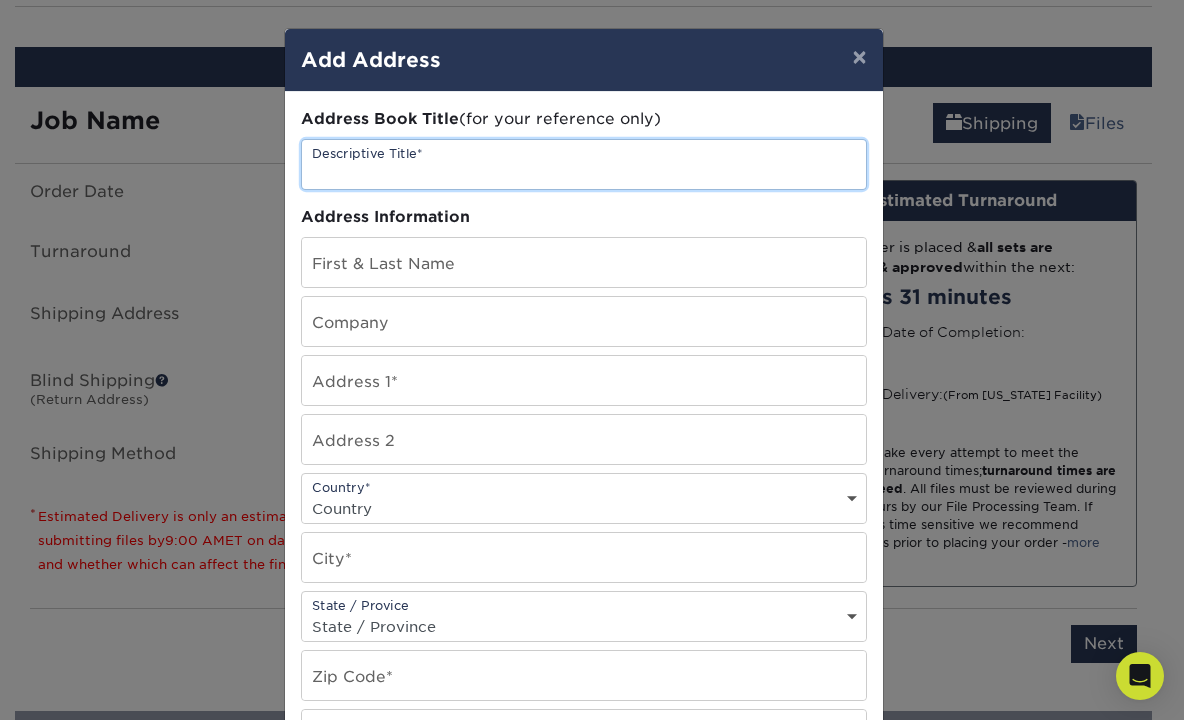 drag, startPoint x: 391, startPoint y: 154, endPoint x: 394, endPoint y: 186, distance: 32.140316 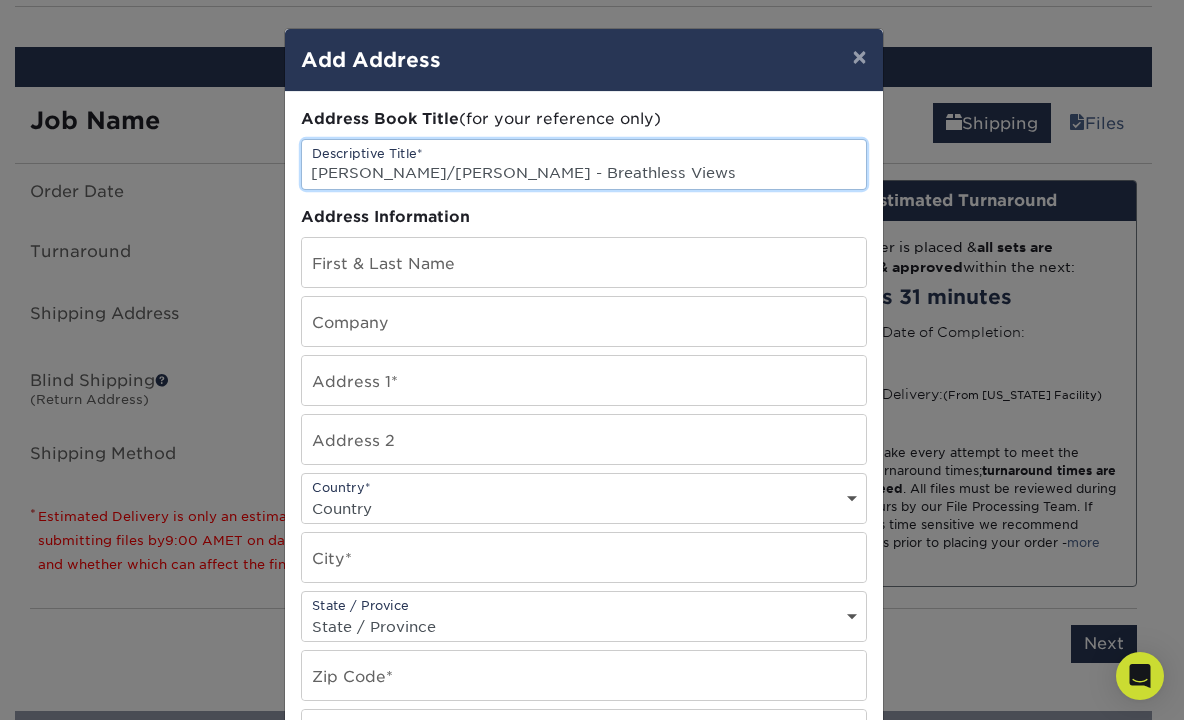 type on "[PERSON_NAME]/[PERSON_NAME] - Breathless Views" 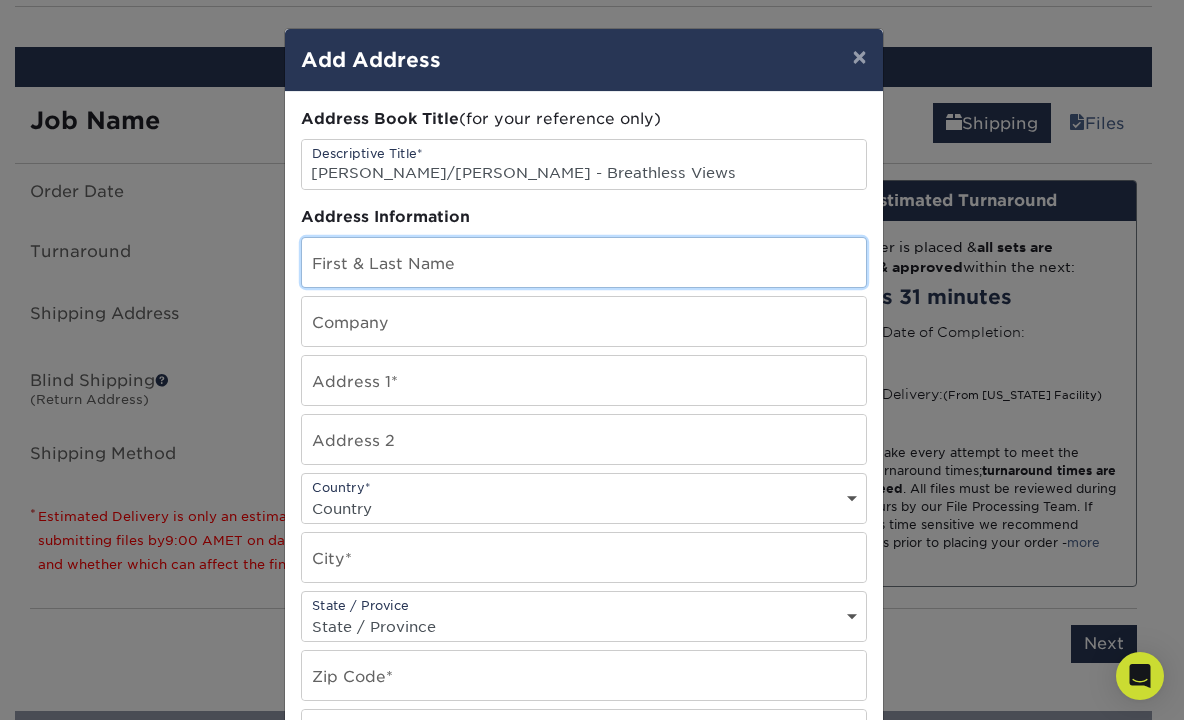 click at bounding box center [584, 262] 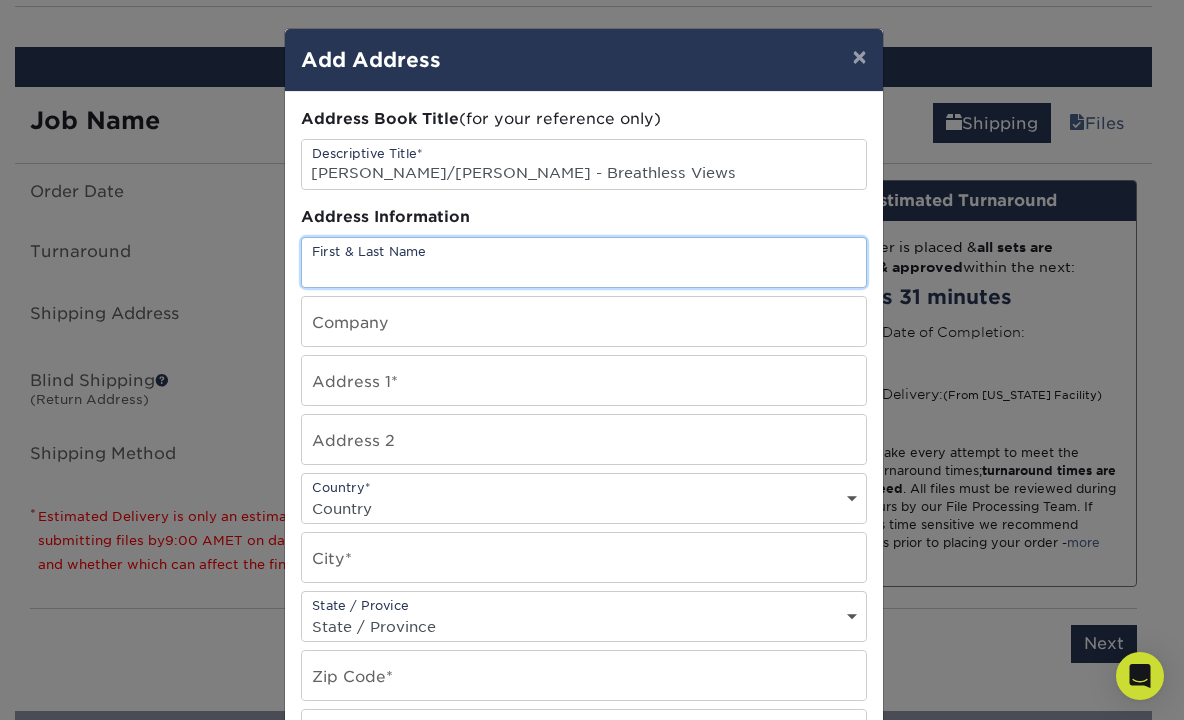 paste on "[PERSON_NAME]/[PERSON_NAME] - Breathless Views" 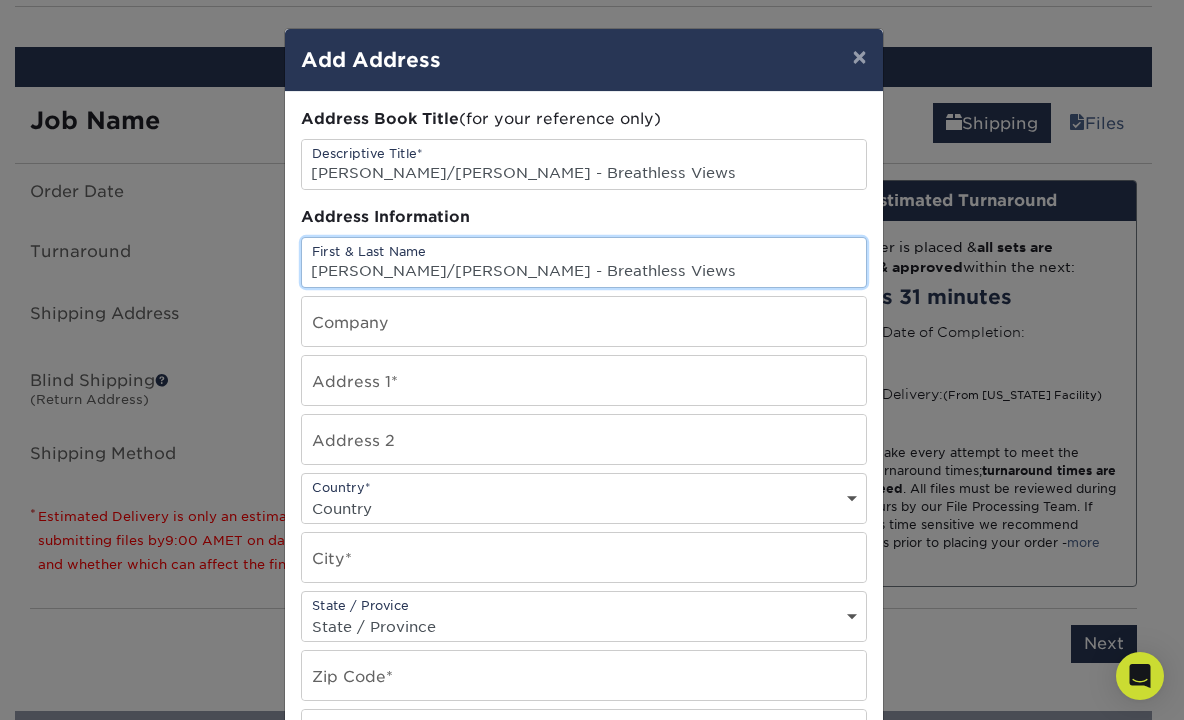 type on "[PERSON_NAME]/[PERSON_NAME] - Breathless Views" 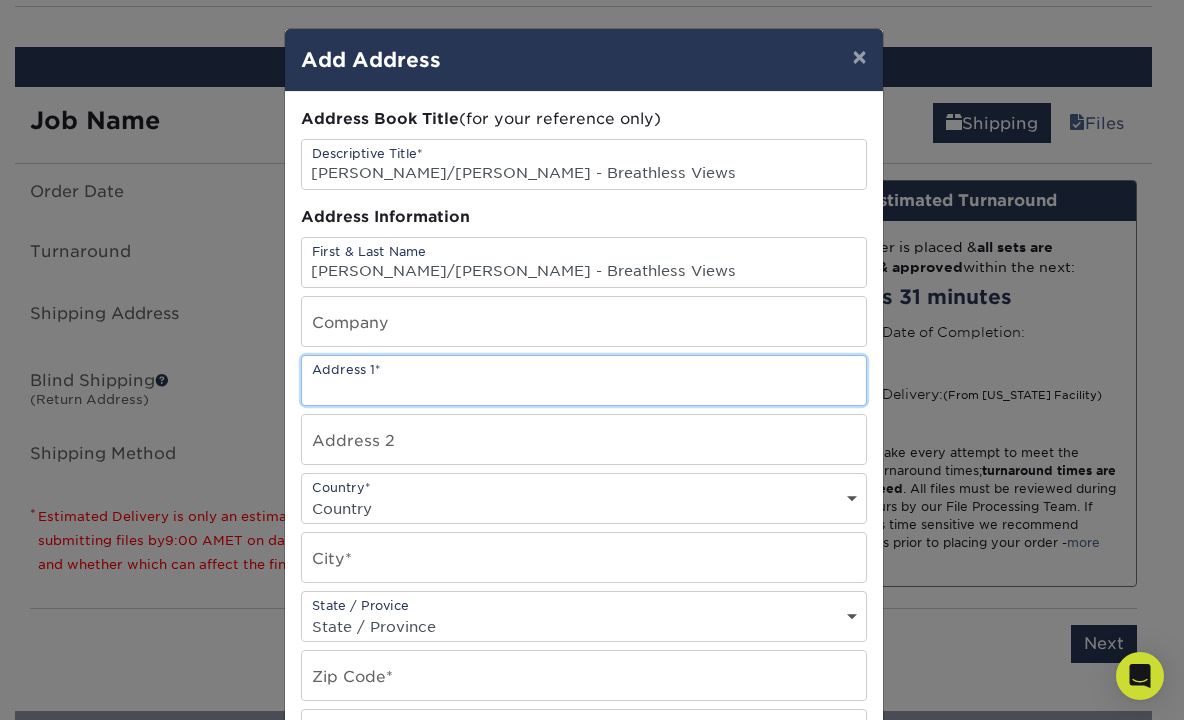 click at bounding box center [584, 380] 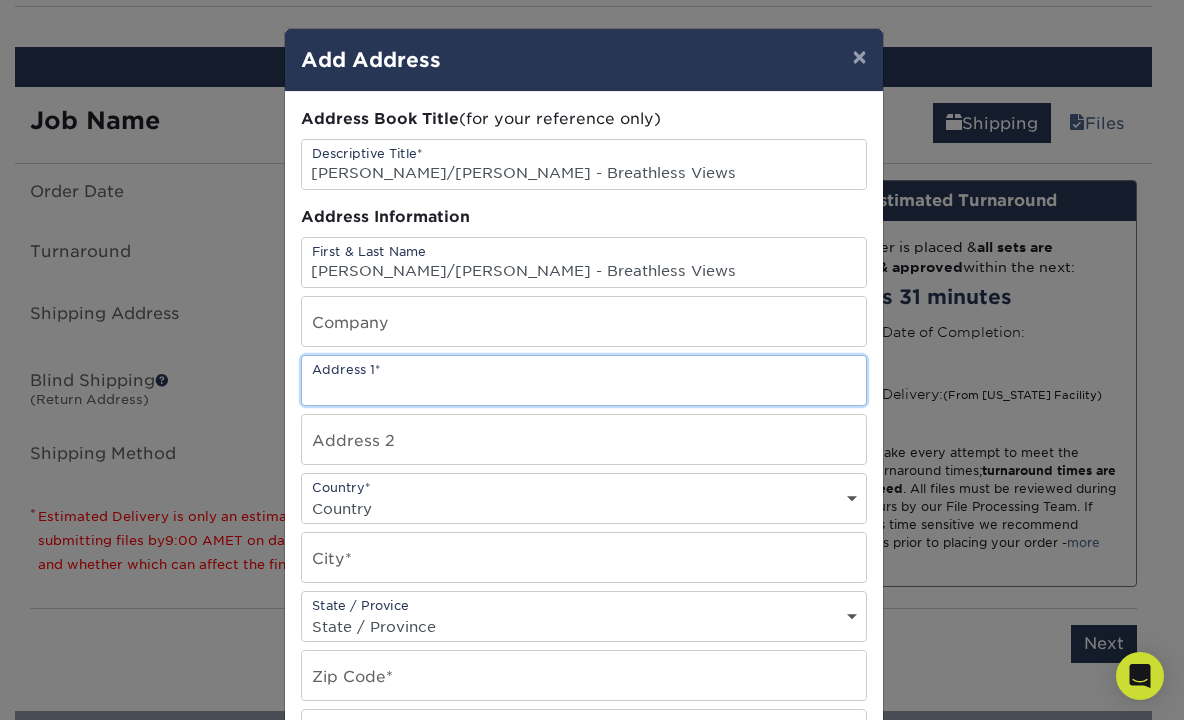 paste on "239 RED BUD CT" 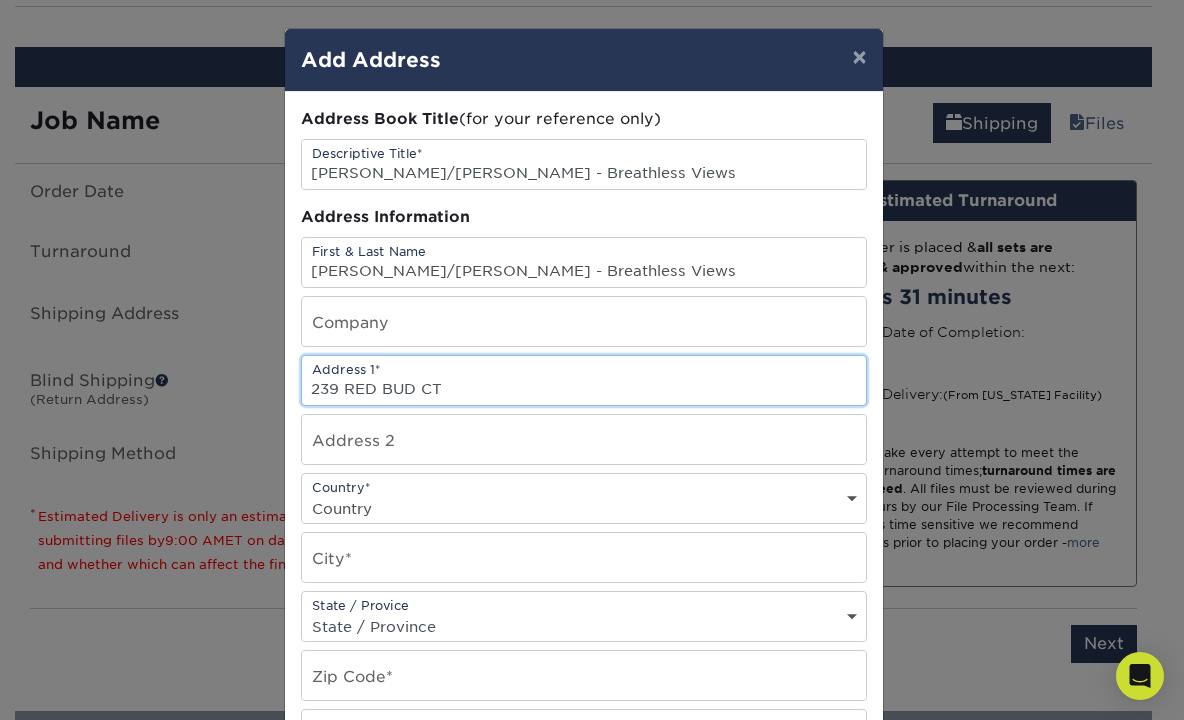 type on "239 RED BUD CT" 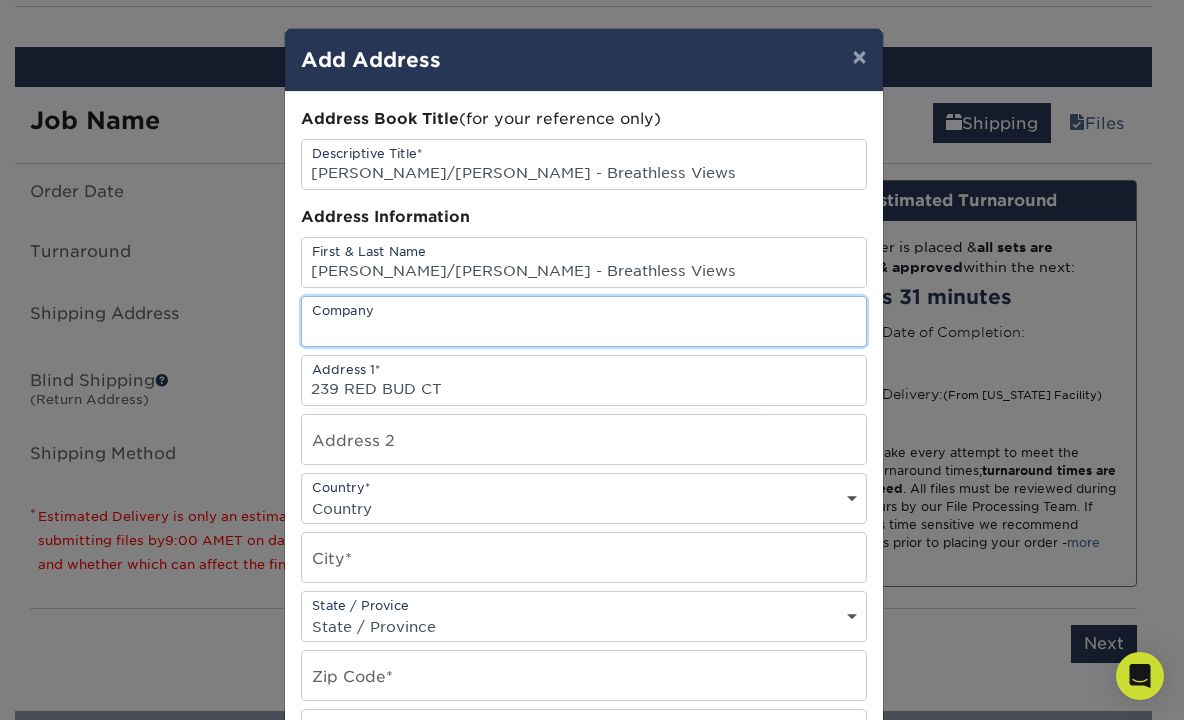 click at bounding box center [584, 321] 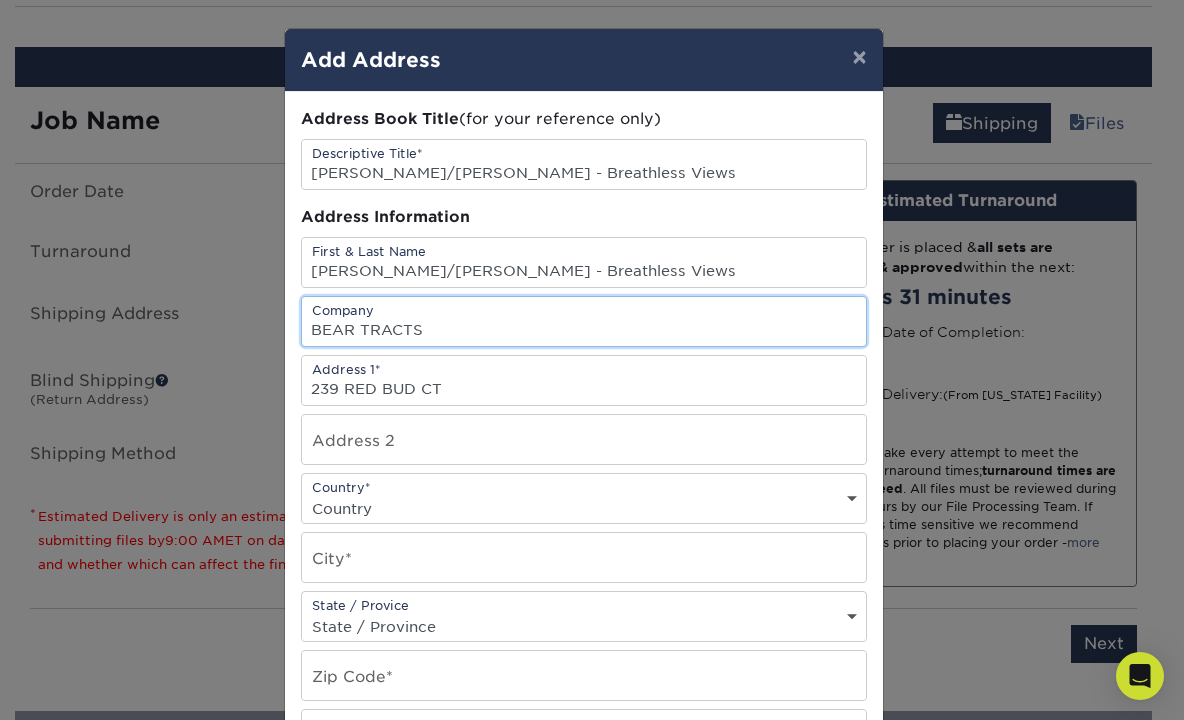 type on "BEAR TRACTS" 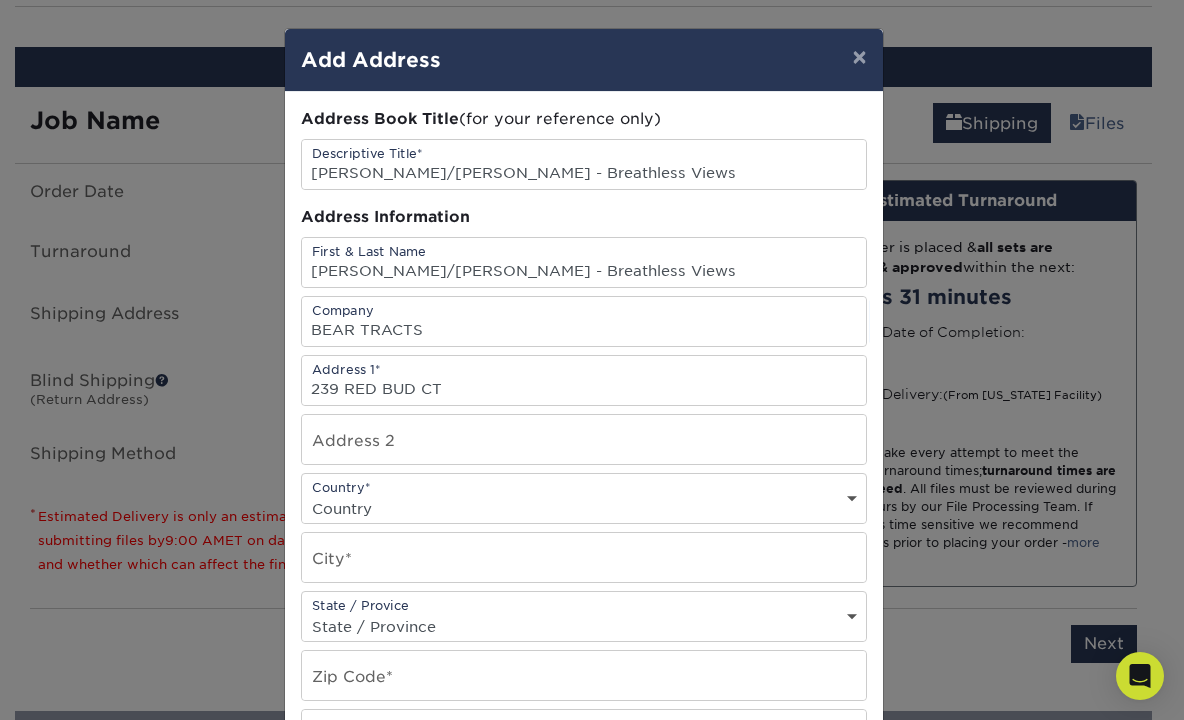 click on "Country United States Canada ----------------------------- Afghanistan Albania Algeria American Samoa Andorra Angola Anguilla Antarctica Antigua and Barbuda Argentina Armenia Aruba Australia Austria Azerbaijan Bahamas Bahrain Bangladesh Barbados Belarus Belgium Belize Benin Bermuda Bhutan Bolivia Bosnia and Herzegovina Botswana Bouvet Island Brazil British Indian Ocean Territory British Virgin Islands Brunei Darussalam Bulgaria Burkina Faso Burundi Cambodia Cameroon Cape Verde Cayman Islands Central African Republic Chad Chile China Christmas Island Cocos Colombia Comoros Congo Cook Islands Costa Rica Croatia Cuba Cyprus Czech Republic Denmark Djibouti Dominica Dominican Republic East Timor Ecuador Egypt El Salvador Equatorial Guinea Eritrea Estonia Ethiopia Falkland Islands Faroe Islands Fiji Finland France French Guiana French Polynesia French Southern Territories Gabon Gambia Georgia Germany Ghana Gibraltar Greece Greenland Grenada Guadeloupe Guam Guatemala Guinea Guinea-Bissau Guyana Haiti Honduras India" at bounding box center (584, 508) 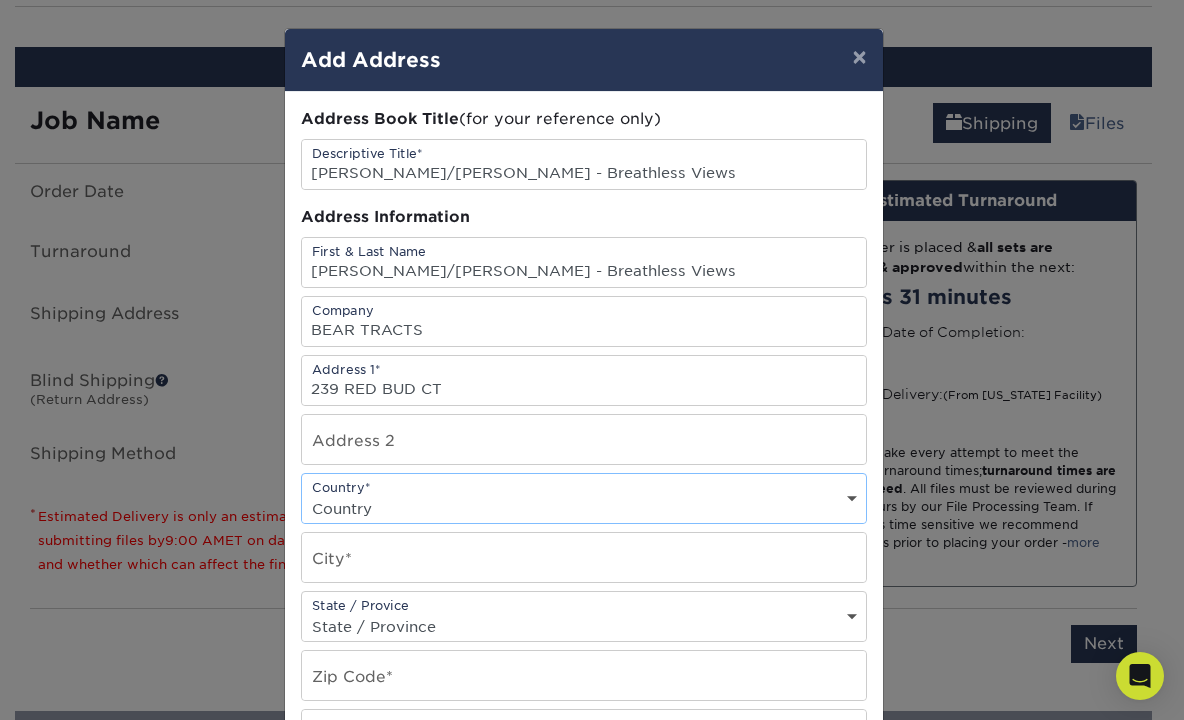 select on "US" 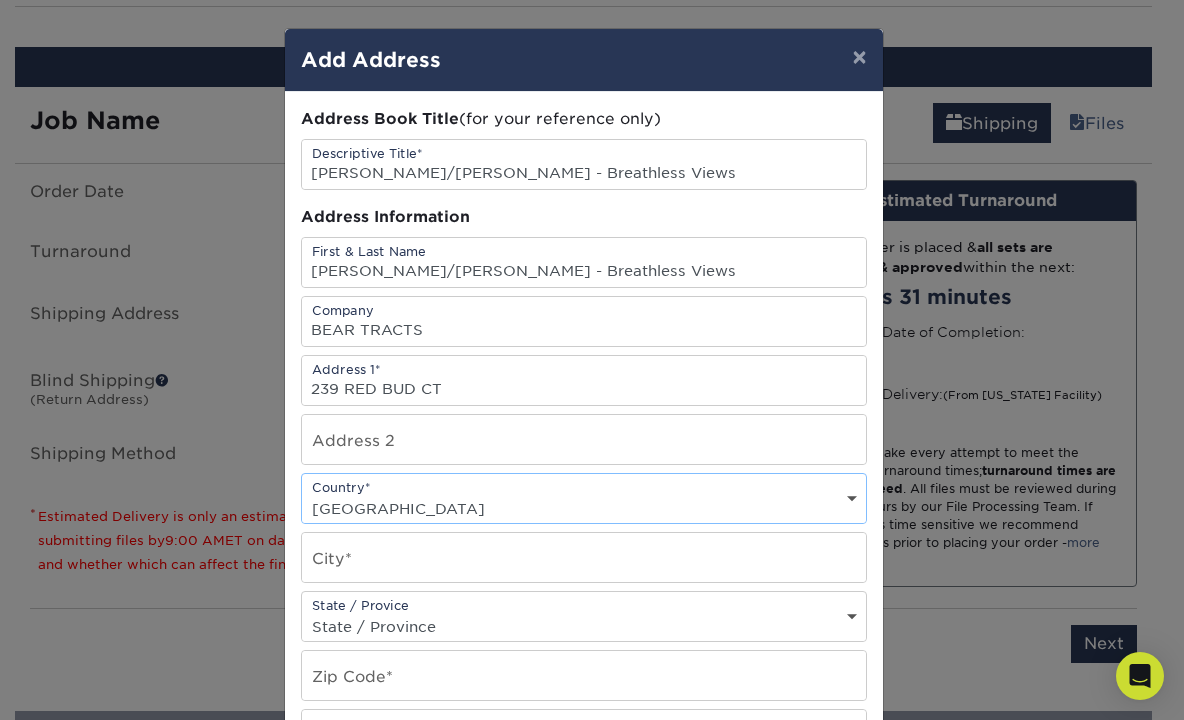 click on "Country United States Canada ----------------------------- Afghanistan Albania Algeria American Samoa Andorra Angola Anguilla Antarctica Antigua and Barbuda Argentina Armenia Aruba Australia Austria Azerbaijan Bahamas Bahrain Bangladesh Barbados Belarus Belgium Belize Benin Bermuda Bhutan Bolivia Bosnia and Herzegovina Botswana Bouvet Island Brazil British Indian Ocean Territory British Virgin Islands Brunei Darussalam Bulgaria Burkina Faso Burundi Cambodia Cameroon Cape Verde Cayman Islands Central African Republic Chad Chile China Christmas Island Cocos Colombia Comoros Congo Cook Islands Costa Rica Croatia Cuba Cyprus Czech Republic Denmark Djibouti Dominica Dominican Republic East Timor Ecuador Egypt El Salvador Equatorial Guinea Eritrea Estonia Ethiopia Falkland Islands Faroe Islands Fiji Finland France French Guiana French Polynesia French Southern Territories Gabon Gambia Georgia Germany Ghana Gibraltar Greece Greenland Grenada Guadeloupe Guam Guatemala Guinea Guinea-Bissau Guyana Haiti Honduras India" at bounding box center [584, 508] 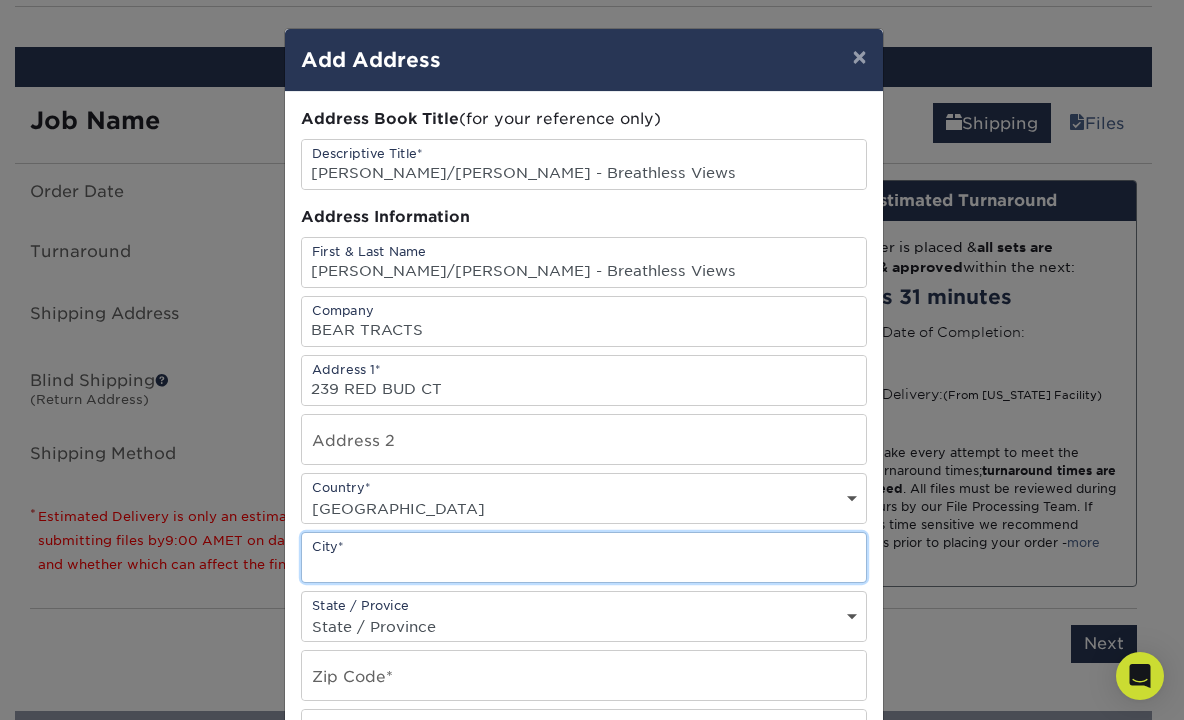 paste on "WHITE PINE" 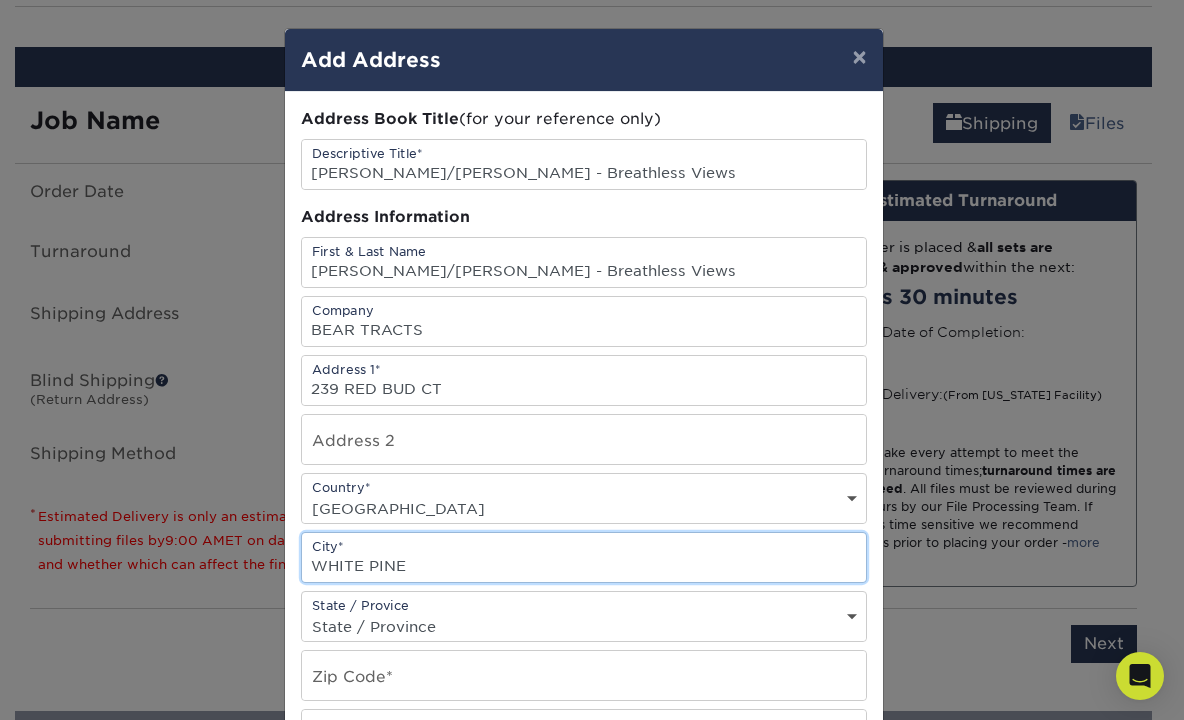 type on "WHITE PINE" 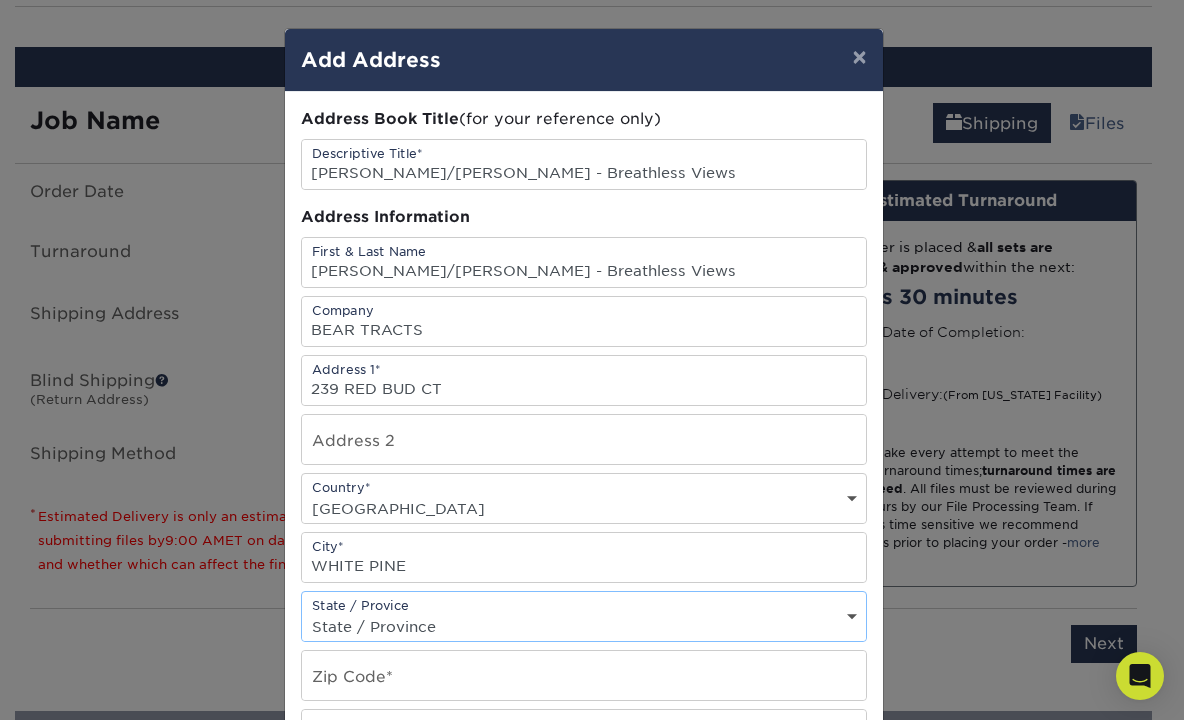 select on "TN" 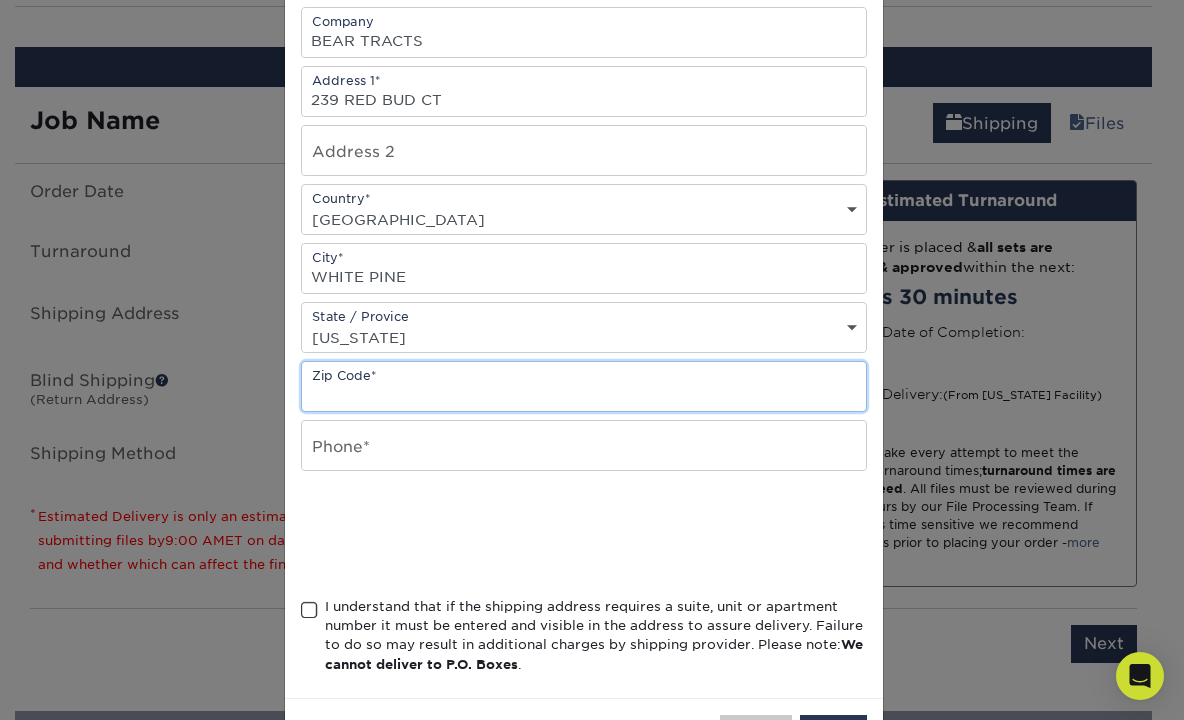 scroll, scrollTop: 300, scrollLeft: 0, axis: vertical 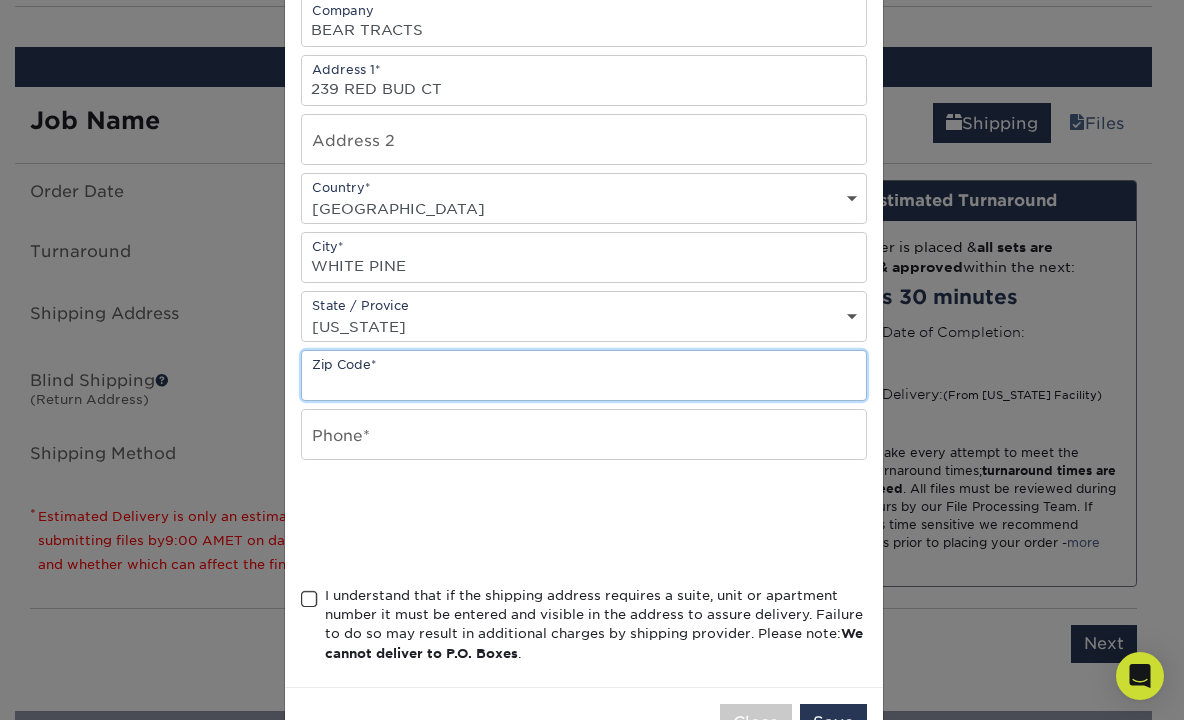 paste on "37890-4926" 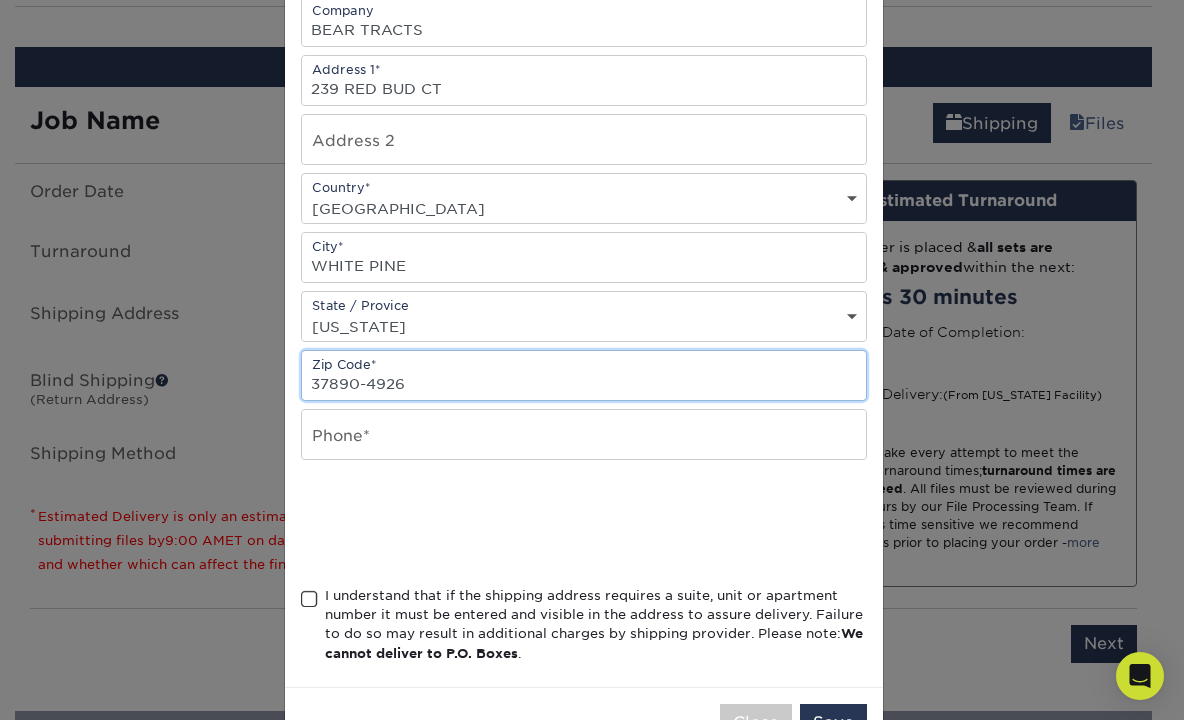 type on "37890-4926" 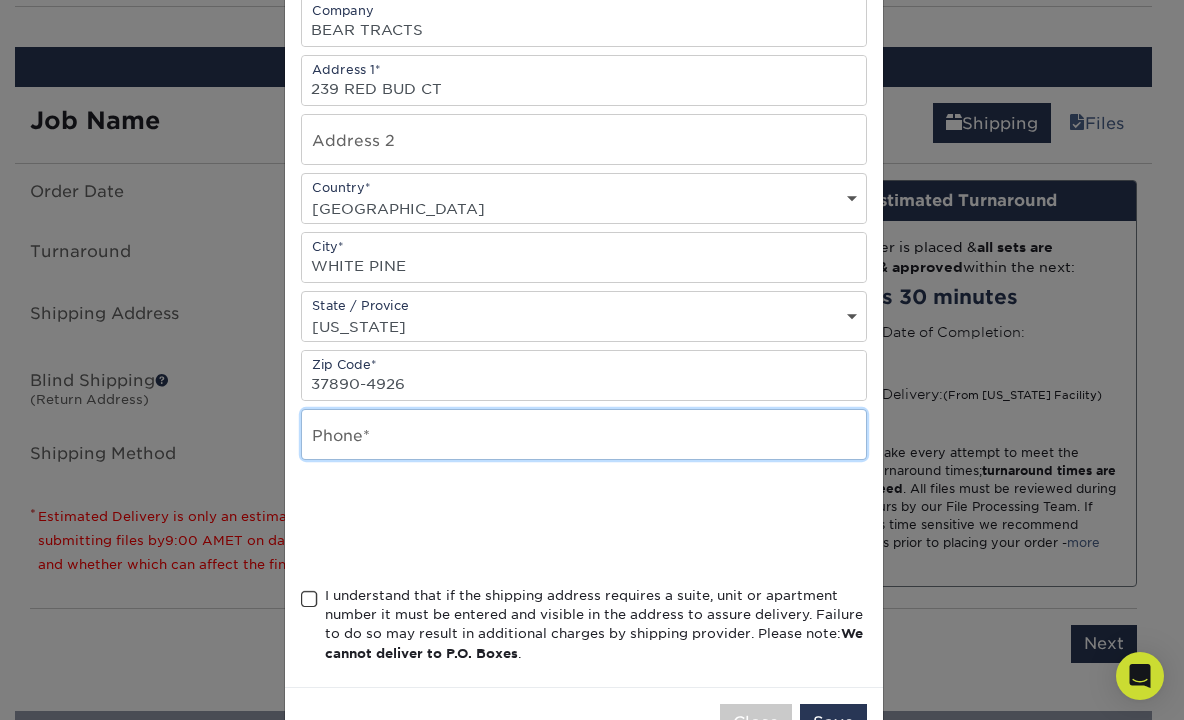 drag, startPoint x: 384, startPoint y: 431, endPoint x: 406, endPoint y: 458, distance: 34.828148 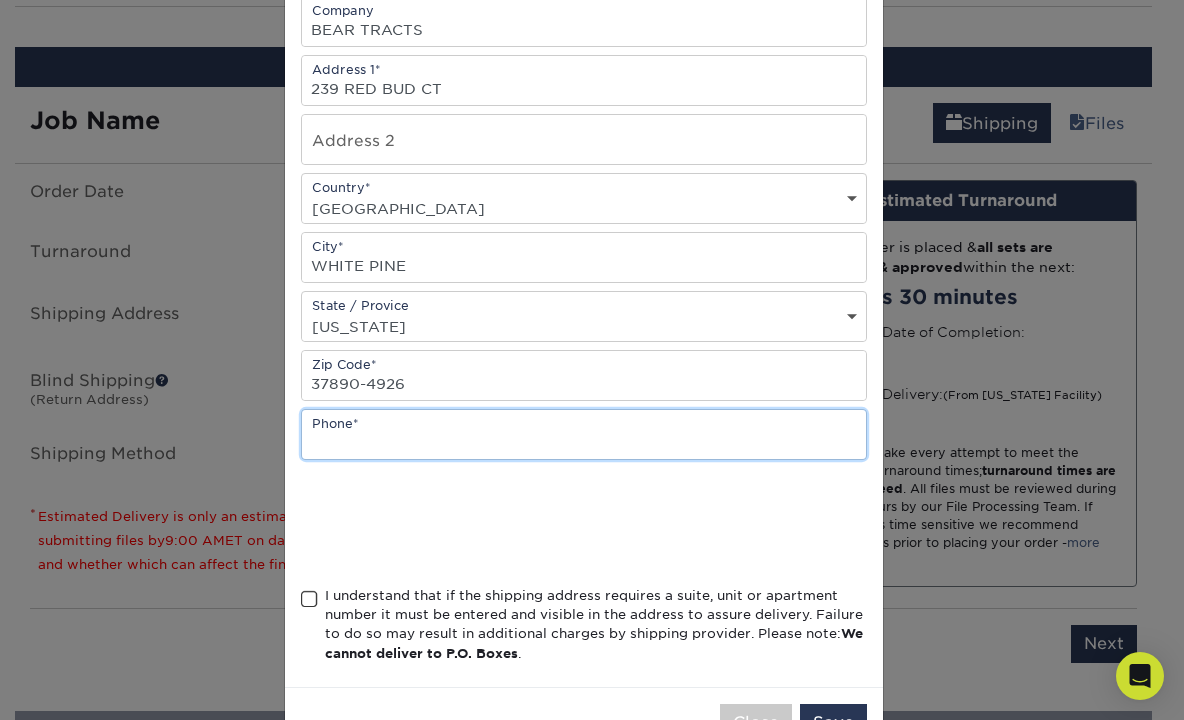 type on "929-436-4790" 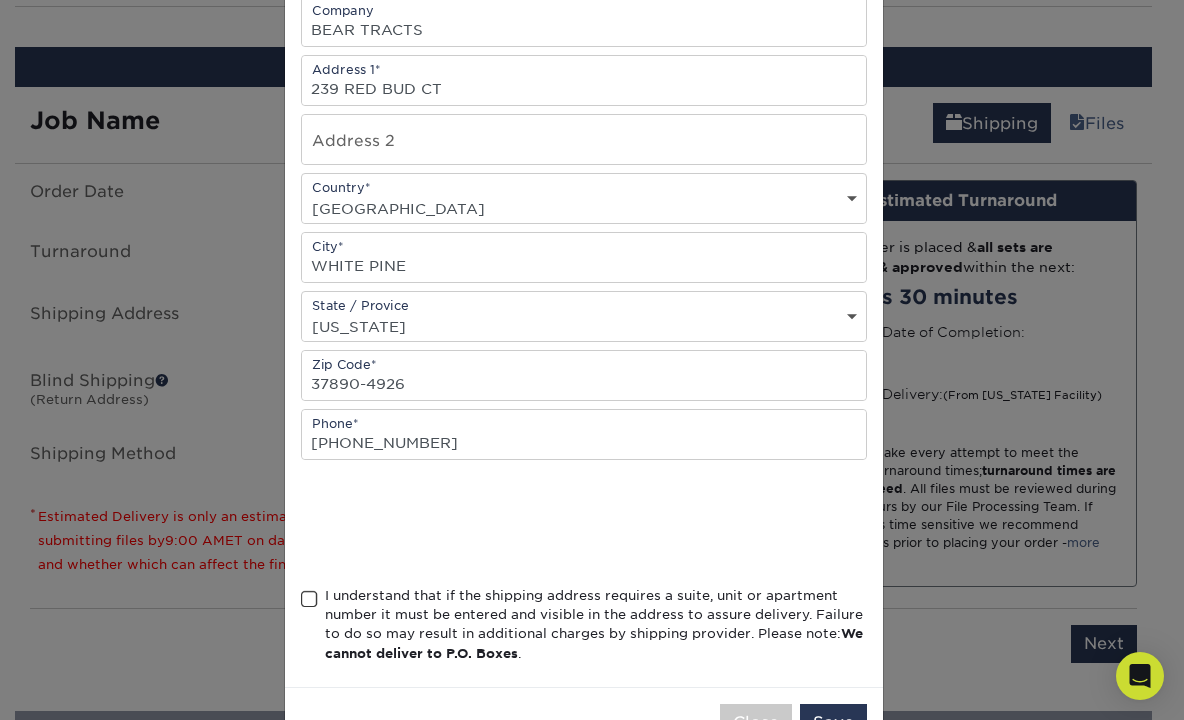 drag, startPoint x: 304, startPoint y: 601, endPoint x: 367, endPoint y: 613, distance: 64.132675 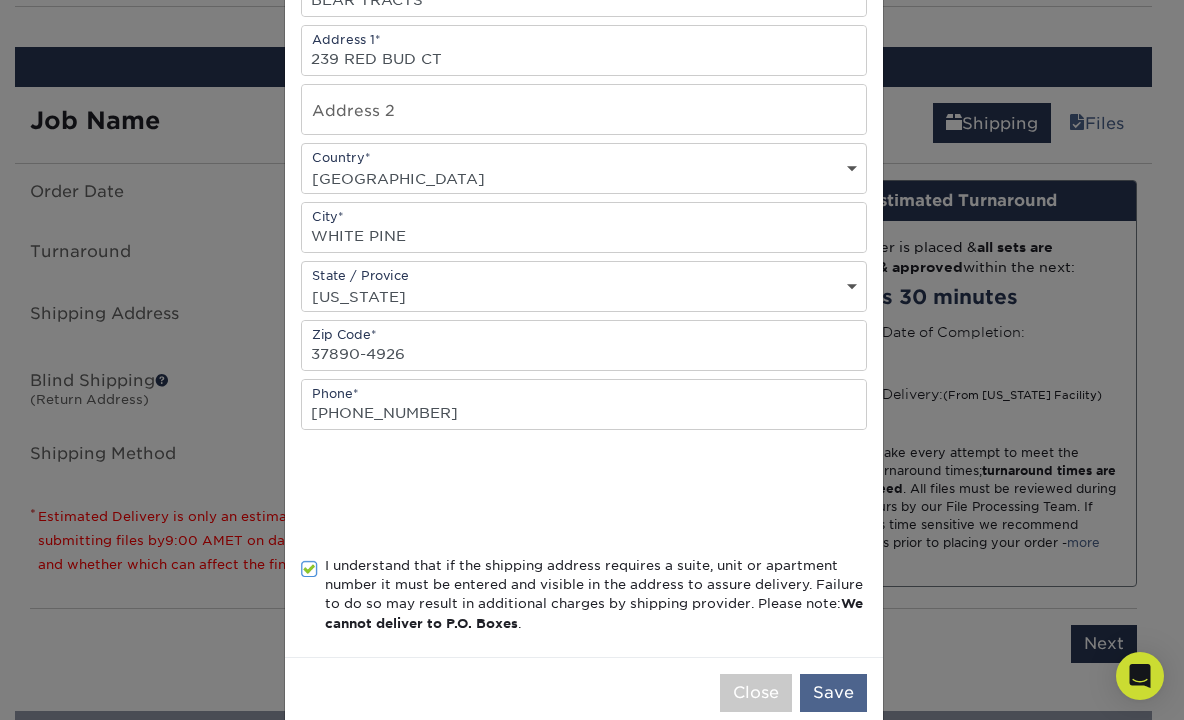 scroll, scrollTop: 367, scrollLeft: 0, axis: vertical 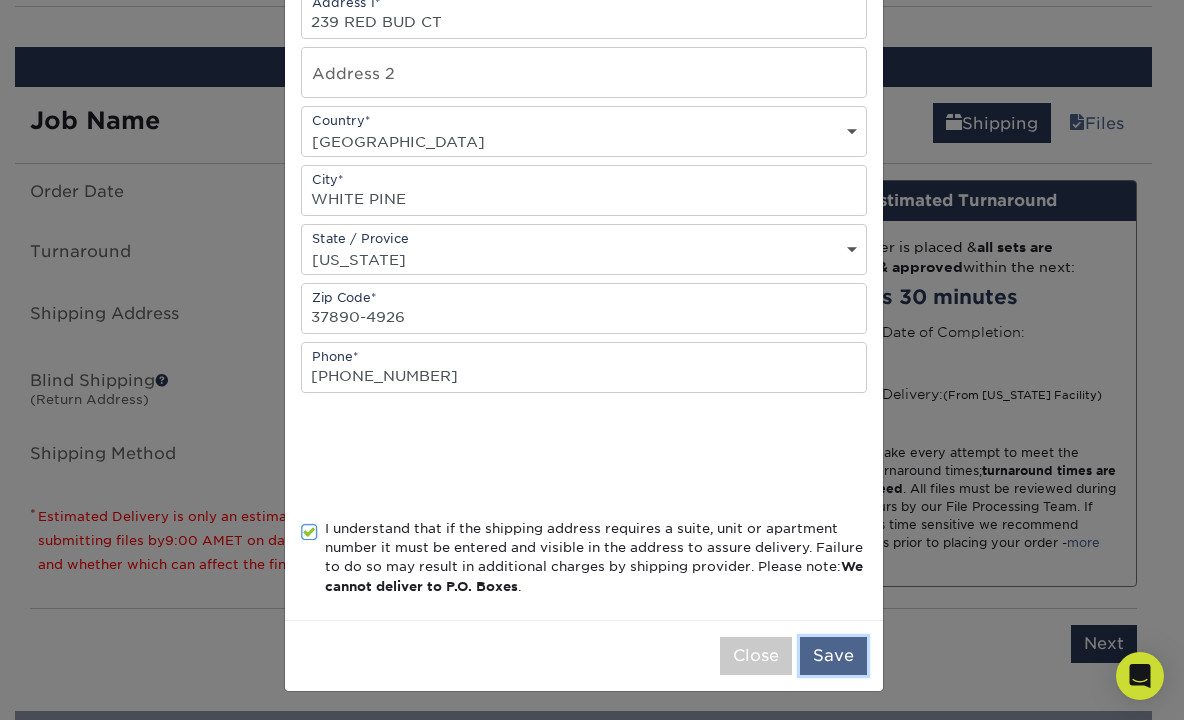 click on "Save" at bounding box center (833, 656) 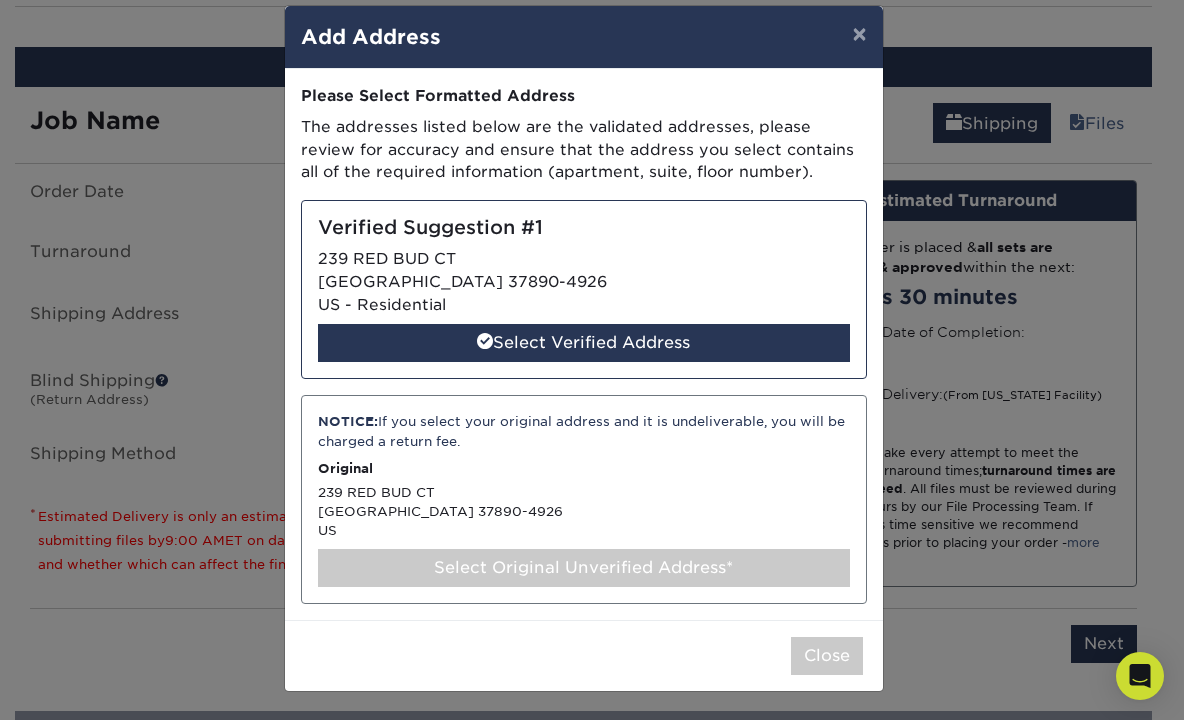 scroll, scrollTop: 23, scrollLeft: 0, axis: vertical 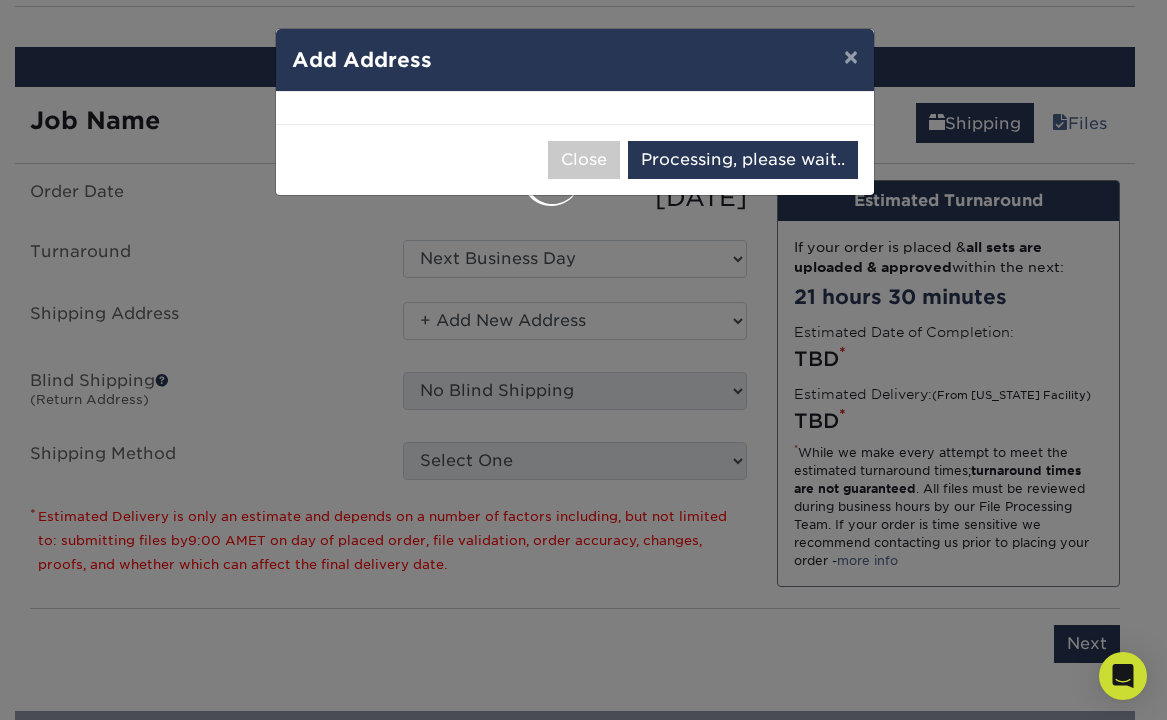 select on "283906" 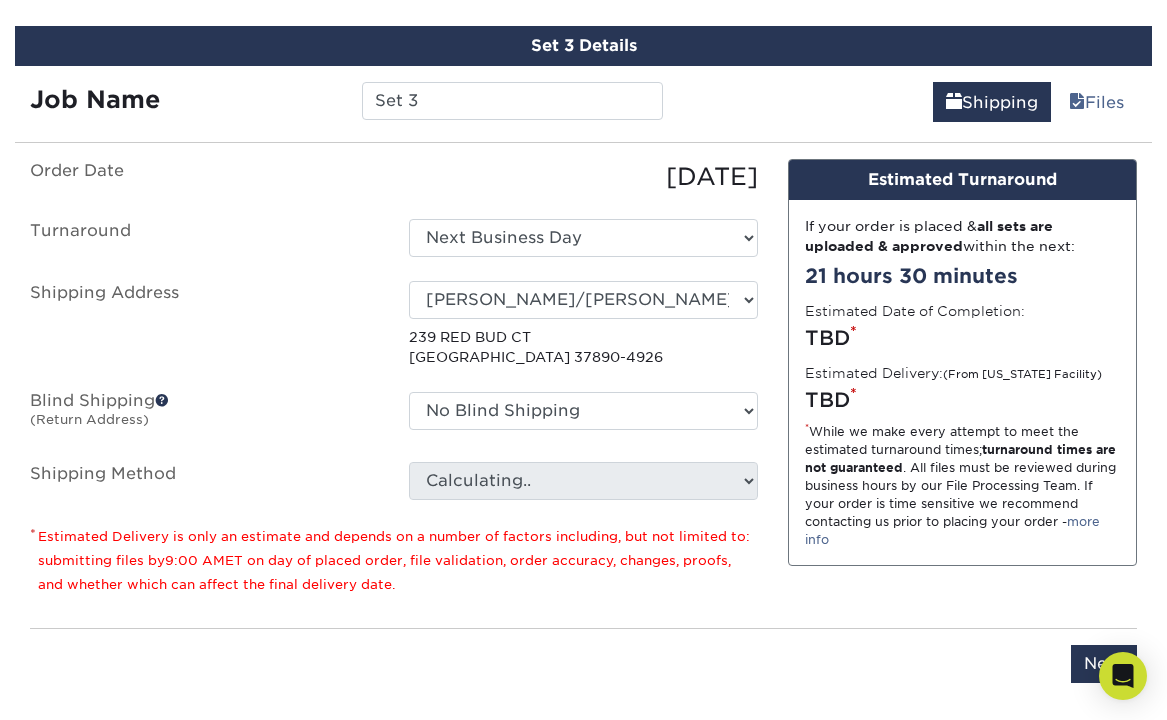 scroll, scrollTop: 1451, scrollLeft: 0, axis: vertical 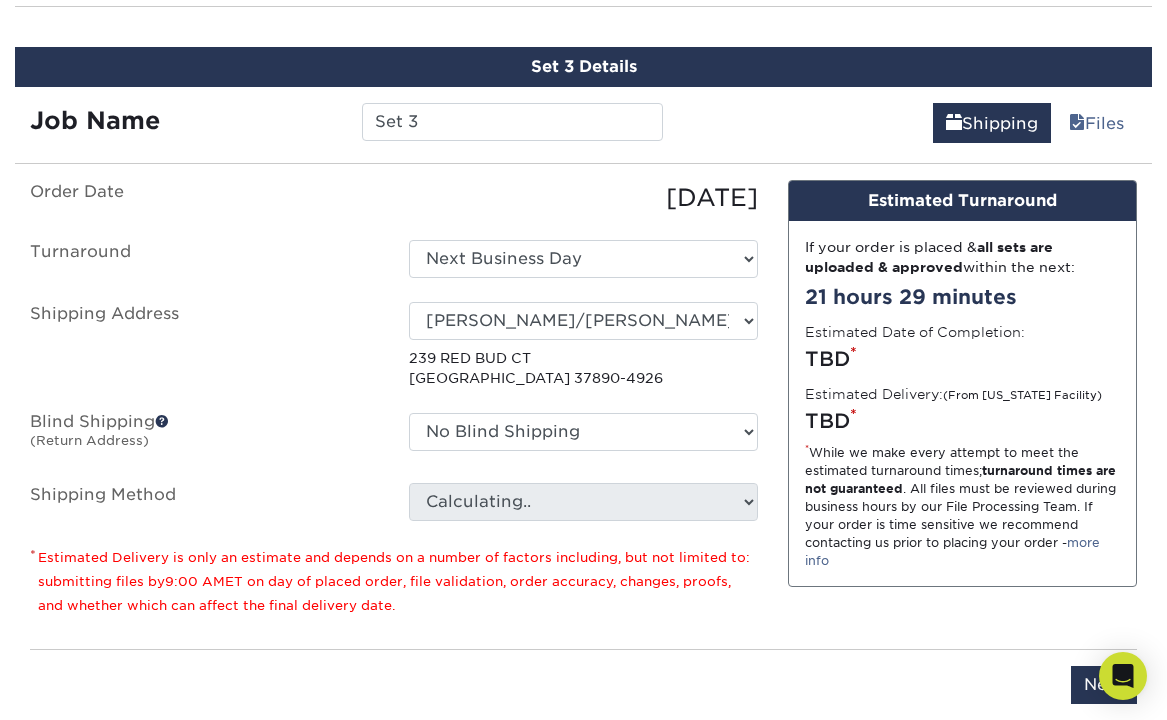 click on "Order Date
07/11/2025
Turnaround
Select One Next Business Day
Shipping Address
Select One
Blake A. Tyler
Daniel Ramirez
DAVID WICBURG
DAVID WICBURG
DeeAnn Retzlaff
Eric Lauver
Eric Lauver
Eric Lauver
H. Vanessa Ocana
Houston Collectables
Jeffrey Slade
Joshua Spencer
Karla Schreiber
Kent Insley" at bounding box center [394, 362] 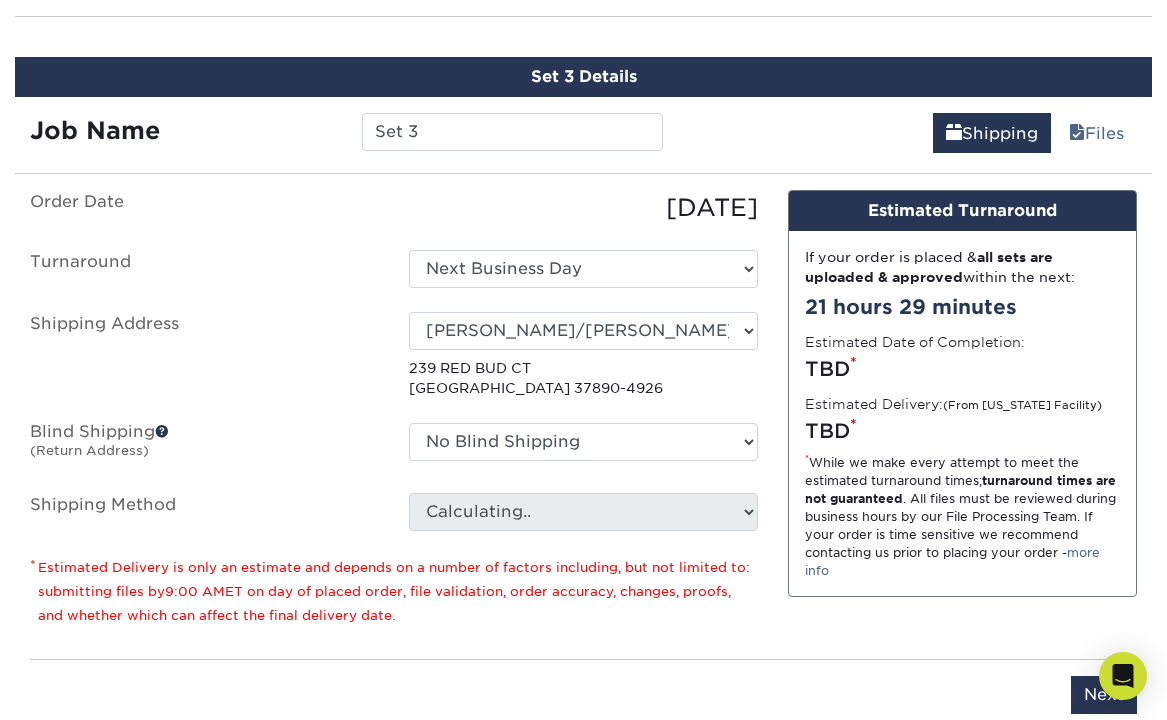 scroll, scrollTop: 1451, scrollLeft: 0, axis: vertical 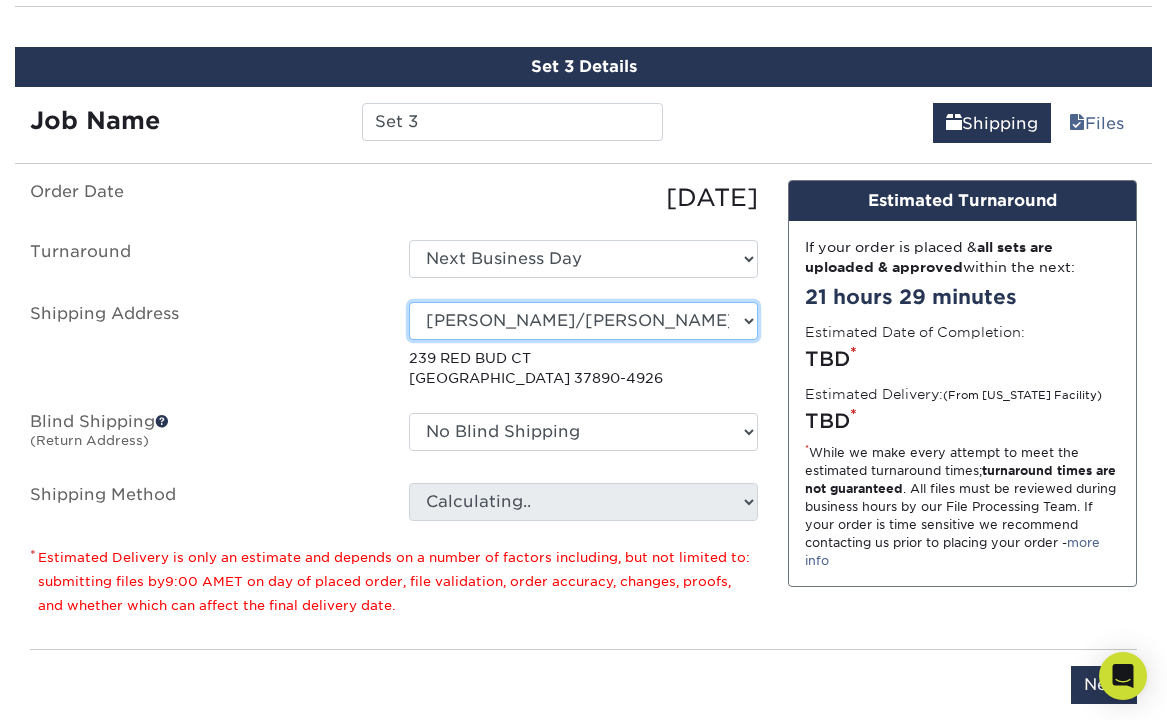 click on "Select One
Blake A. Tyler
Daniel Ramirez
DAVID WICBURG
DAVID WICBURG
DeeAnn Retzlaff
Eric Lauver
Eric Lauver
Eric Lauver
H. Vanessa Ocana
Houston Collectables
Jeffrey Slade
Joshua Spencer
Karla Schreiber
Kent Insley
Kristie Lawrence
Kristie Lawrence
Kristie Lawrence
Laura Elizabeth Oberg
Laura Elizabeth Oberg
lori durham
marj stewart" at bounding box center [583, 321] 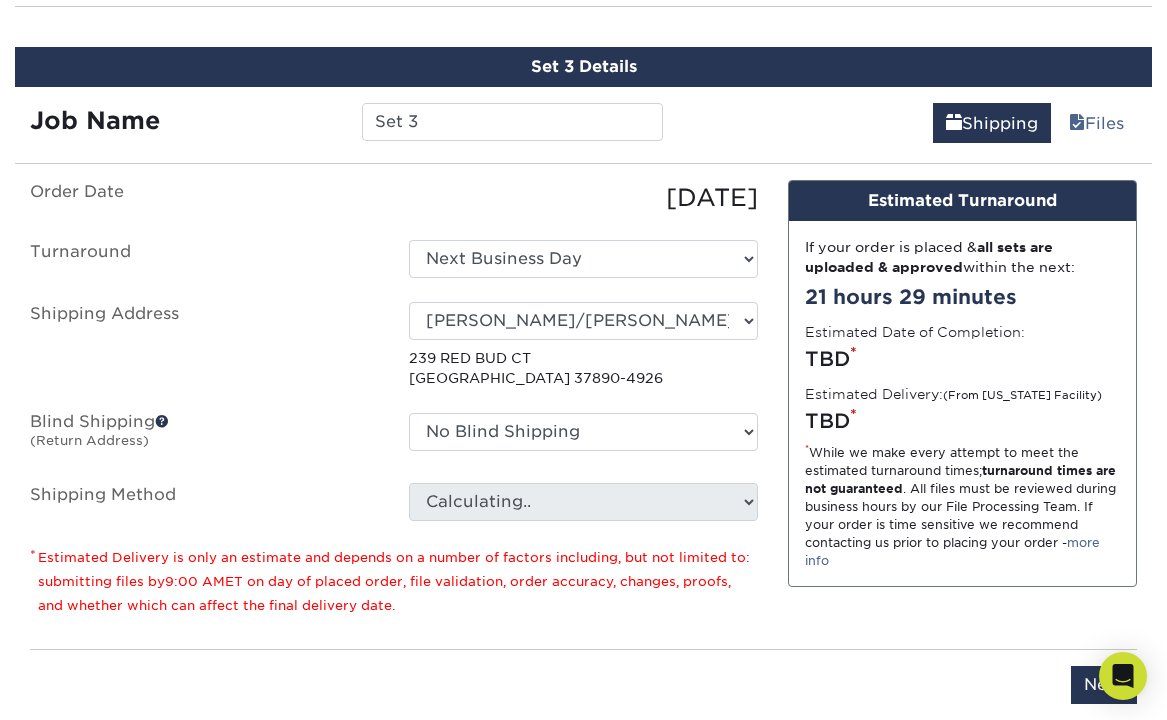 drag, startPoint x: 303, startPoint y: 384, endPoint x: 414, endPoint y: 424, distance: 117.98729 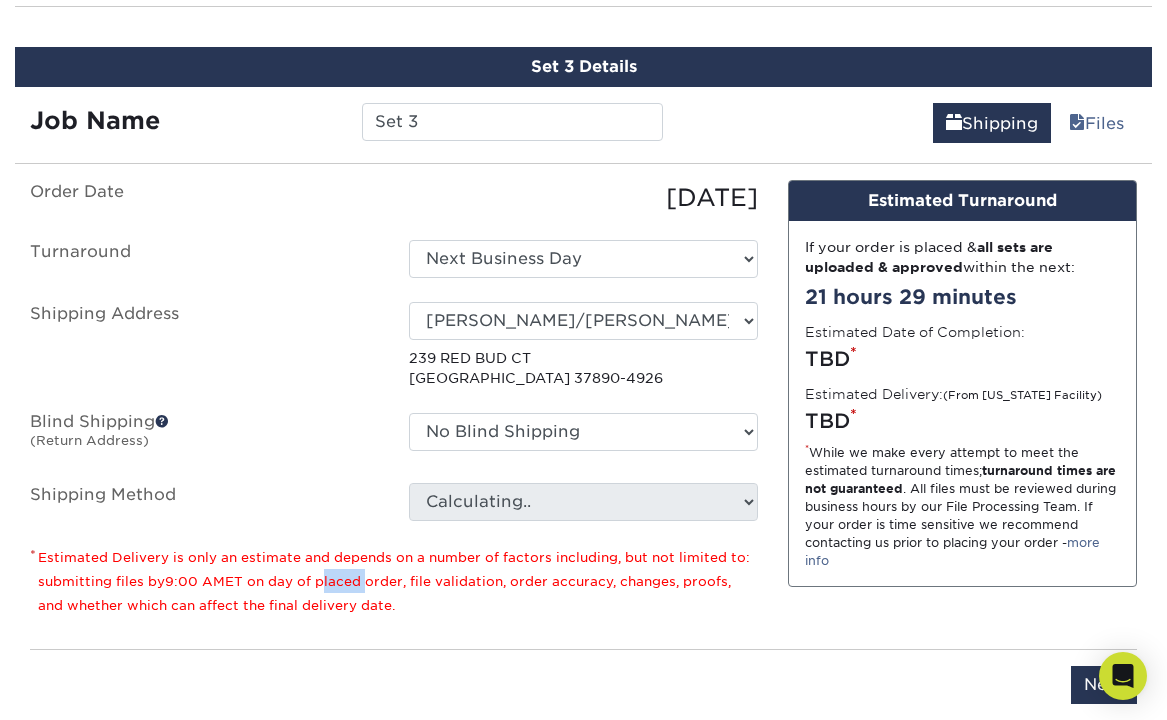 click on "Estimated Delivery is only an estimate and depends on a number of factors including, but not limited to: submitting files by  9:00 AM  ET on day of placed order, file validation, order accuracy, changes, proofs, and whether which can affect the final delivery date." at bounding box center (394, 581) 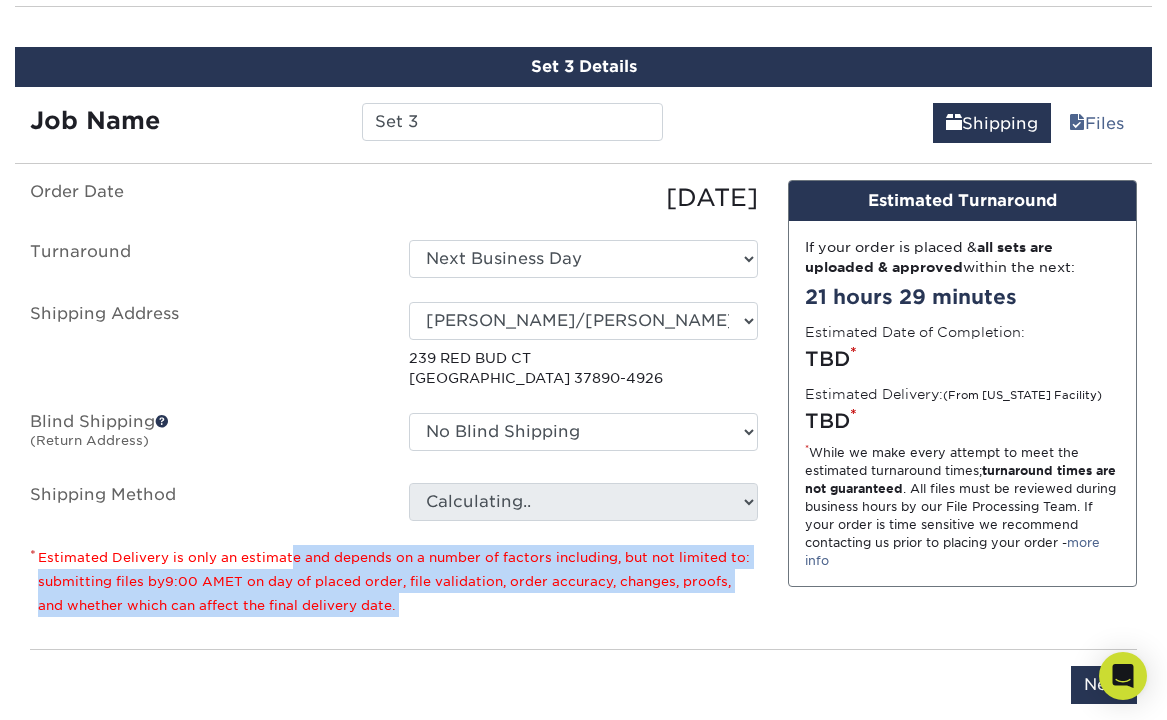 click on "Estimated Delivery is only an estimate and depends on a number of factors including, but not limited to: submitting files by  9:00 AM  ET on day of placed order, file validation, order accuracy, changes, proofs, and whether which can affect the final delivery date." at bounding box center (394, 581) 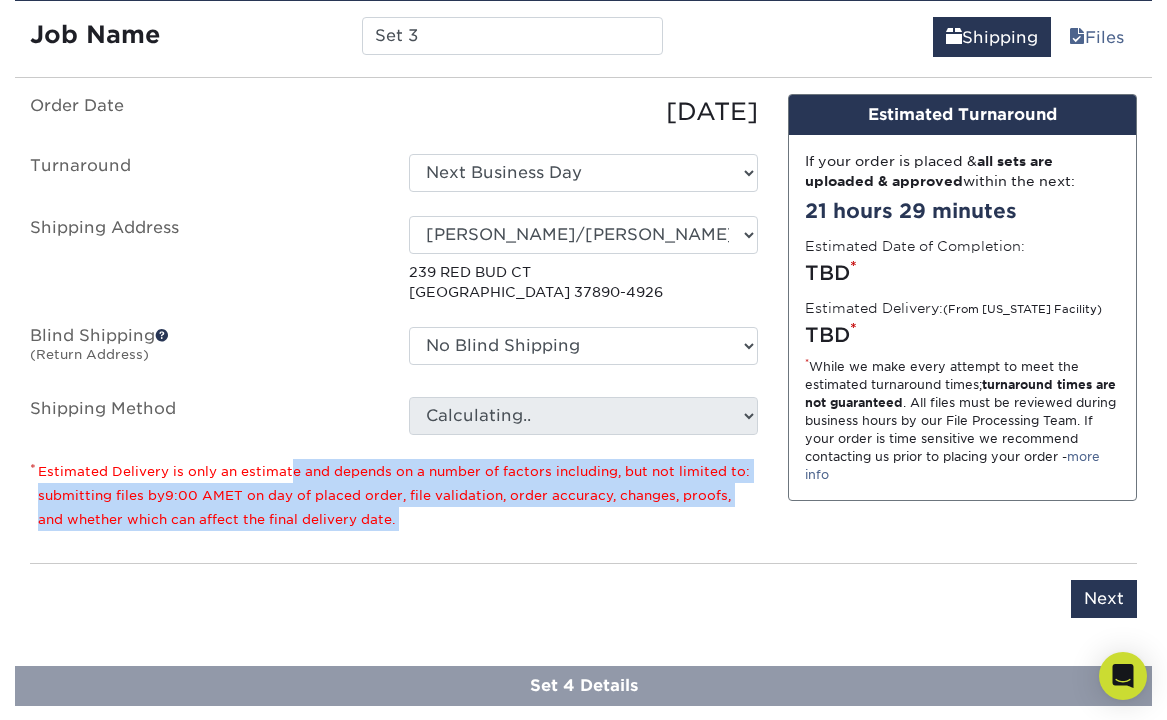 scroll, scrollTop: 1551, scrollLeft: 0, axis: vertical 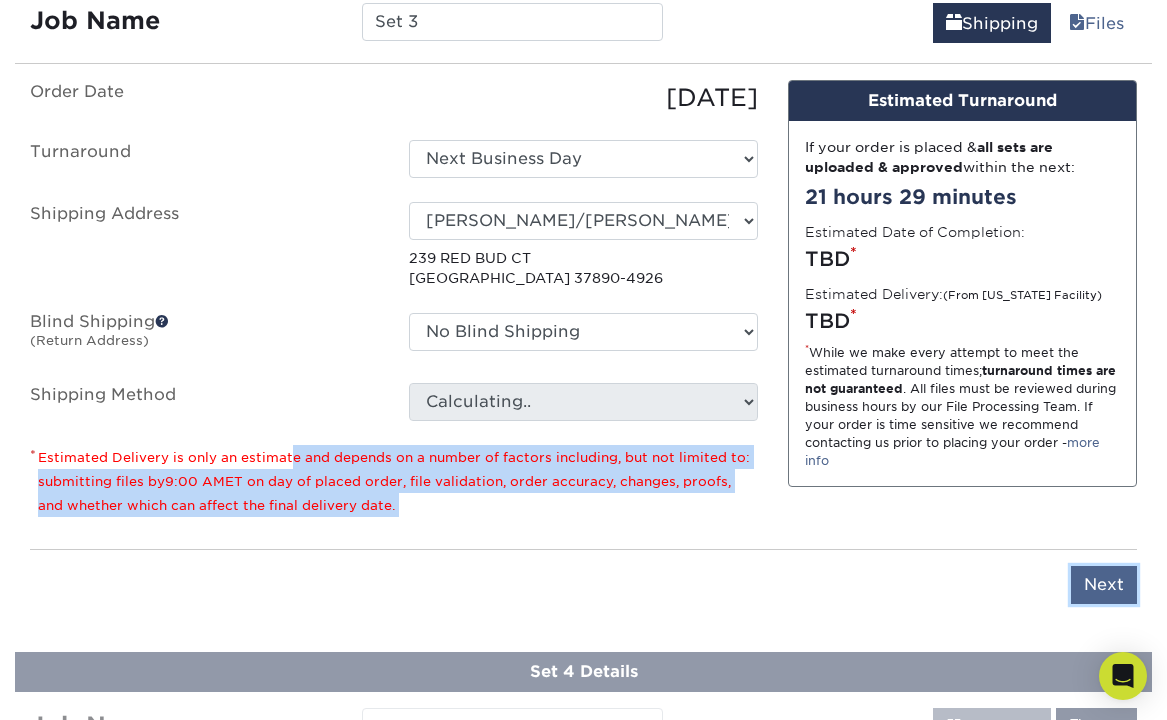 click on "Next" at bounding box center (1104, 585) 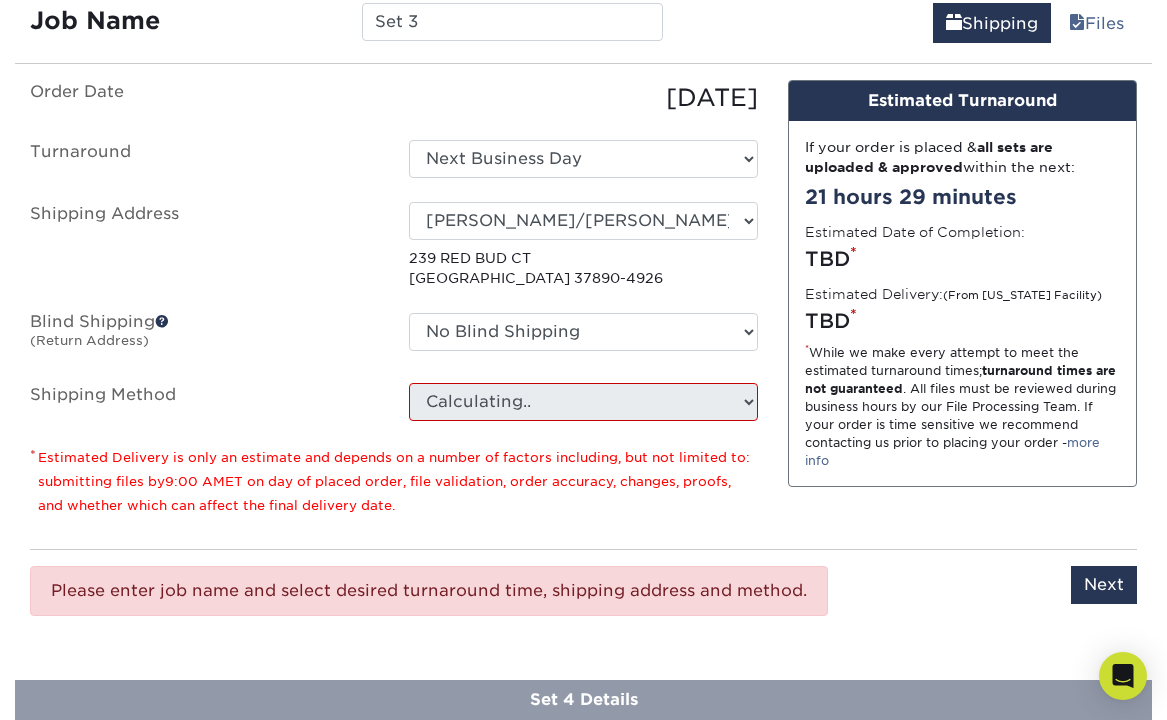 click on "Order Date
07/11/2025
Turnaround
Select One Next Business Day
Shipping Address
Select One
Blake A. Tyler
Daniel Ramirez
DAVID WICBURG
DAVID WICBURG
DeeAnn Retzlaff
Eric Lauver
Eric Lauver
Eric Lauver
H. Vanessa Ocana
Houston Collectables
Jeffrey Slade
Joshua Spencer
Karla Schreiber
Kent Insley" at bounding box center (394, 262) 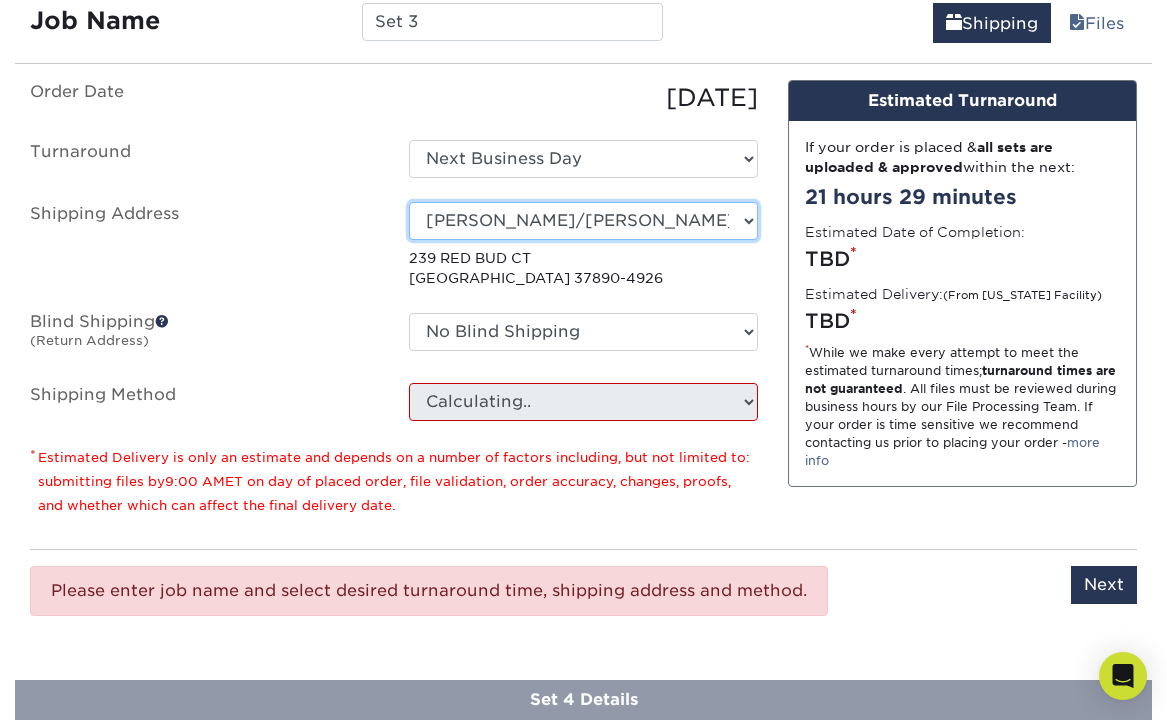 click on "Select One
Blake A. Tyler
Daniel Ramirez
DAVID WICBURG
DAVID WICBURG
DeeAnn Retzlaff
Eric Lauver
Eric Lauver
Eric Lauver
H. Vanessa Ocana
Houston Collectables
Jeffrey Slade
Joshua Spencer
Karla Schreiber
Kent Insley
Kristie Lawrence
Kristie Lawrence
Kristie Lawrence
Laura Elizabeth Oberg
Laura Elizabeth Oberg
lori durham
marj stewart" at bounding box center (583, 221) 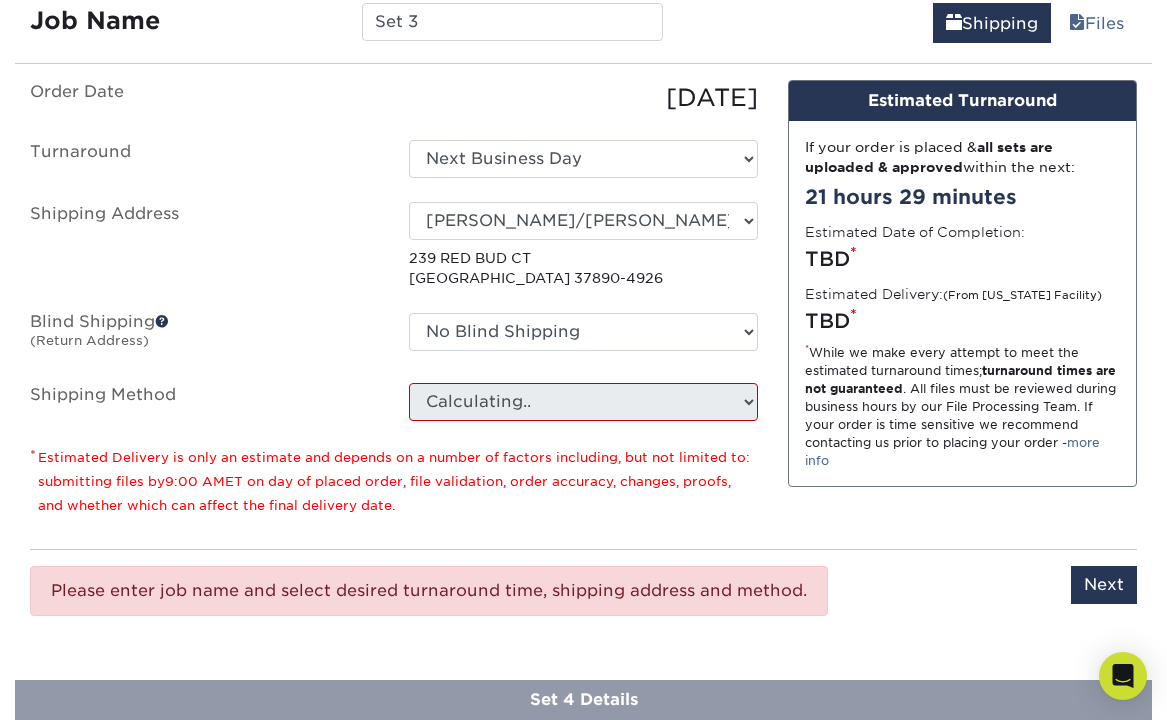 drag, startPoint x: 295, startPoint y: 259, endPoint x: 322, endPoint y: 261, distance: 27.073973 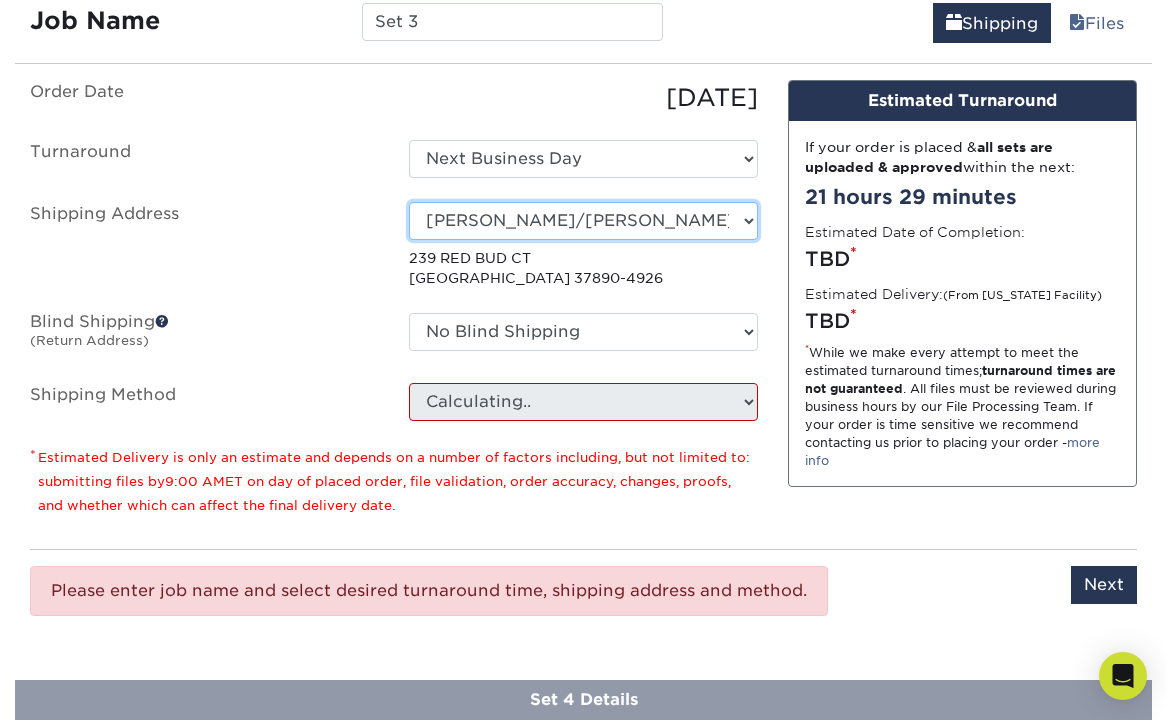 click on "Select One
Blake A. Tyler
Daniel Ramirez
DAVID WICBURG
DAVID WICBURG
DeeAnn Retzlaff
Eric Lauver
Eric Lauver
Eric Lauver
H. Vanessa Ocana
Houston Collectables
Jeffrey Slade
Joshua Spencer
Karla Schreiber
Kent Insley
Kristie Lawrence
Kristie Lawrence
Kristie Lawrence
Laura Elizabeth Oberg
Laura Elizabeth Oberg
lori durham
marj stewart" at bounding box center [583, 221] 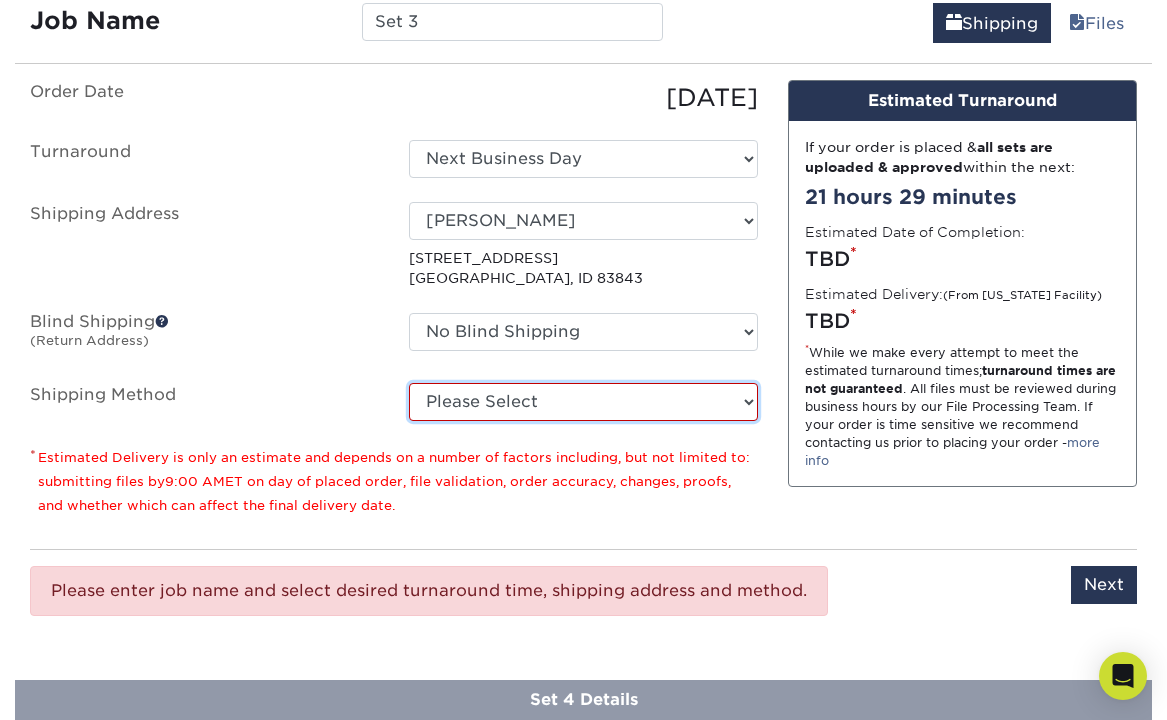 click on "Please Select Ground Shipping (+$38.09) 3 Day Shipping Service (+$55.89) 2 Day Air Shipping (+$66.90) Next Day Shipping by 12 noon (+$106.51) Next Day Air Early A.M. (+$499.07)" at bounding box center (583, 402) 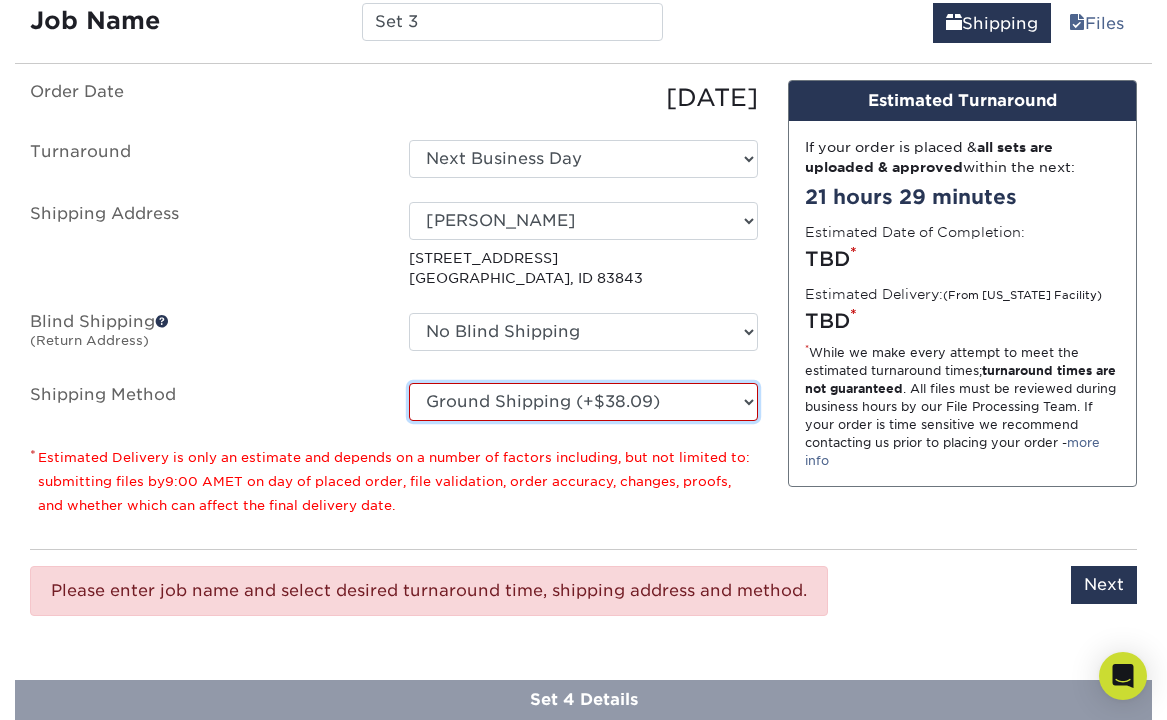 click on "Please Select Ground Shipping (+$38.09) 3 Day Shipping Service (+$55.89) 2 Day Air Shipping (+$66.90) Next Day Shipping by 12 noon (+$106.51) Next Day Air Early A.M. (+$499.07)" at bounding box center (583, 402) 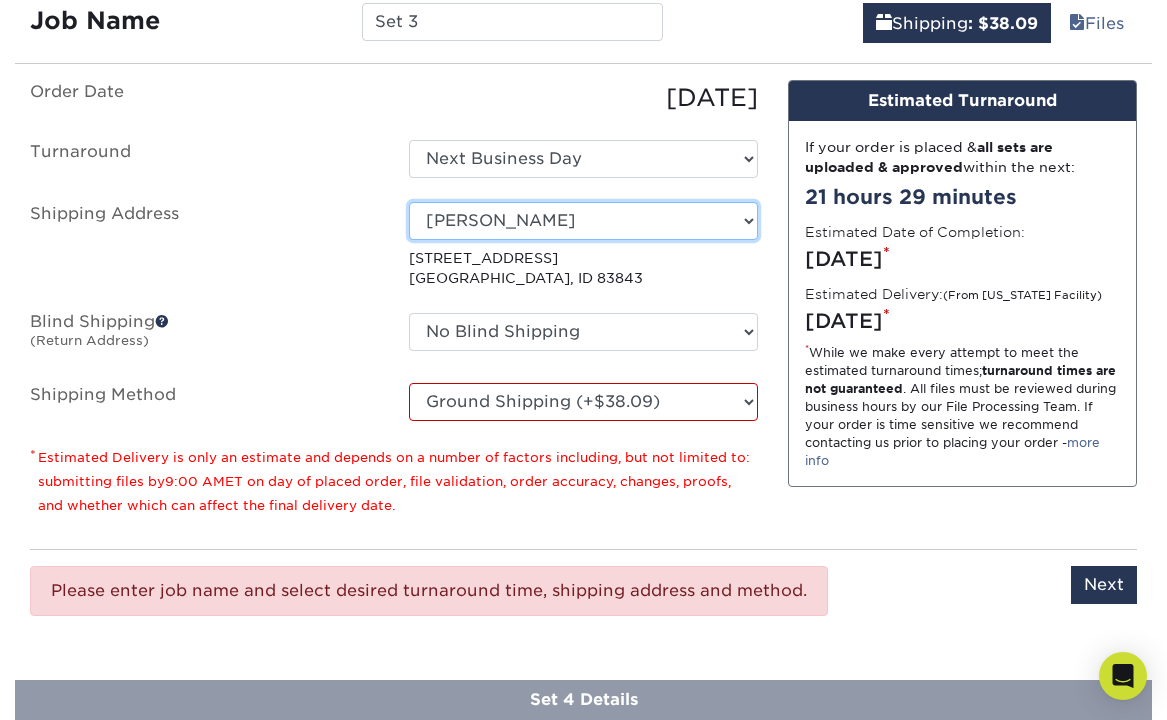 click on "Select One
Blake A. Tyler
Daniel Ramirez
DAVID WICBURG
DAVID WICBURG
DeeAnn Retzlaff
Eric Lauver
Eric Lauver
Eric Lauver
H. Vanessa Ocana
Houston Collectables
Jeffrey Slade
Joshua Spencer
Karla Schreiber
Kent Insley
Kristie Lawrence
Kristie Lawrence
Kristie Lawrence
Laura Elizabeth Oberg
Laura Elizabeth Oberg
lori durham
marj stewart" at bounding box center [583, 221] 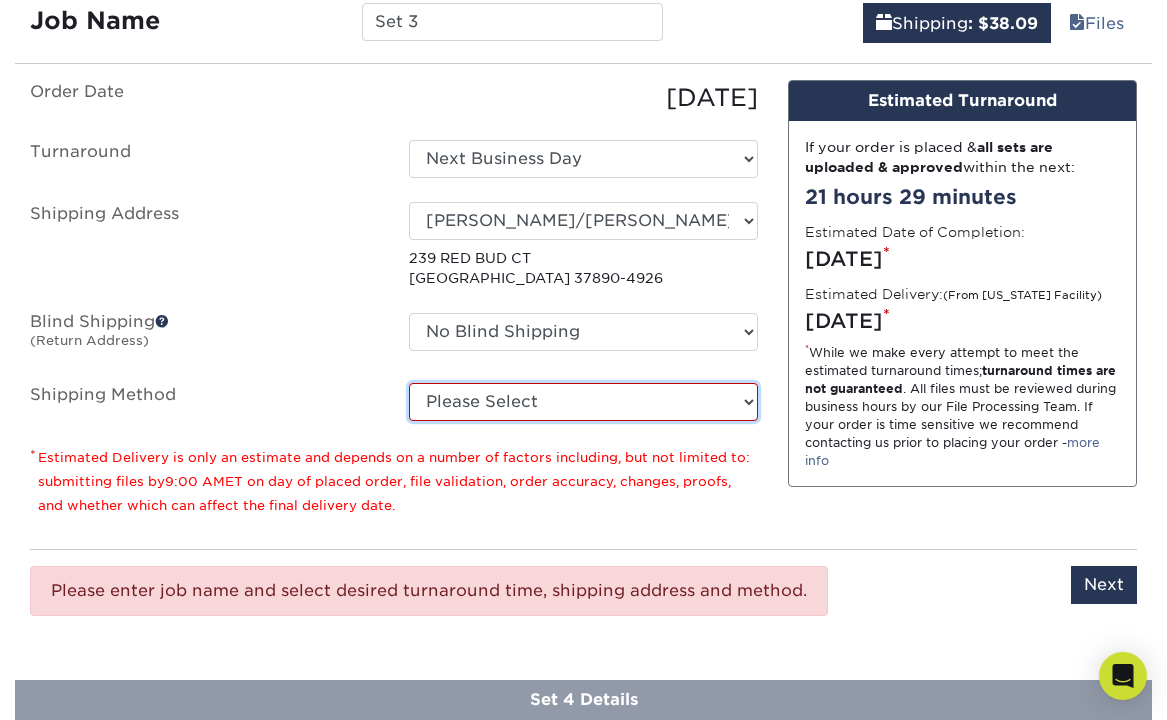 click on "Please Select Ground Shipping (+$36.32) 3 Day Shipping Service (+$48.81) 2 Day Air Shipping (+$54.33) Next Day Shipping by 5pm (+$84.91) Next Day Shipping by 12 noon (+$93.73) Next Day Air Early A.M. (+$437.27)" at bounding box center [583, 402] 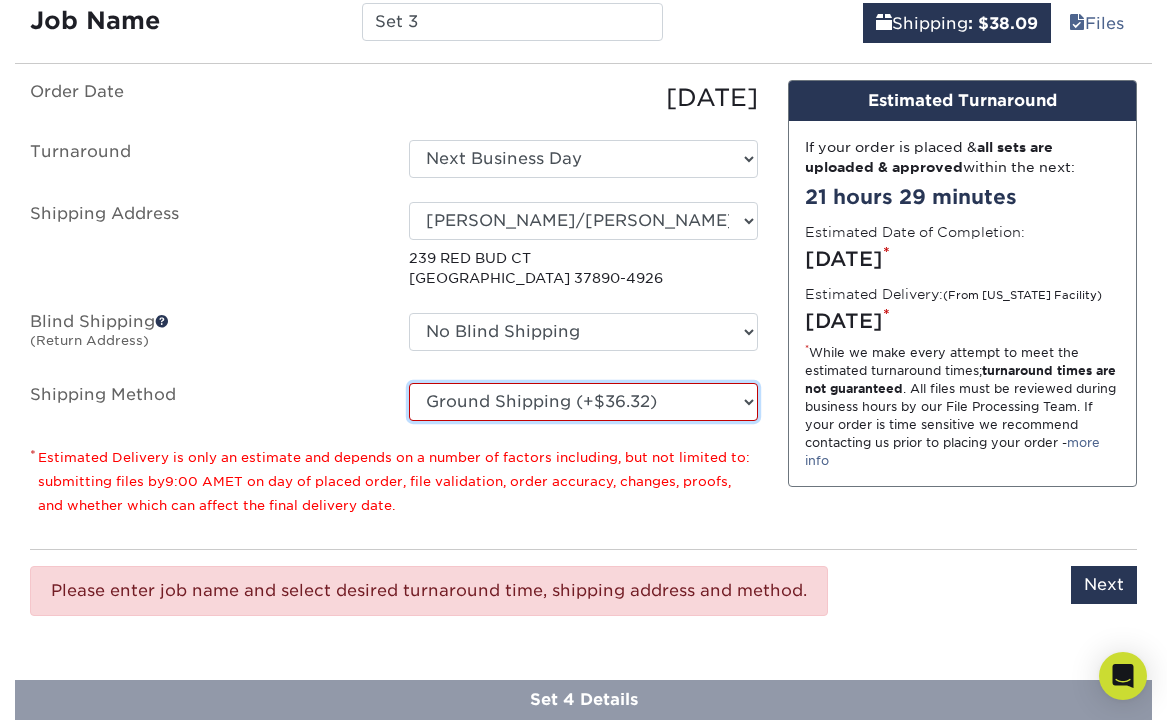 click on "Please Select Ground Shipping (+$36.32) 3 Day Shipping Service (+$48.81) 2 Day Air Shipping (+$54.33) Next Day Shipping by 5pm (+$84.91) Next Day Shipping by 12 noon (+$93.73) Next Day Air Early A.M. (+$437.27)" at bounding box center [583, 402] 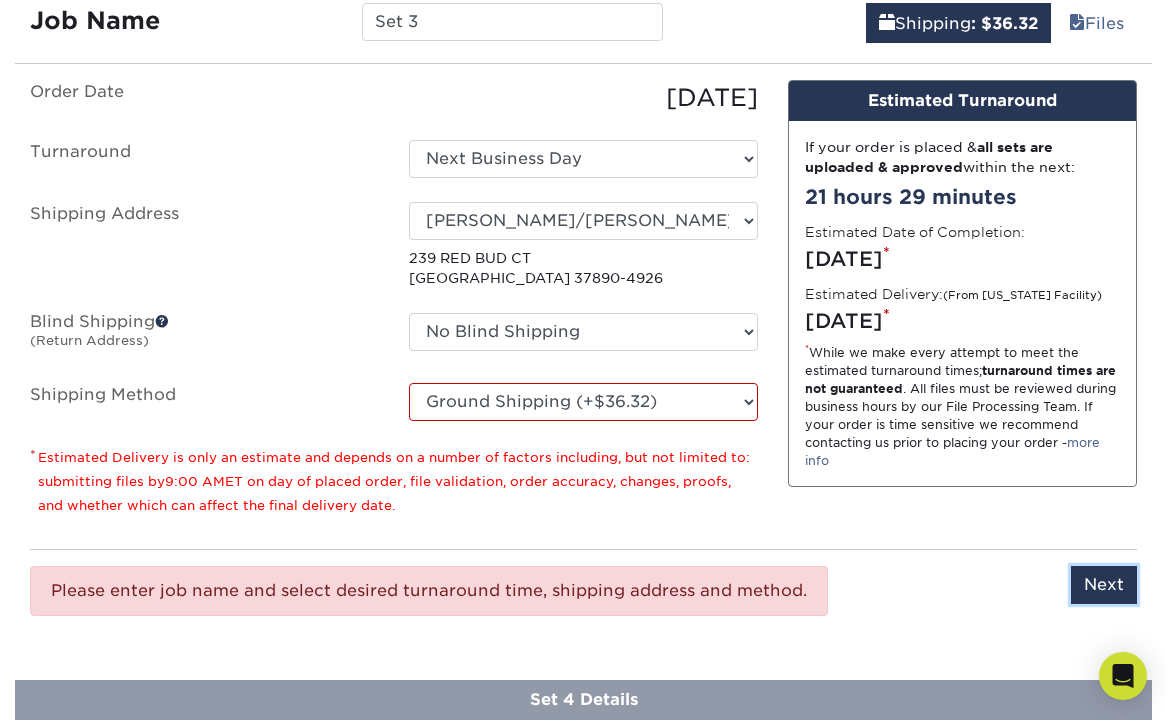 click on "Next" at bounding box center [1104, 585] 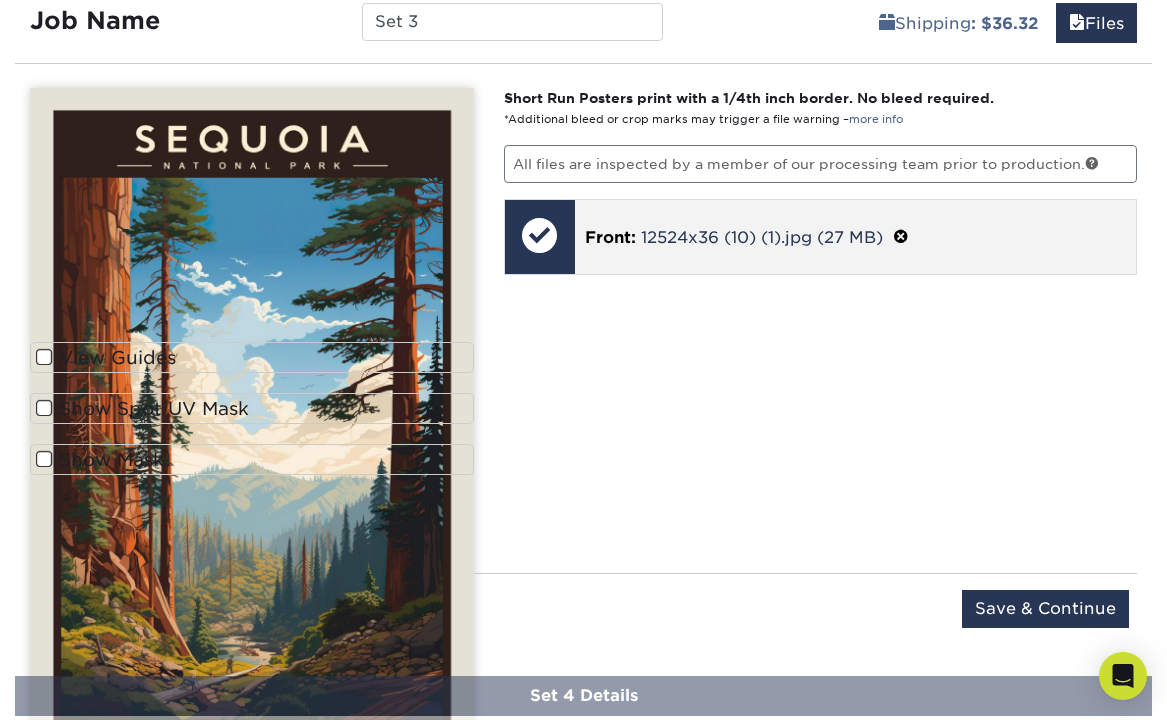 click at bounding box center [901, 237] 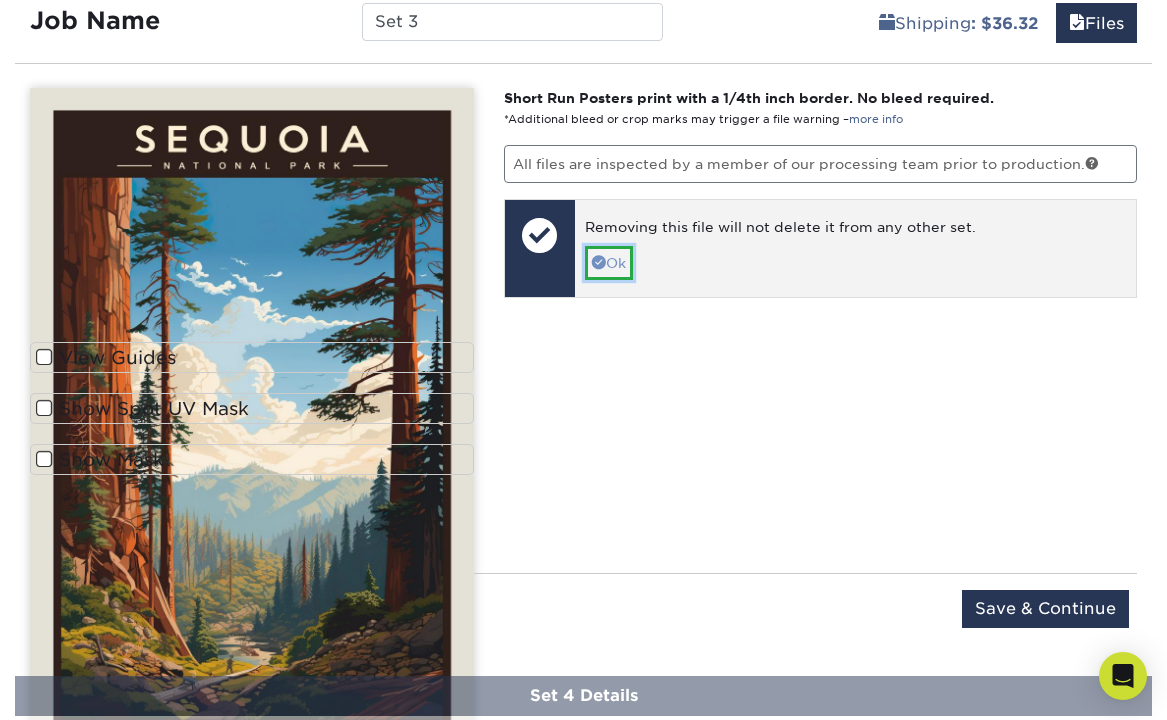 click on "Ok" at bounding box center [609, 263] 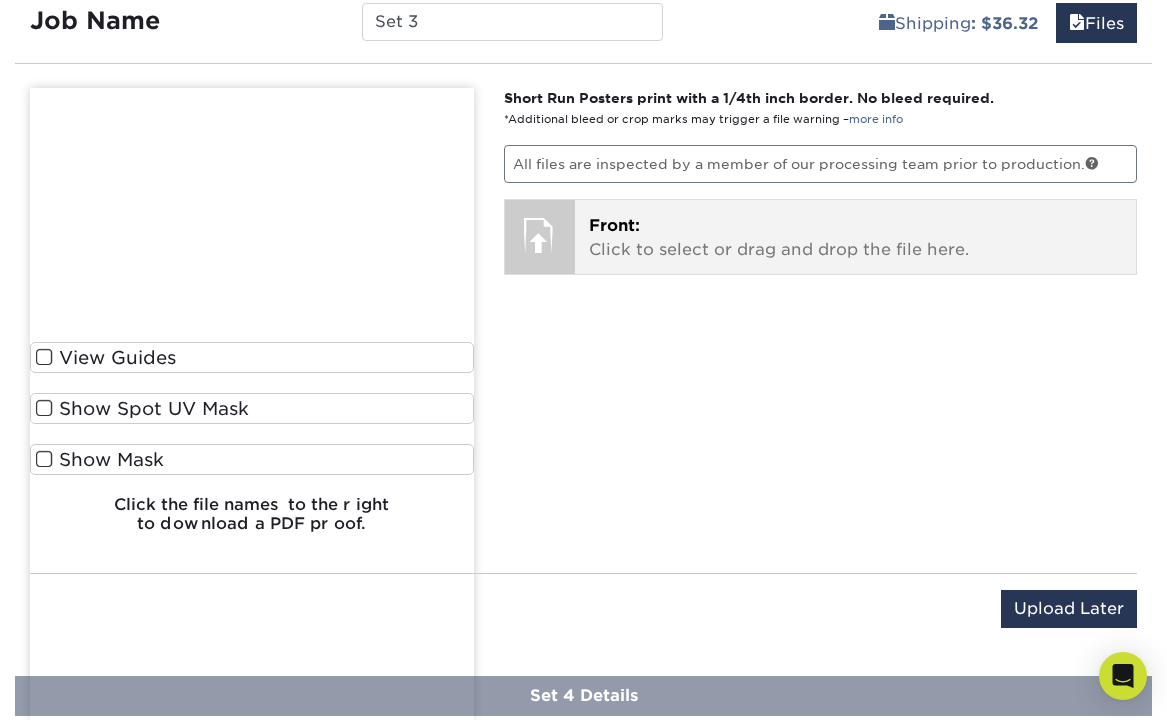 click on "Front: Click to select or drag and drop the file here." at bounding box center [855, 238] 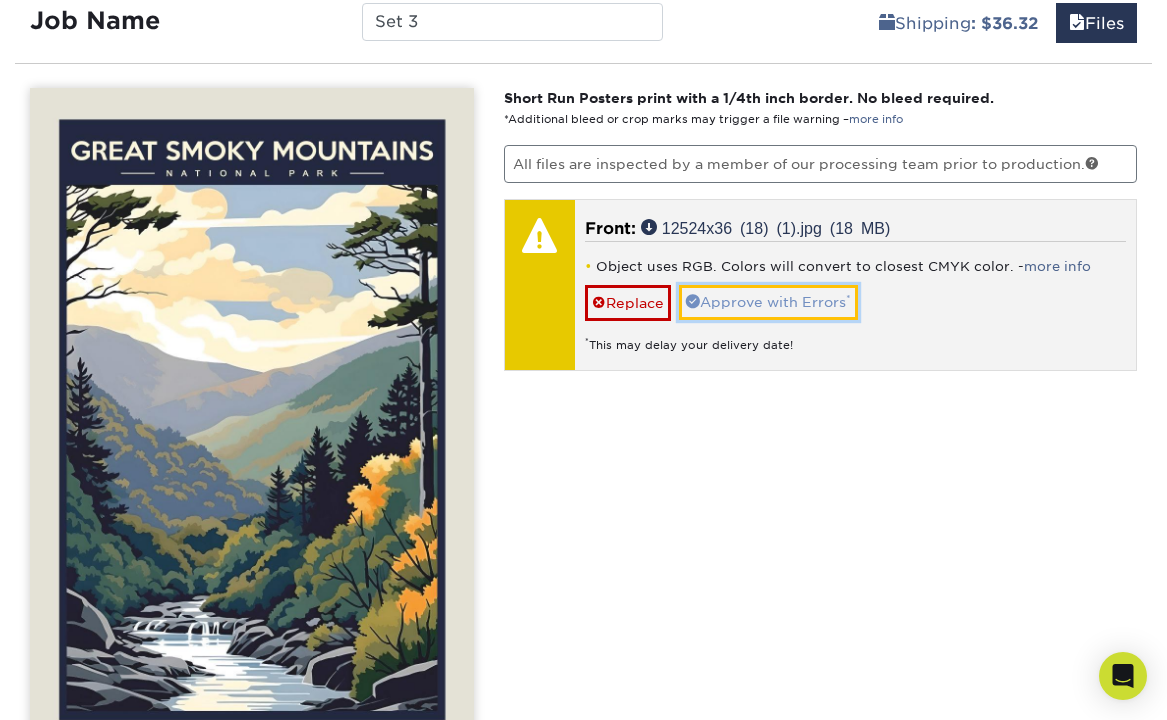 click on "Approve with Errors *" at bounding box center (768, 302) 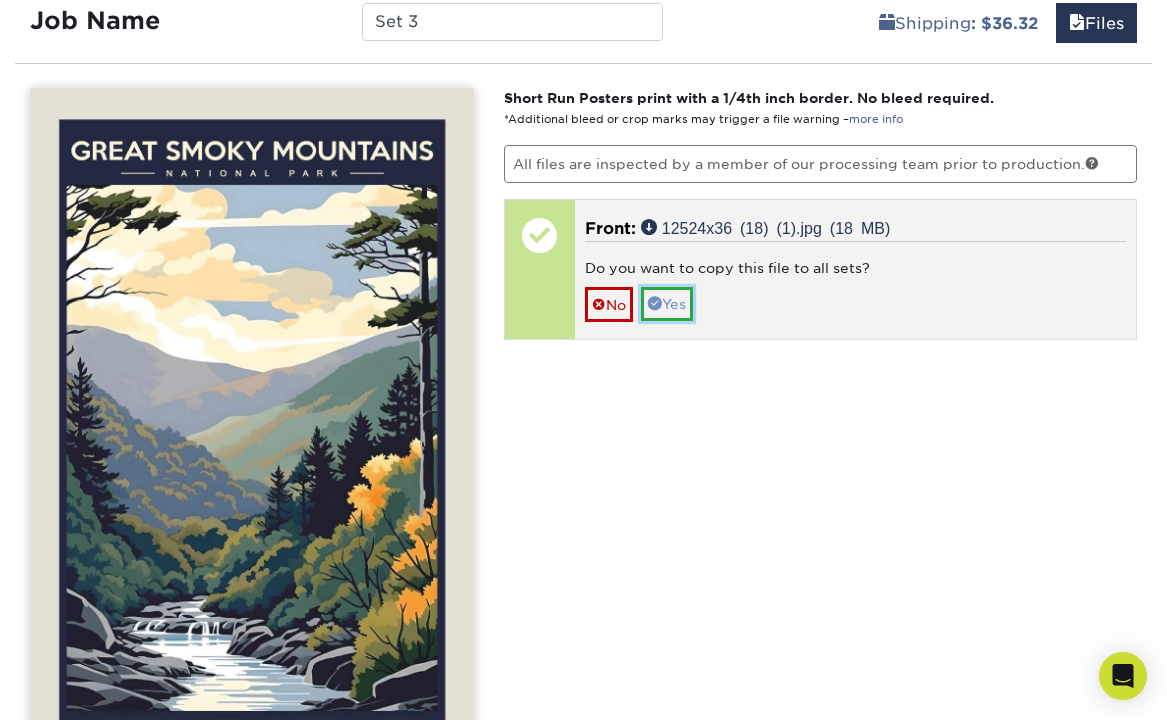 click at bounding box center [655, 303] 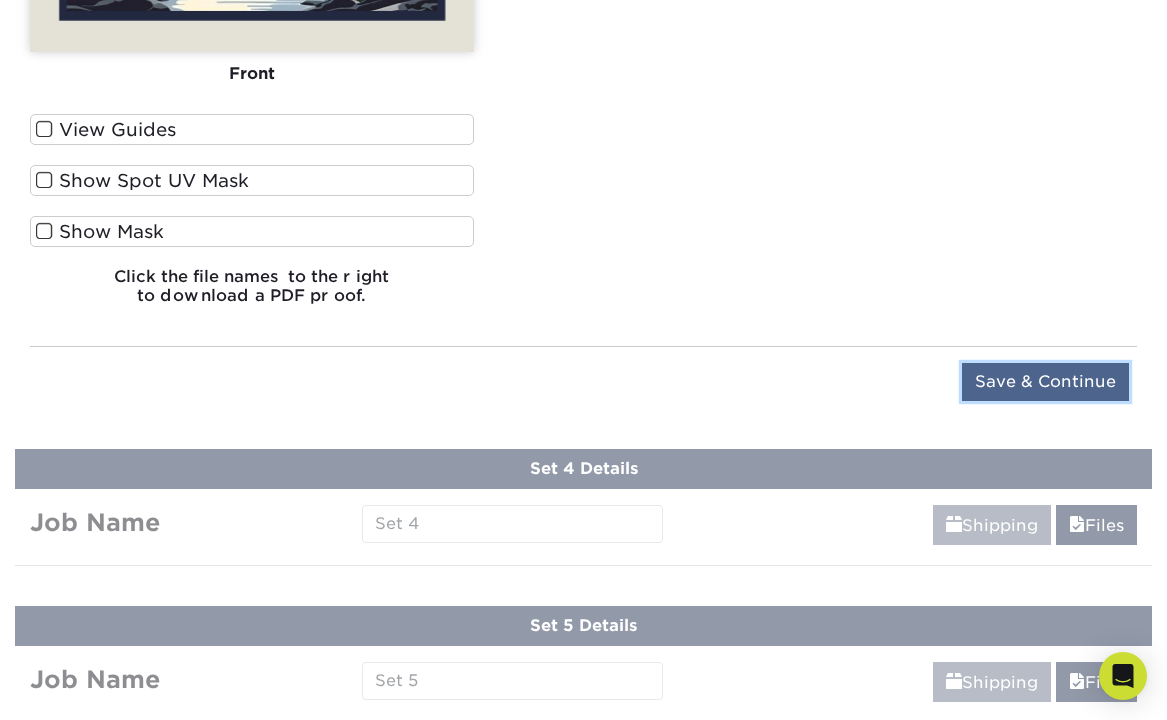 click on "Save & Continue" at bounding box center [1045, 382] 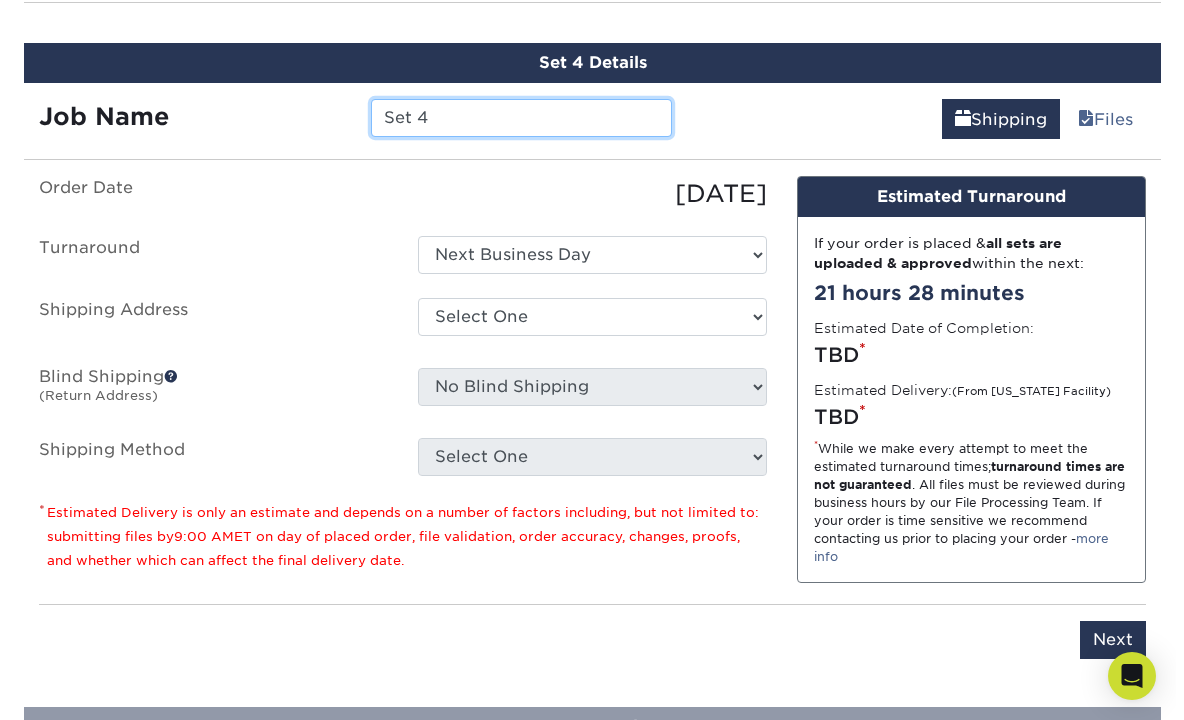 scroll, scrollTop: 1608, scrollLeft: 0, axis: vertical 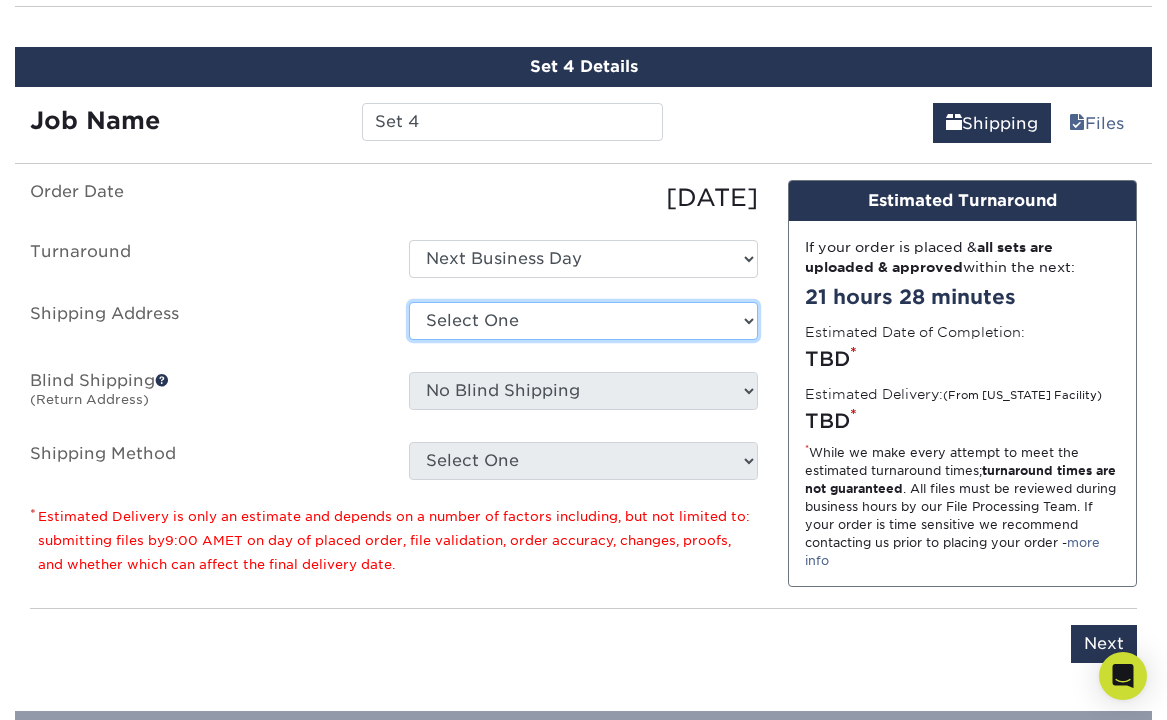 drag, startPoint x: 497, startPoint y: 326, endPoint x: 498, endPoint y: 338, distance: 12.0415945 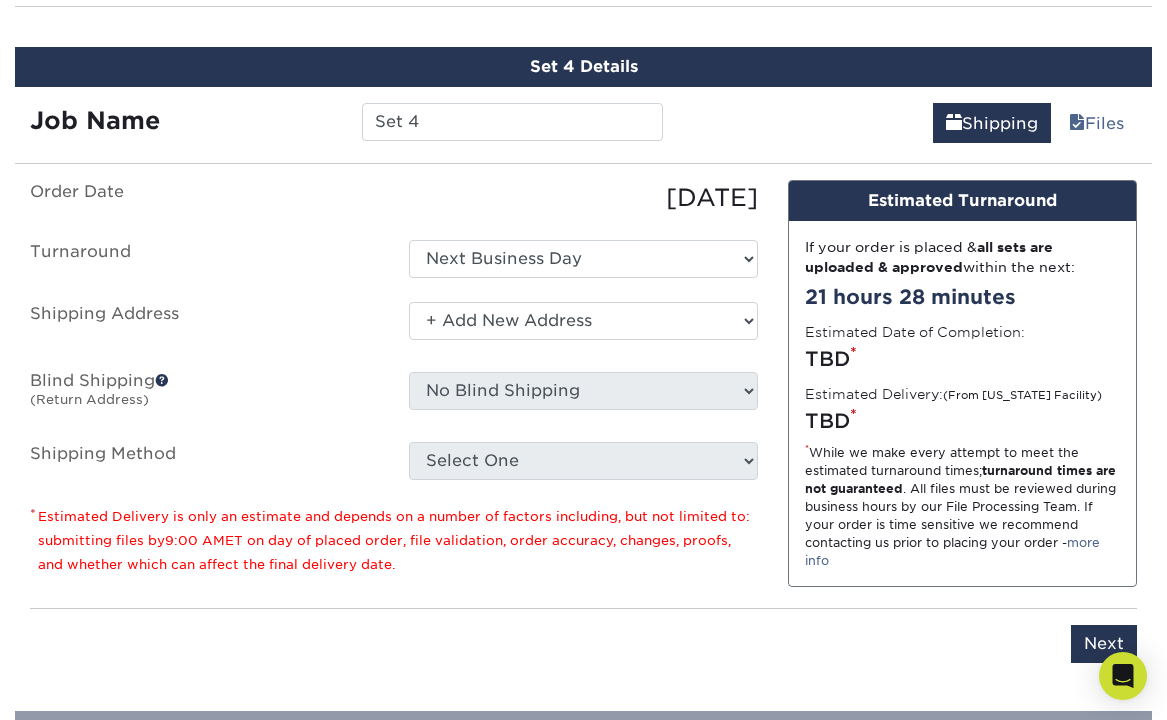 click on "Select One
Blake A. Tyler
Daniel Ramirez
DAVID WICBURG
DAVID WICBURG
DeeAnn Retzlaff
Eric Lauver
Eric Lauver
Eric Lauver
H. Vanessa Ocana
Houston Collectables
Jeffrey Slade
Joshua Spencer
Karla Schreiber
Kent Insley
Kristie Lawrence
Kristie Lawrence
Kristie Lawrence
Laura Elizabeth Oberg
Laura Elizabeth Oberg
lori durham
marj stewart" at bounding box center (583, 321) 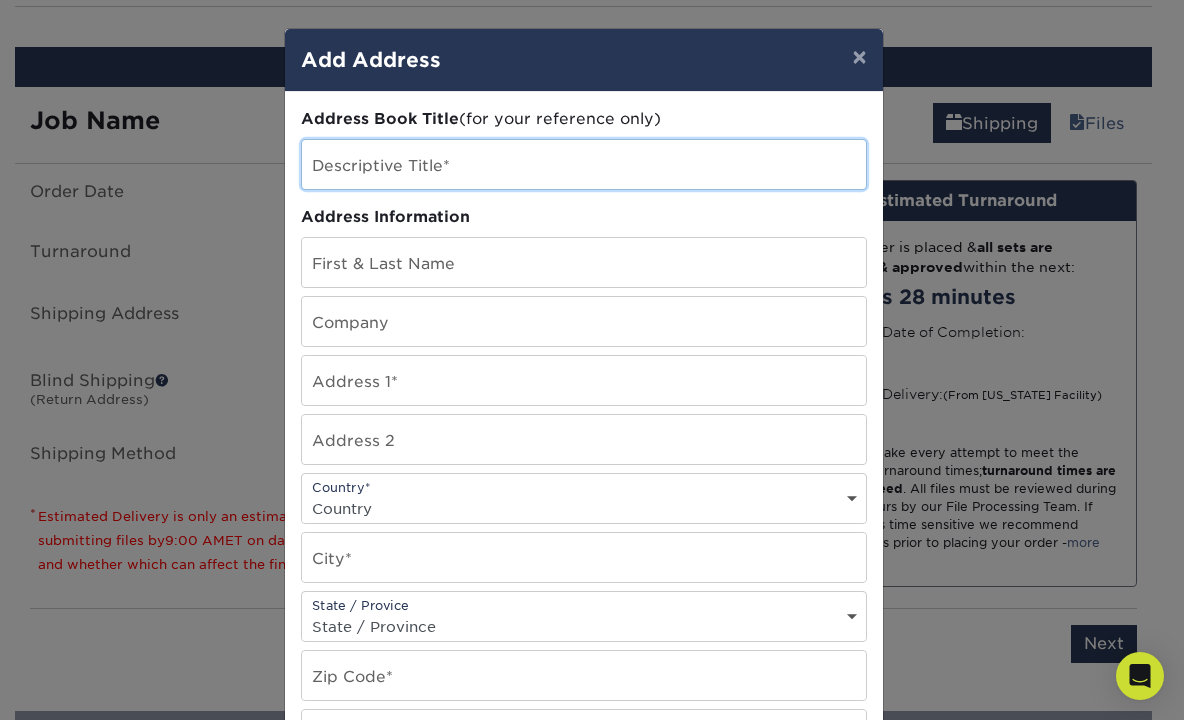 drag, startPoint x: 361, startPoint y: 179, endPoint x: 364, endPoint y: 189, distance: 10.440307 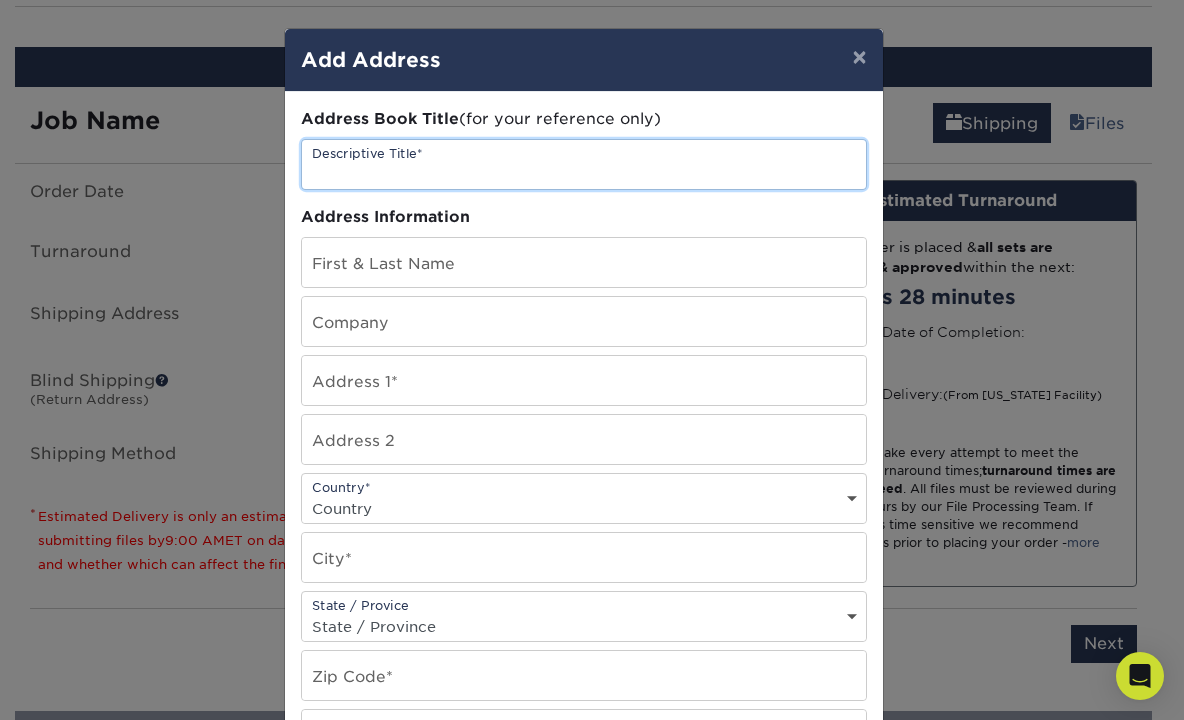 paste on "[PERSON_NAME]" 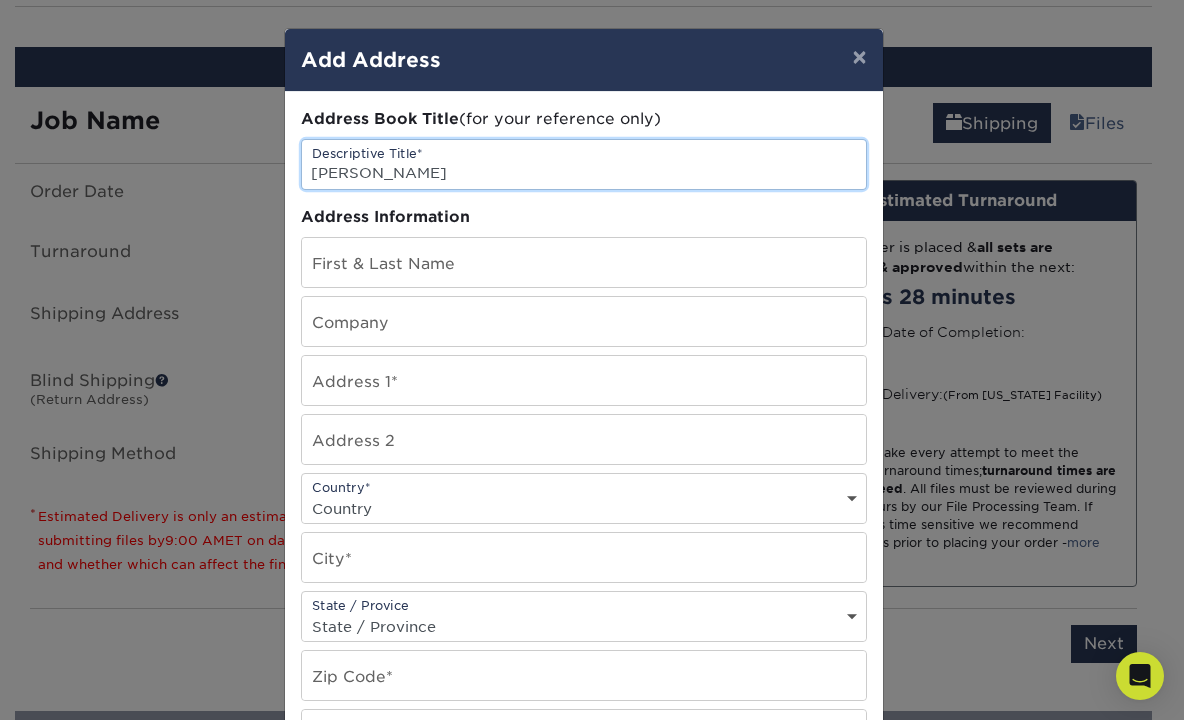 type on "[PERSON_NAME]" 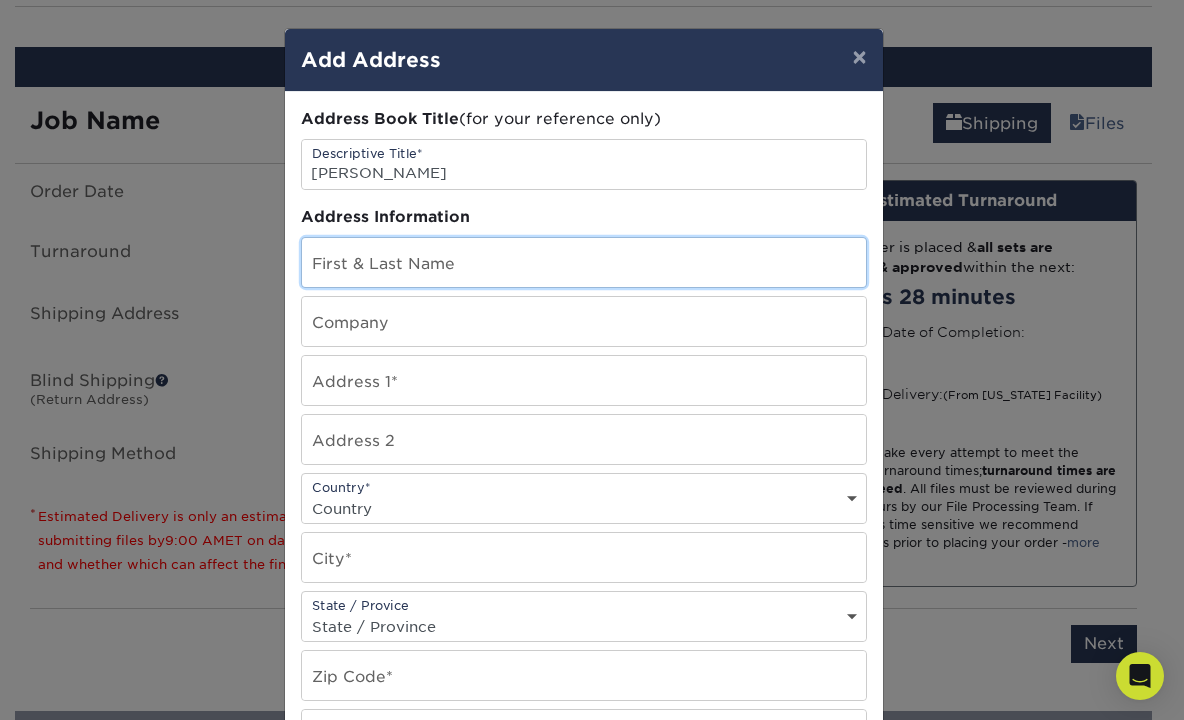 drag, startPoint x: 345, startPoint y: 267, endPoint x: 347, endPoint y: 292, distance: 25.079872 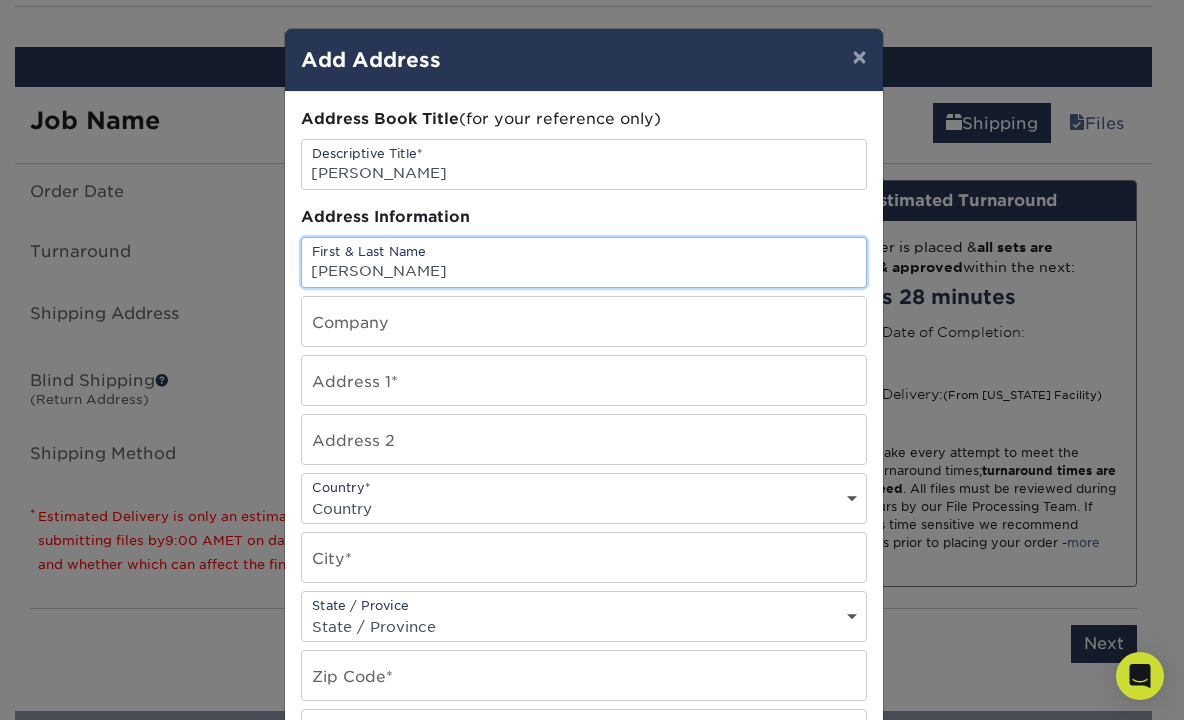 type on "[PERSON_NAME]" 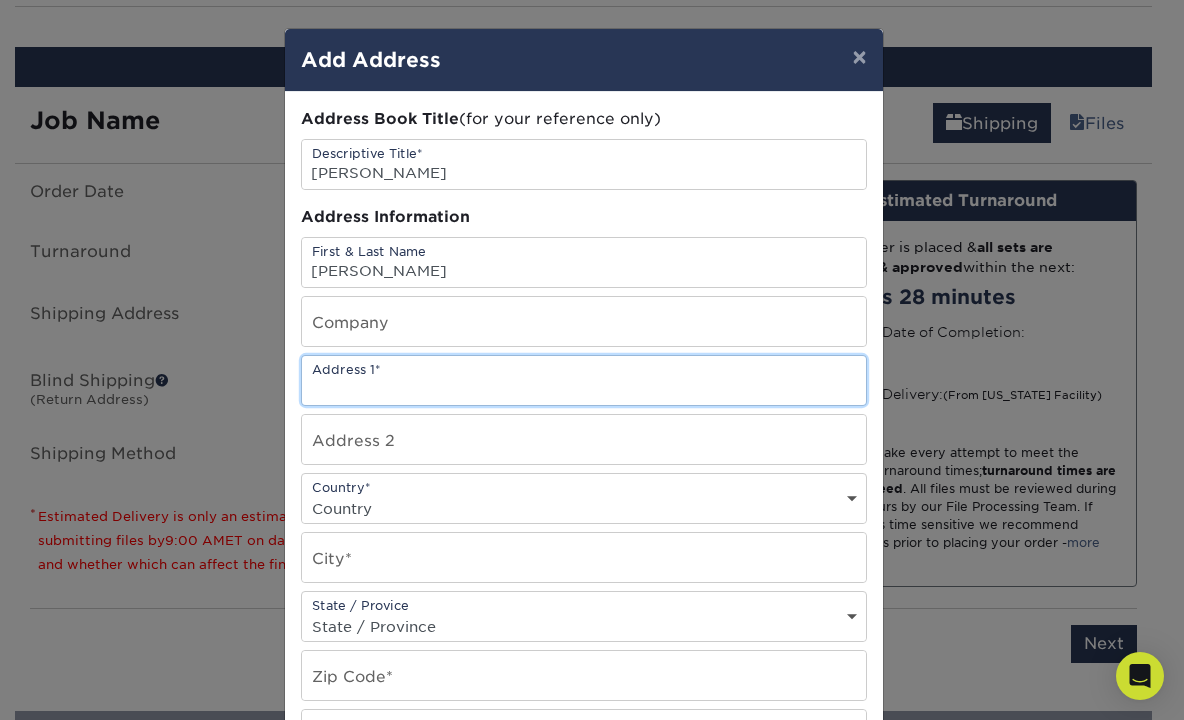 click at bounding box center [584, 380] 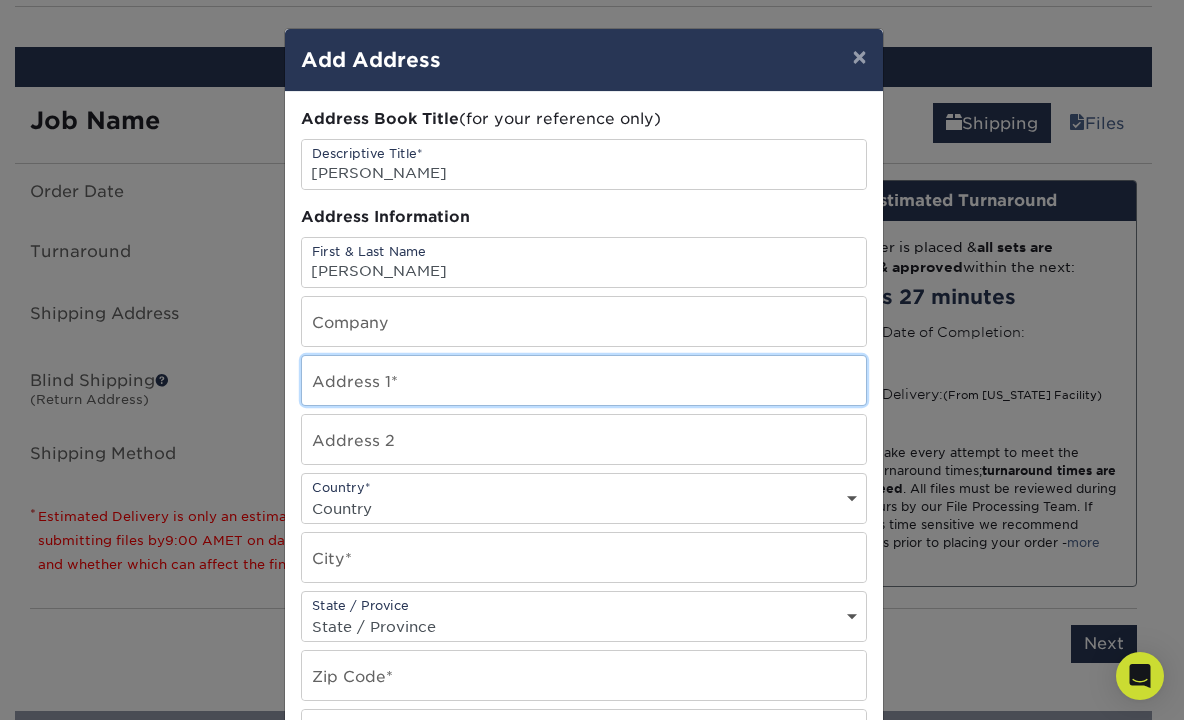 paste on "[STREET_ADDRESS]" 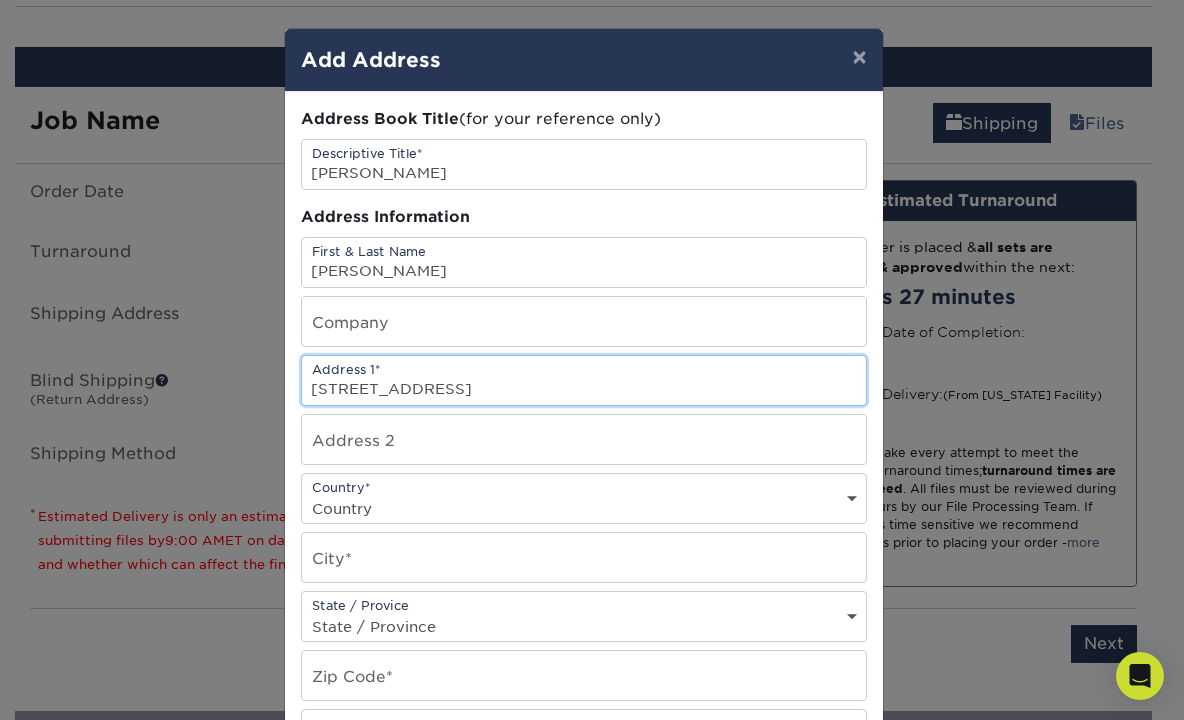 type on "[STREET_ADDRESS]" 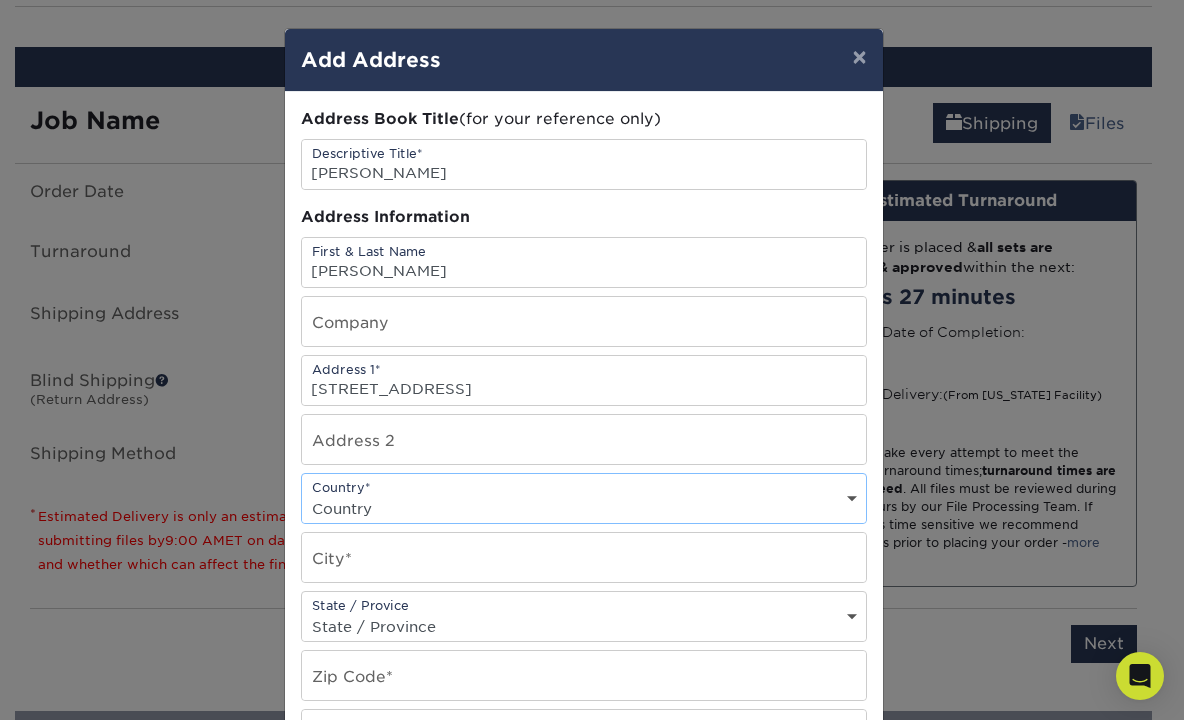 select on "US" 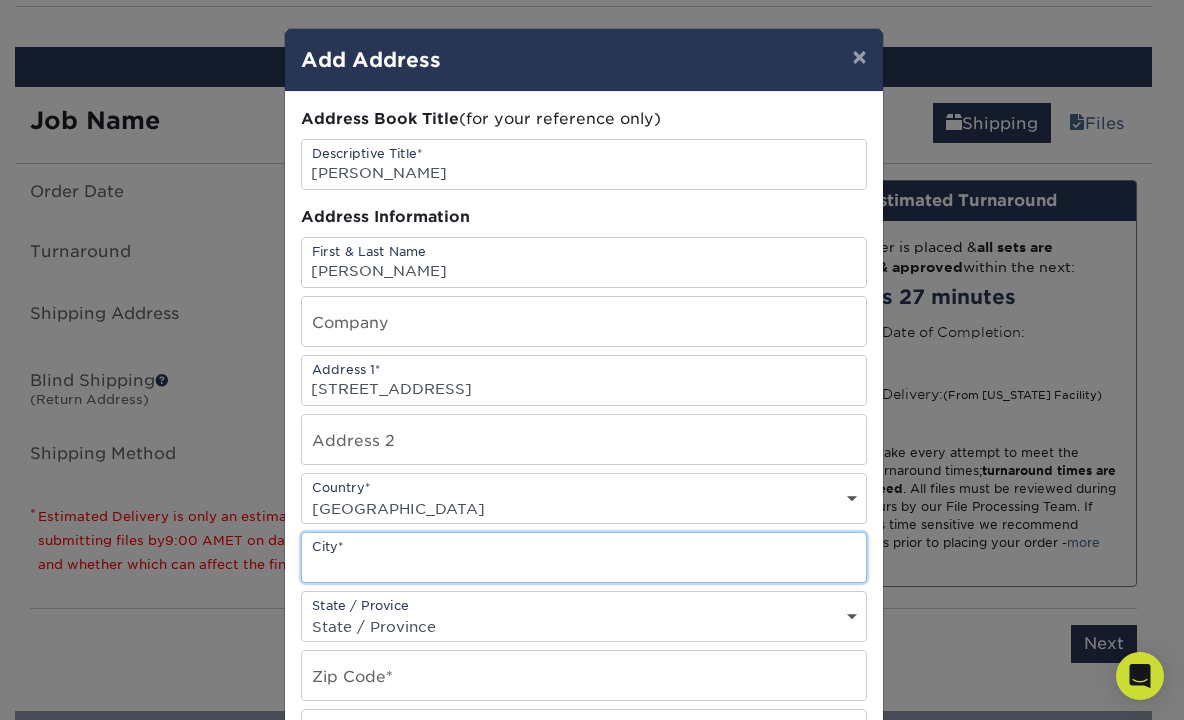 paste on "Thorndale" 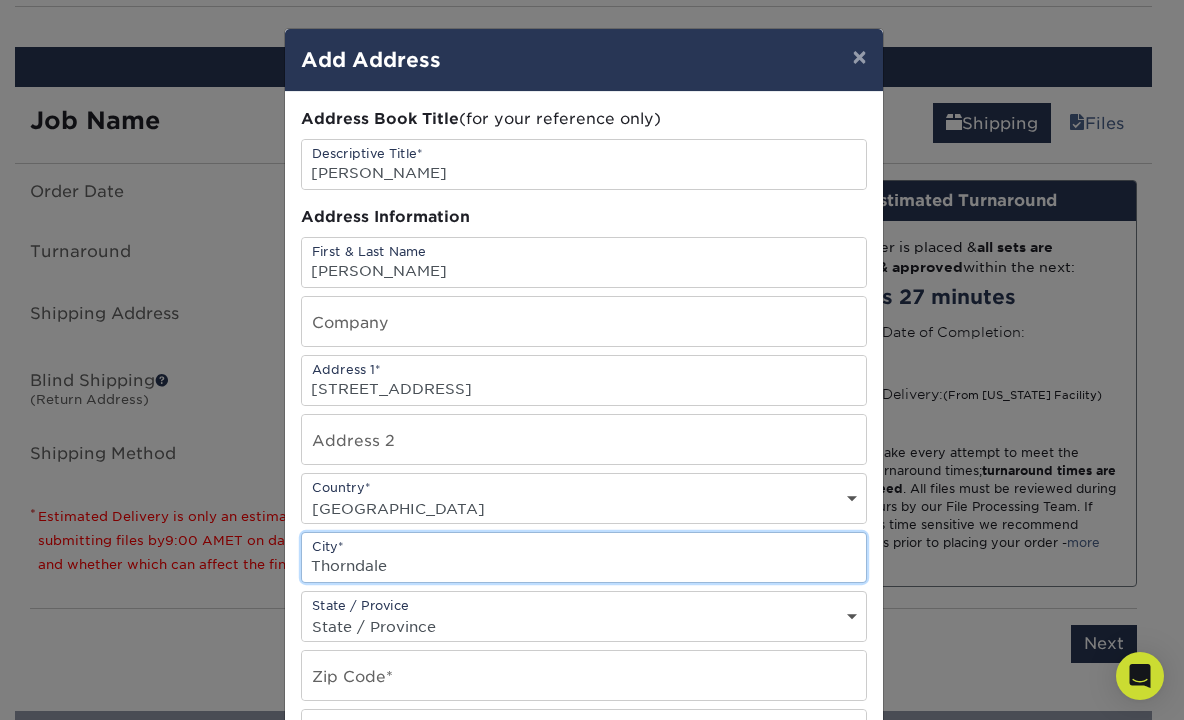 type on "Thorndale" 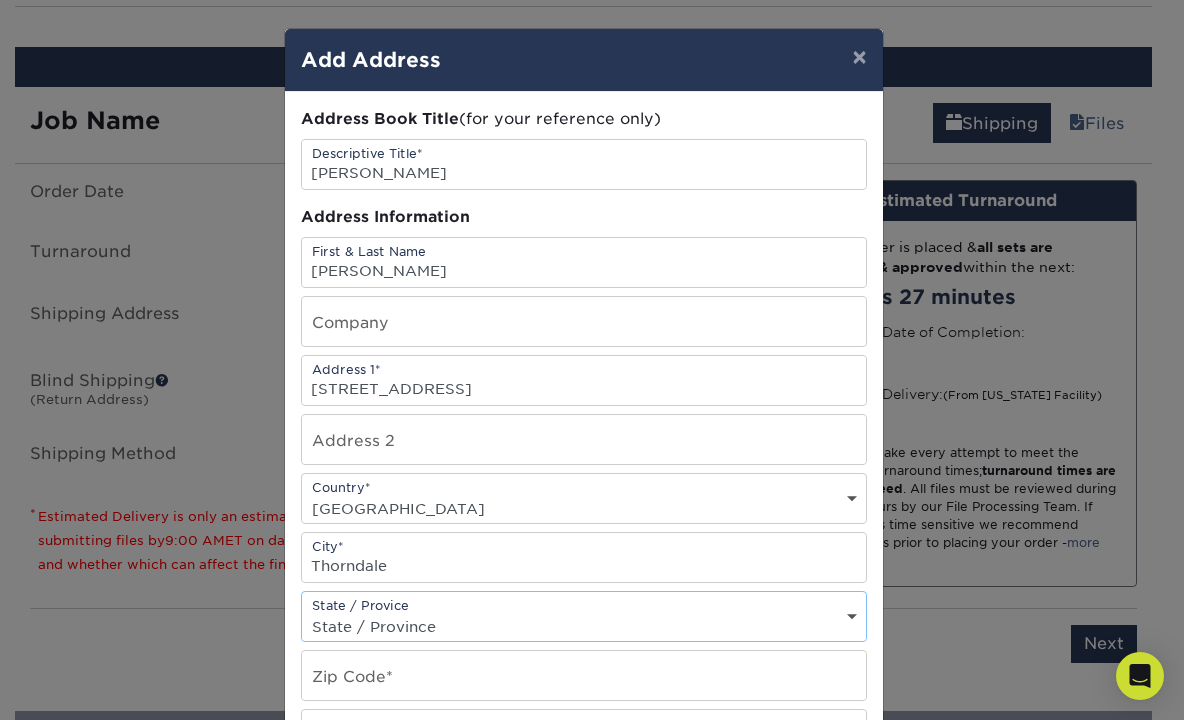 select on "PA" 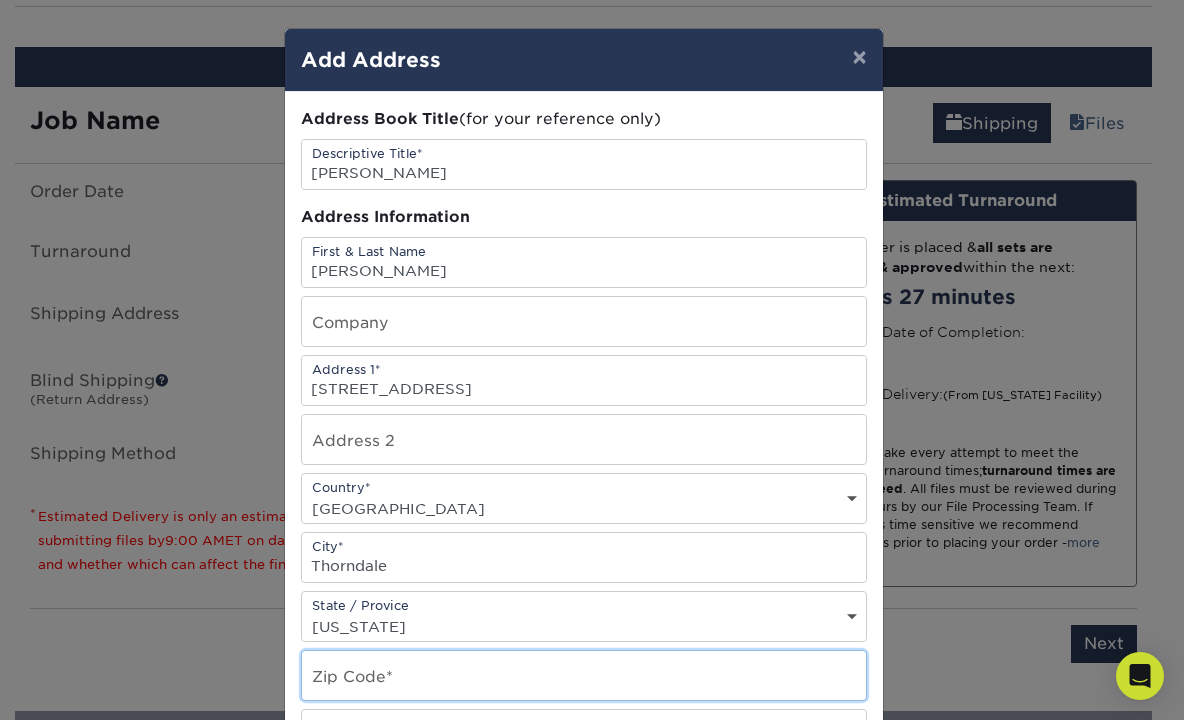 paste on "19372-1060" 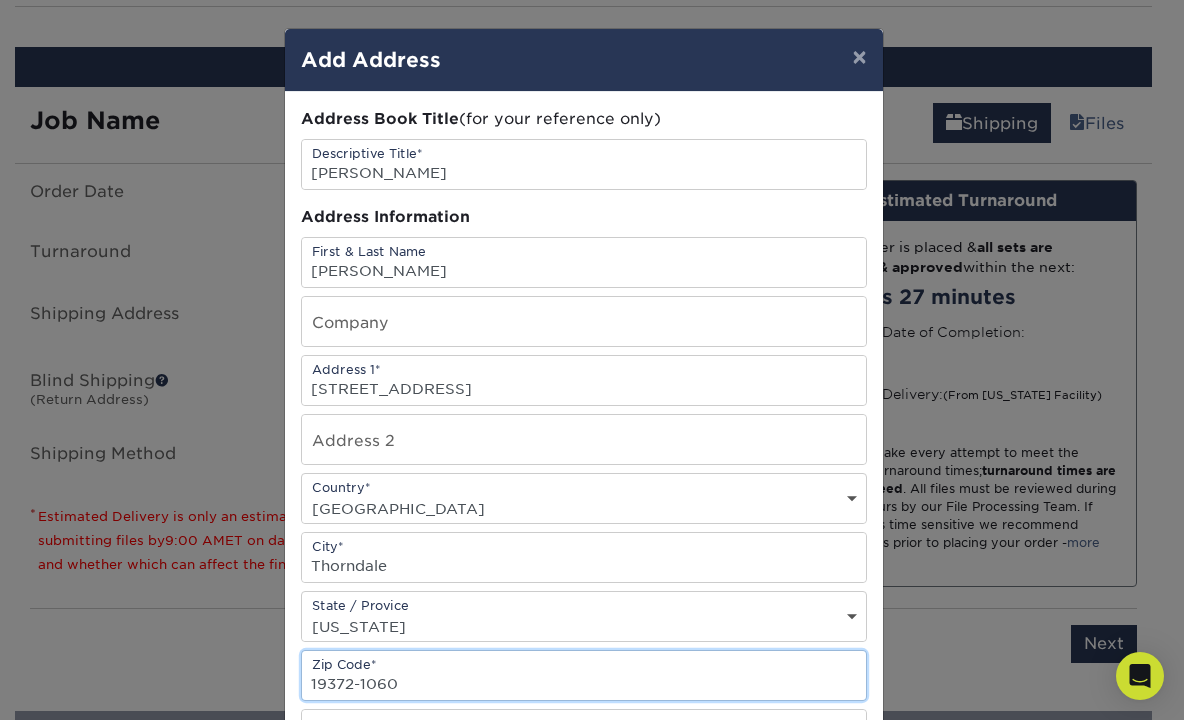 type on "19372-1060" 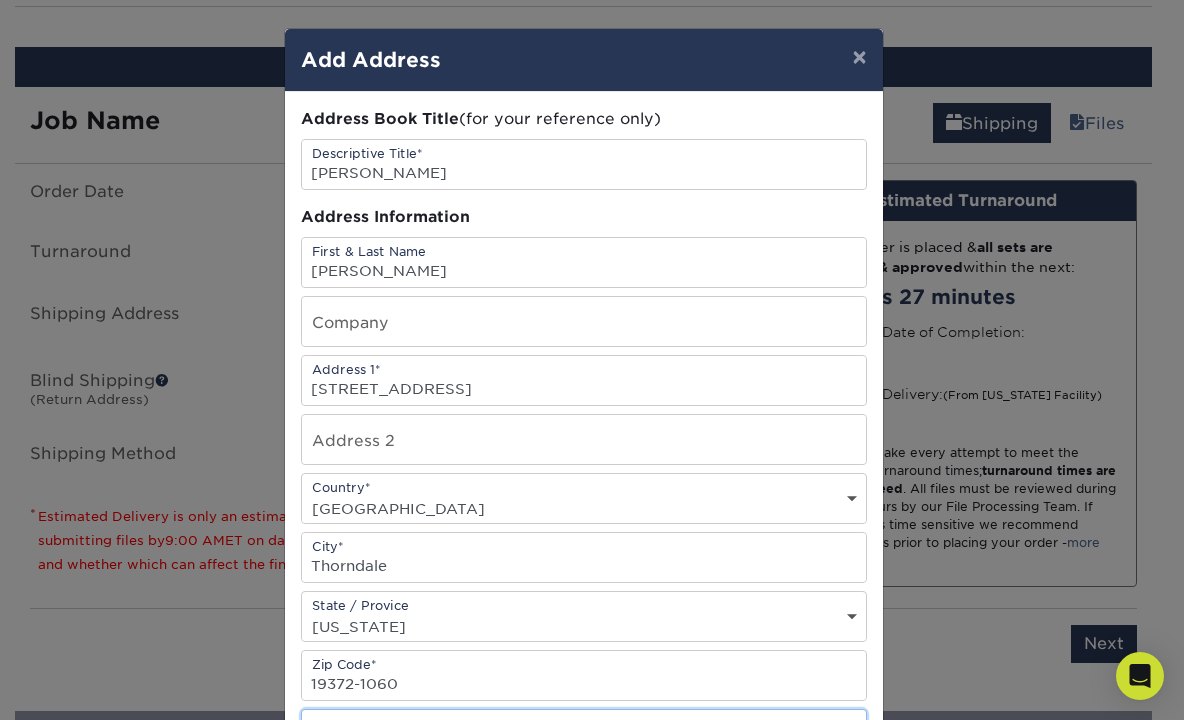 scroll, scrollTop: 39, scrollLeft: 0, axis: vertical 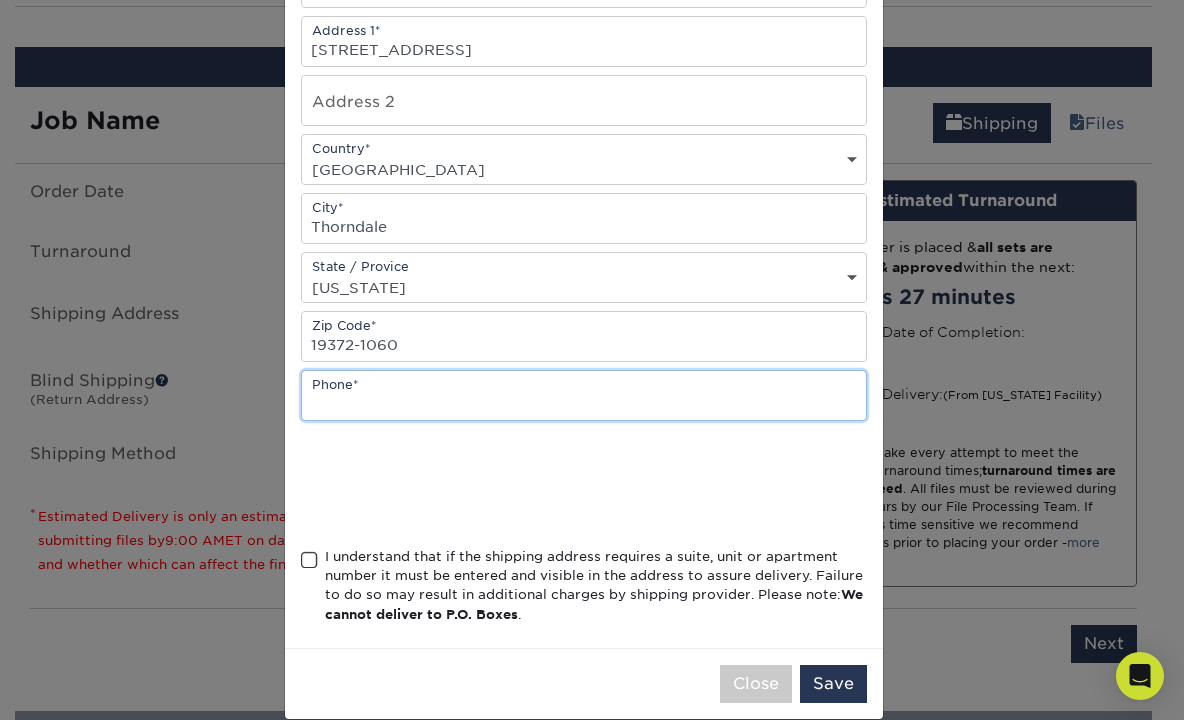 paste on "484-682-5477" 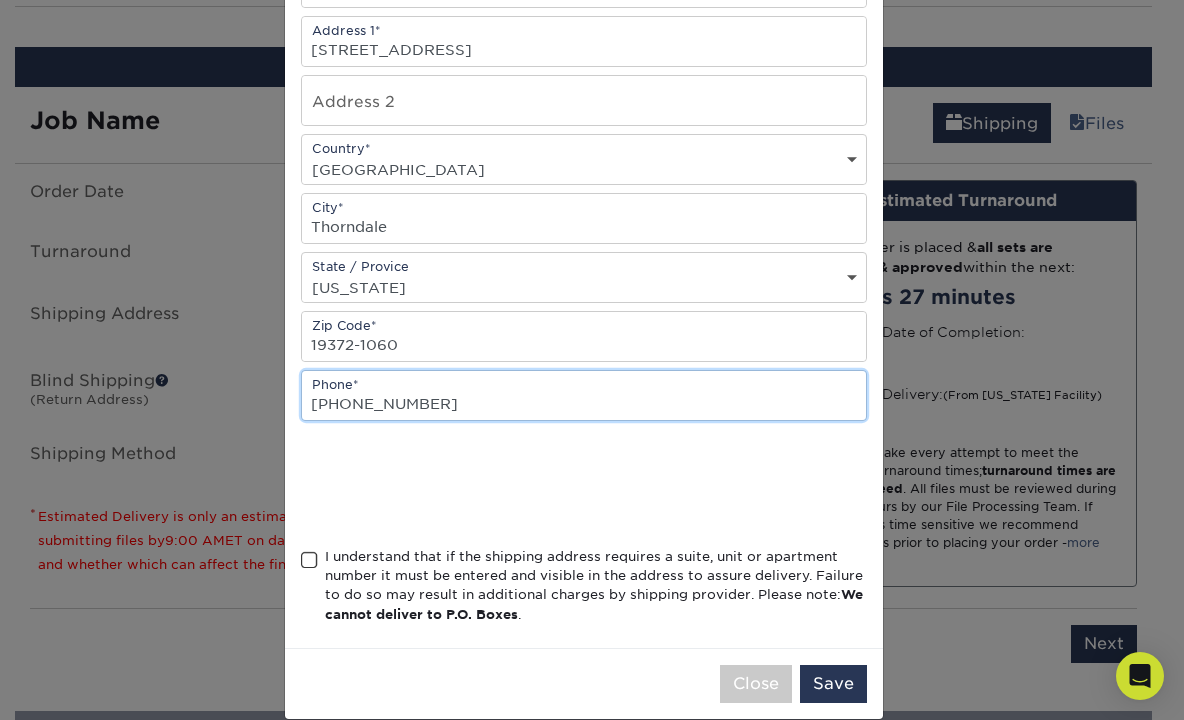 type on "484-682-5477" 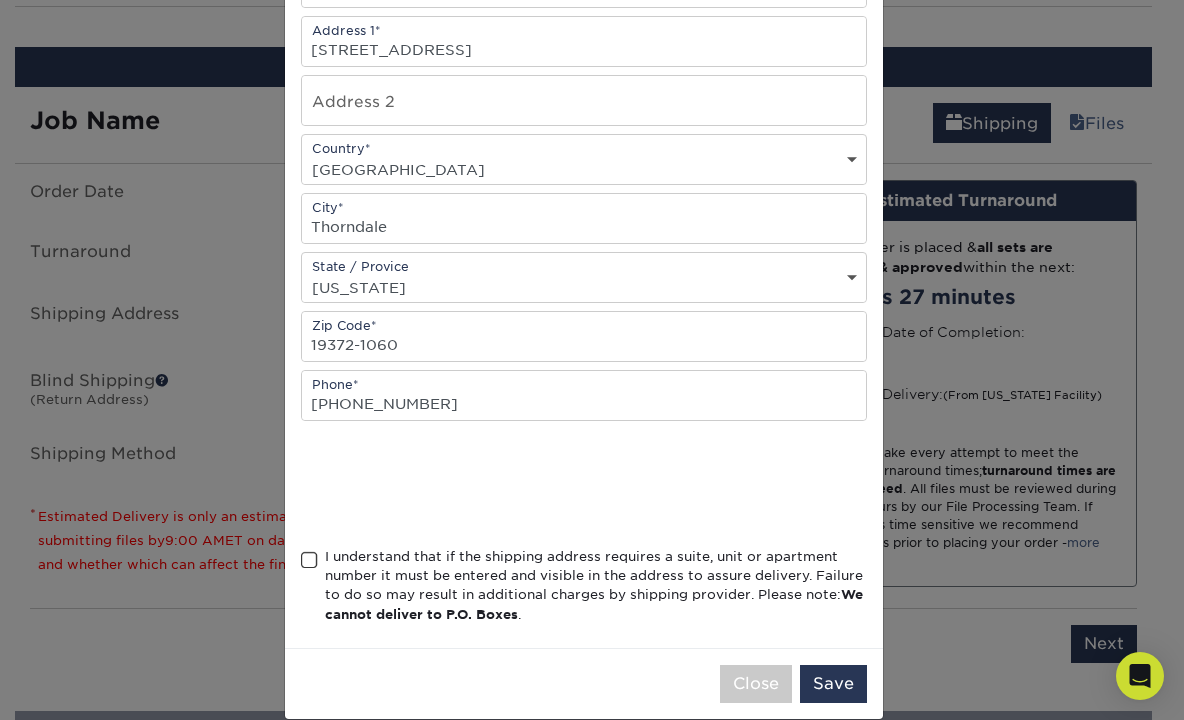 click at bounding box center (309, 560) 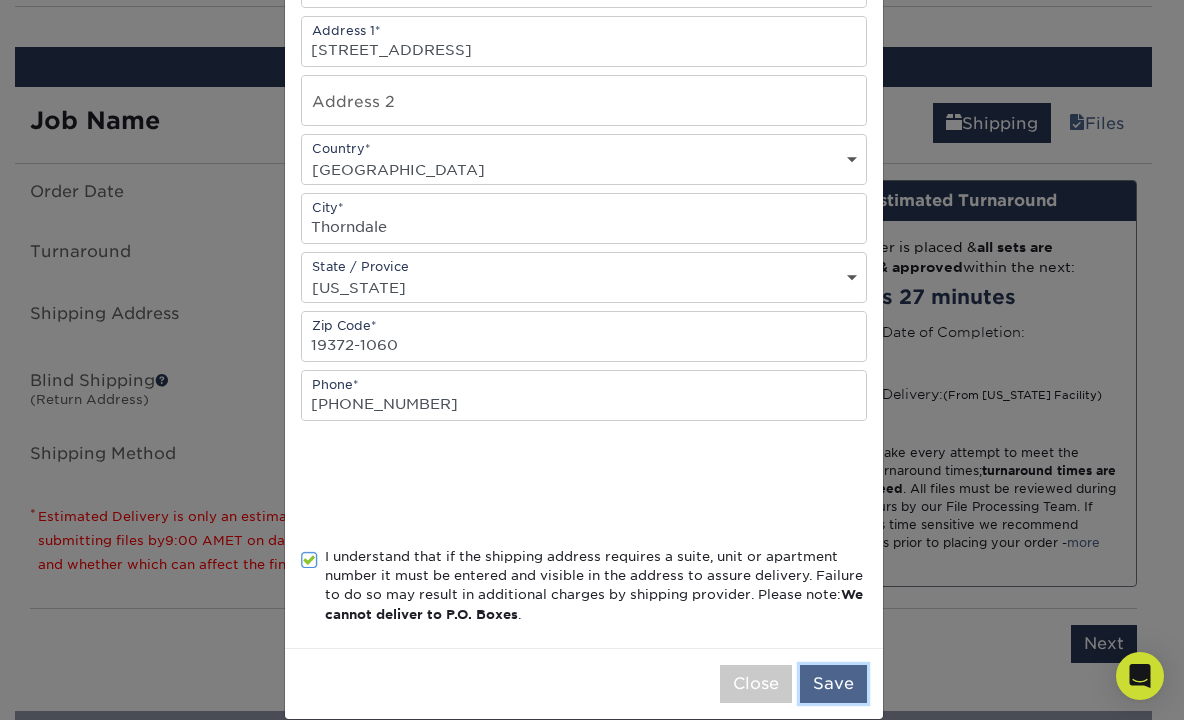 click on "Save" at bounding box center (833, 684) 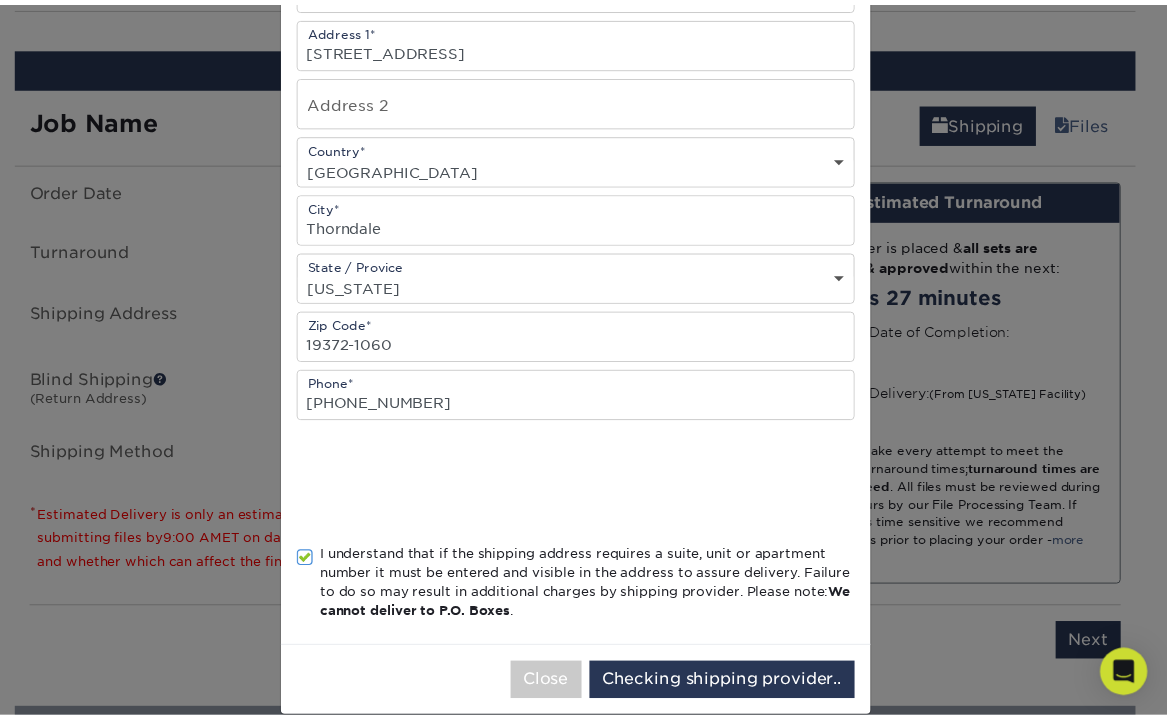 scroll, scrollTop: 0, scrollLeft: 0, axis: both 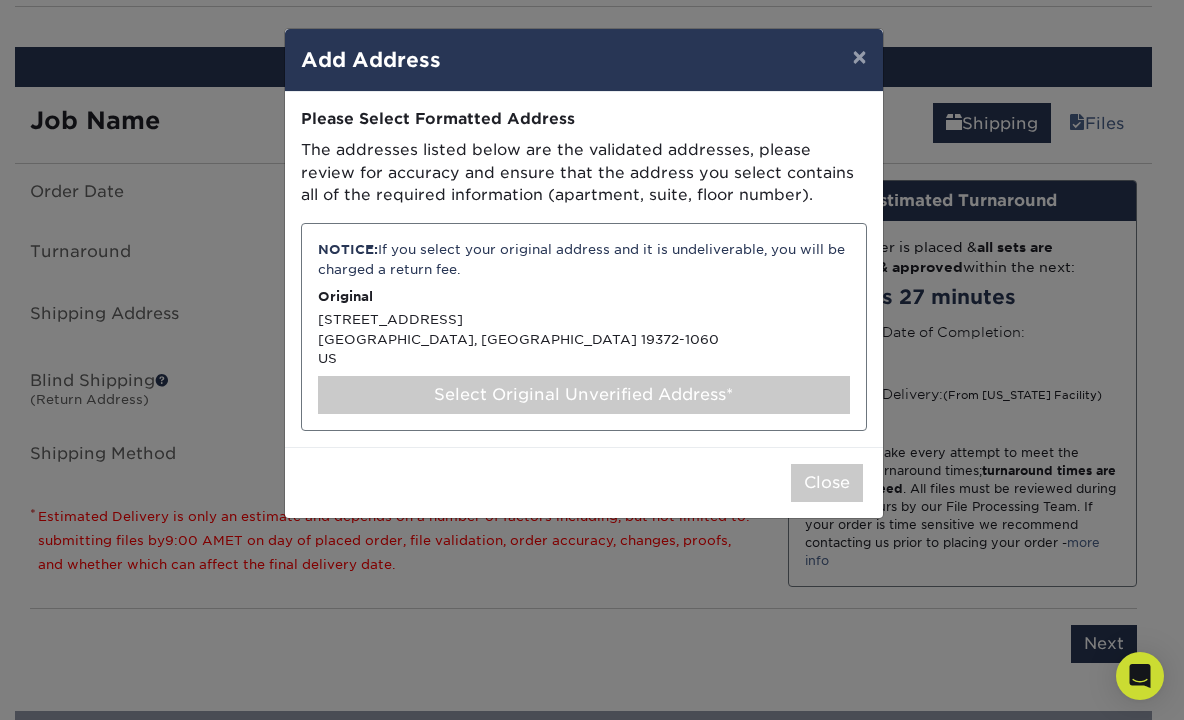 click on "Select Original Unverified Address*" at bounding box center (584, 395) 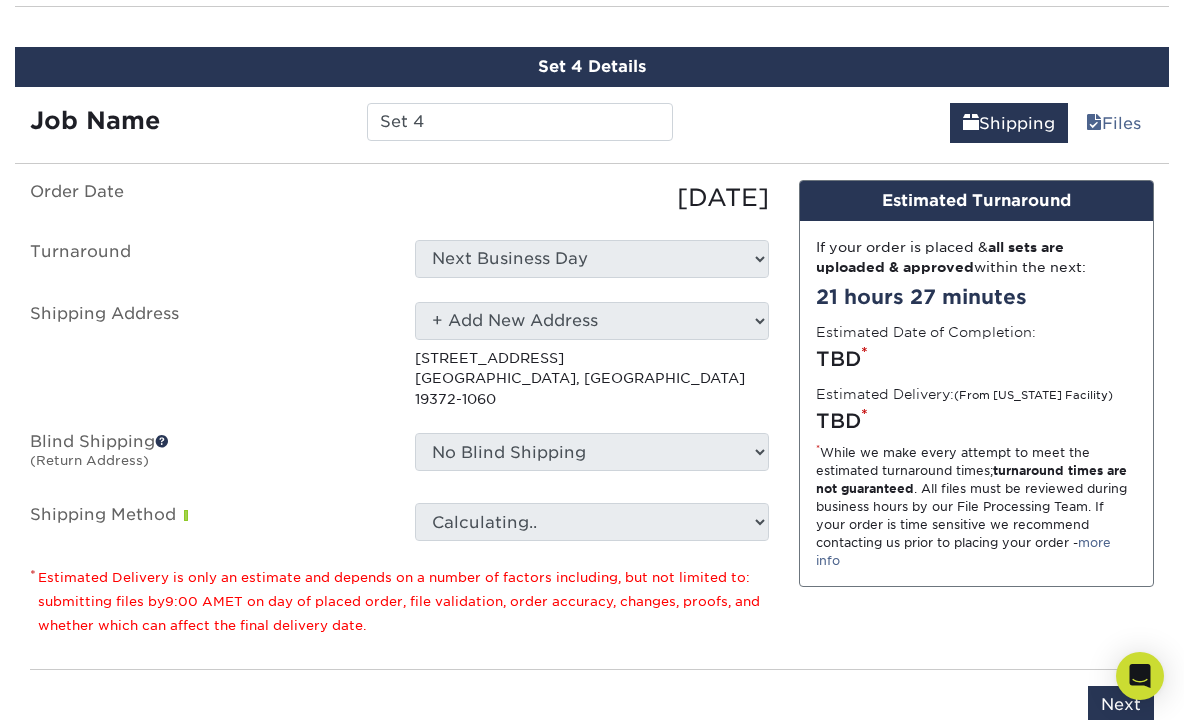 select on "283907" 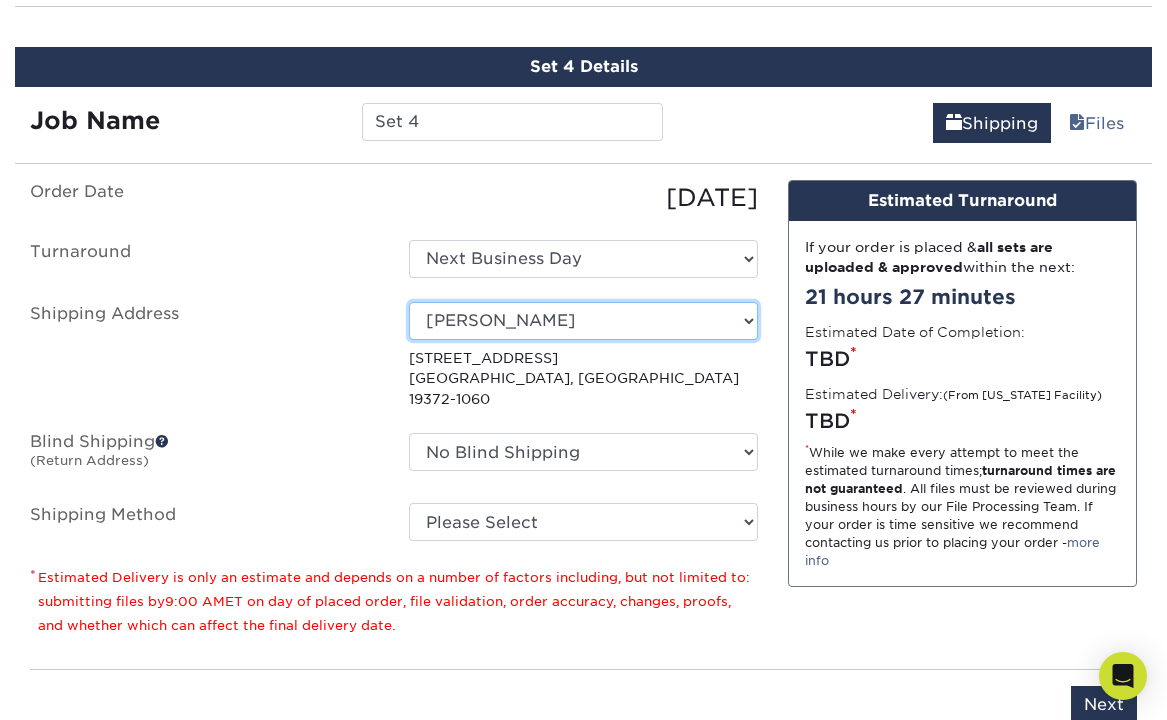 click on "Select One
Blake A. Tyler
Daniel Ramirez
DAVID WICBURG
DAVID WICBURG
DeeAnn Retzlaff
Eric Lauver
Eric Lauver
Eric Lauver
H. Vanessa Ocana
Houston Collectables
Jeffrey Slade
Joshua Spencer
Karla Schreiber
Kent Insley
Kristie Lawrence
Kristie Lawrence
Kristie Lawrence
Laura Elizabeth Oberg
Laura Elizabeth Oberg
lori durham
marj stewart
Brian Leto" at bounding box center (583, 321) 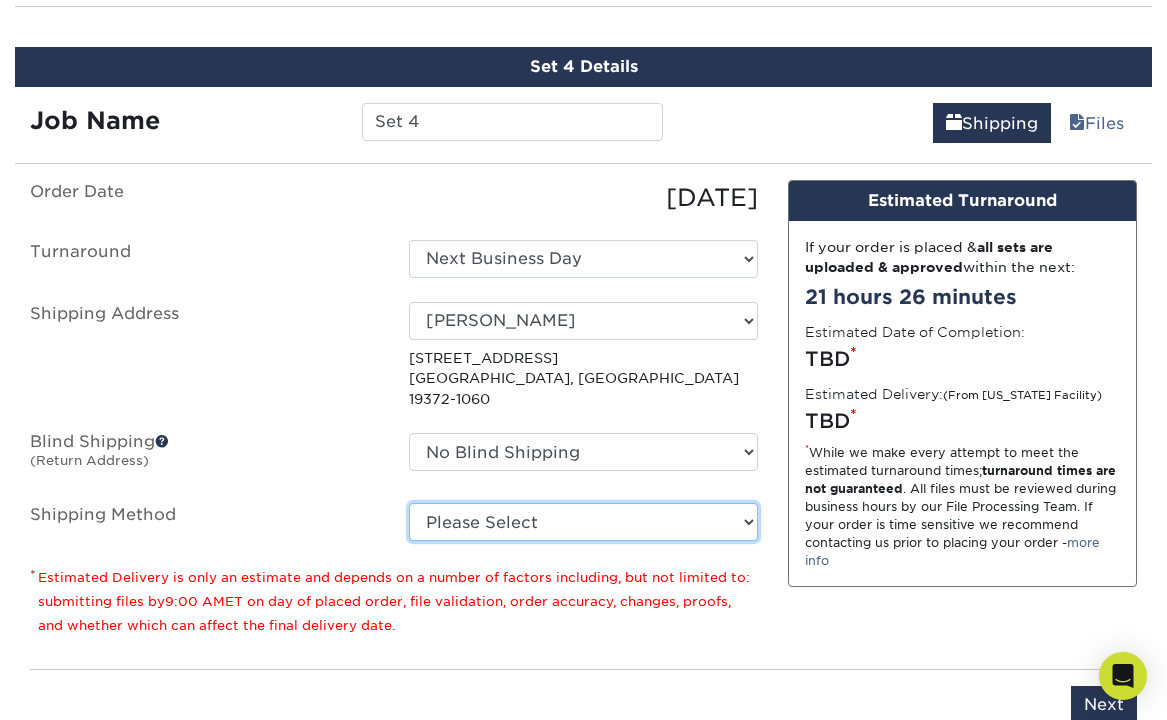 click on "Please Select Ground Shipping (+$25.24) 3 Day Shipping Service (+$33.29) 2 Day Air Shipping (+$36.19) Next Day Shipping by 5pm (+$38.19) Next Day Shipping by 12 noon (+$42.56) Next Day Air Early A.M. (+$205.48)" at bounding box center [583, 522] 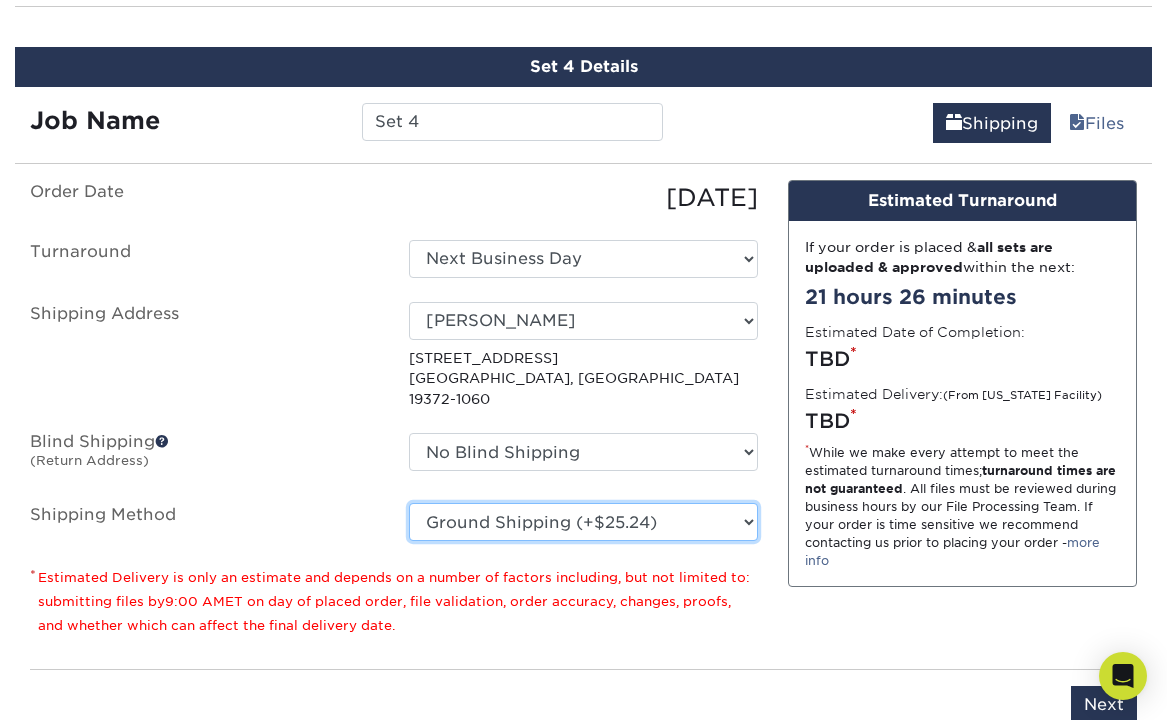 click on "Please Select Ground Shipping (+$25.24) 3 Day Shipping Service (+$33.29) 2 Day Air Shipping (+$36.19) Next Day Shipping by 5pm (+$38.19) Next Day Shipping by 12 noon (+$42.56) Next Day Air Early A.M. (+$205.48)" at bounding box center (583, 522) 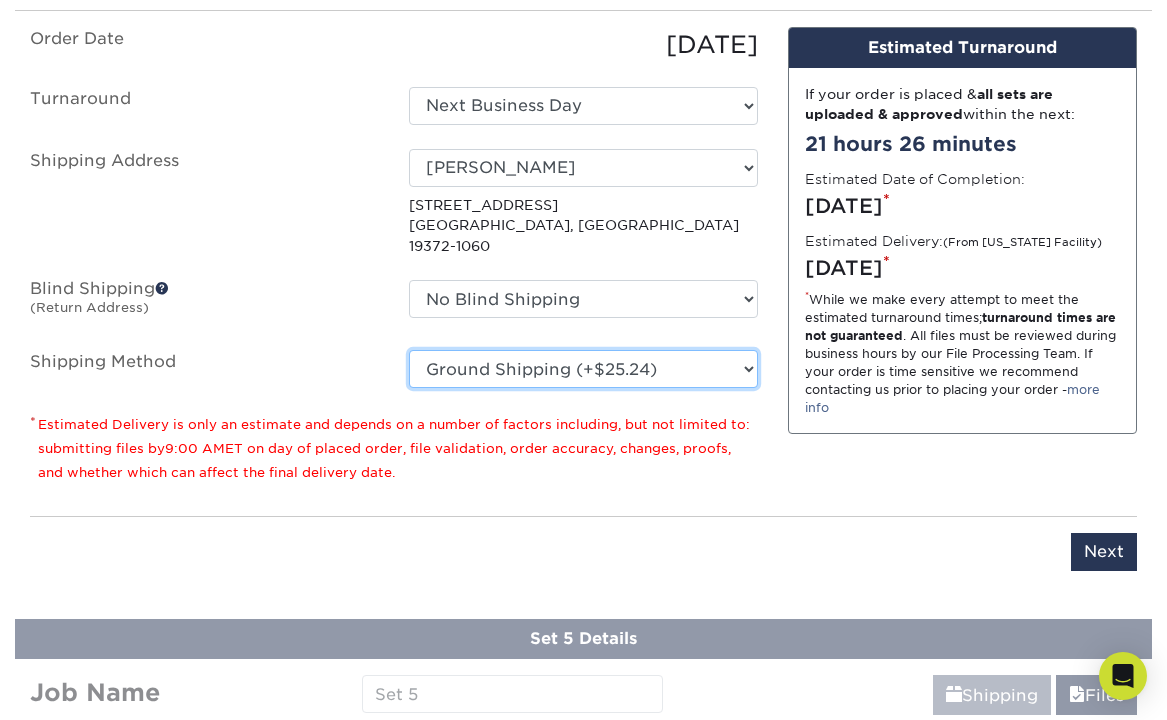 scroll, scrollTop: 1908, scrollLeft: 0, axis: vertical 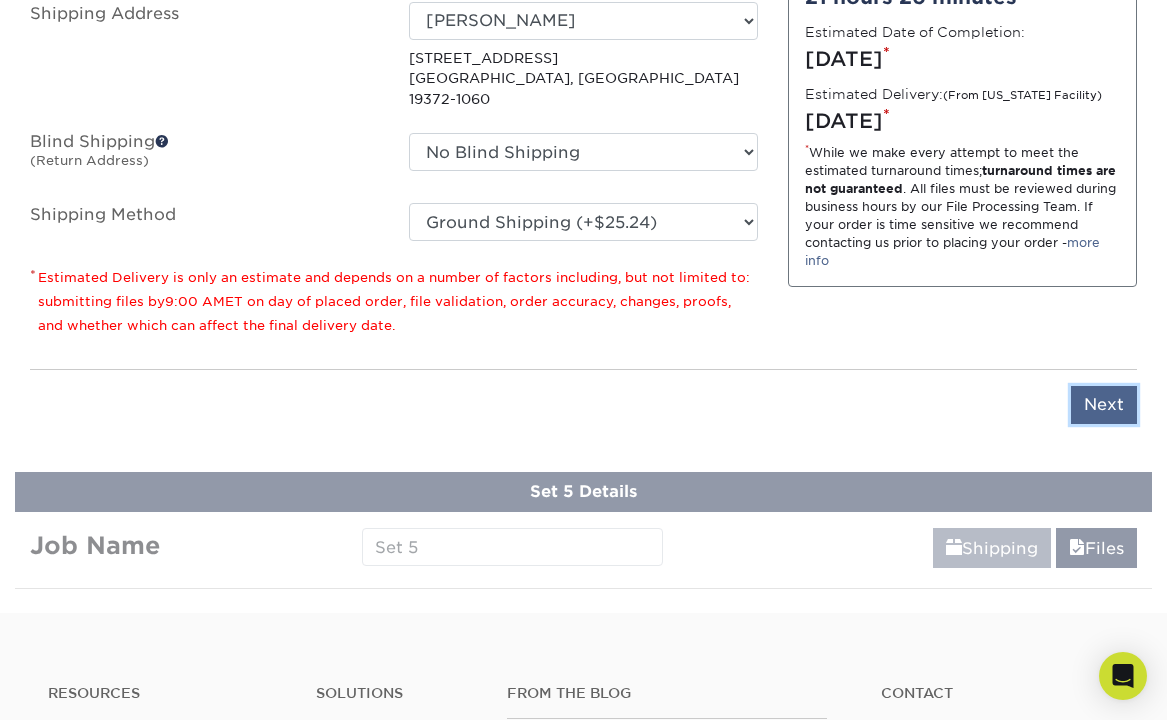 click on "Next" at bounding box center (1104, 405) 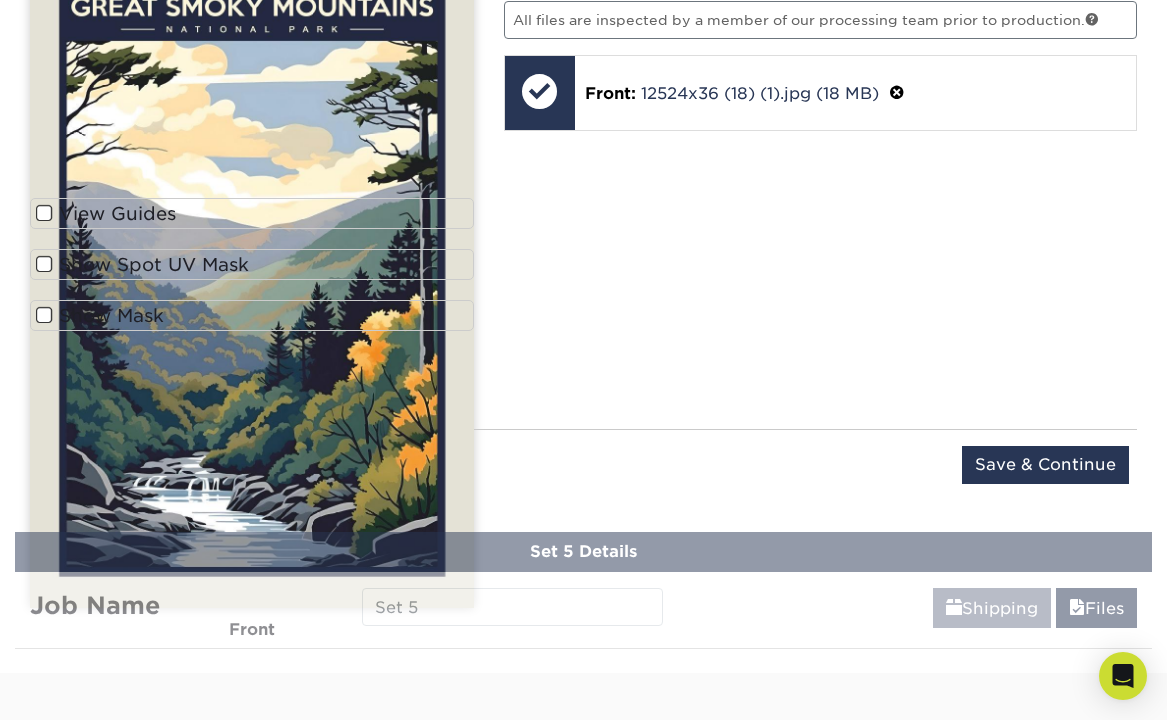 scroll, scrollTop: 1808, scrollLeft: 0, axis: vertical 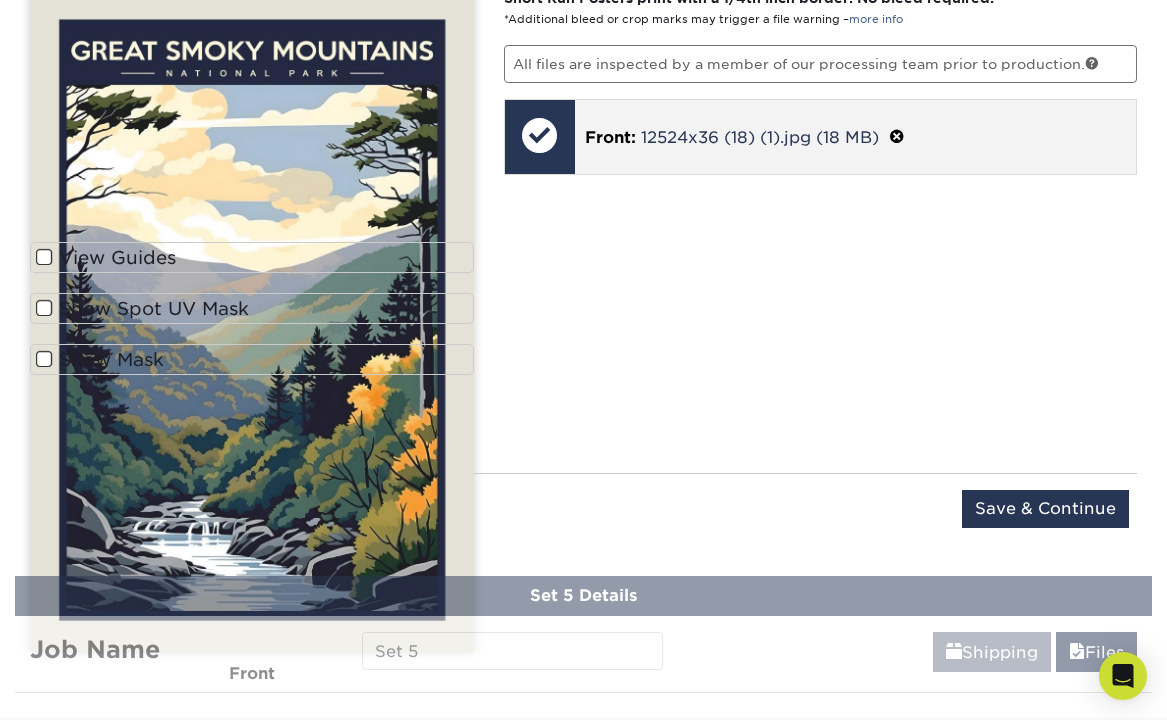 click at bounding box center [897, 137] 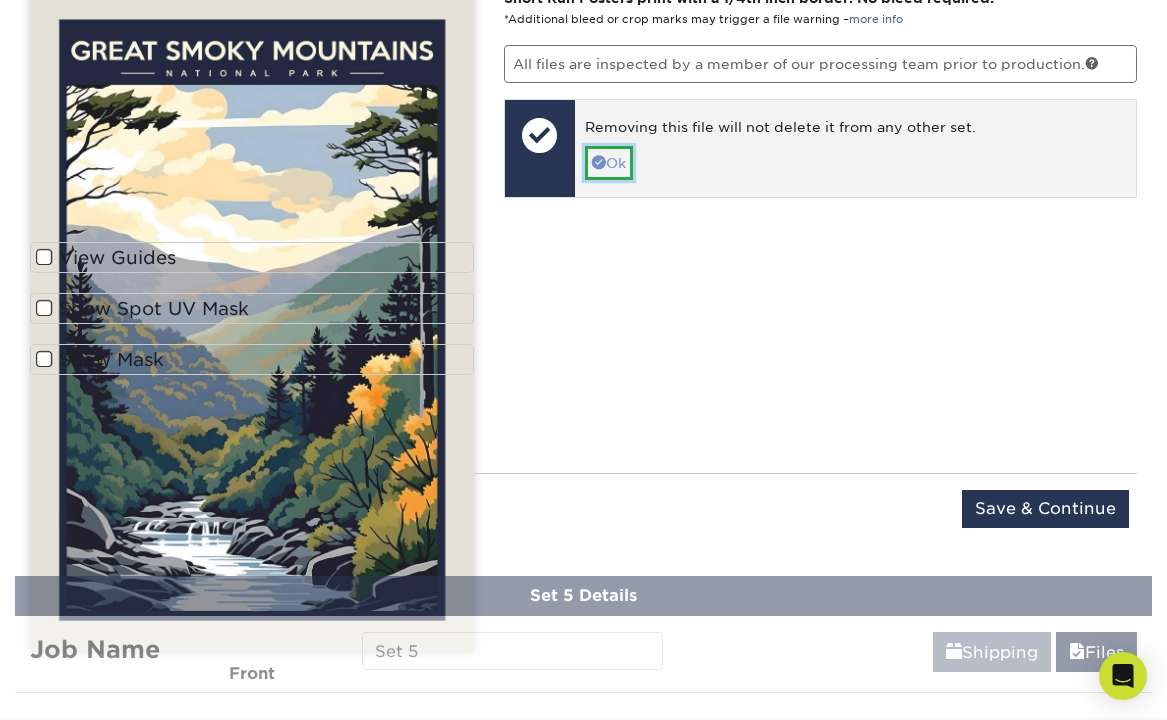 click at bounding box center [599, 162] 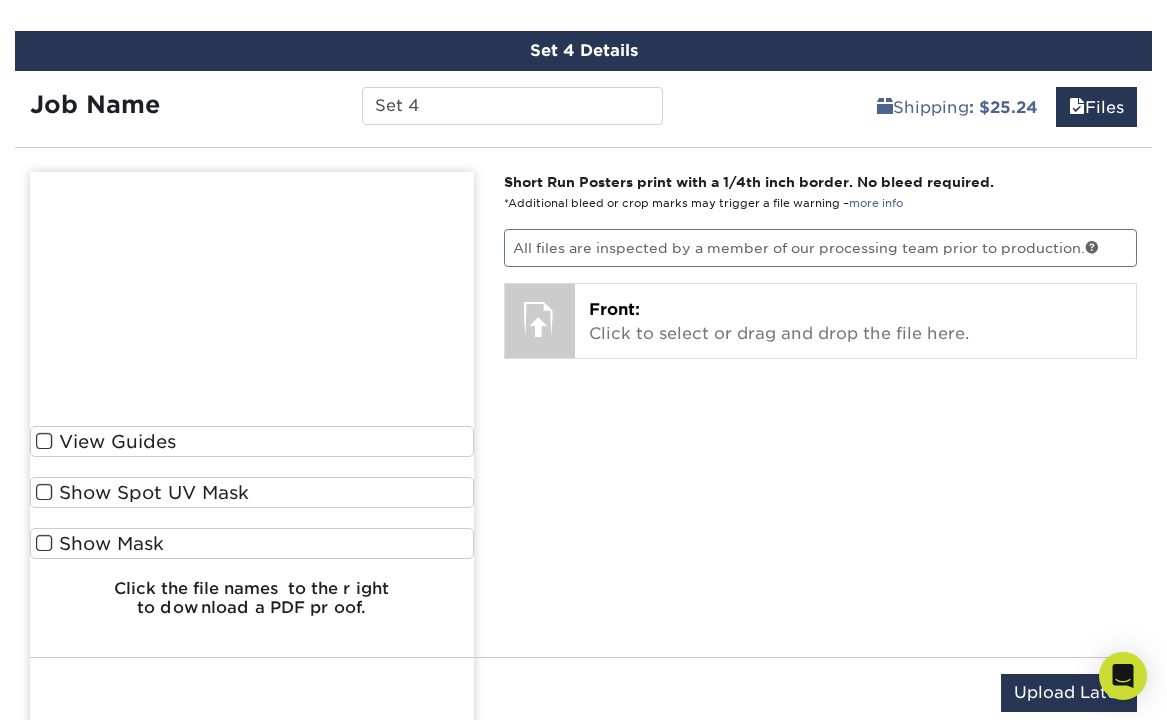 scroll, scrollTop: 1608, scrollLeft: 0, axis: vertical 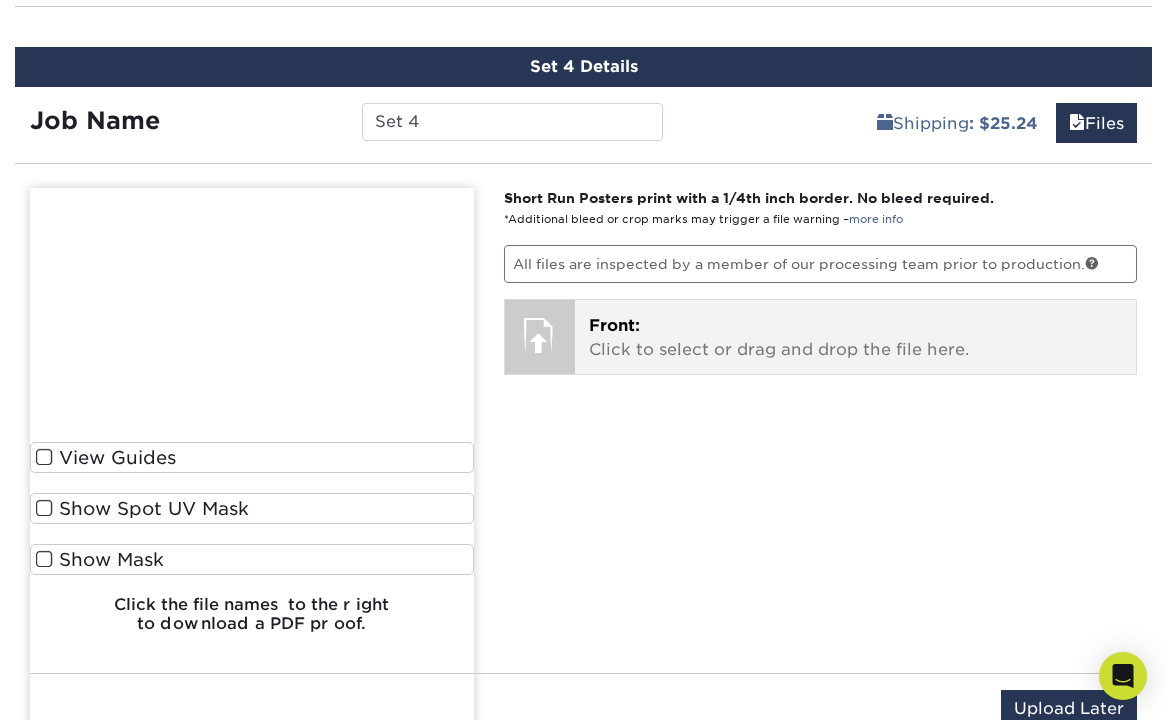 click on "Front: Click to select or drag and drop the file here." at bounding box center [855, 338] 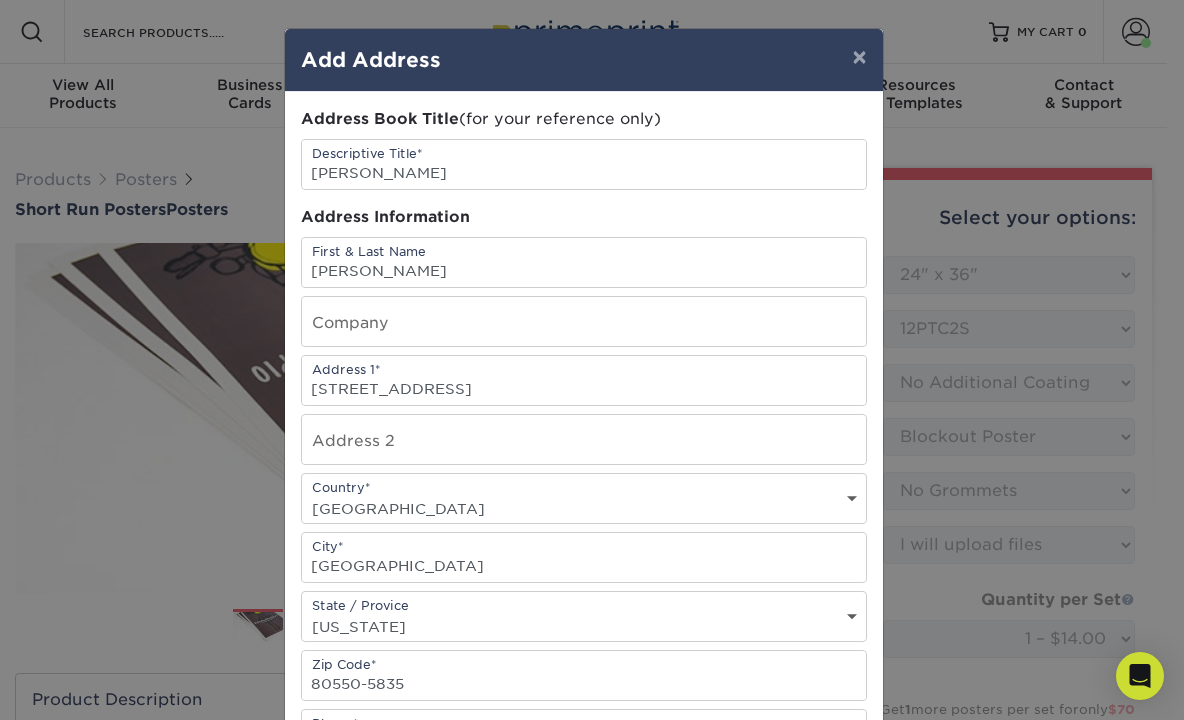 select on "24.00x36.00" 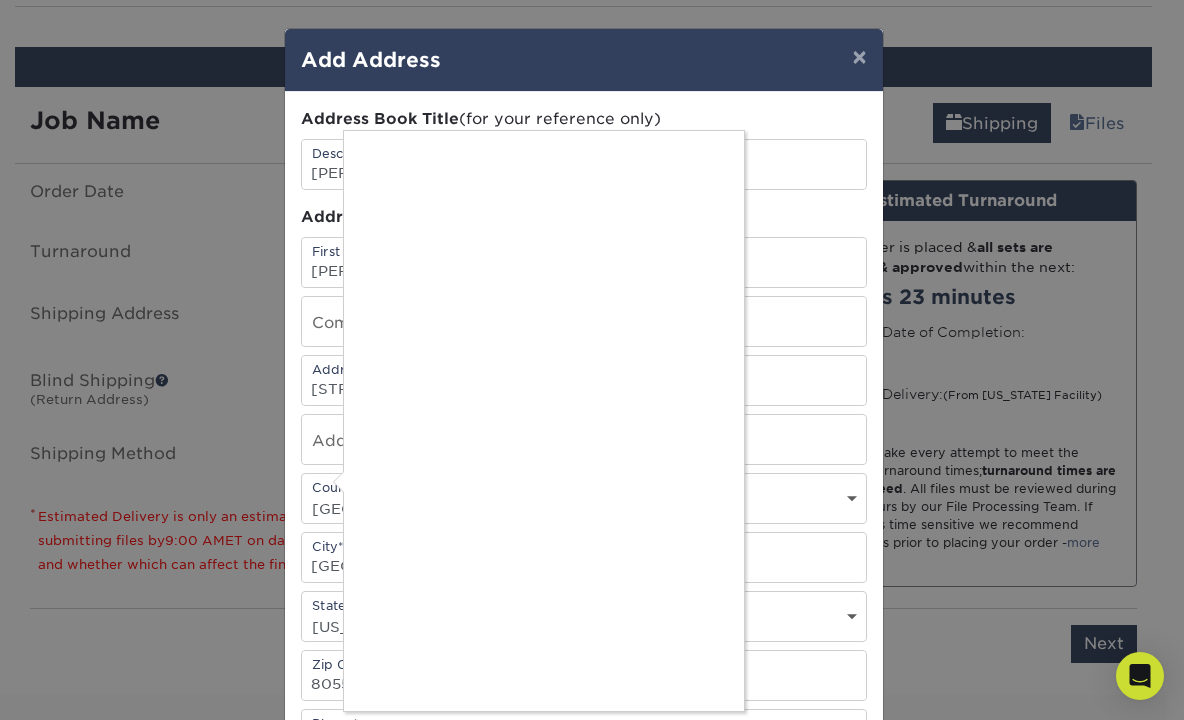 scroll, scrollTop: 0, scrollLeft: 0, axis: both 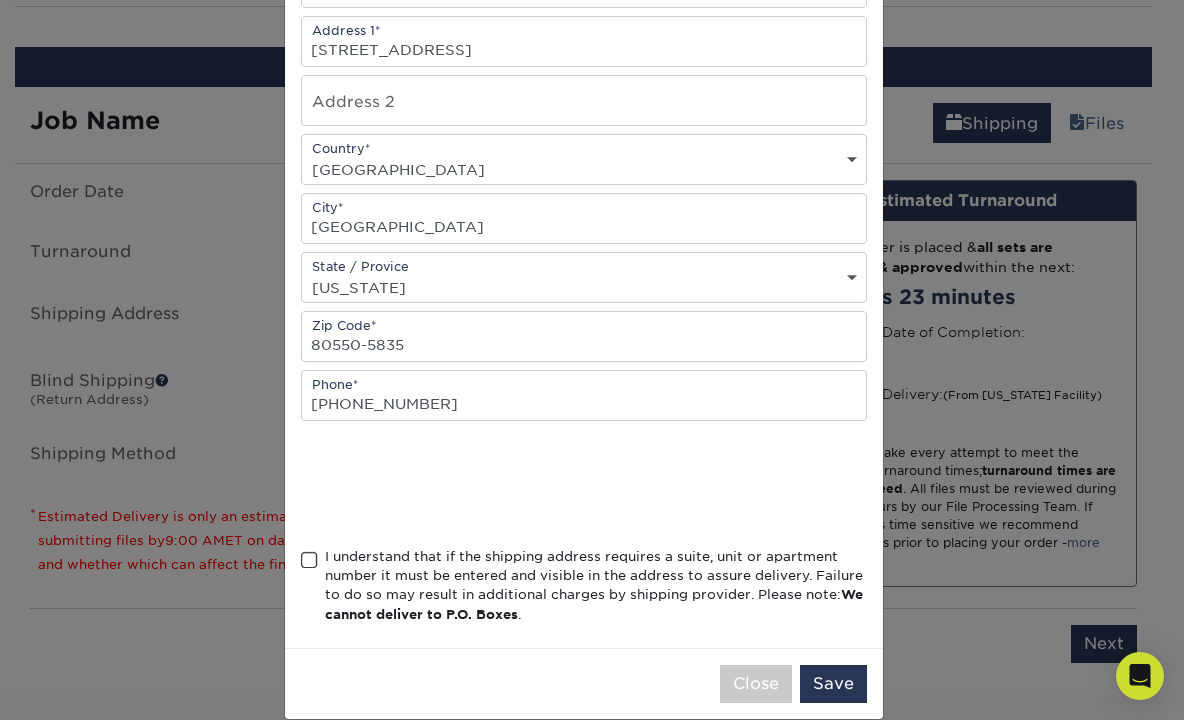 click at bounding box center [309, 560] 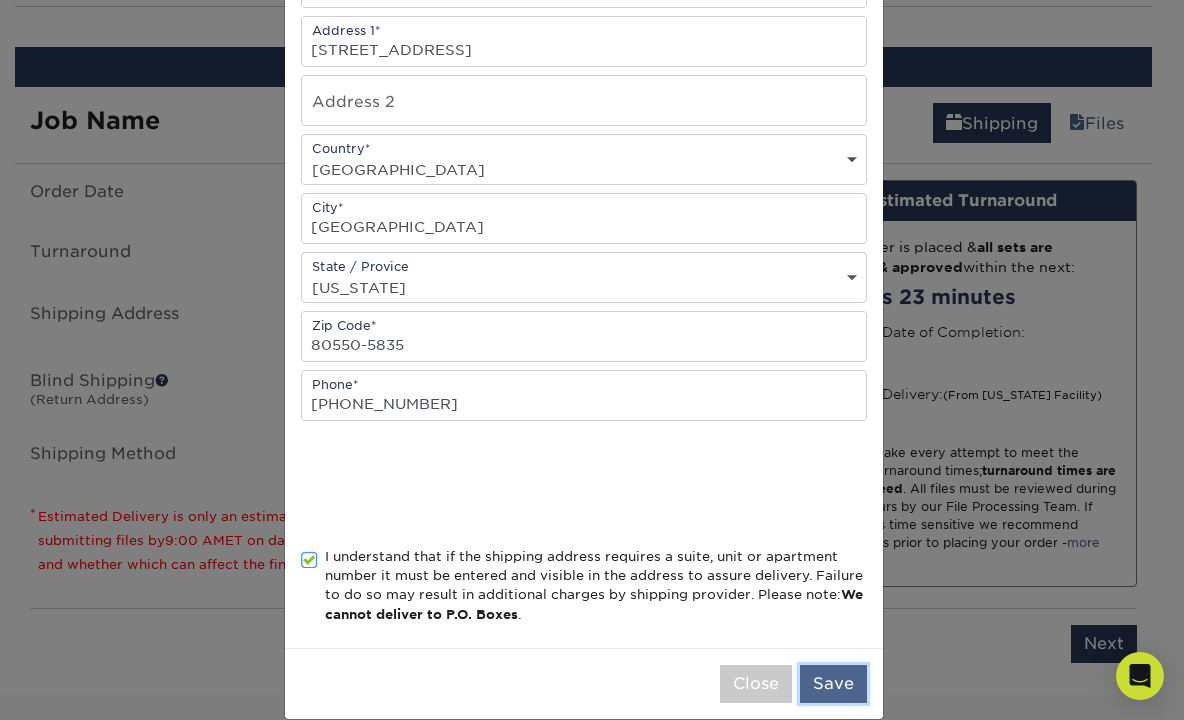 click on "Save" at bounding box center (833, 684) 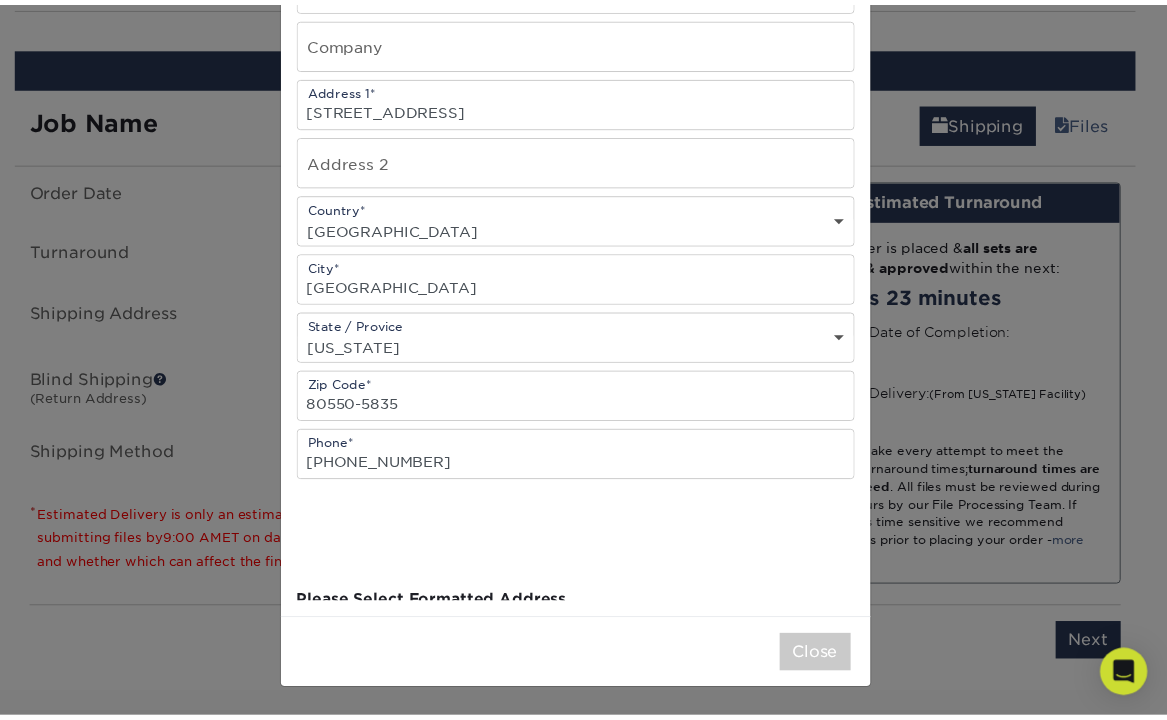 scroll, scrollTop: 0, scrollLeft: 0, axis: both 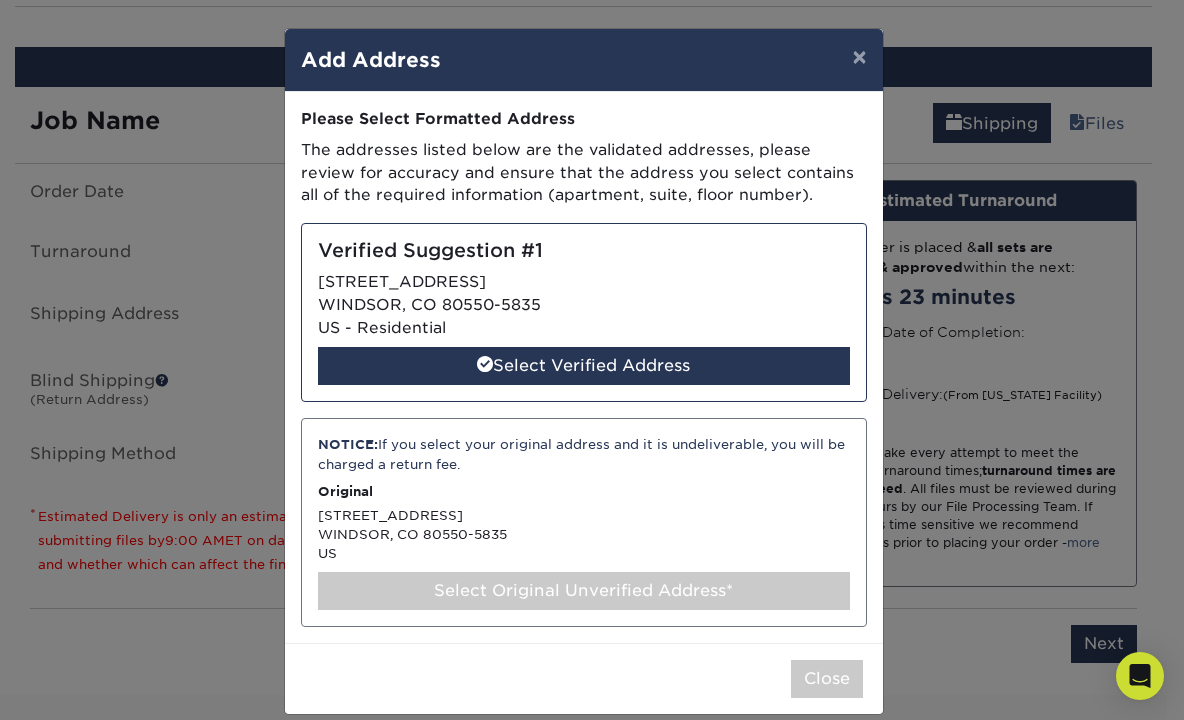 click on "Select Original Unverified Address*" at bounding box center [584, 591] 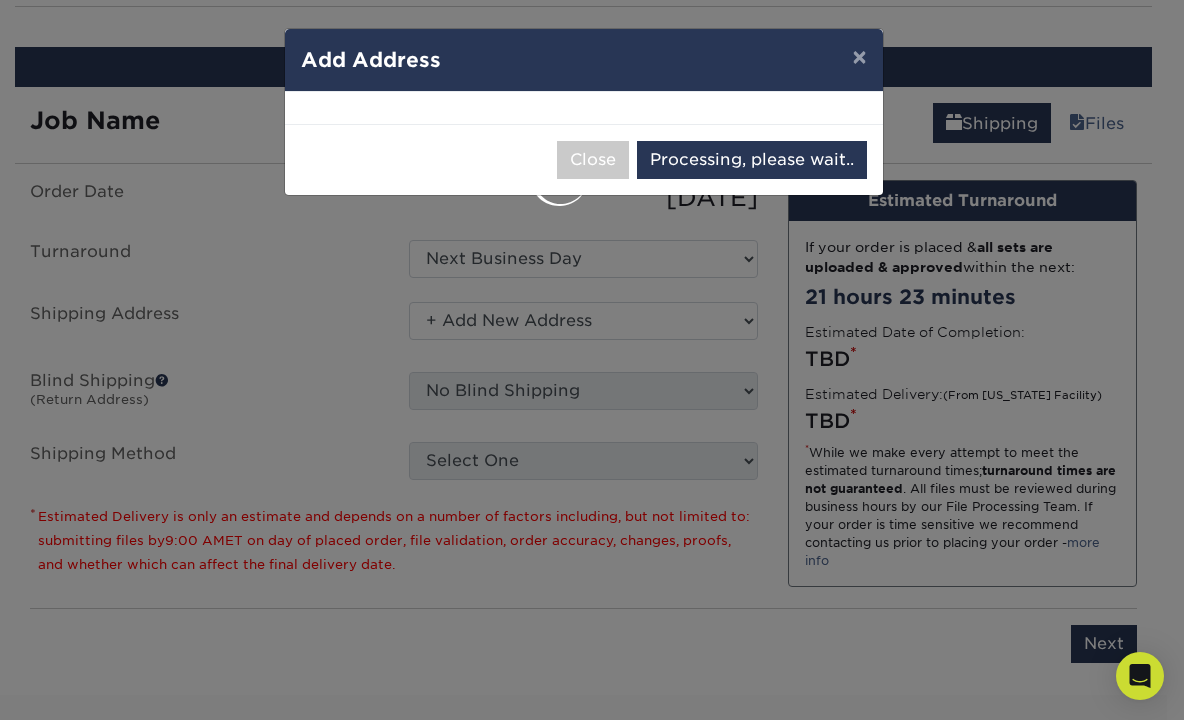 select on "283908" 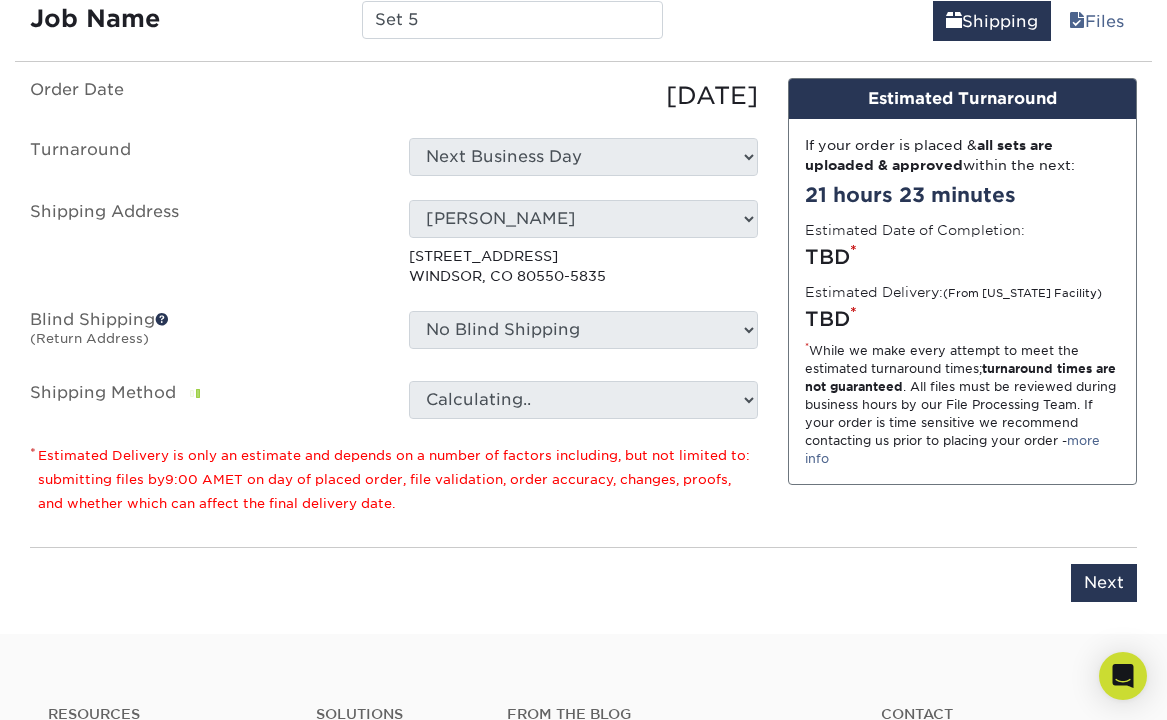 scroll, scrollTop: 1866, scrollLeft: 0, axis: vertical 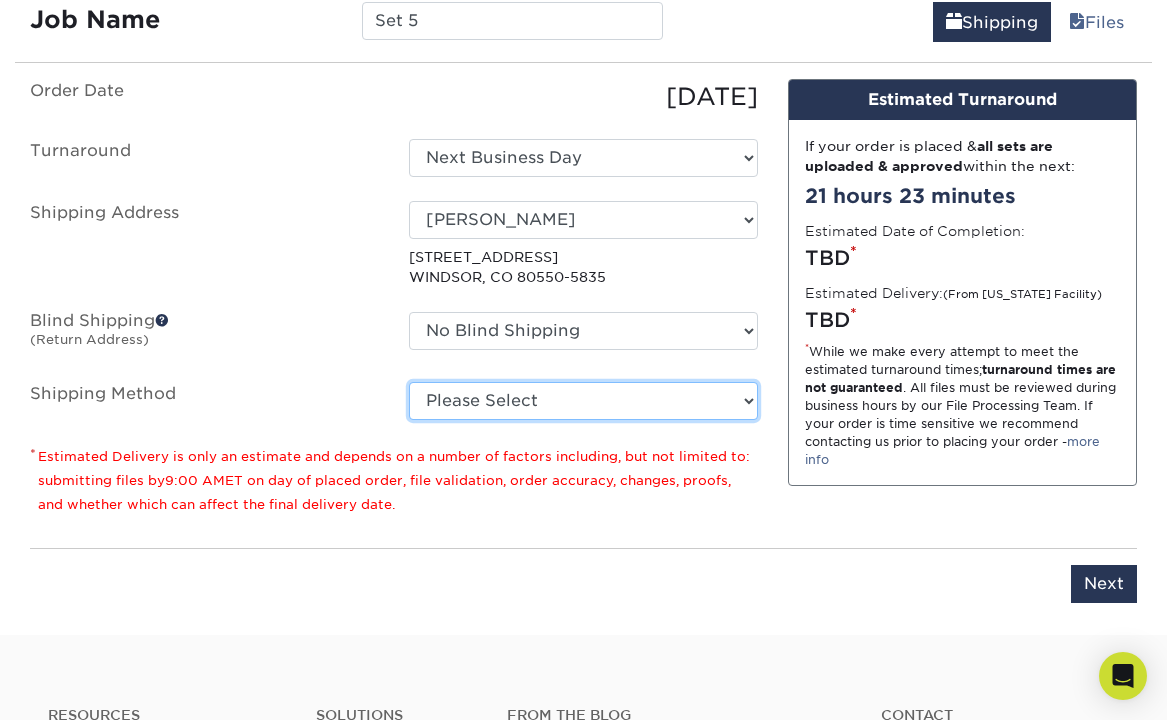 click on "Please Select Ground Shipping (+$28.44) 3 Day Shipping Service (+$47.96) 2 Day Air Shipping (+$58.98) Next Day Shipping by 5pm (+$83.26) Next Day Shipping by 12 noon (+$98.58) Next Day Air Early A.M. (+$488.51)" at bounding box center [583, 401] 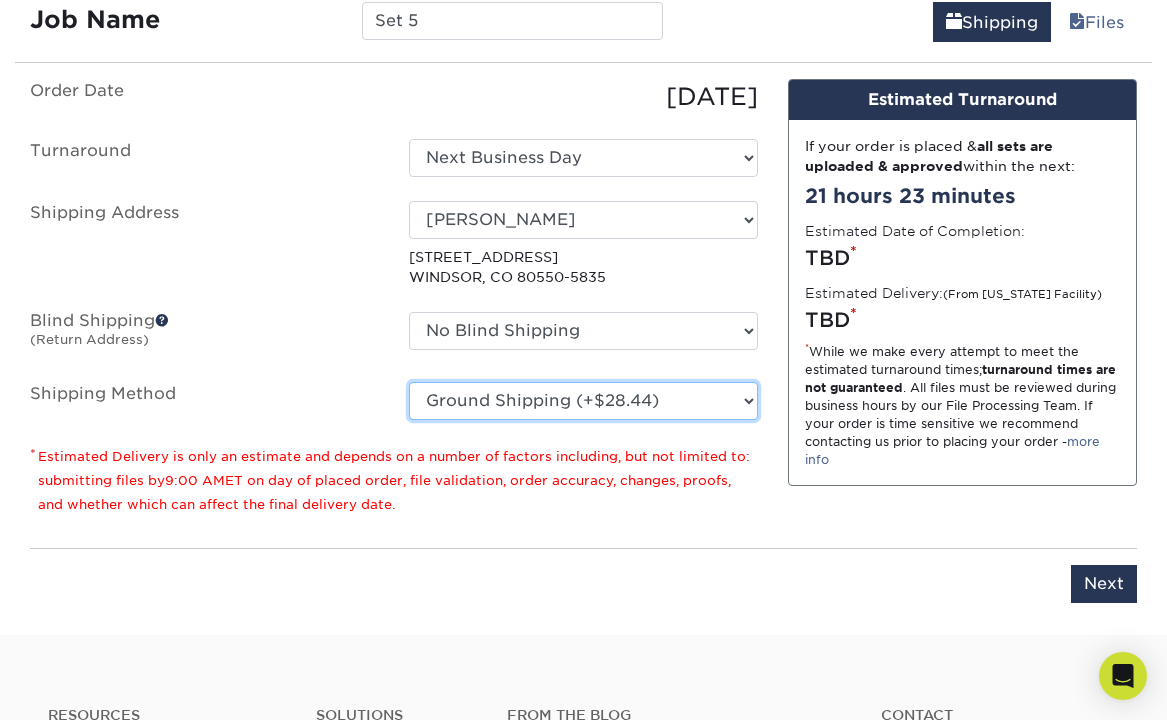 click on "Please Select Ground Shipping (+$28.44) 3 Day Shipping Service (+$47.96) 2 Day Air Shipping (+$58.98) Next Day Shipping by 5pm (+$83.26) Next Day Shipping by 12 noon (+$98.58) Next Day Air Early A.M. (+$488.51)" at bounding box center (583, 401) 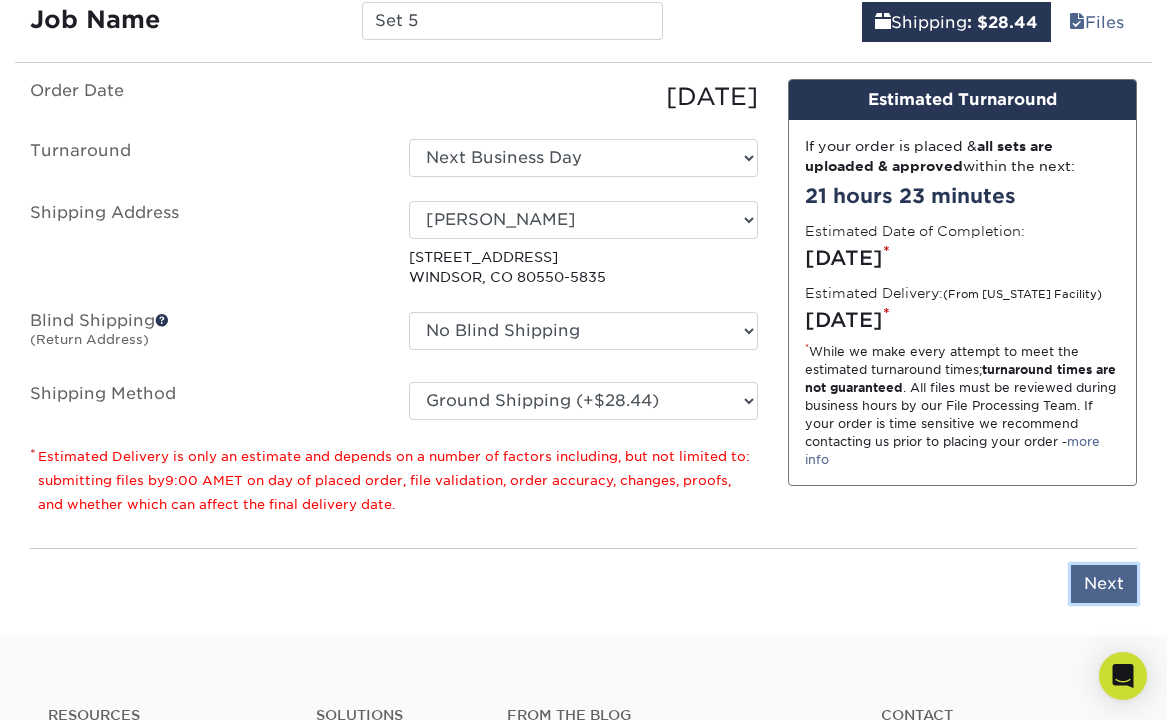click on "Next" at bounding box center (1104, 584) 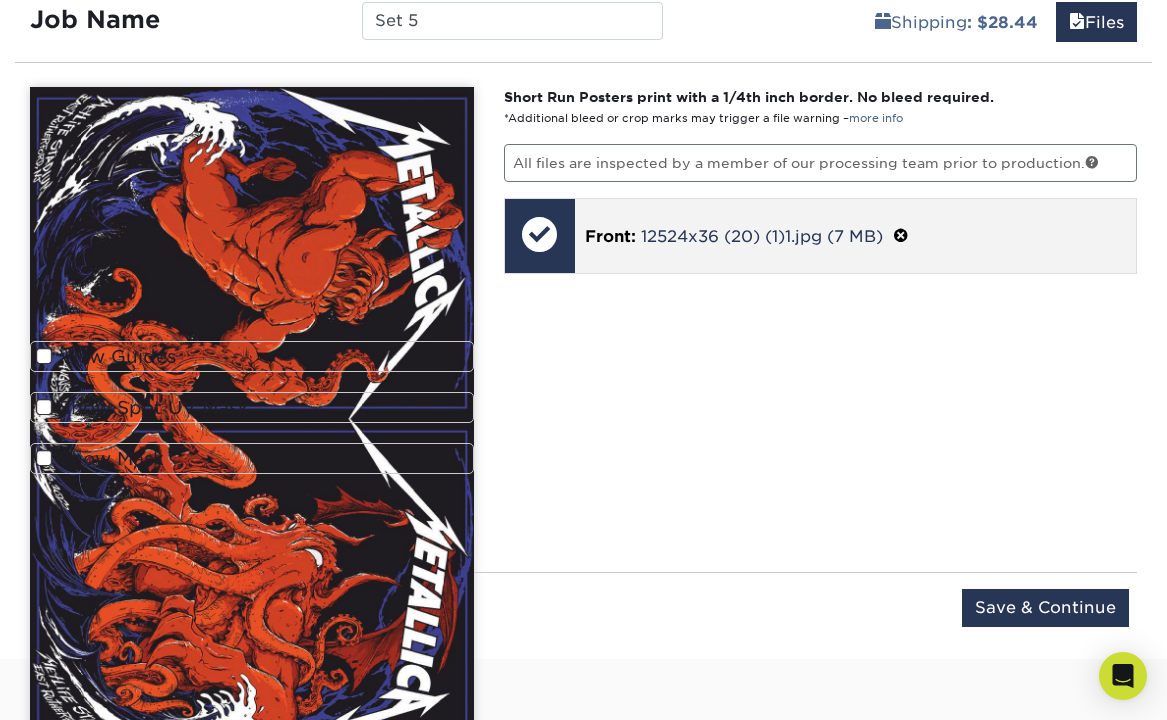 click at bounding box center (901, 236) 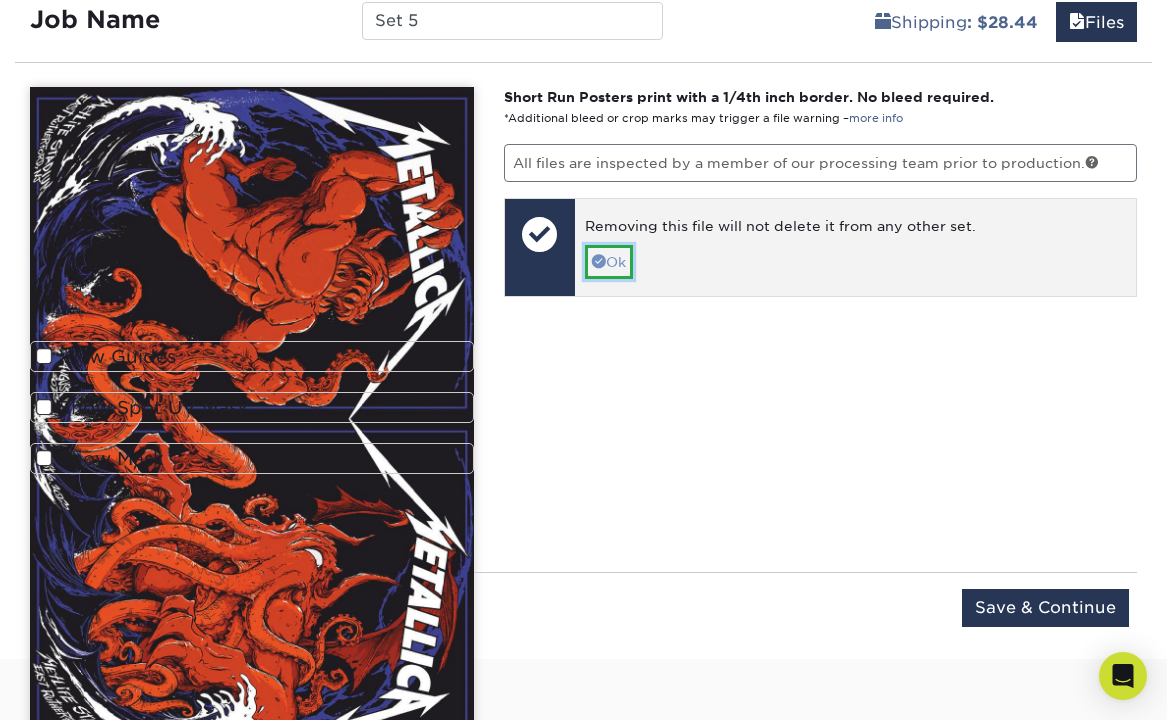 click on "Ok" at bounding box center [609, 262] 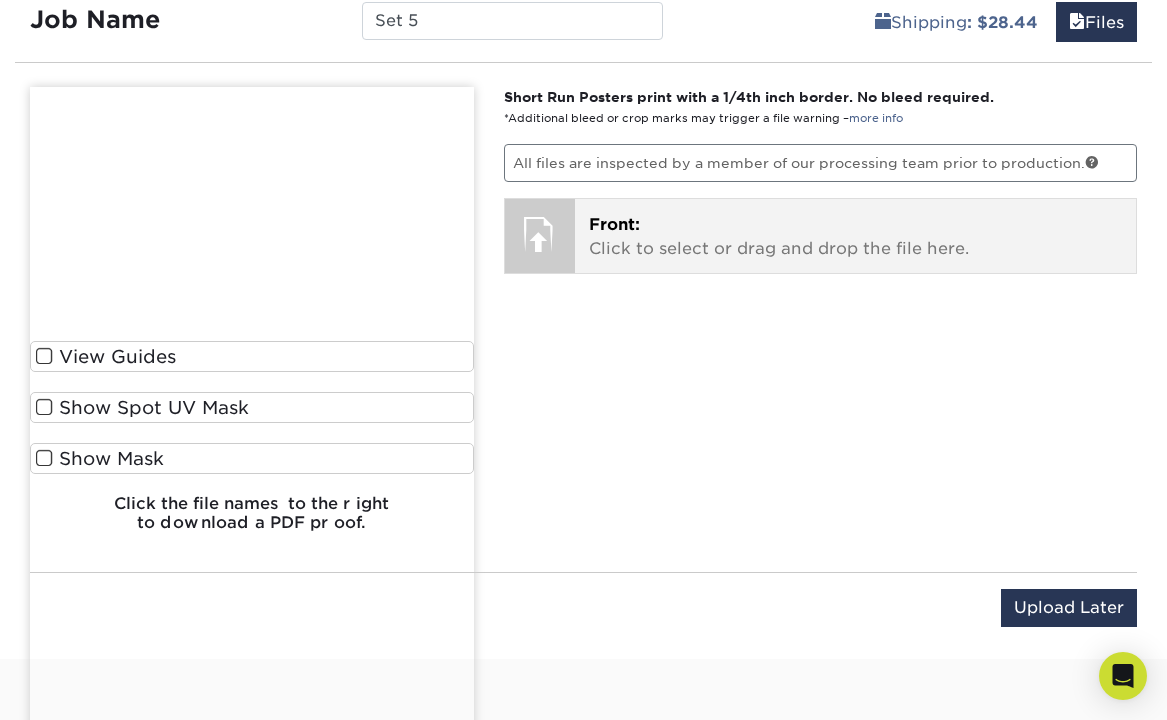 click on "Front: Click to select or drag and drop the file here." at bounding box center [855, 237] 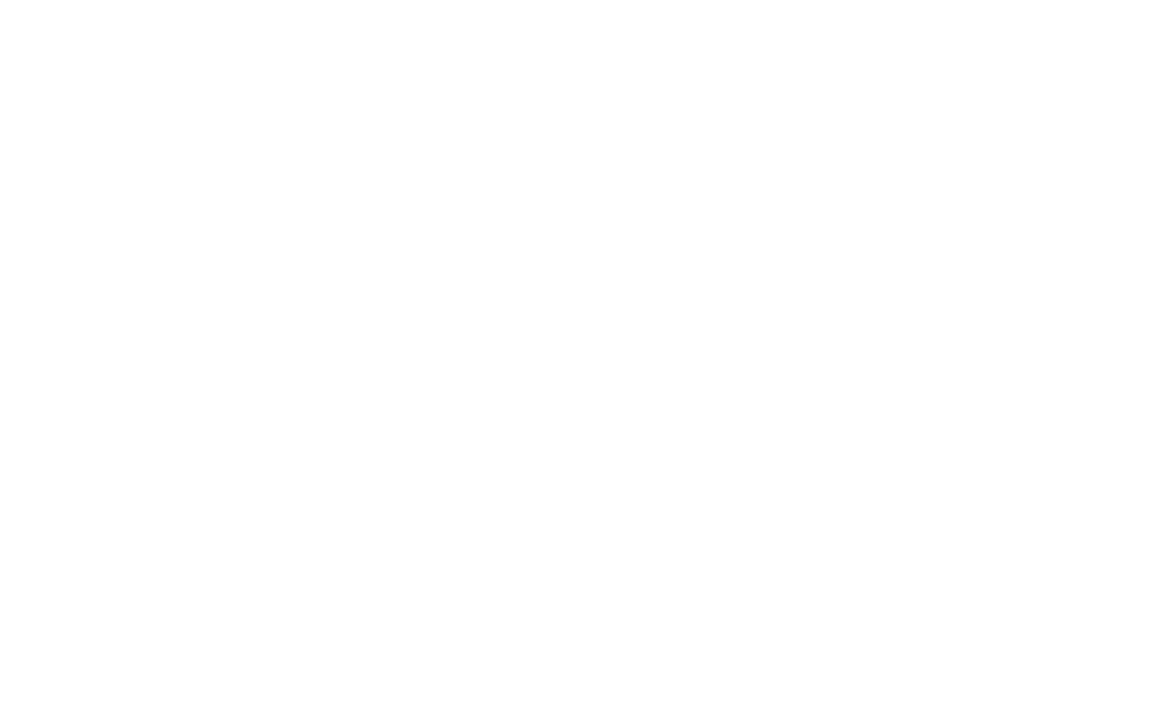 scroll, scrollTop: 0, scrollLeft: 0, axis: both 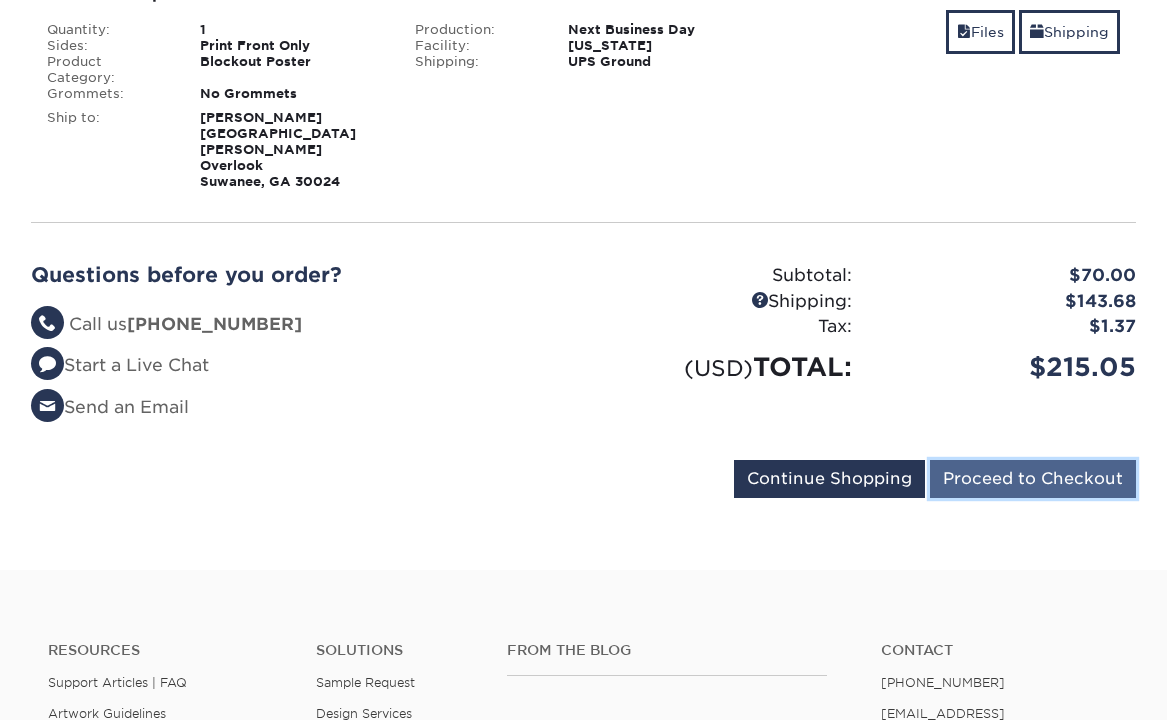 click on "Proceed to Checkout" at bounding box center (1033, 479) 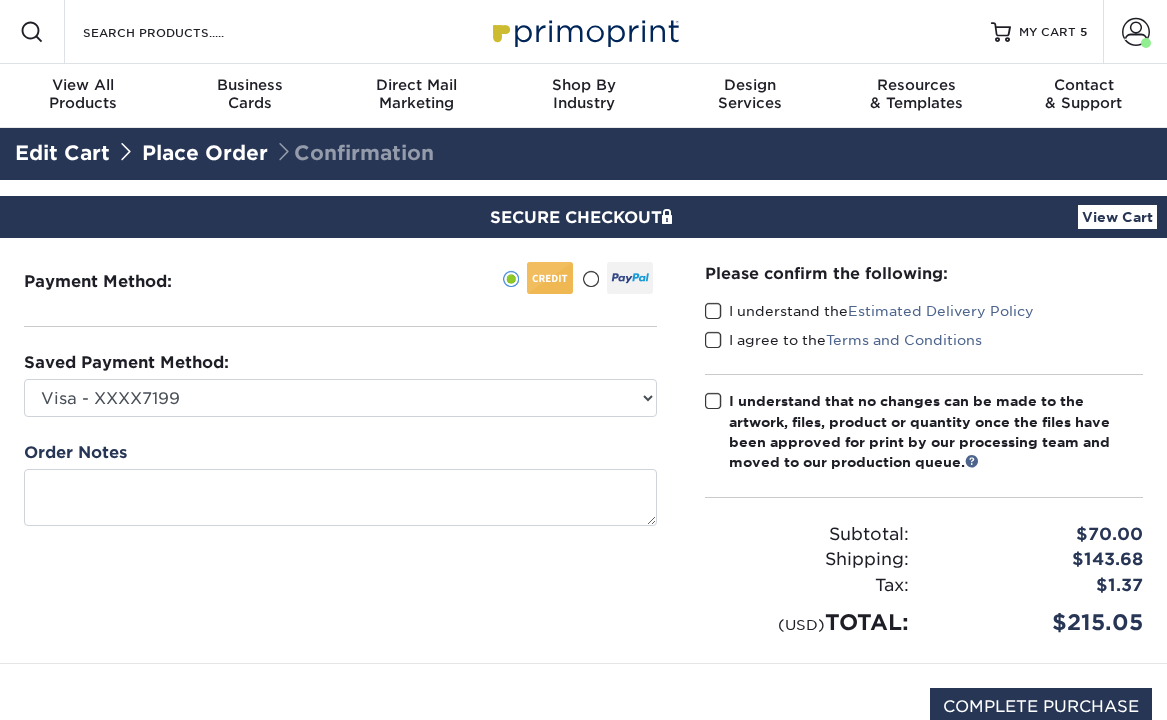 scroll, scrollTop: 0, scrollLeft: 0, axis: both 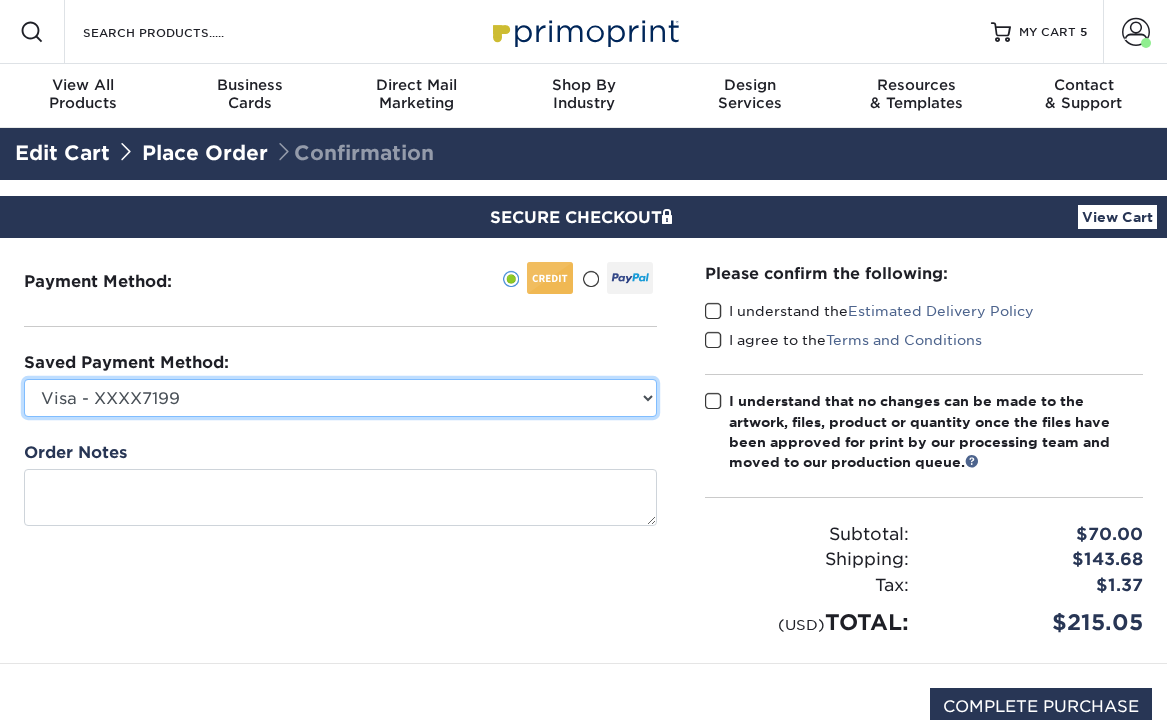 click on "Visa - XXXX7199 New Credit Card" at bounding box center (340, 398) 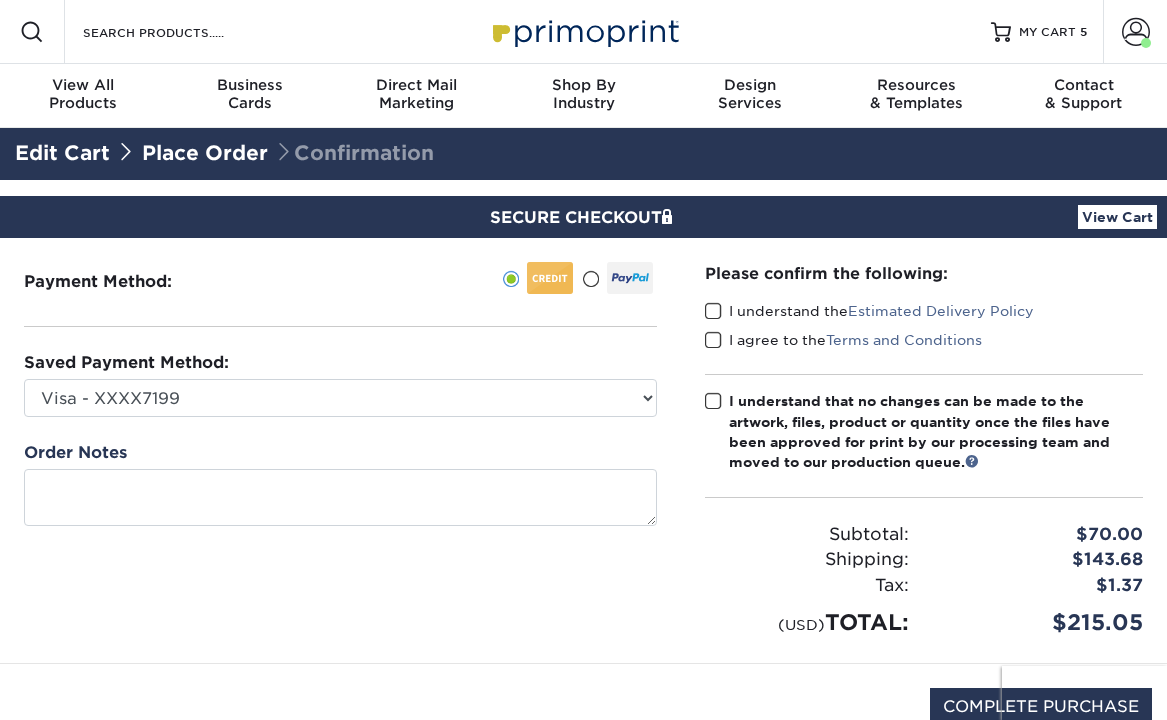 click at bounding box center [713, 311] 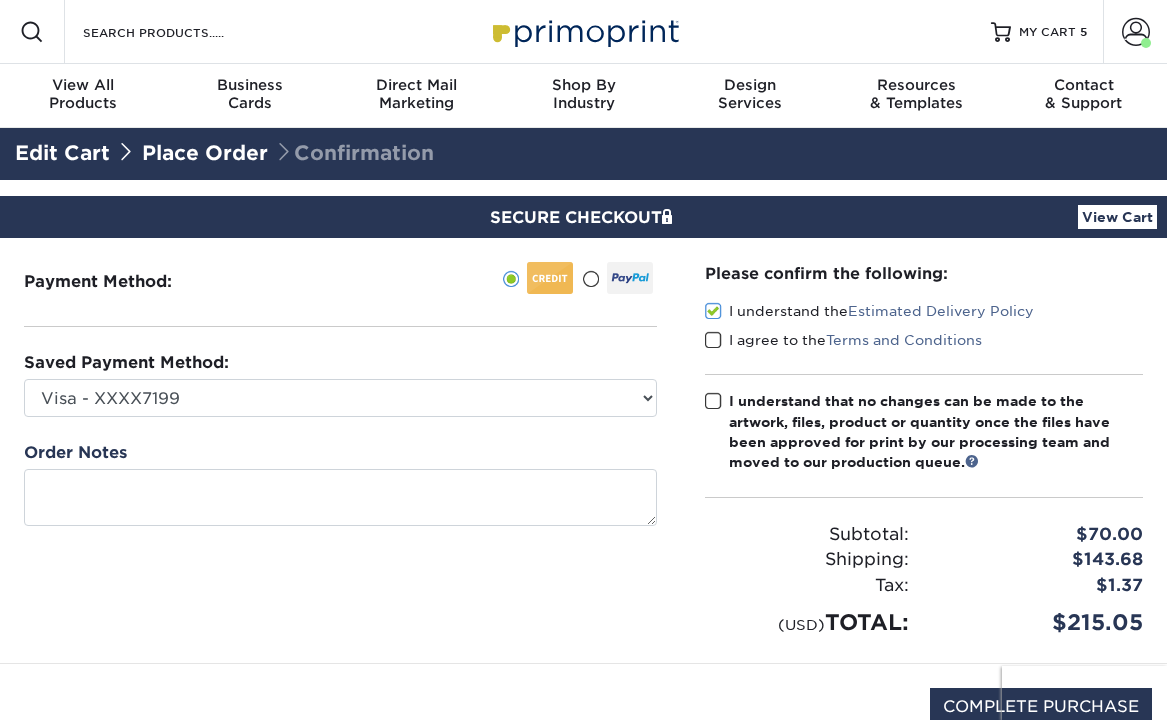 click at bounding box center (713, 340) 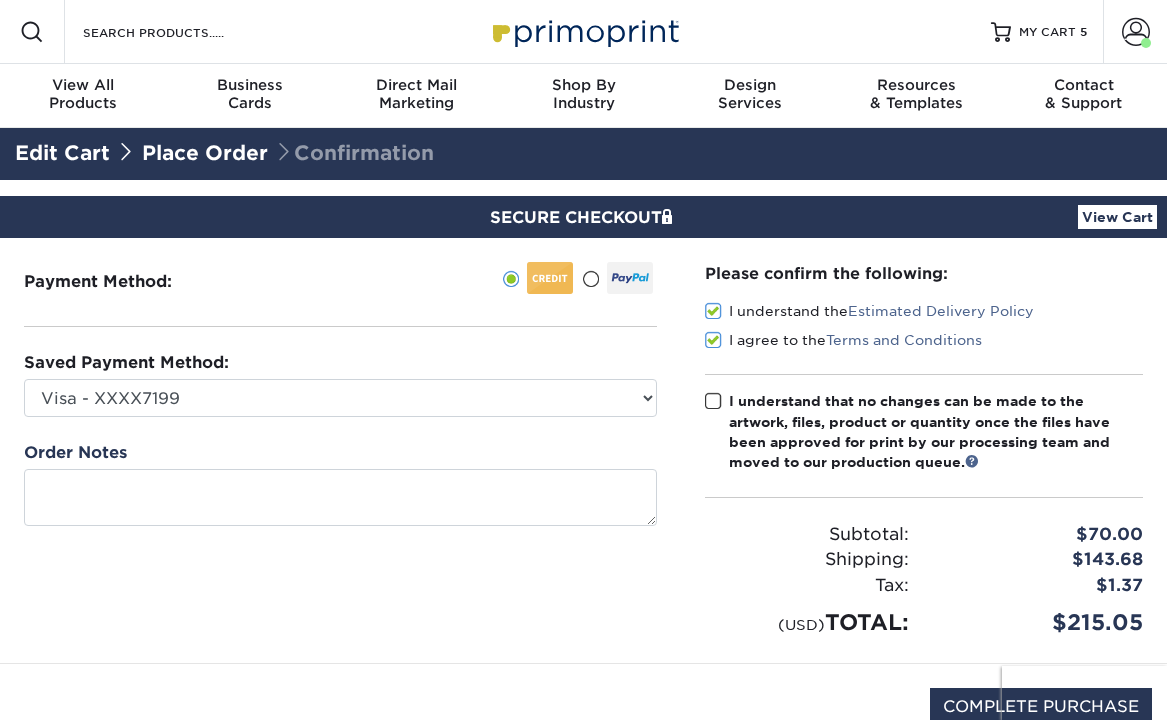 click at bounding box center [713, 401] 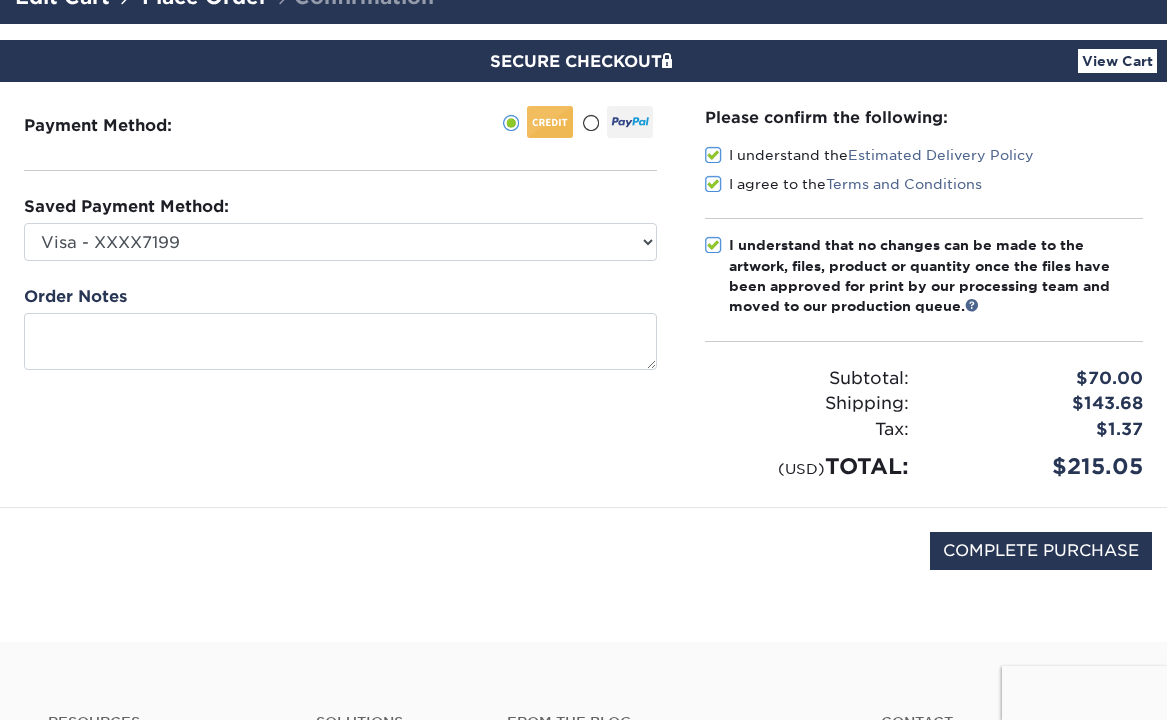 scroll, scrollTop: 200, scrollLeft: 0, axis: vertical 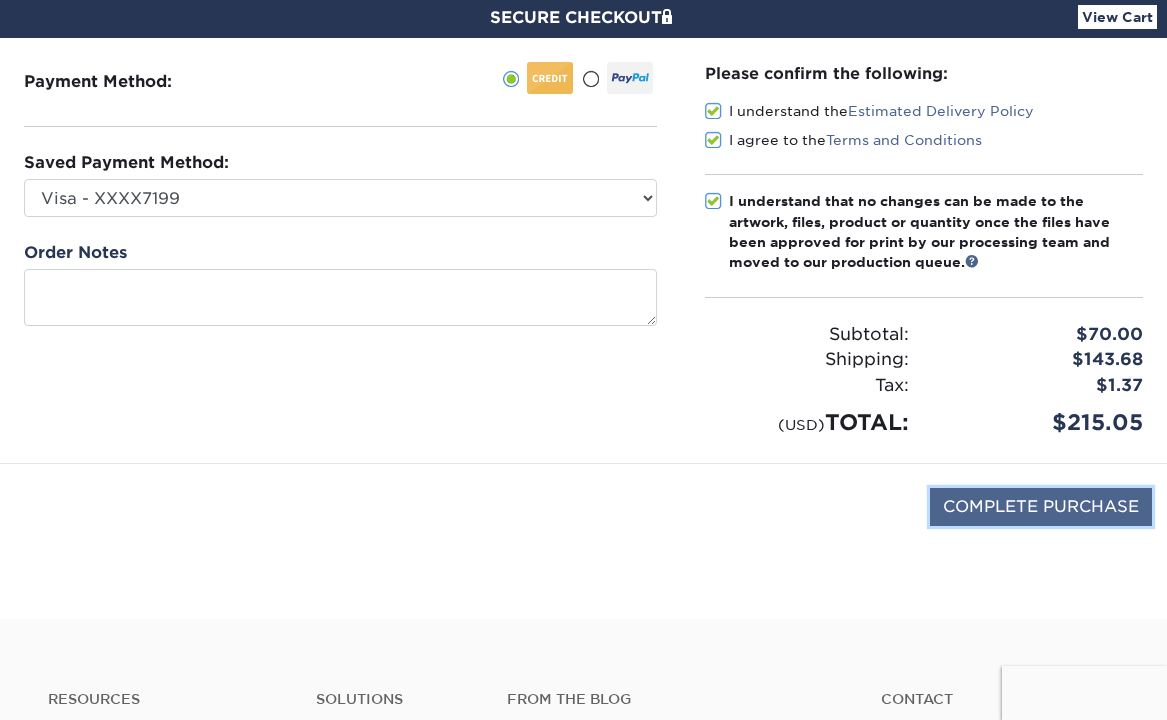 click on "COMPLETE PURCHASE" at bounding box center (1041, 507) 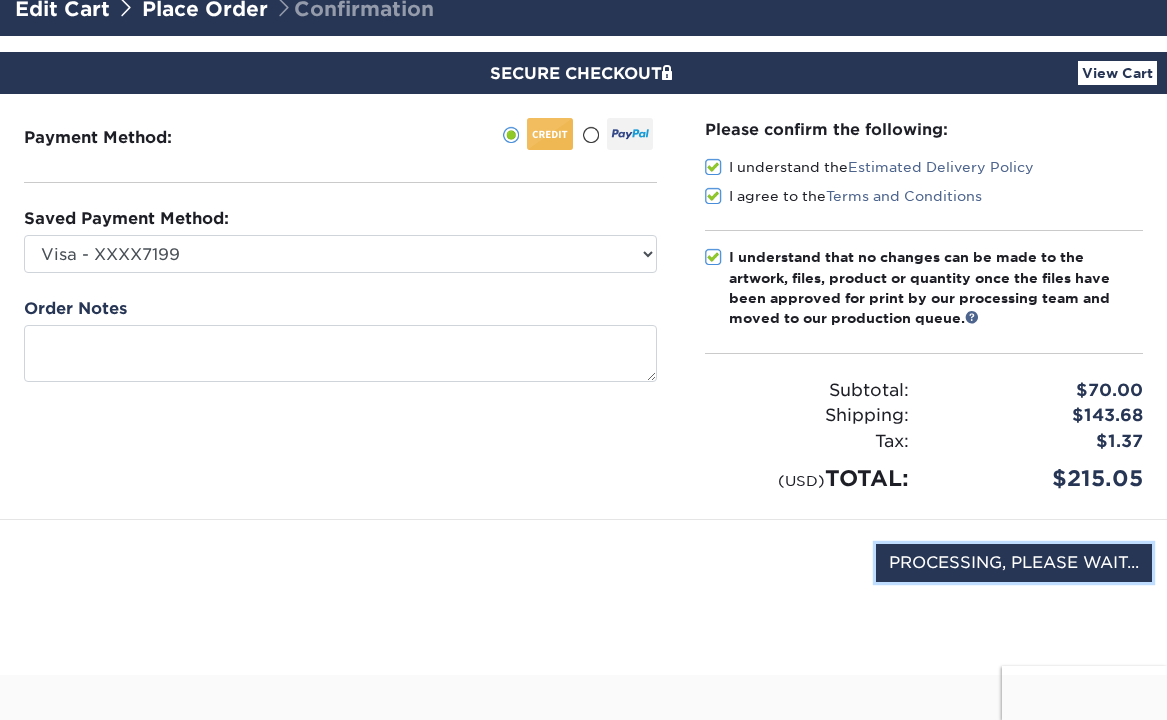 scroll, scrollTop: 100, scrollLeft: 0, axis: vertical 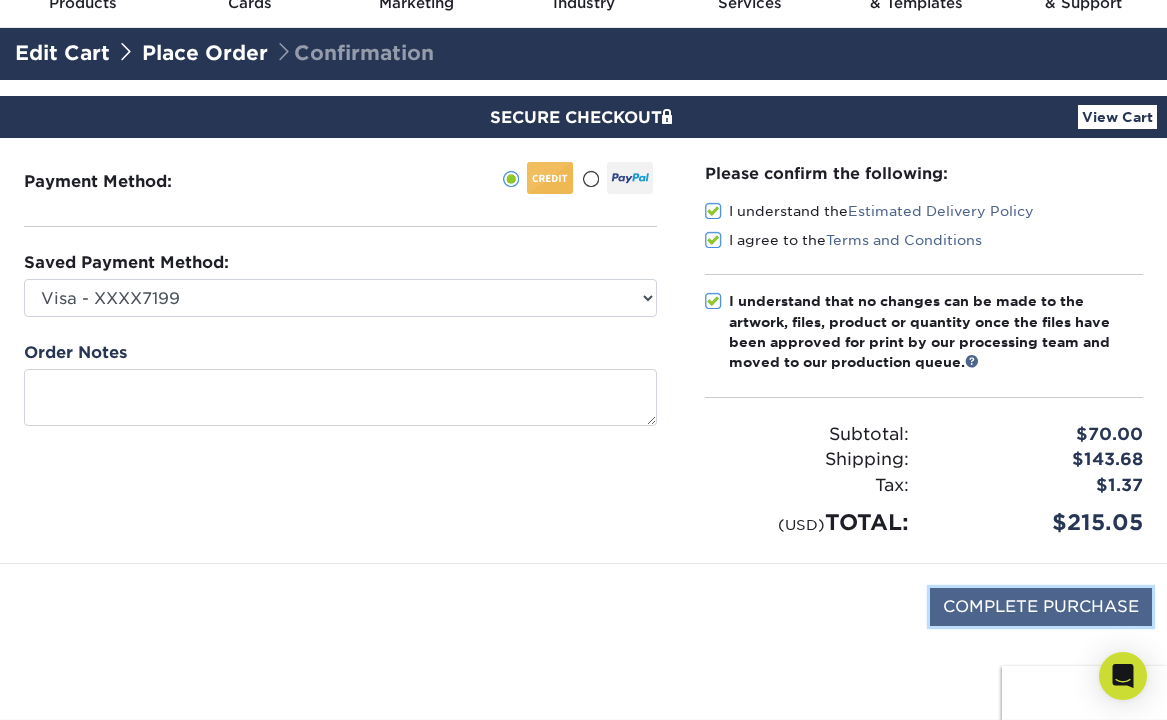 click on "COMPLETE PURCHASE" at bounding box center (1041, 607) 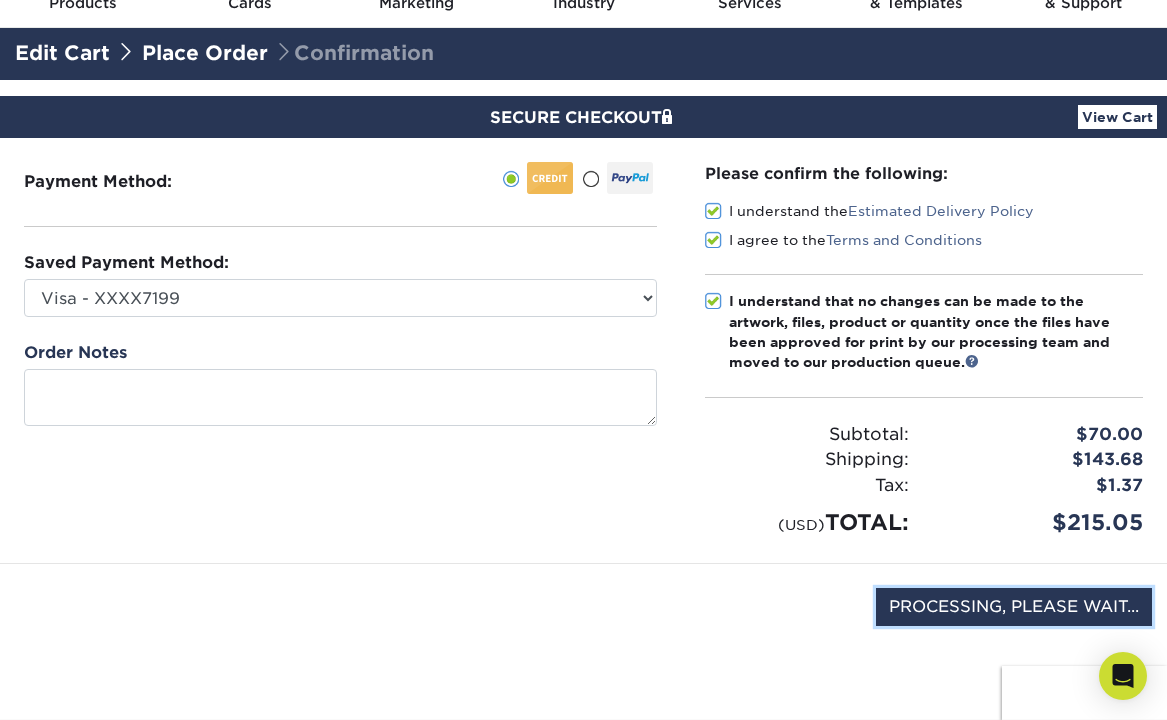 type on "COMPLETE PURCHASE" 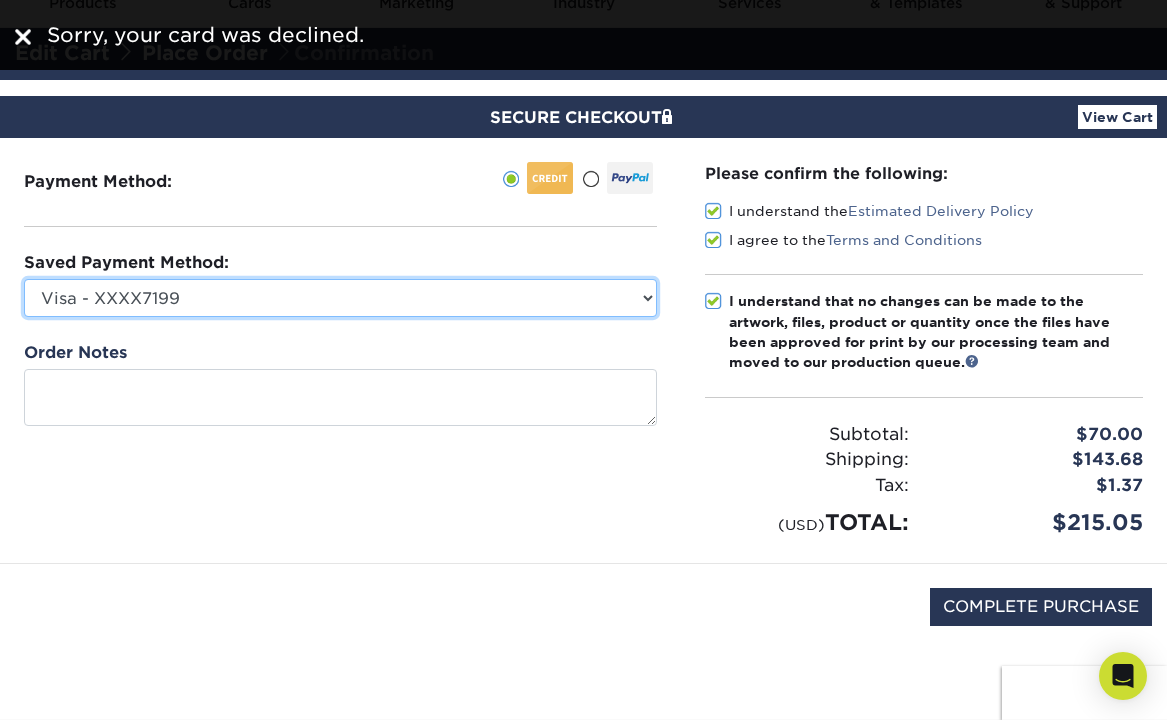 click on "Visa - XXXX7199 New Credit Card" at bounding box center (340, 298) 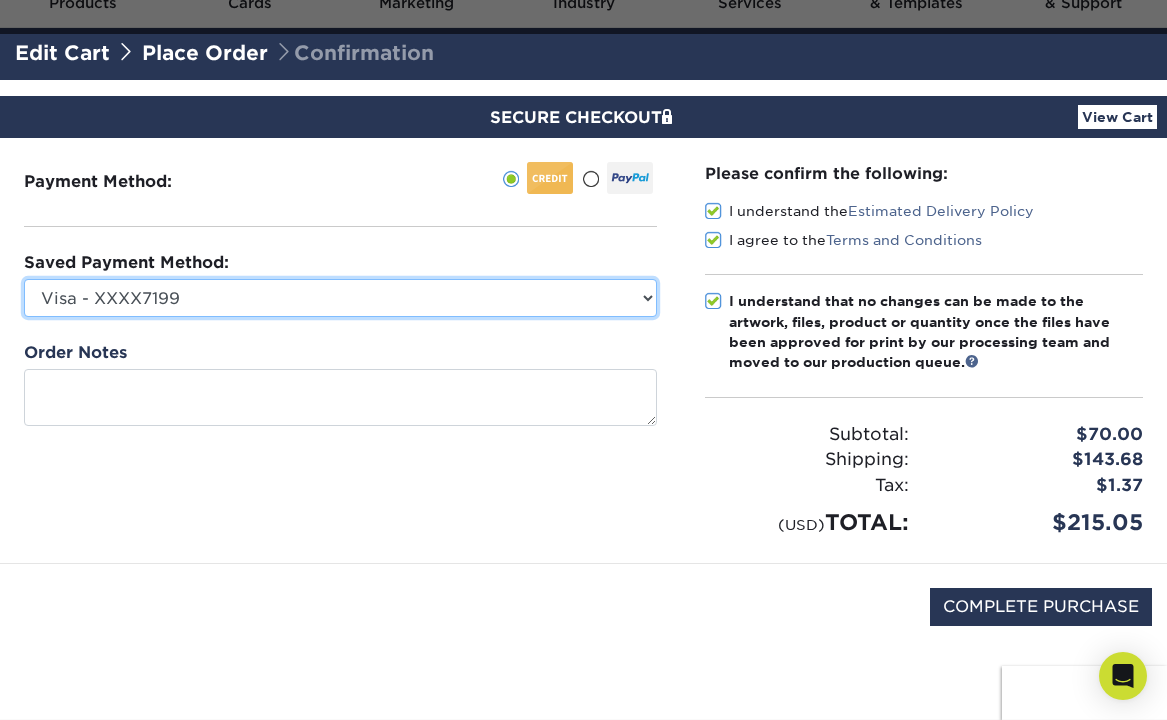 select 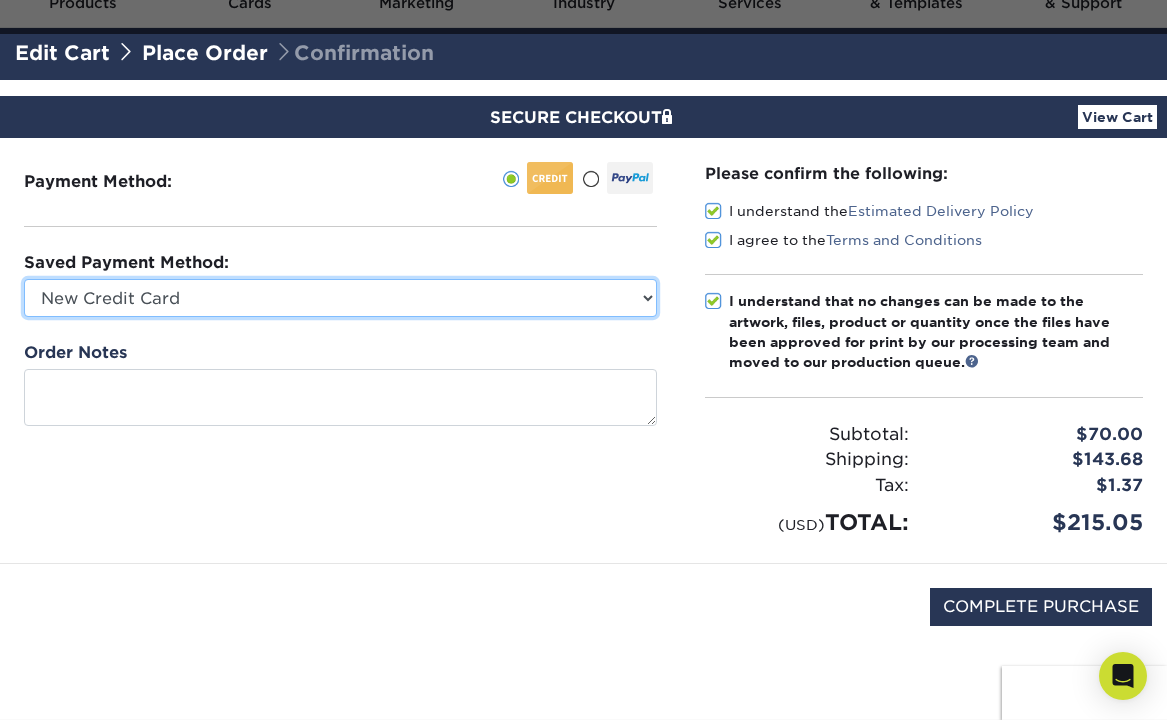 click on "Visa - XXXX7199 New Credit Card" at bounding box center (340, 298) 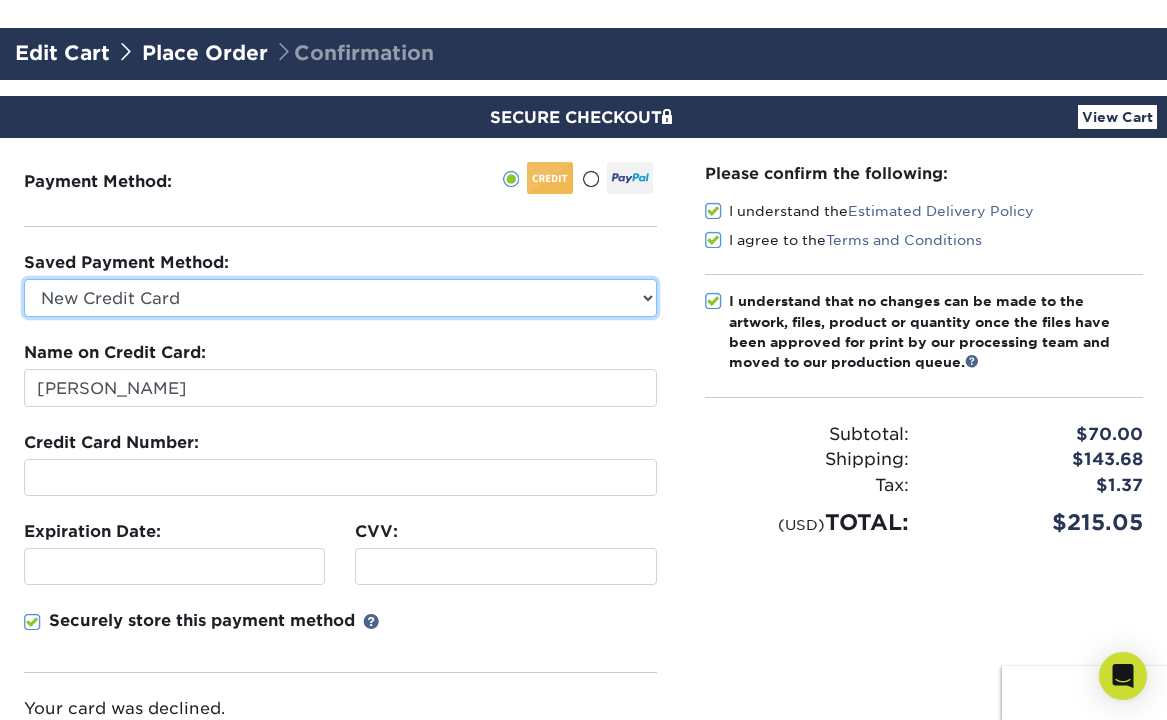 scroll, scrollTop: 200, scrollLeft: 0, axis: vertical 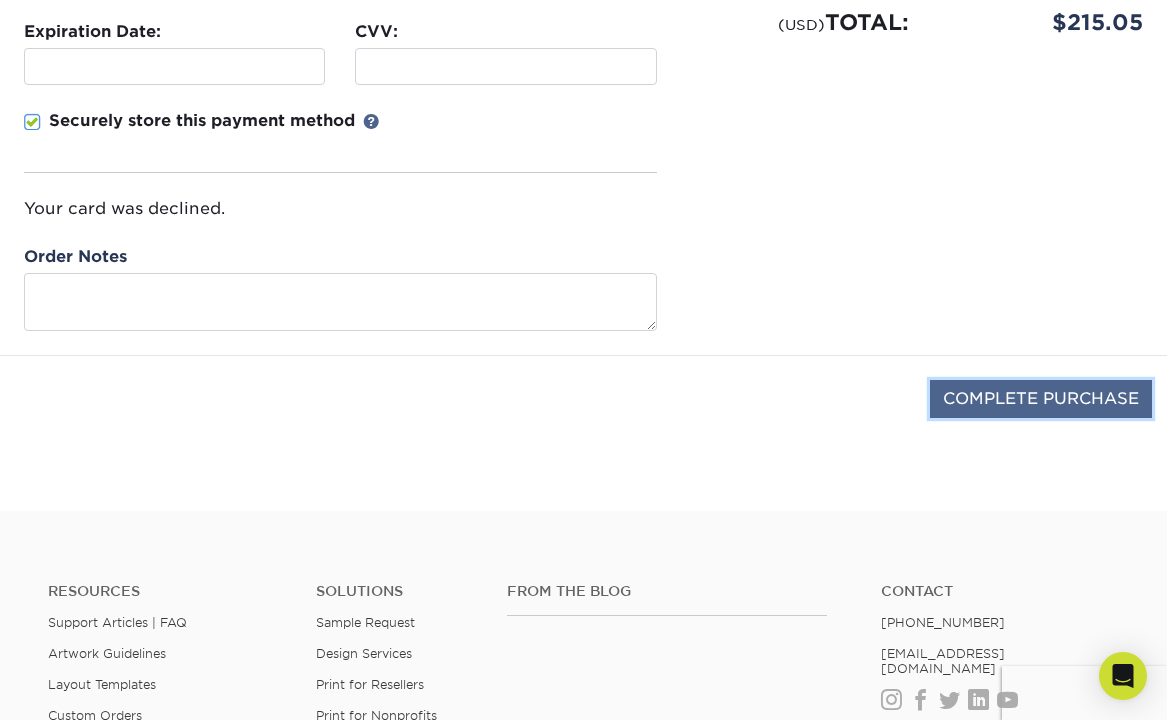click on "COMPLETE PURCHASE" at bounding box center [1041, 399] 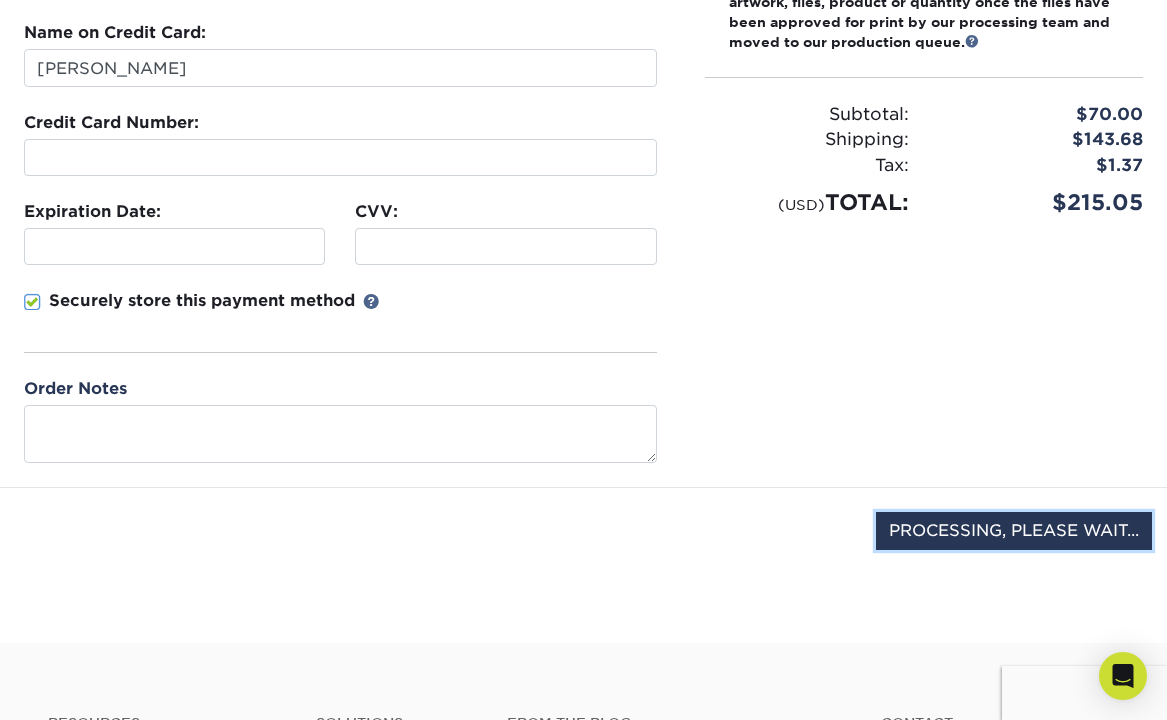 scroll, scrollTop: 400, scrollLeft: 0, axis: vertical 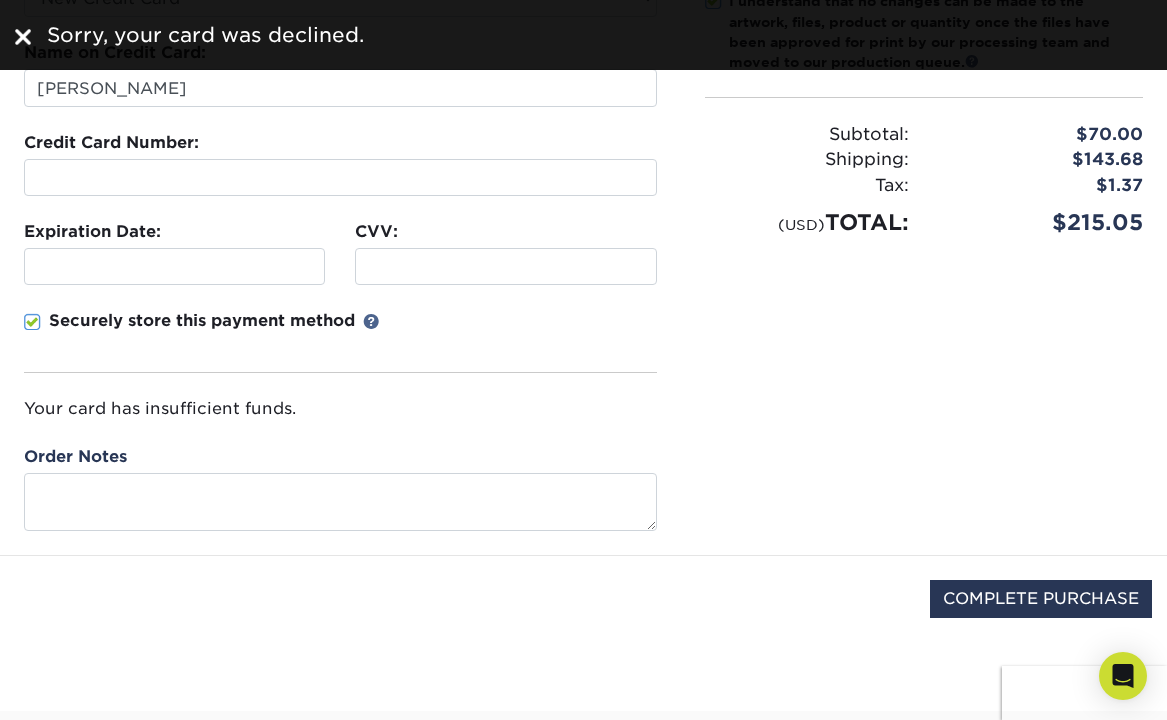 click at bounding box center (340, 177) 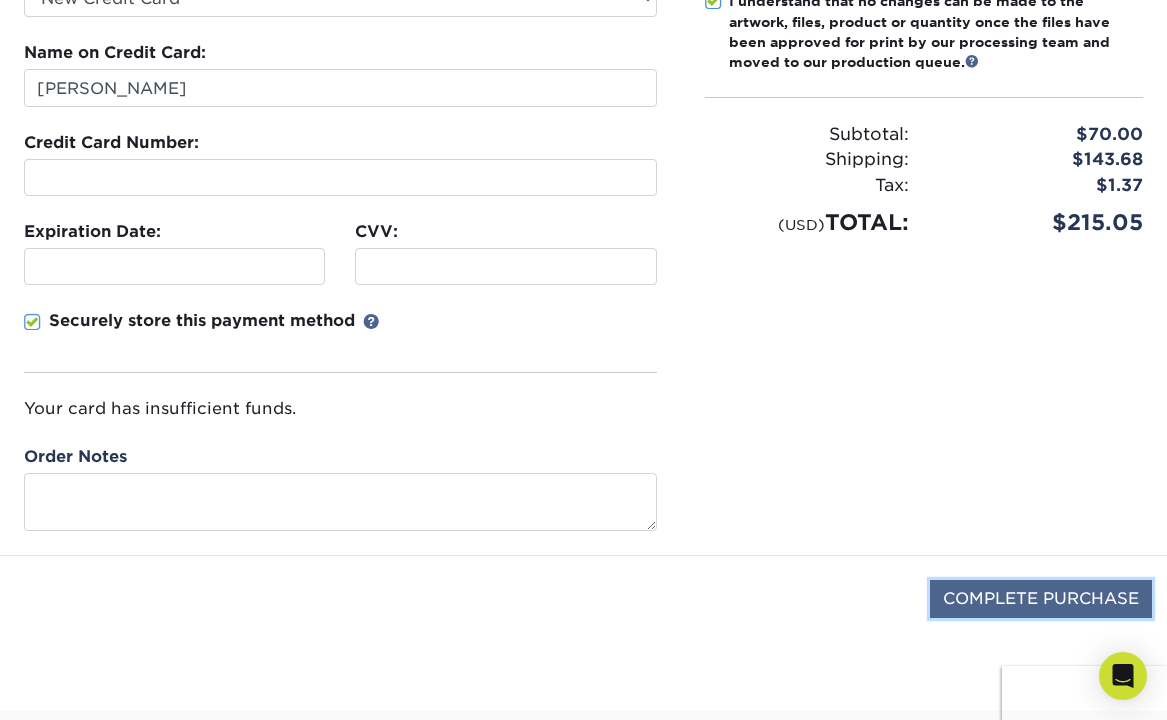 click on "COMPLETE PURCHASE" at bounding box center [1041, 599] 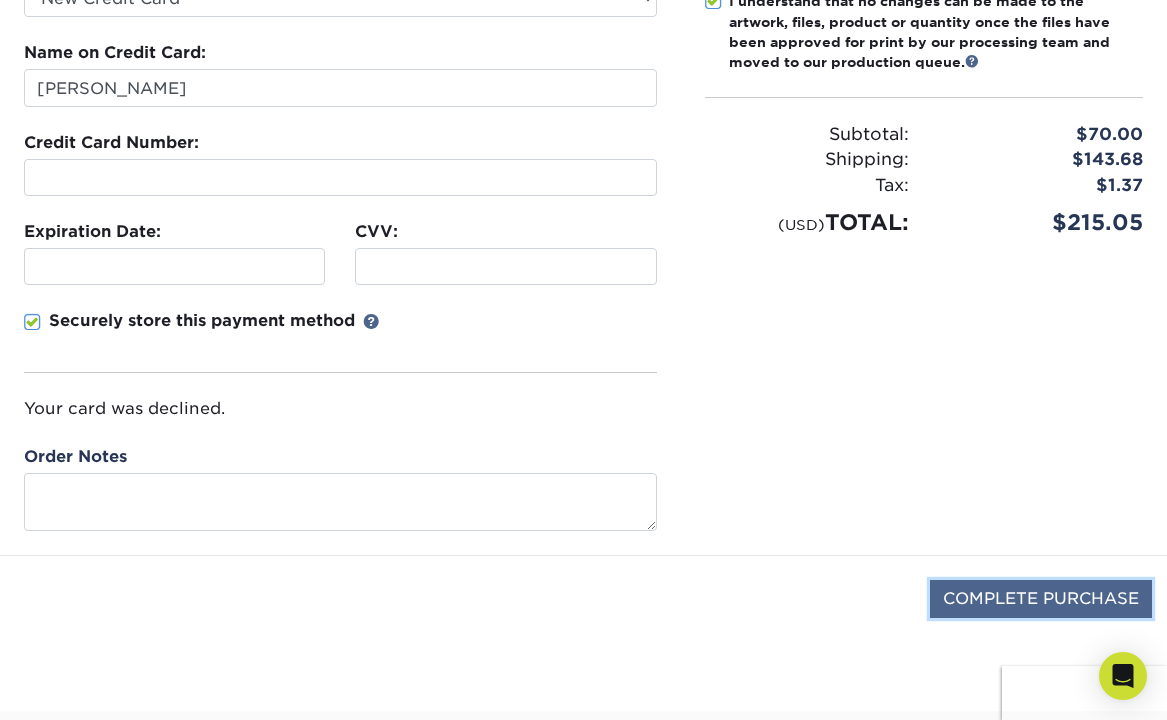 click on "COMPLETE PURCHASE" at bounding box center [1041, 599] 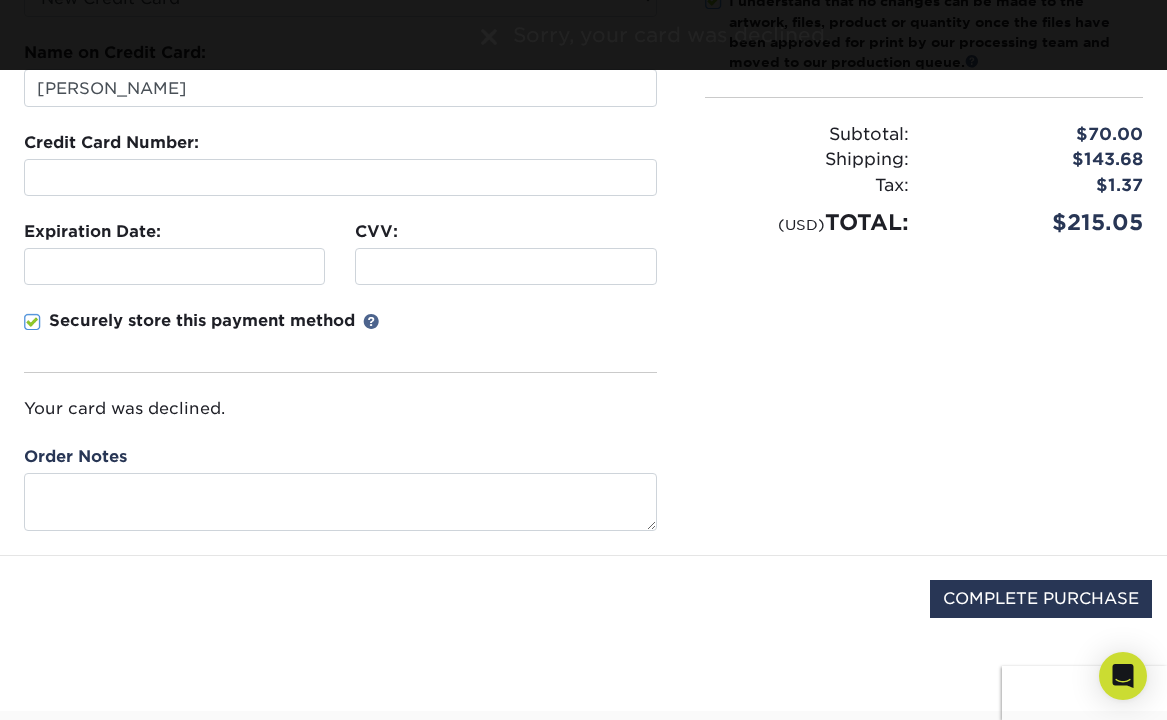 click at bounding box center (340, 177) 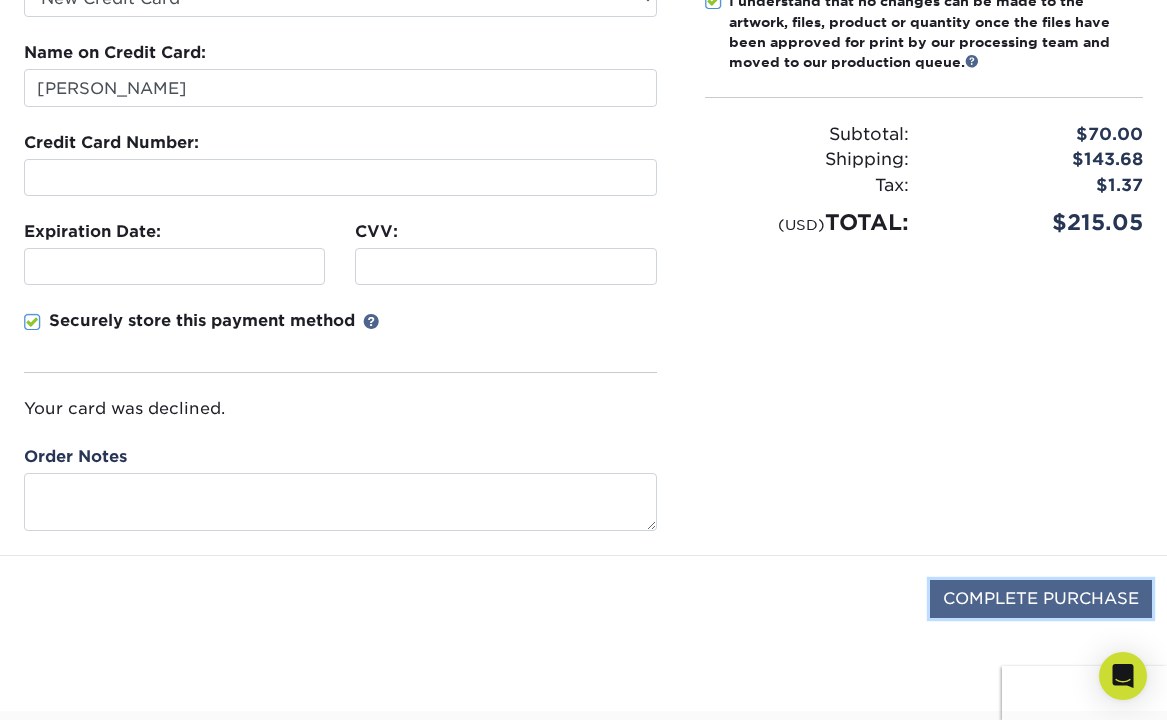 click on "COMPLETE PURCHASE" at bounding box center (1041, 599) 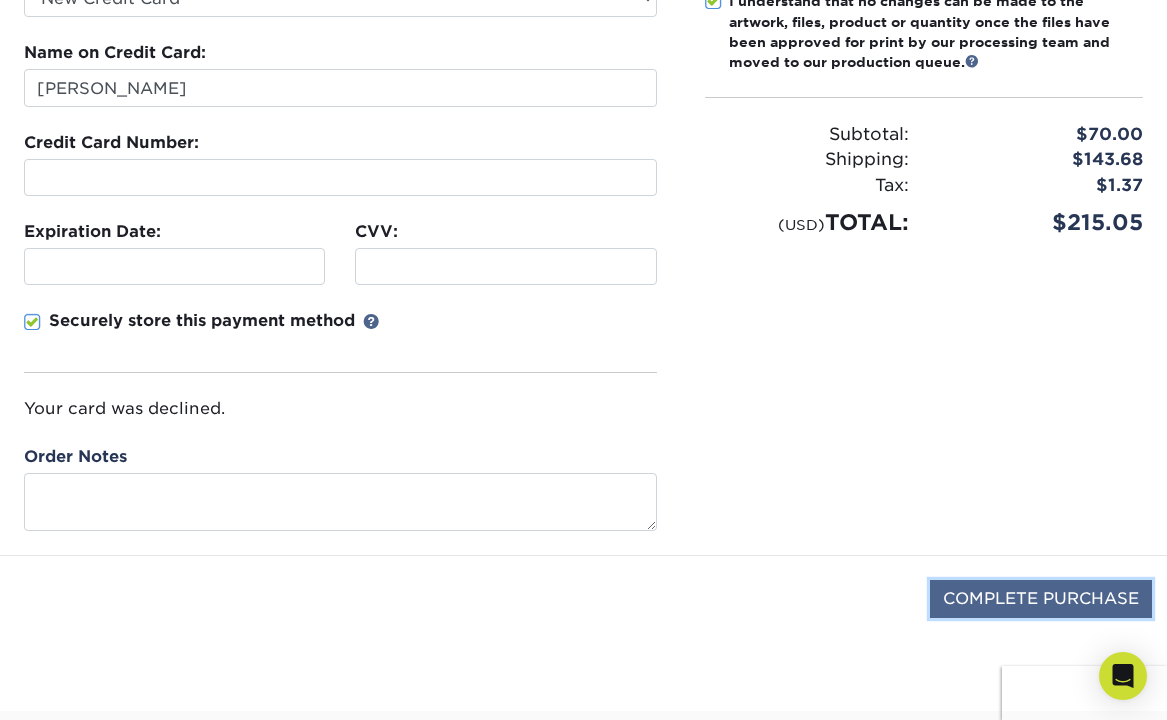 click on "COMPLETE PURCHASE" at bounding box center (1041, 599) 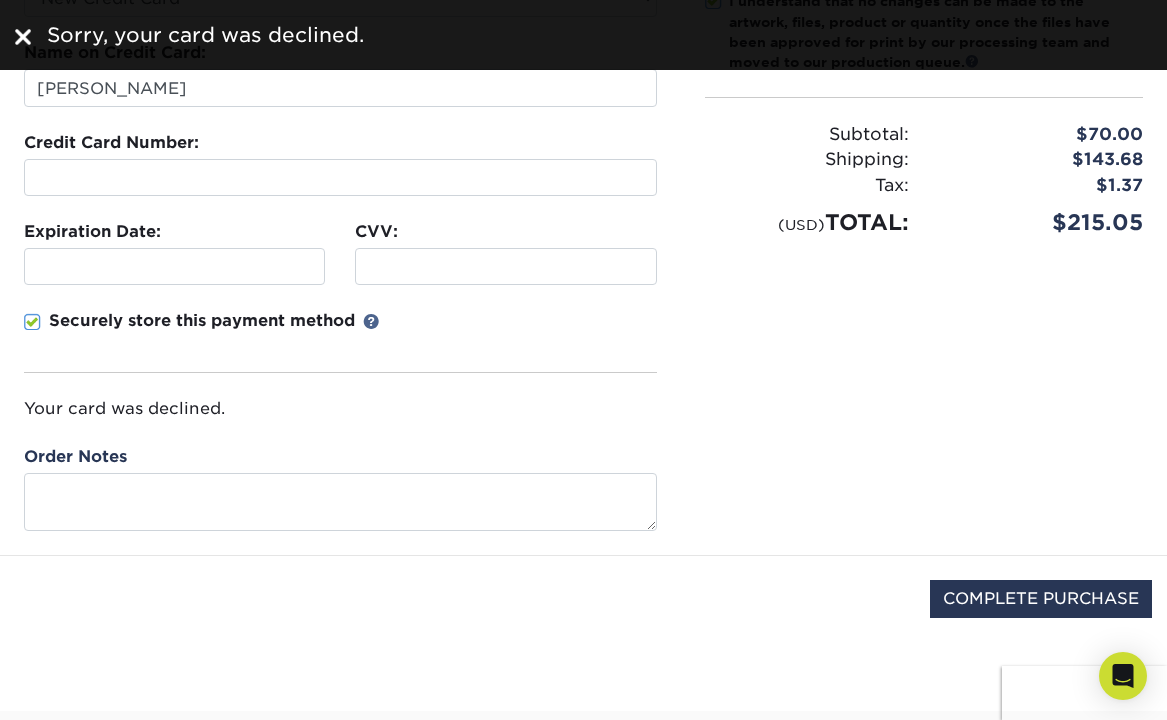 click at bounding box center (23, 37) 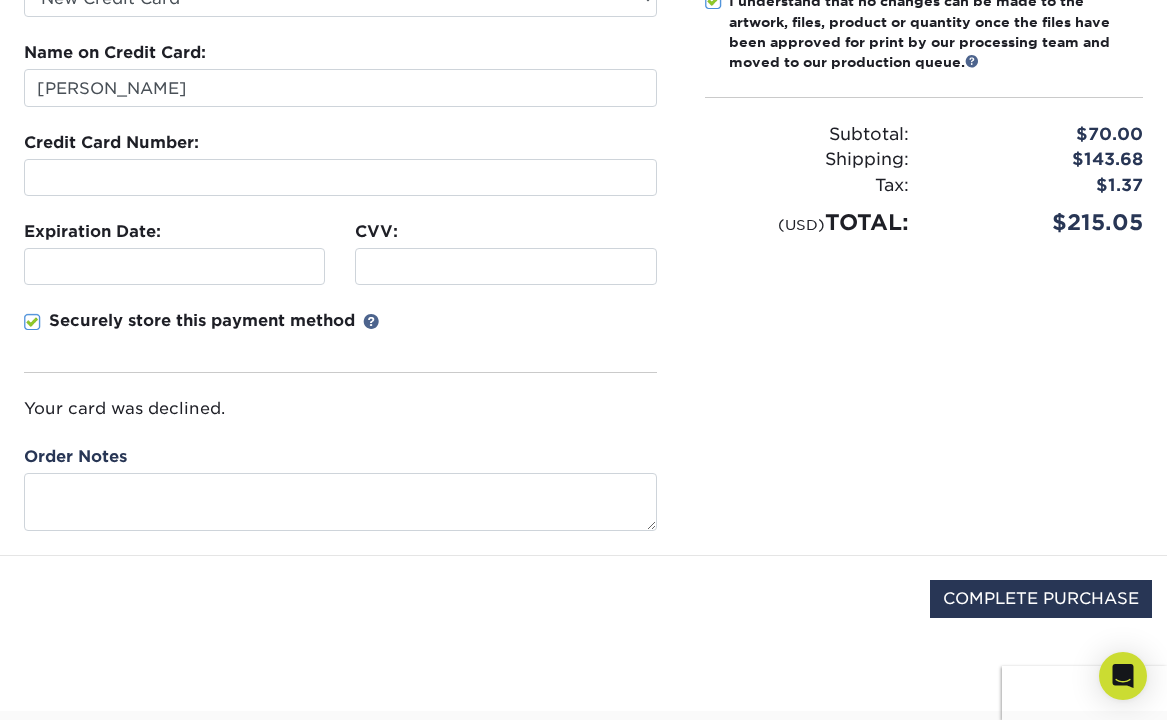 click at bounding box center (340, 177) 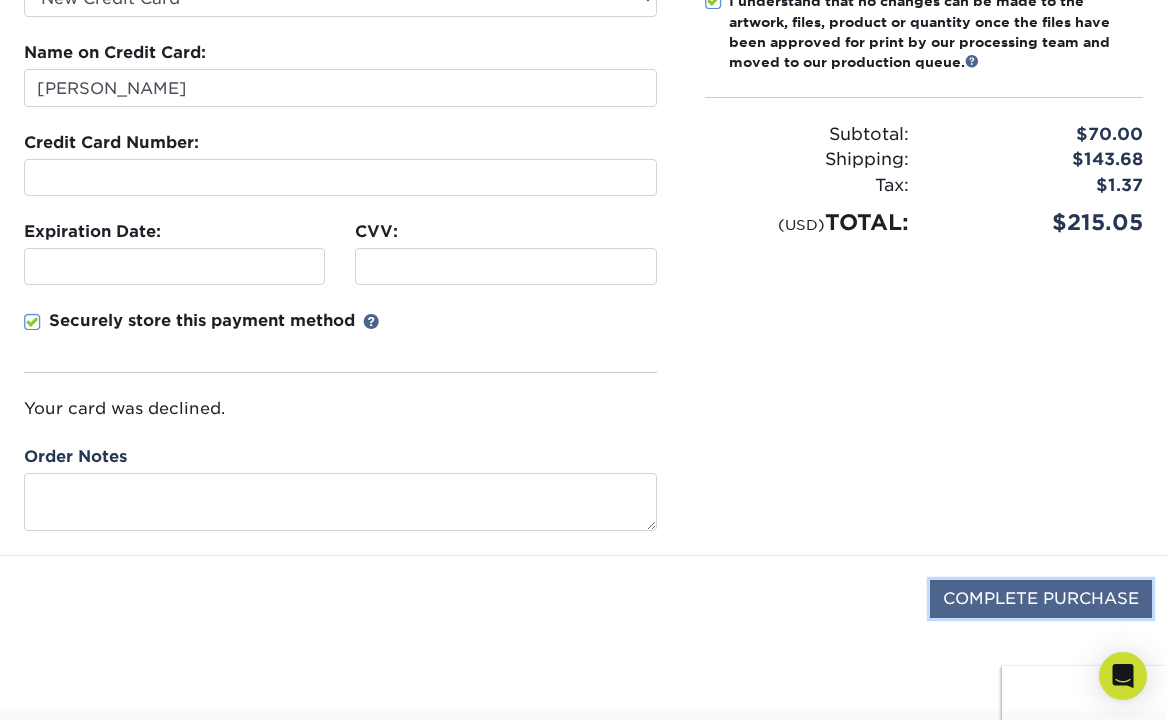 click on "COMPLETE PURCHASE" at bounding box center [1041, 599] 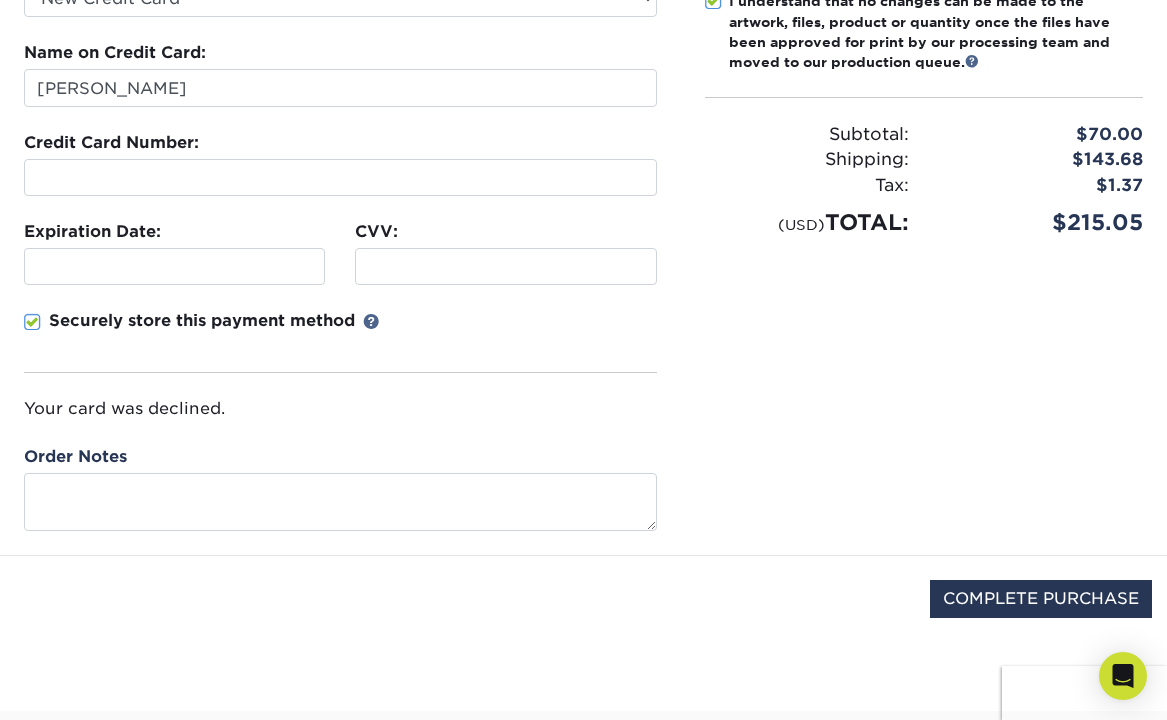 drag, startPoint x: 215, startPoint y: 196, endPoint x: 221, endPoint y: 186, distance: 11.661903 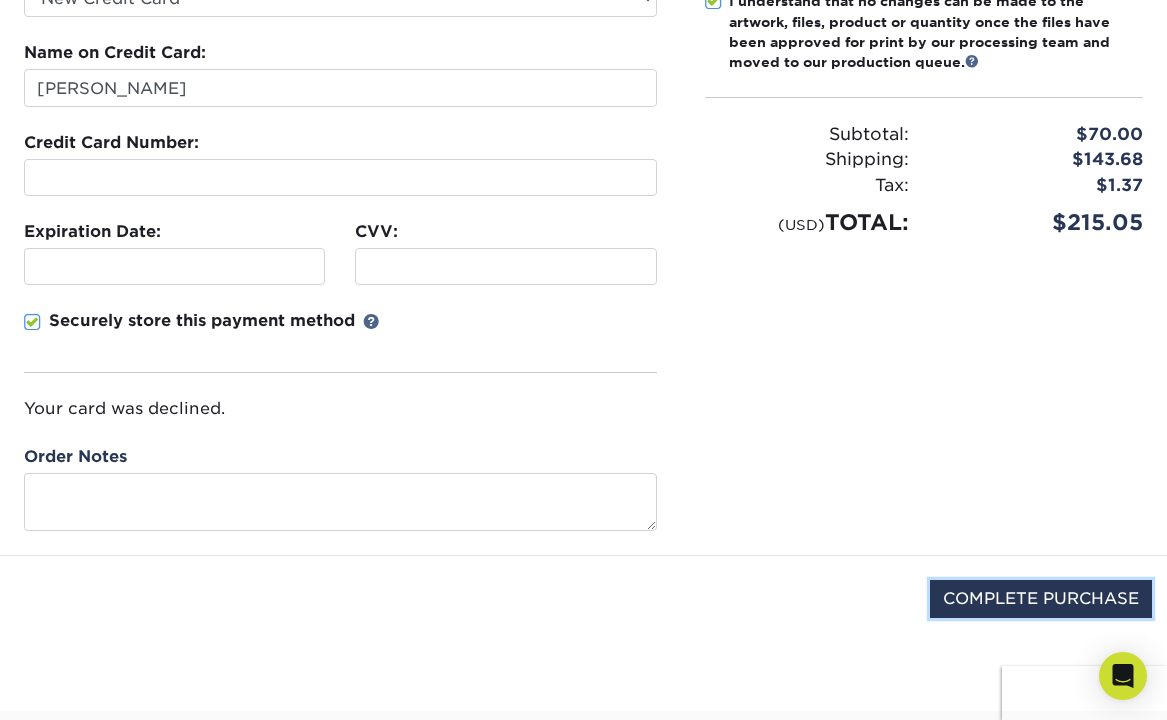 click on "COMPLETE PURCHASE" at bounding box center (1041, 599) 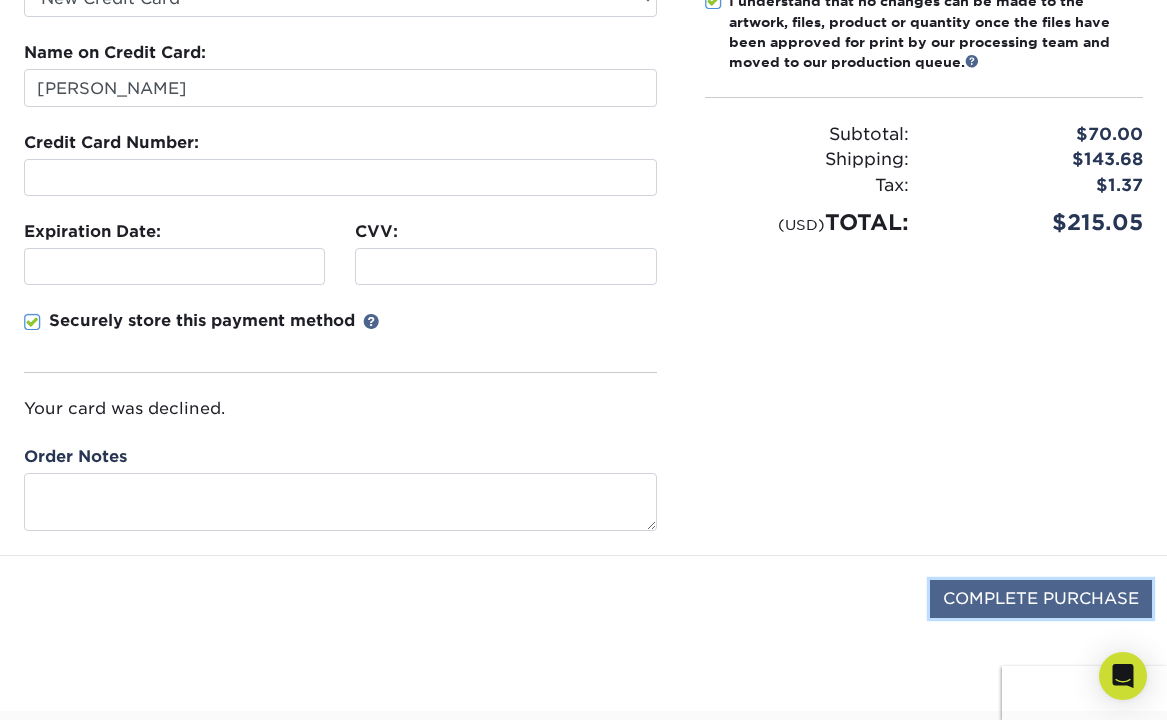 click on "COMPLETE PURCHASE" at bounding box center (1041, 599) 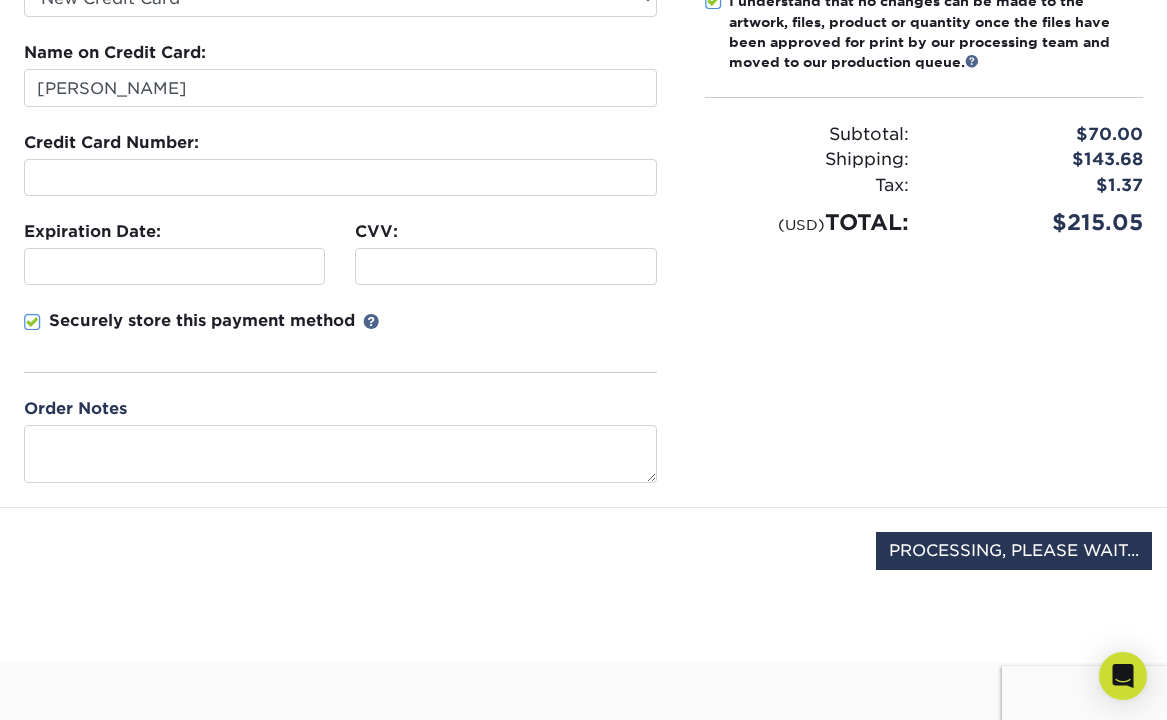 type on "COMPLETE PURCHASE" 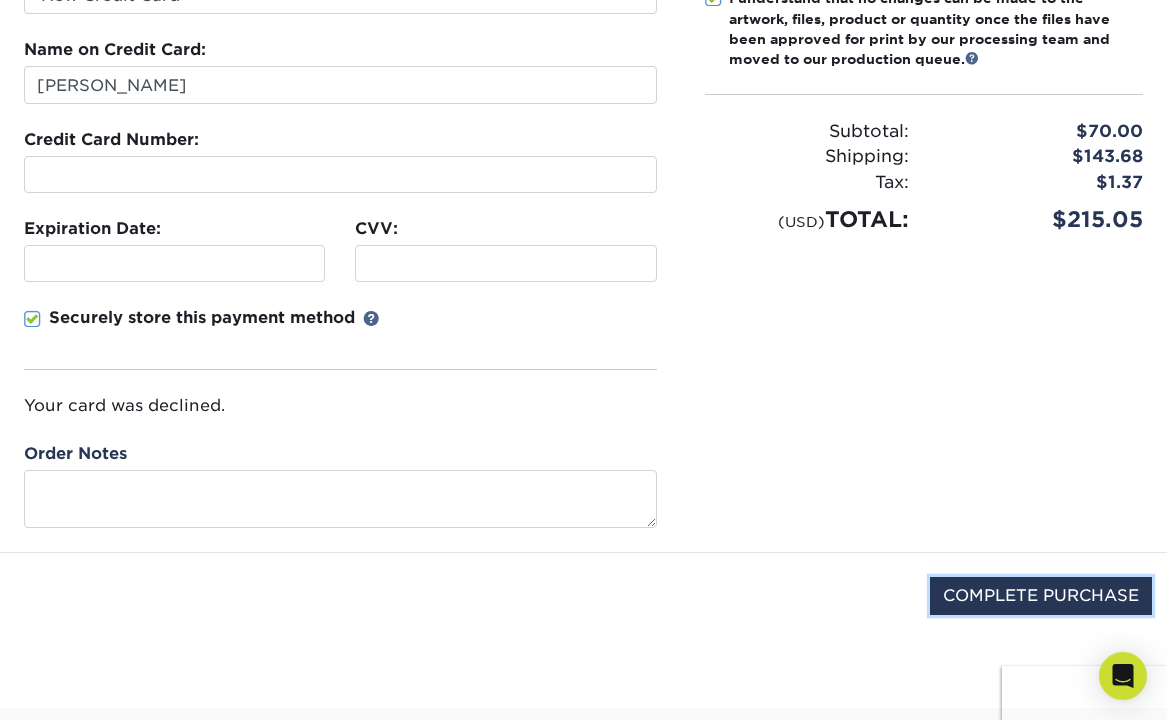 scroll, scrollTop: 400, scrollLeft: 0, axis: vertical 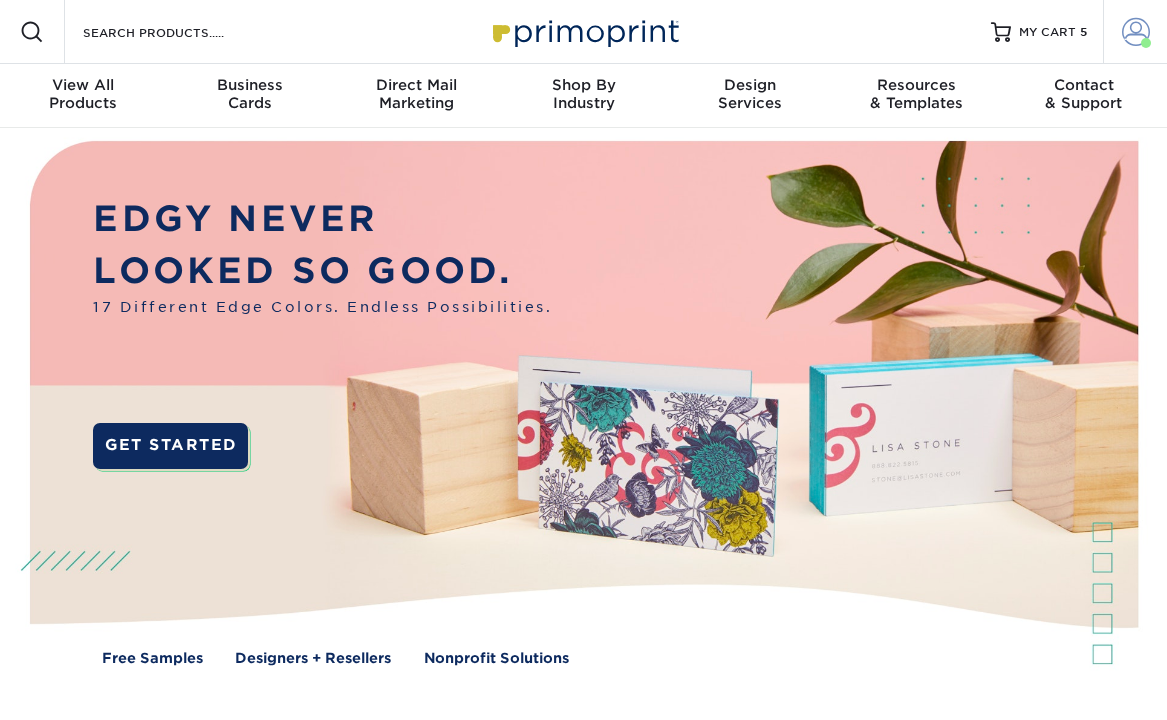click at bounding box center [1136, 32] 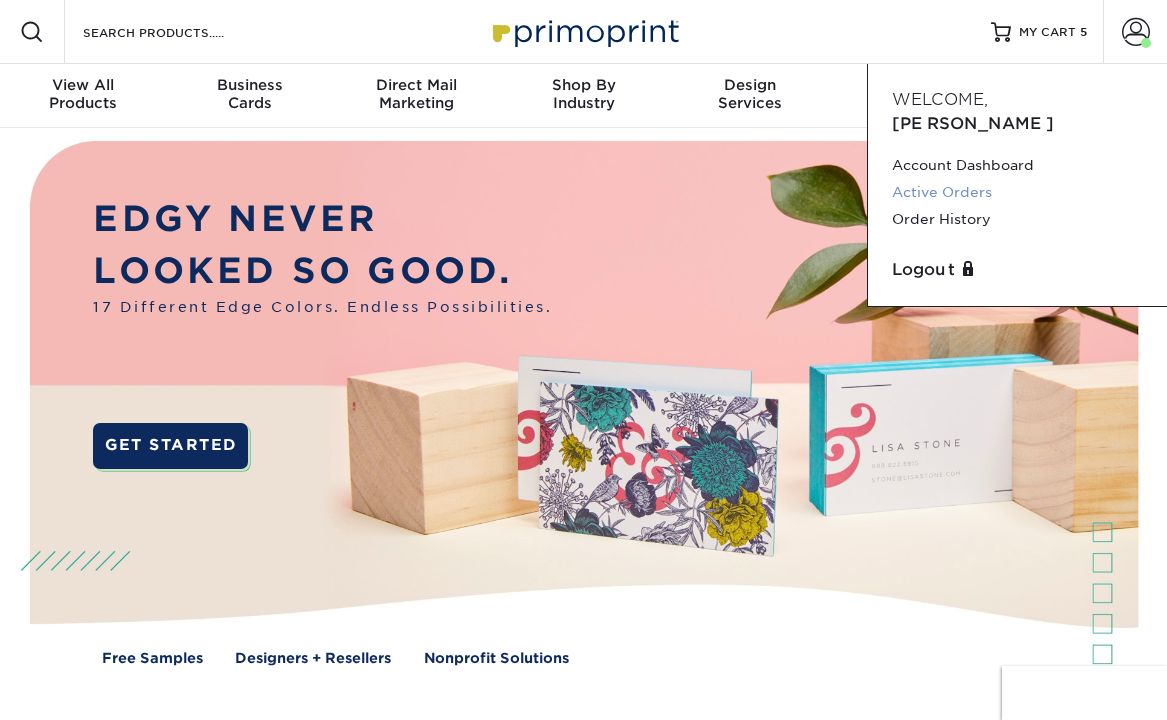 click on "Active Orders" at bounding box center (1017, 192) 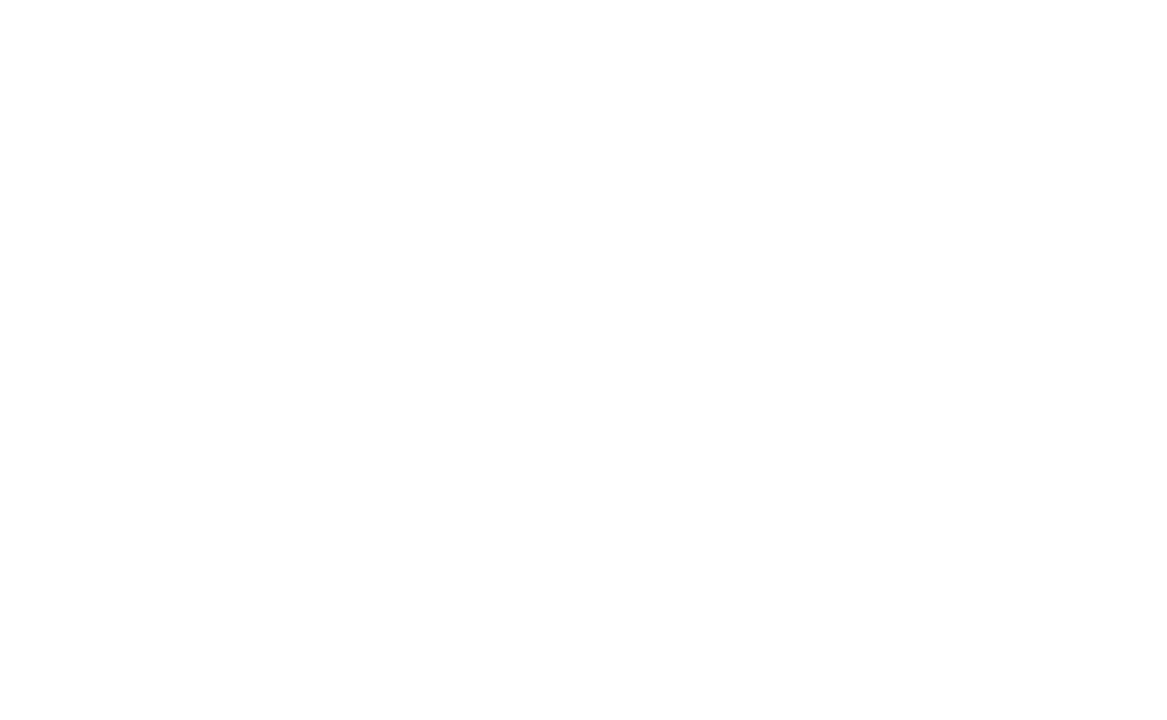 scroll, scrollTop: 0, scrollLeft: 0, axis: both 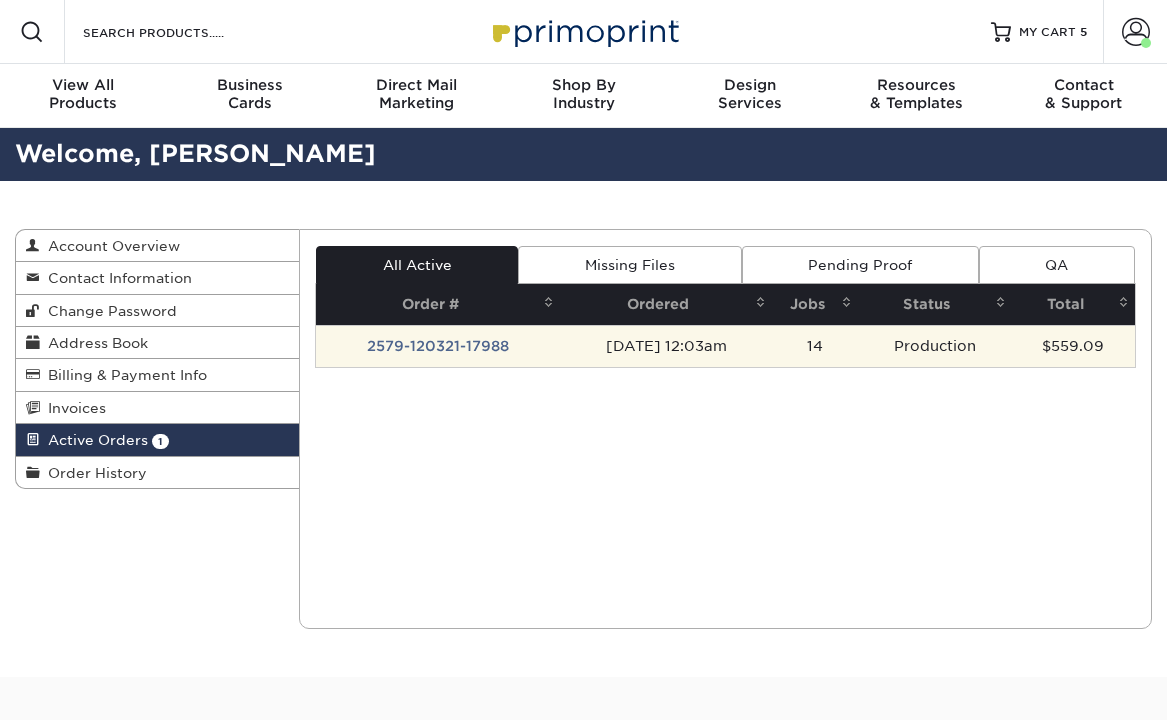 click on "2579-120321-17988" at bounding box center (438, 346) 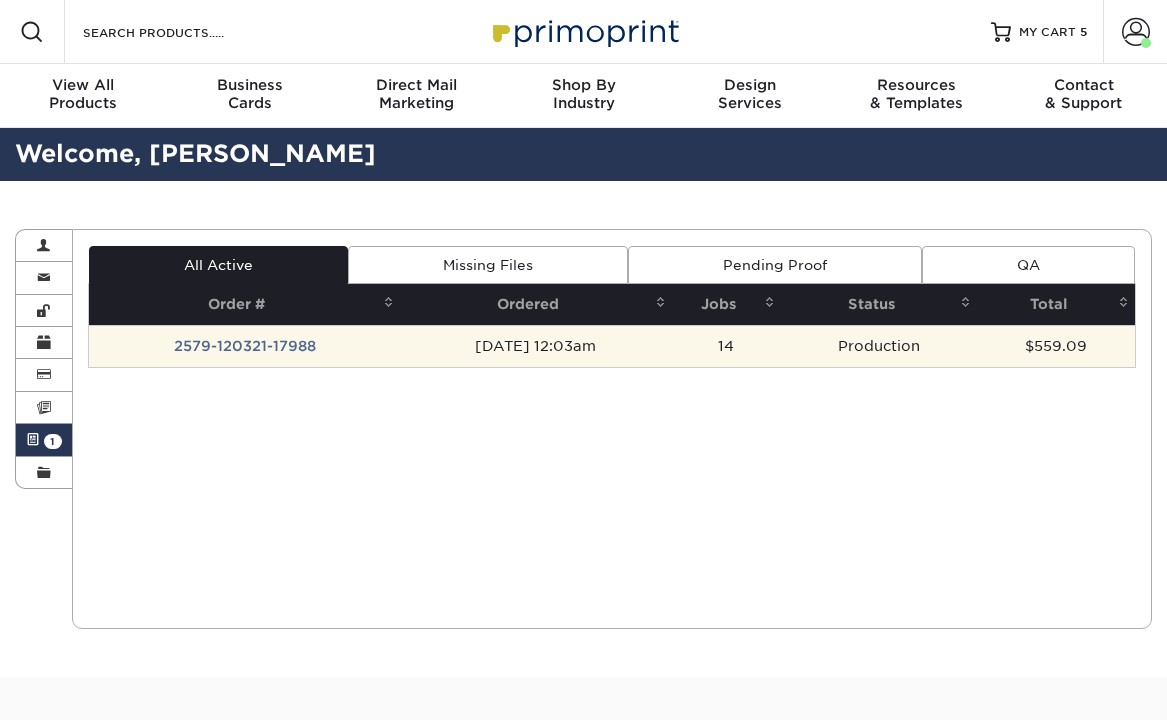 click on "2579-120321-17988" at bounding box center [245, 346] 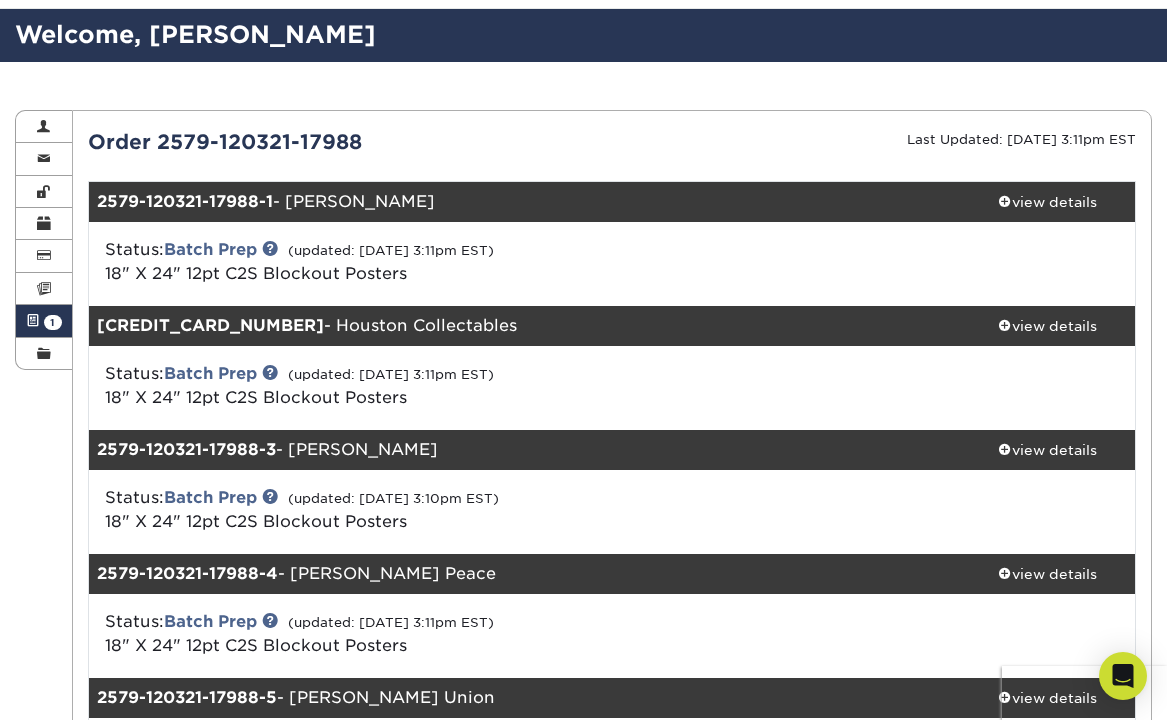 scroll, scrollTop: 100, scrollLeft: 0, axis: vertical 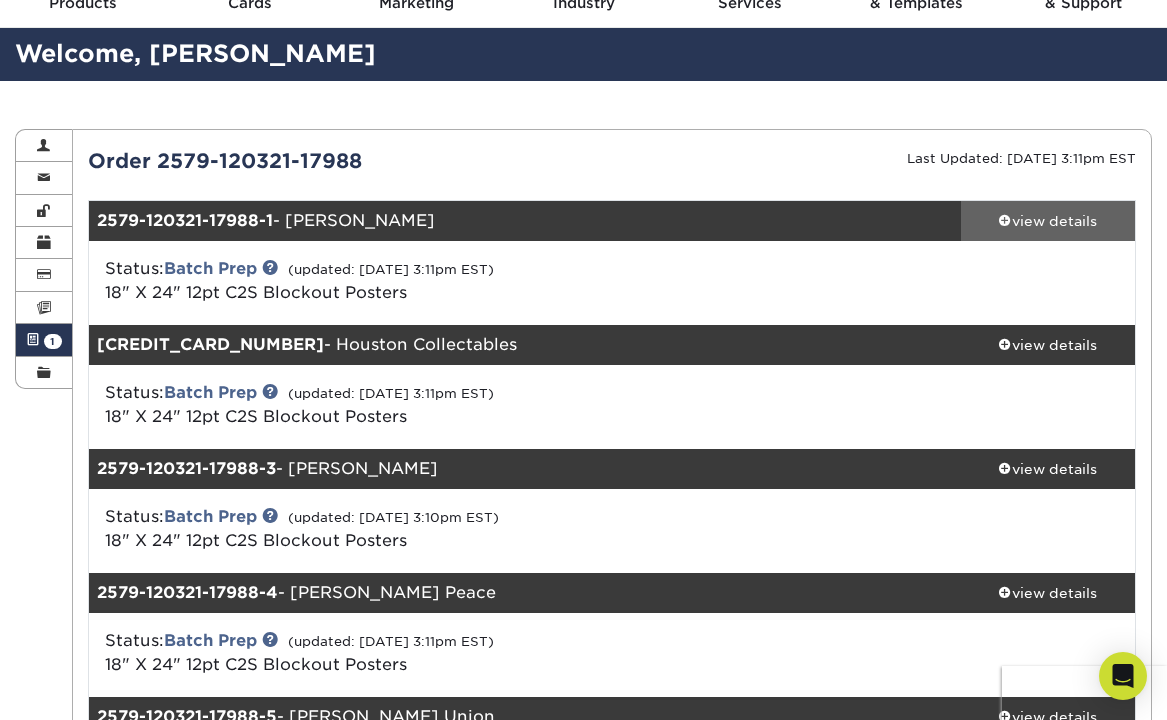 click on "view details" at bounding box center (1048, 221) 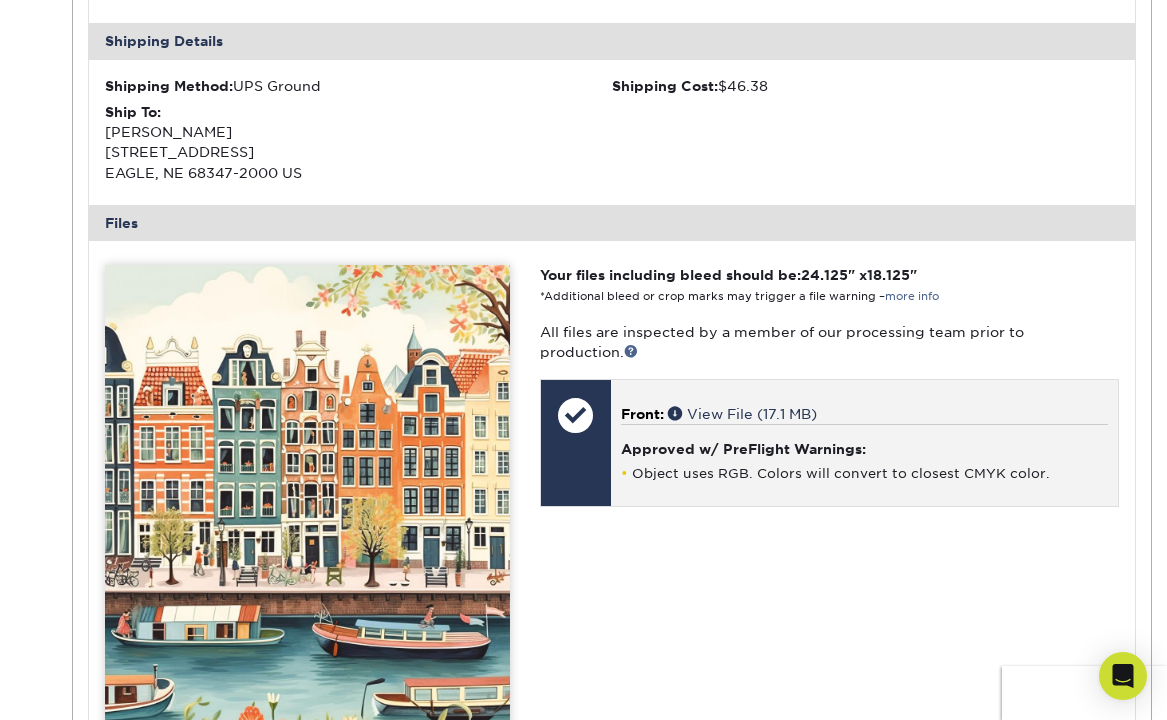 scroll, scrollTop: 600, scrollLeft: 0, axis: vertical 